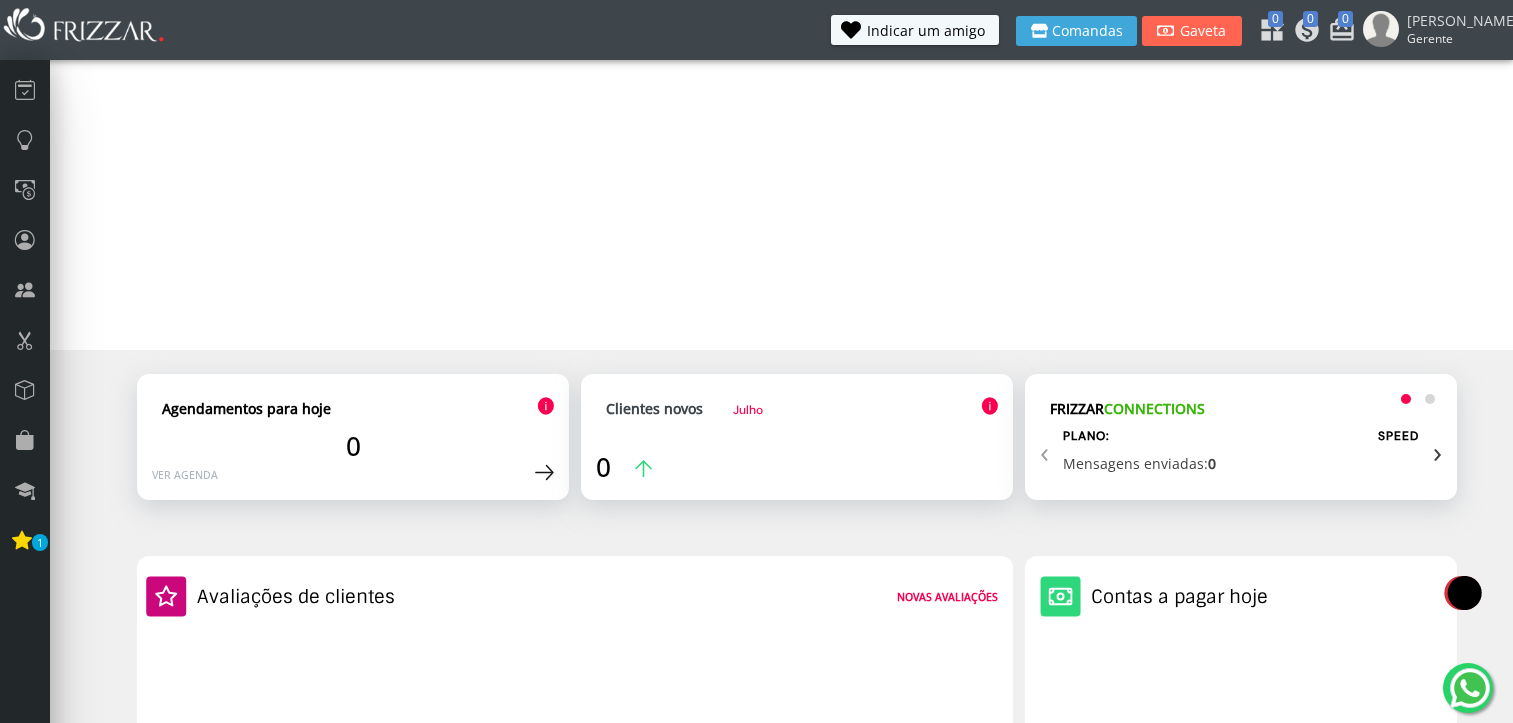 scroll, scrollTop: 0, scrollLeft: 0, axis: both 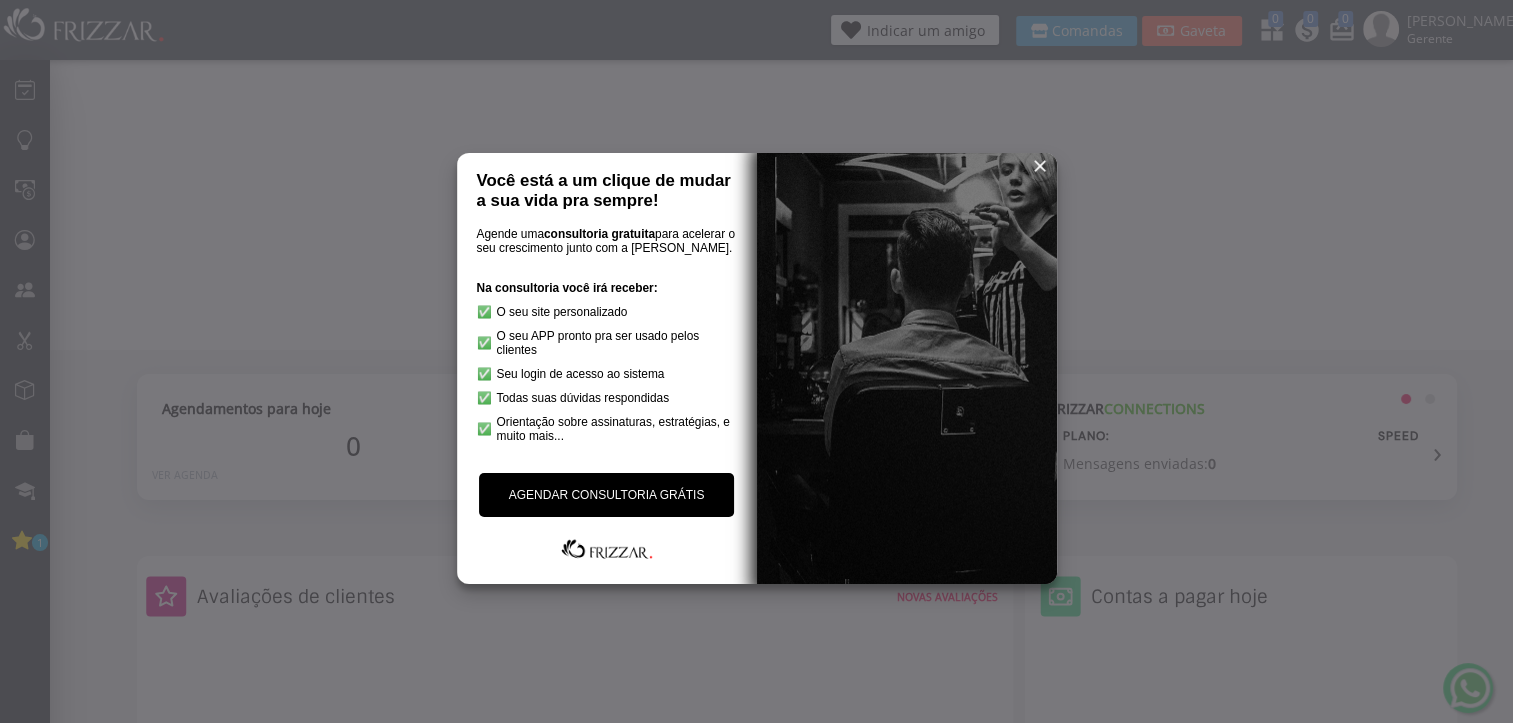 click at bounding box center [1040, 166] 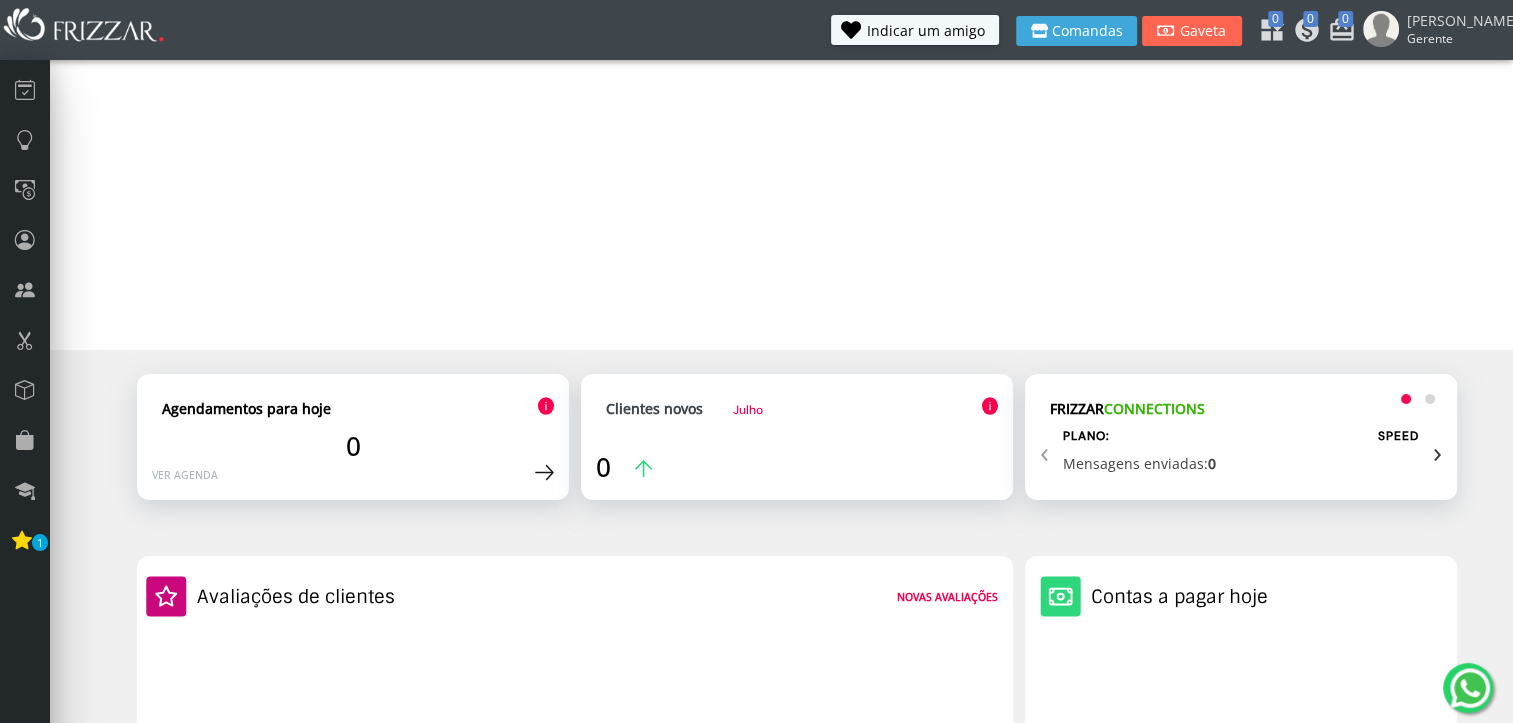 scroll, scrollTop: 100, scrollLeft: 0, axis: vertical 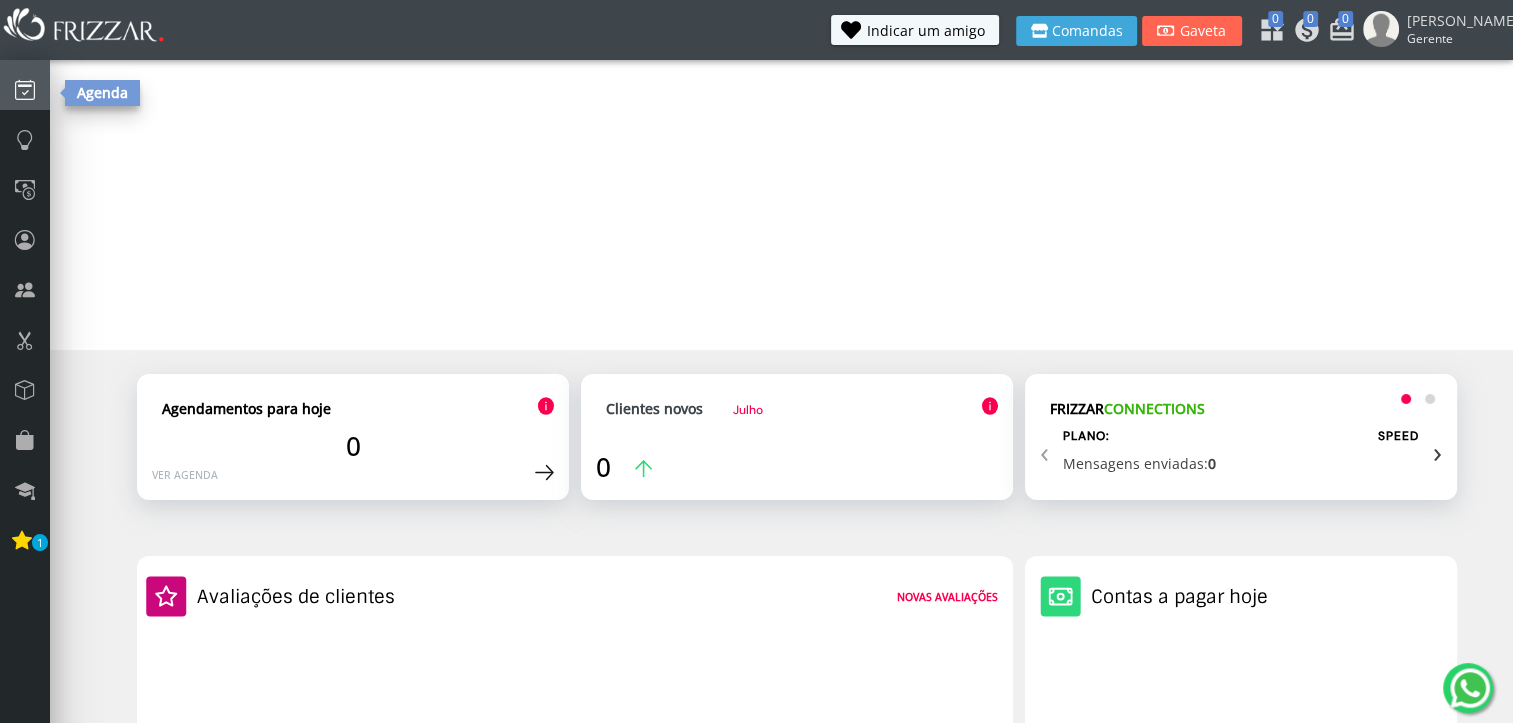 click at bounding box center (25, 89) 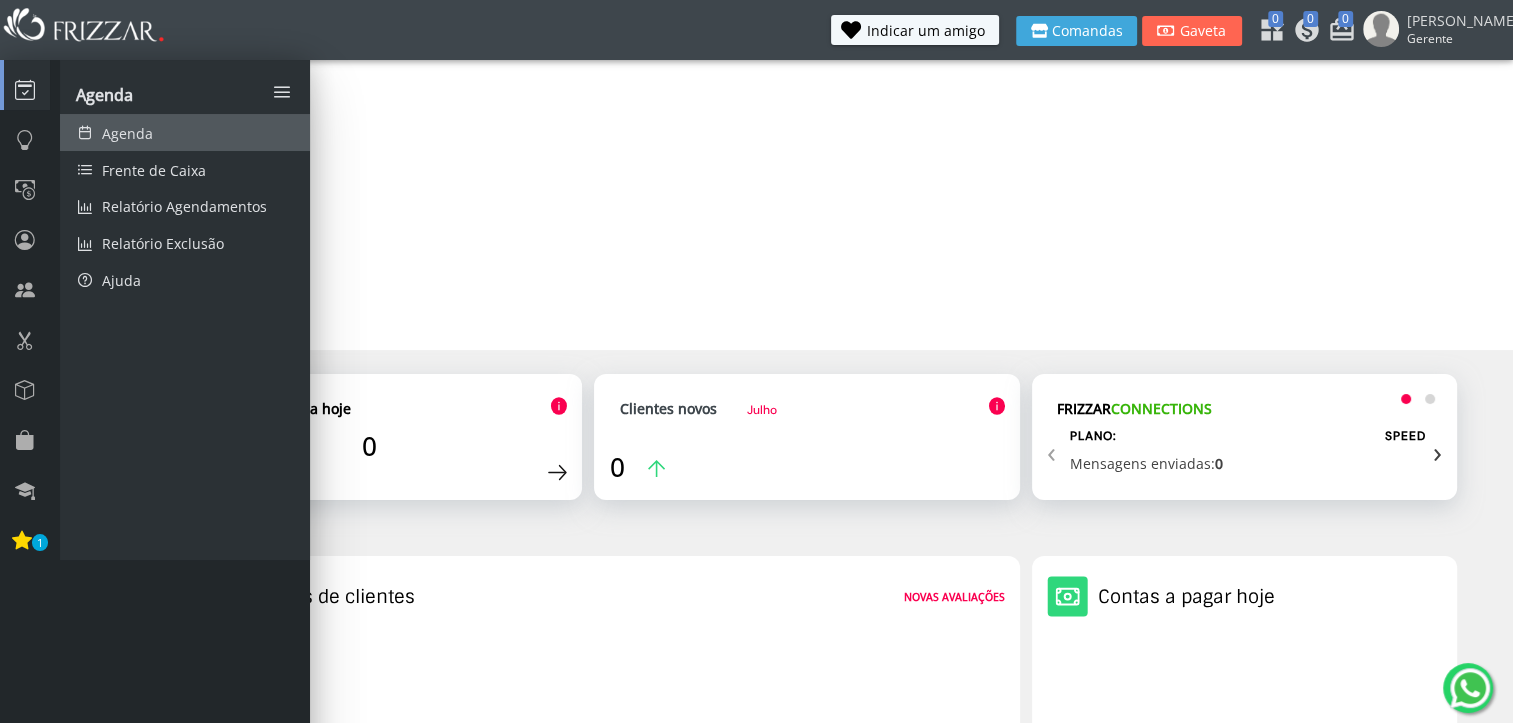 click on "Agenda" at bounding box center [185, 132] 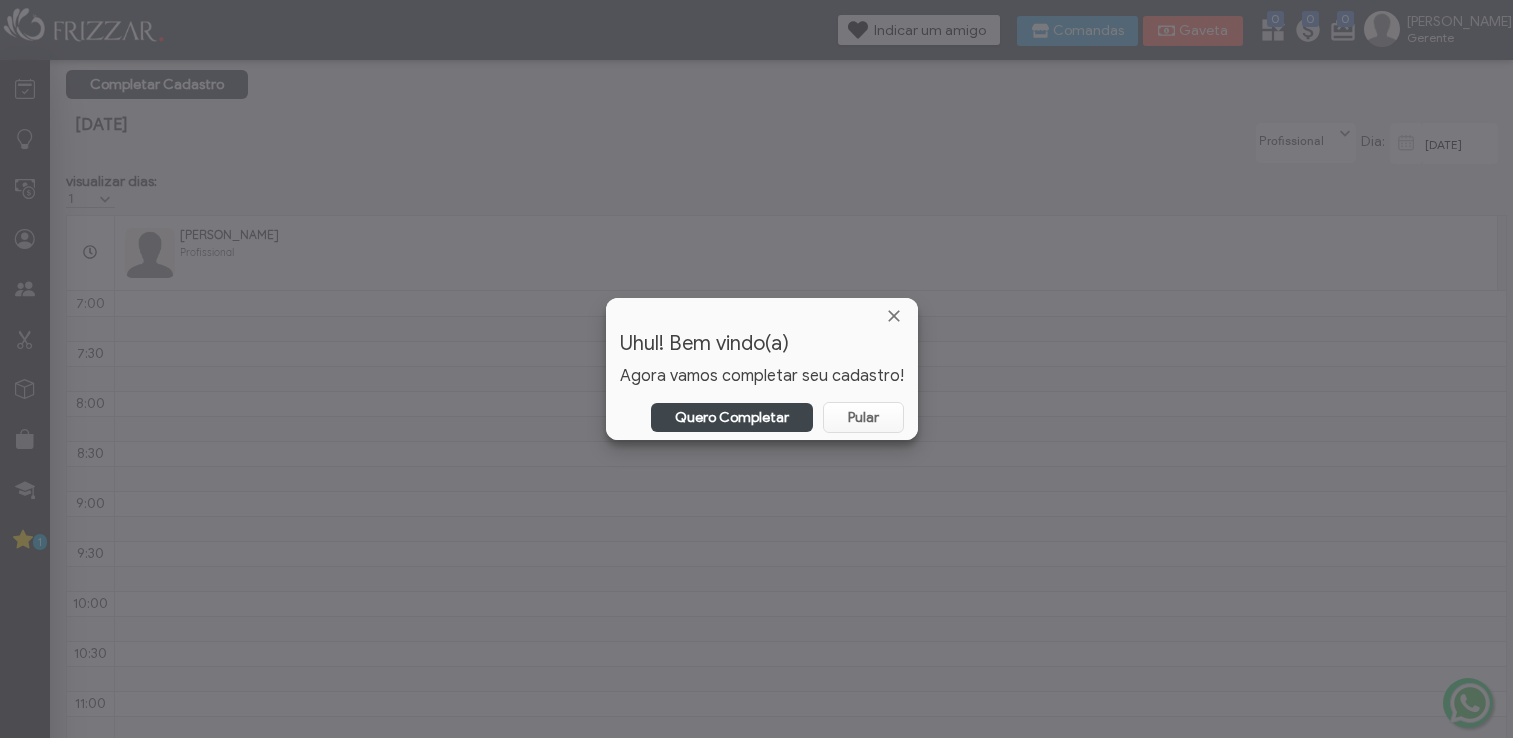 scroll, scrollTop: 0, scrollLeft: 0, axis: both 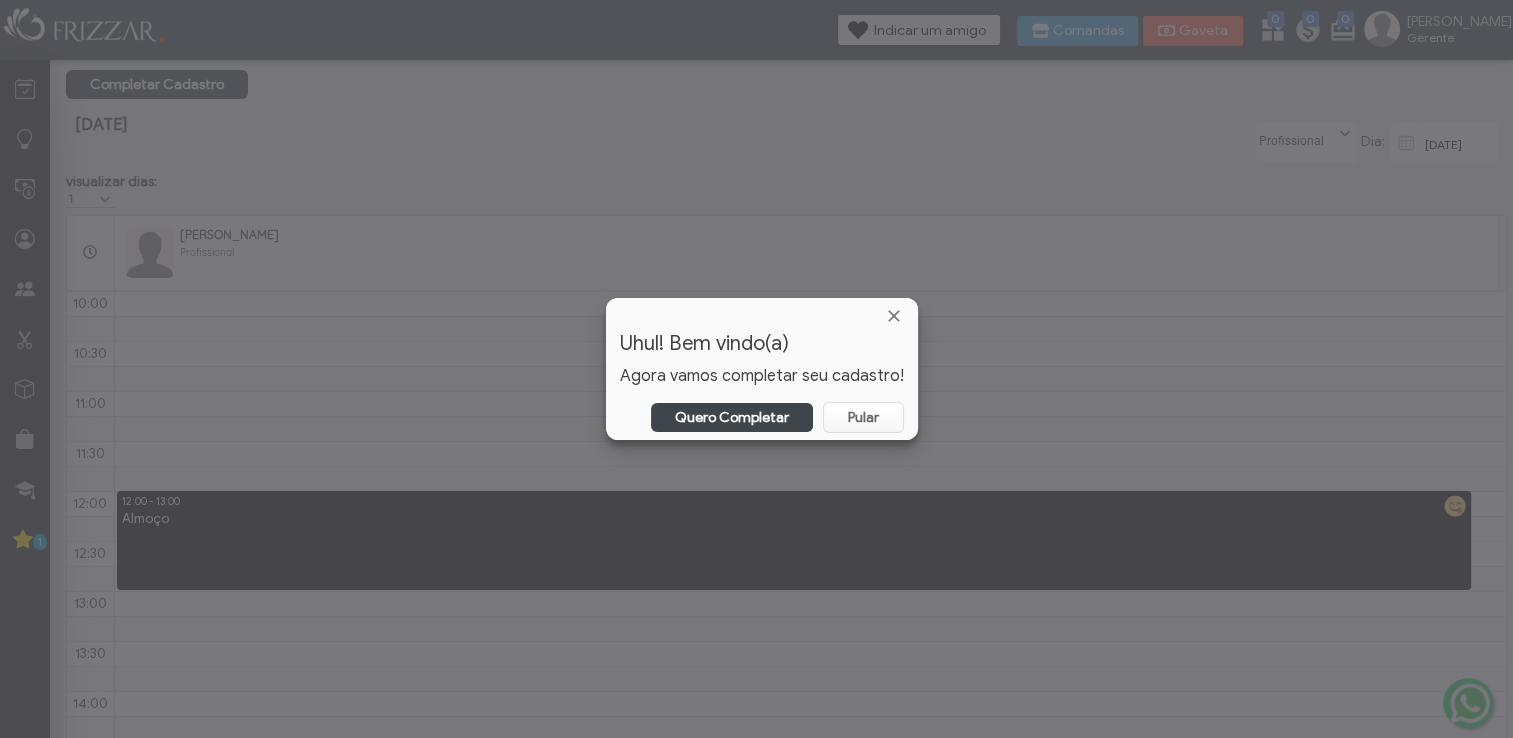click on "Quero Completar" at bounding box center [732, 417] 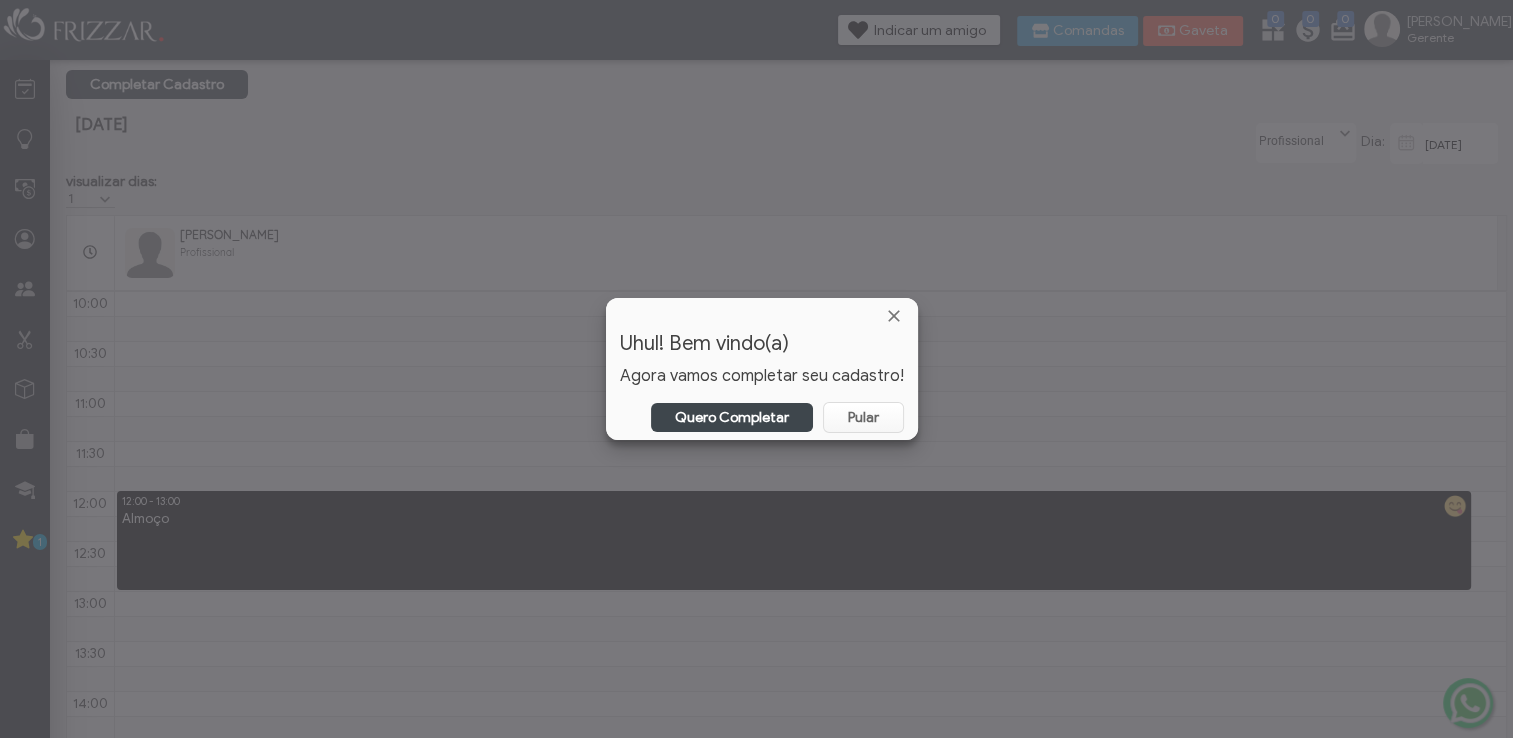 click on "Quero Completar" at bounding box center [732, 417] 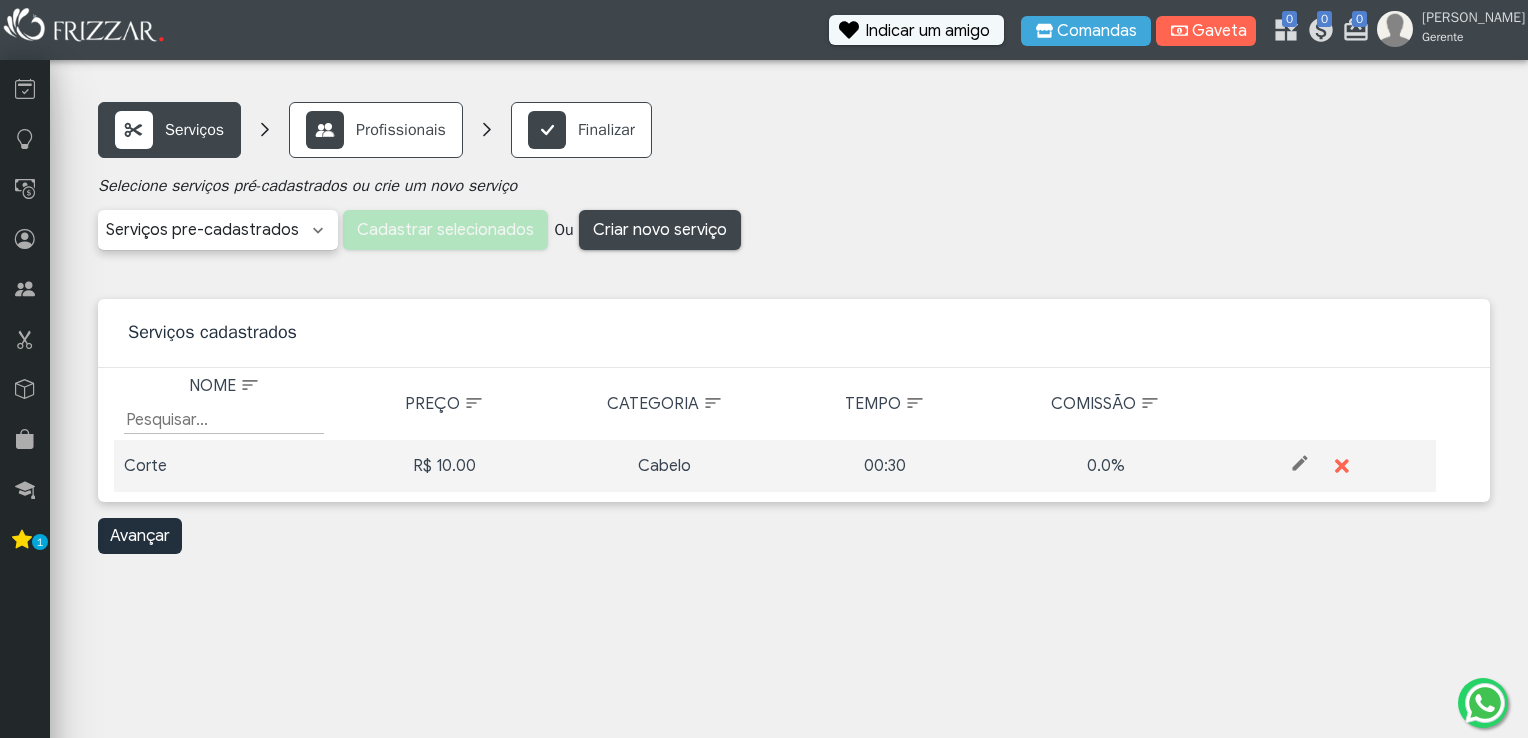 scroll, scrollTop: 0, scrollLeft: 0, axis: both 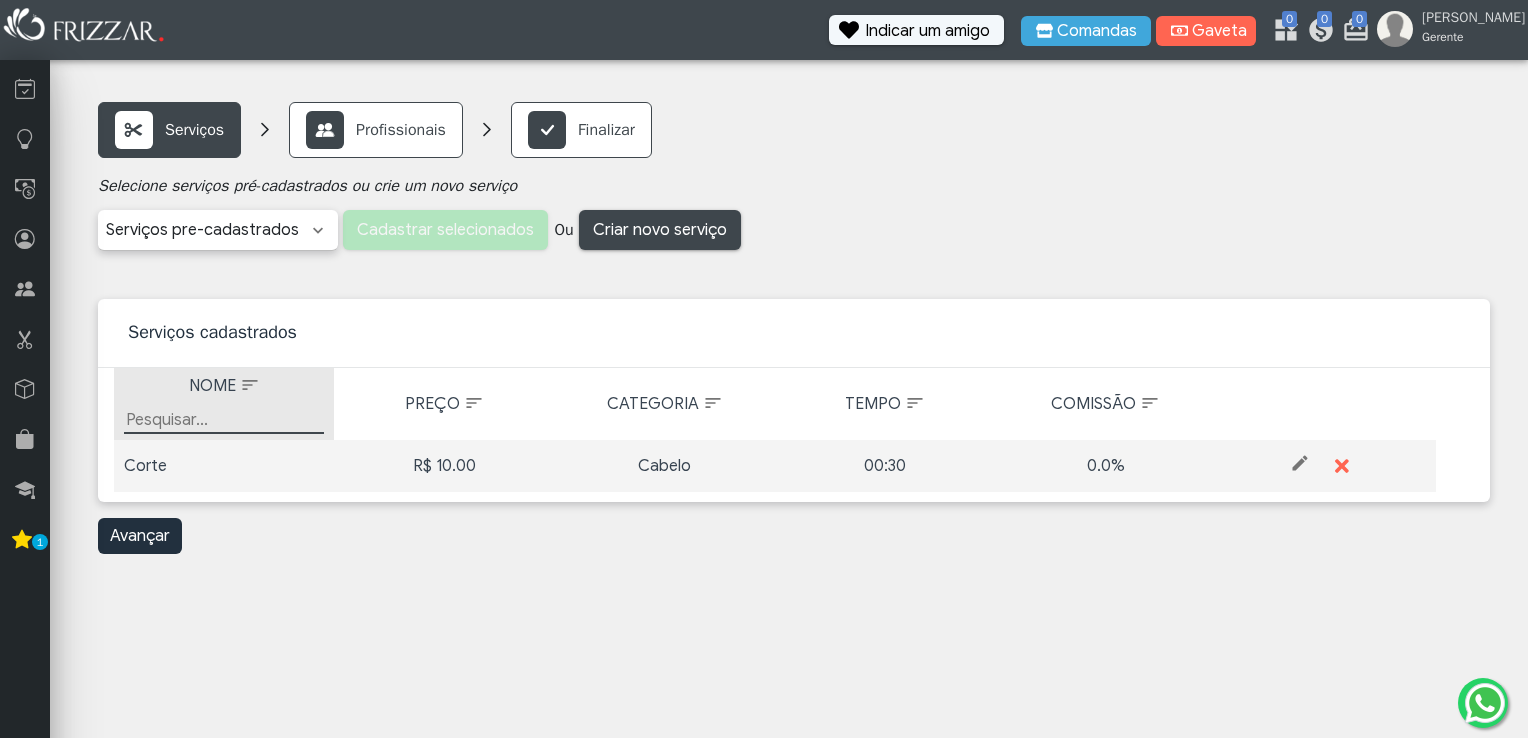 click on "Filtrar por Nome" at bounding box center (224, 420) 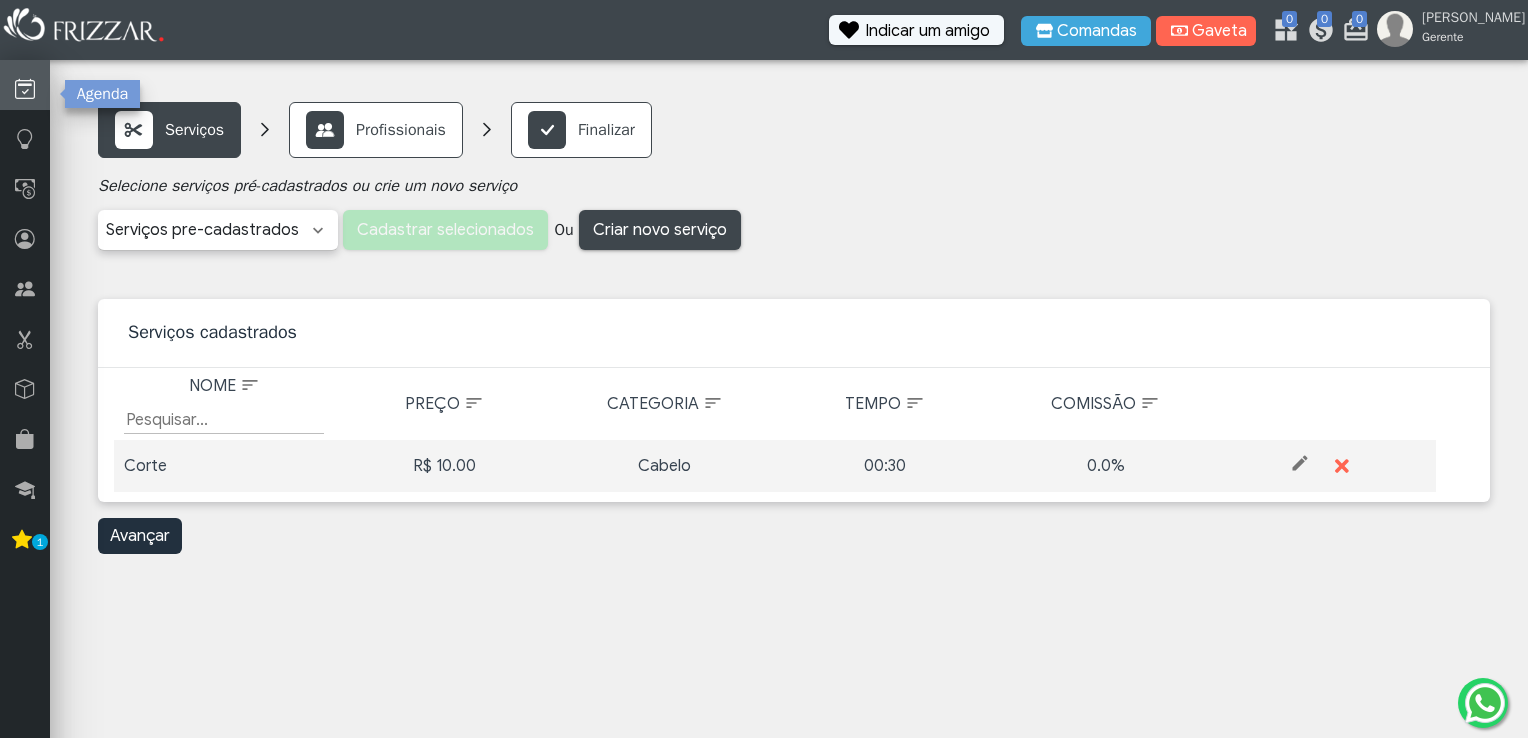 click at bounding box center (25, 89) 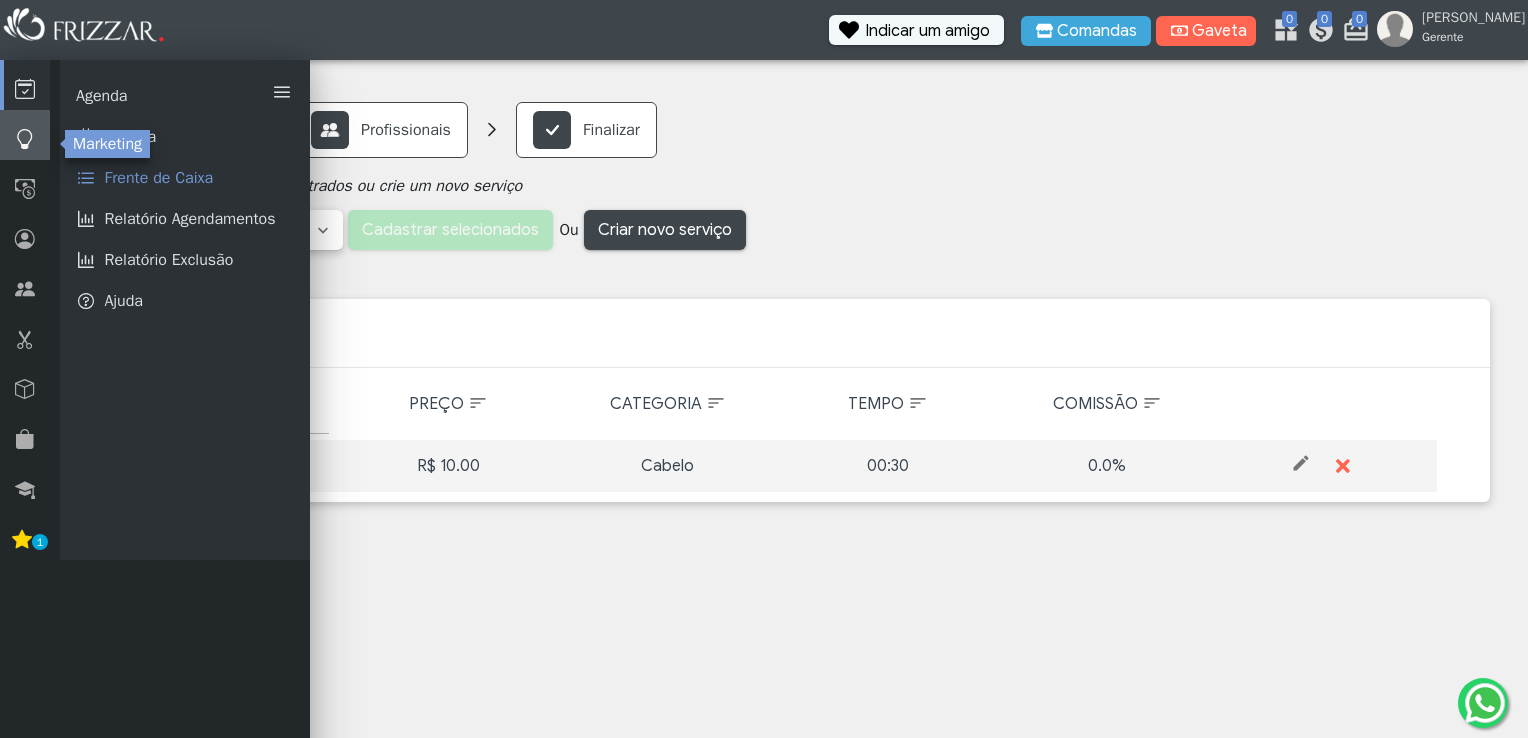 click at bounding box center [25, 135] 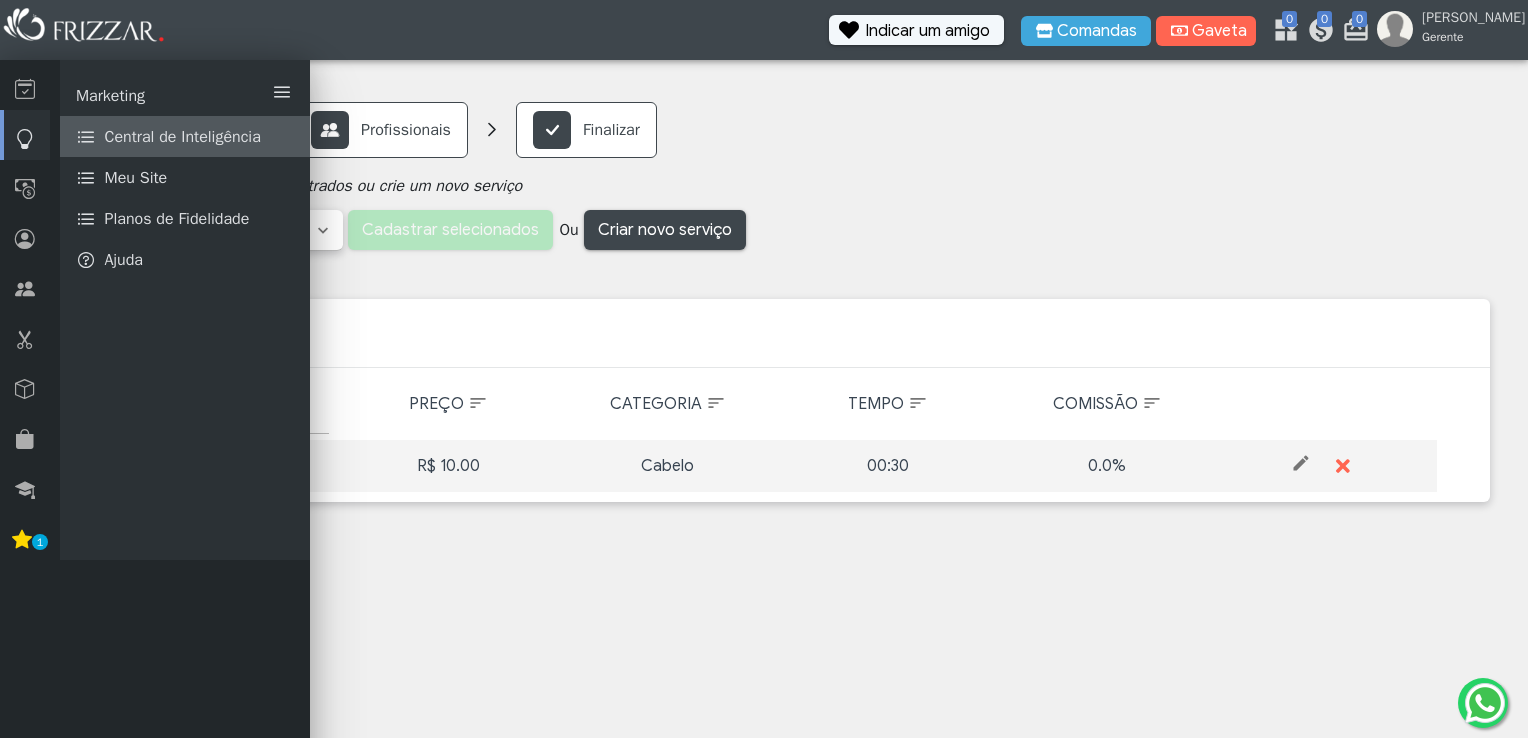 click on "Central de Inteligência" at bounding box center (183, 137) 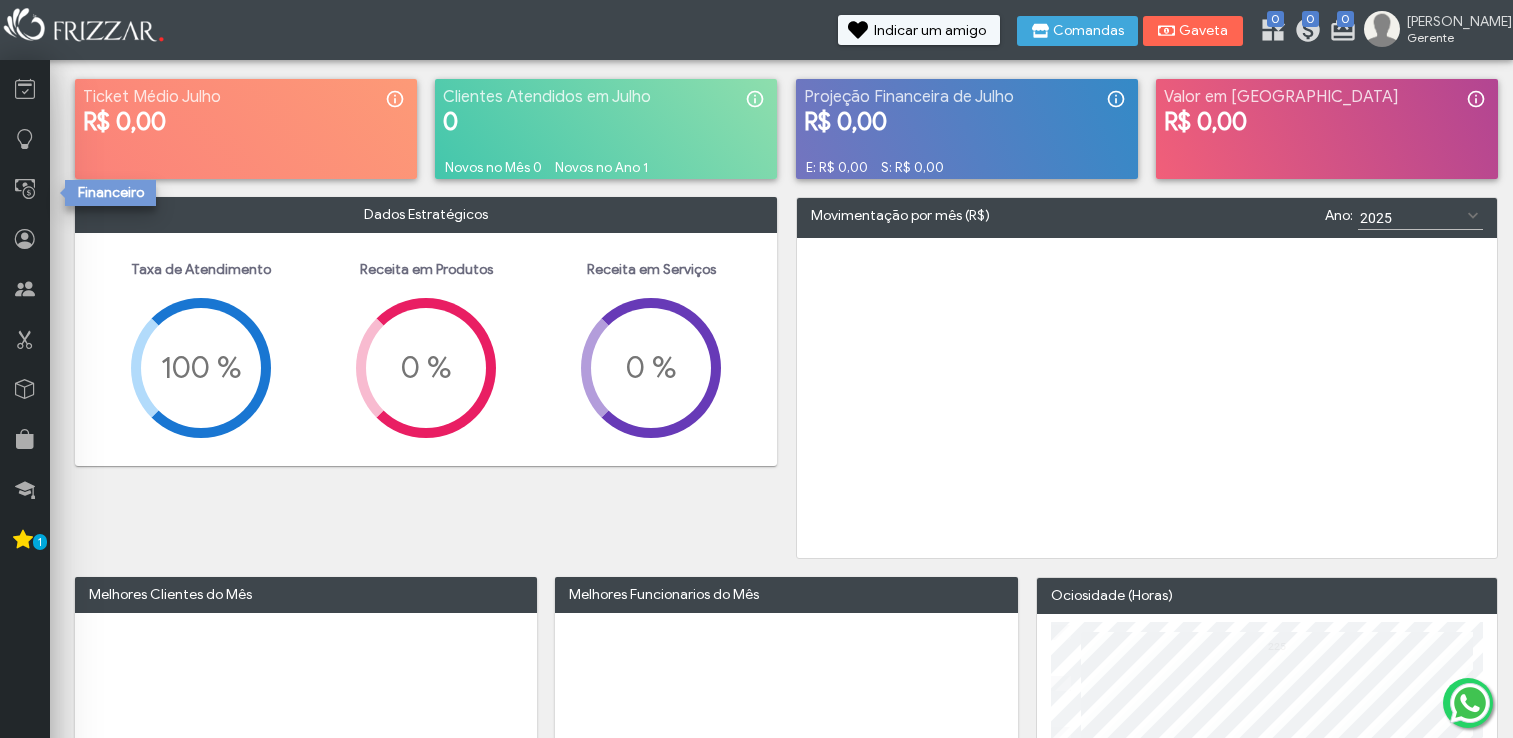scroll, scrollTop: 0, scrollLeft: 0, axis: both 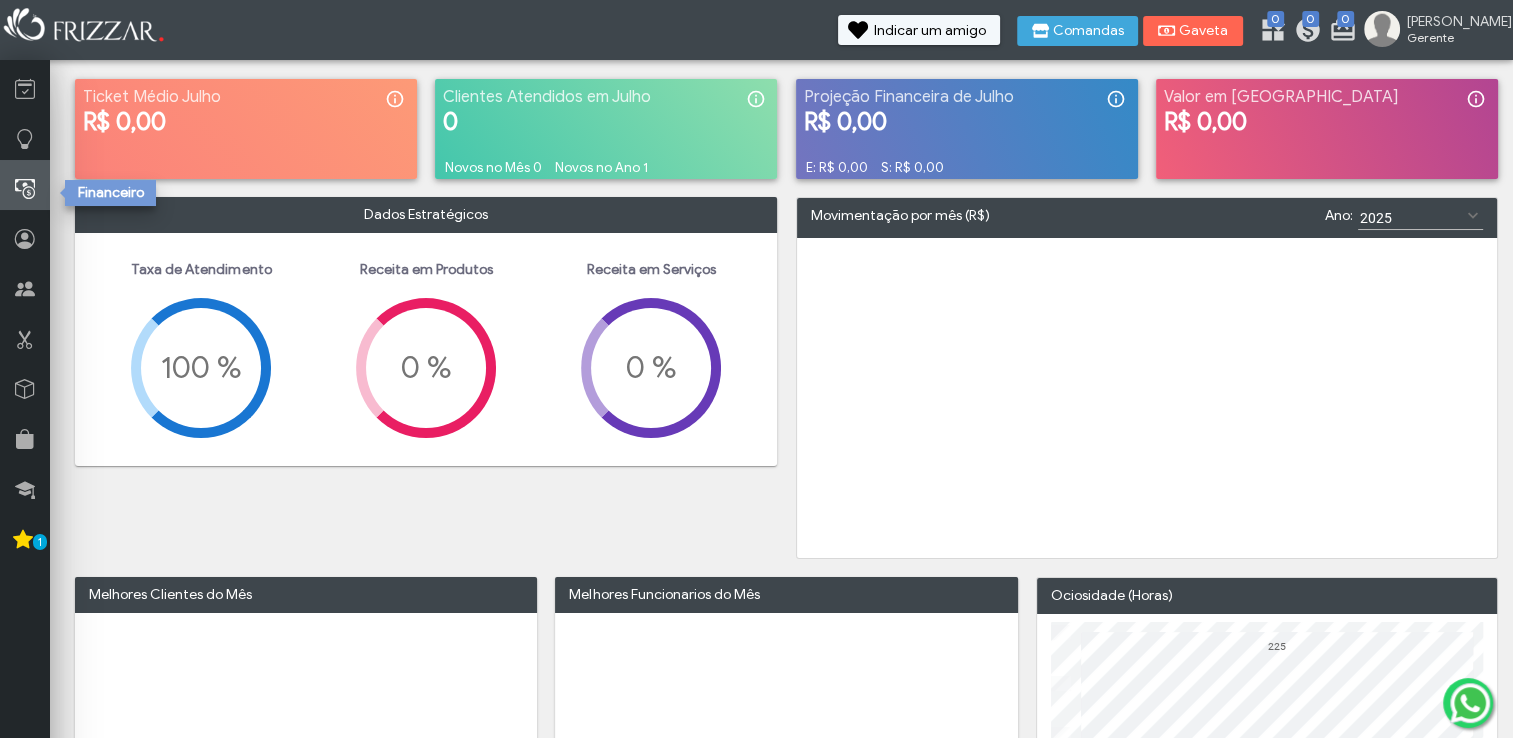 click at bounding box center (25, 189) 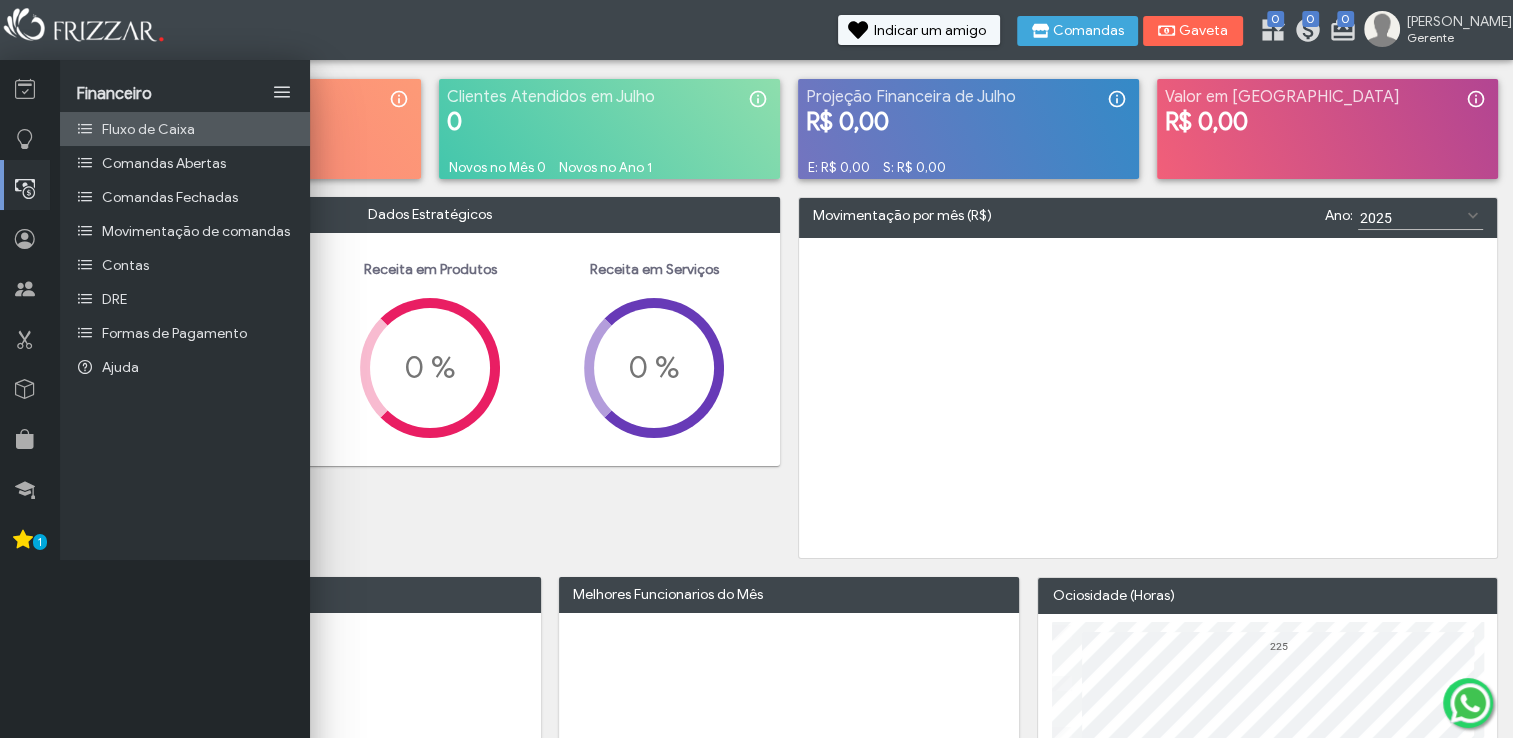 click on "Fluxo de Caixa" at bounding box center [148, 129] 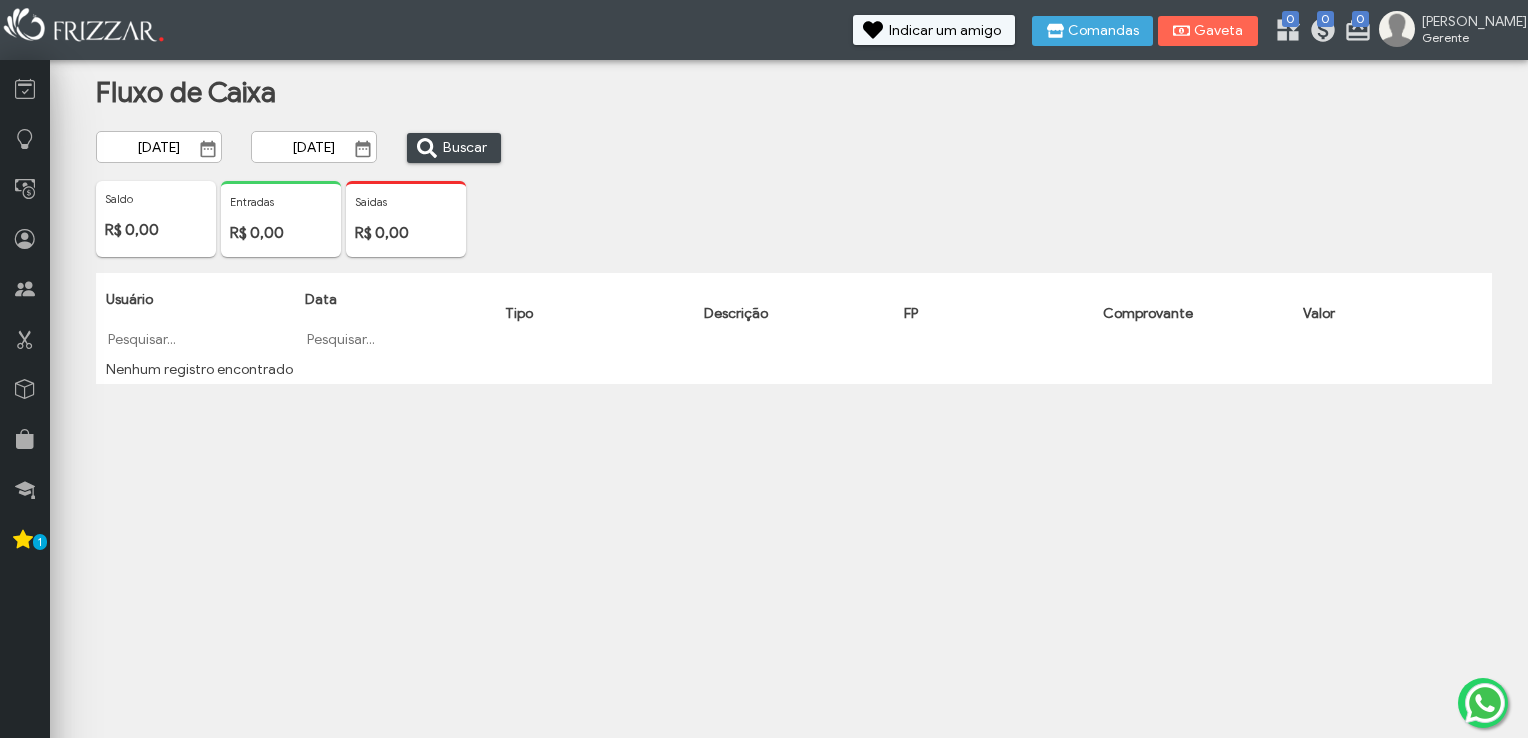 scroll, scrollTop: 0, scrollLeft: 0, axis: both 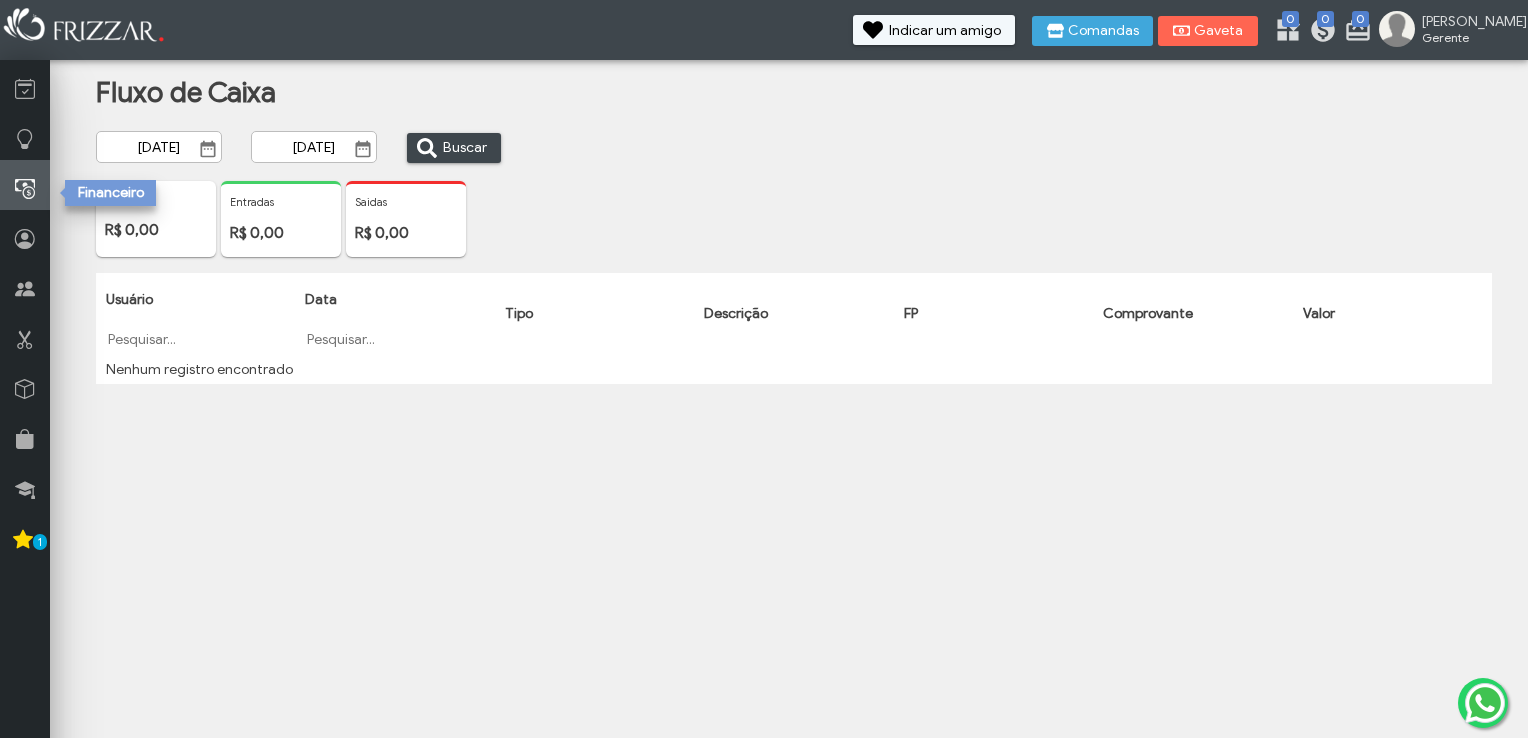 click at bounding box center [25, 185] 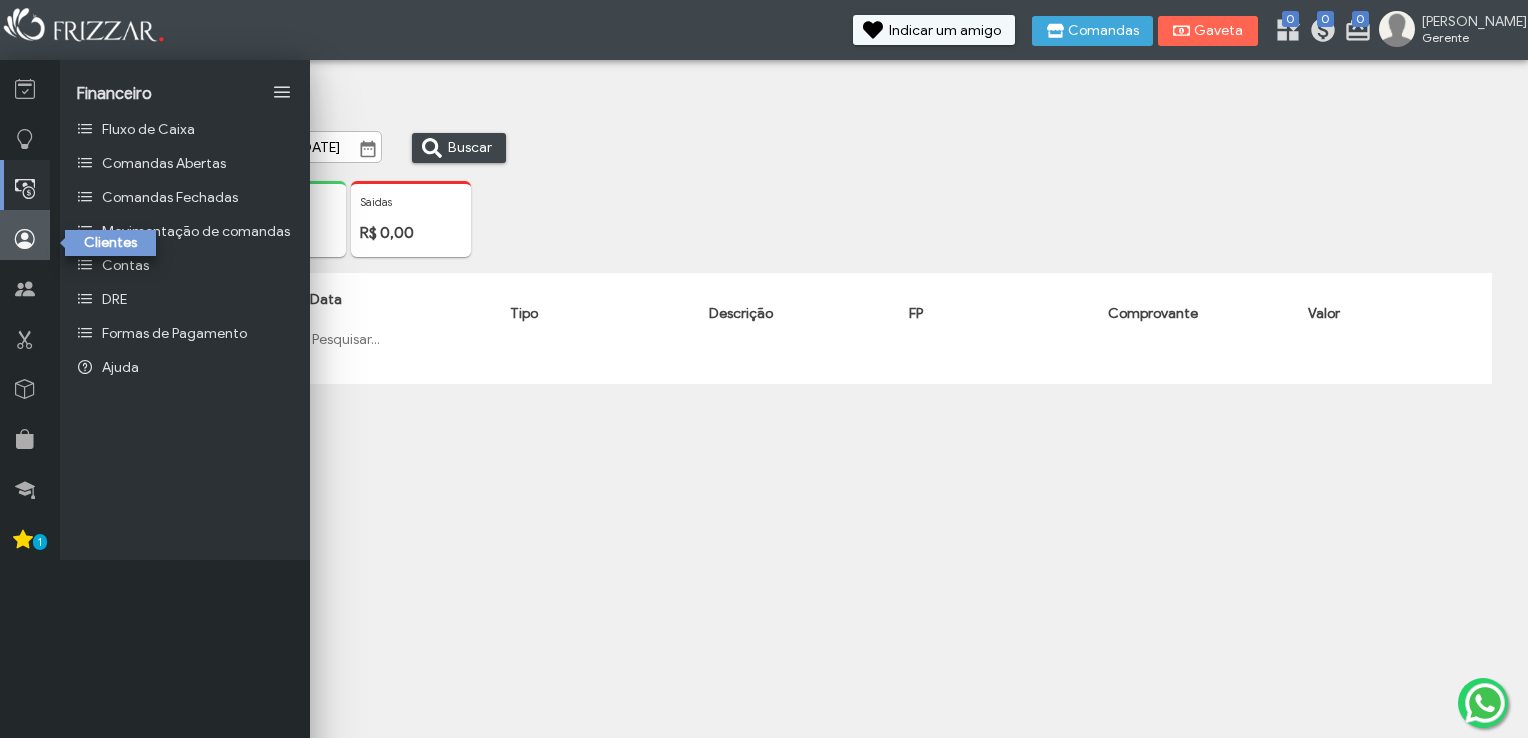click at bounding box center [25, 239] 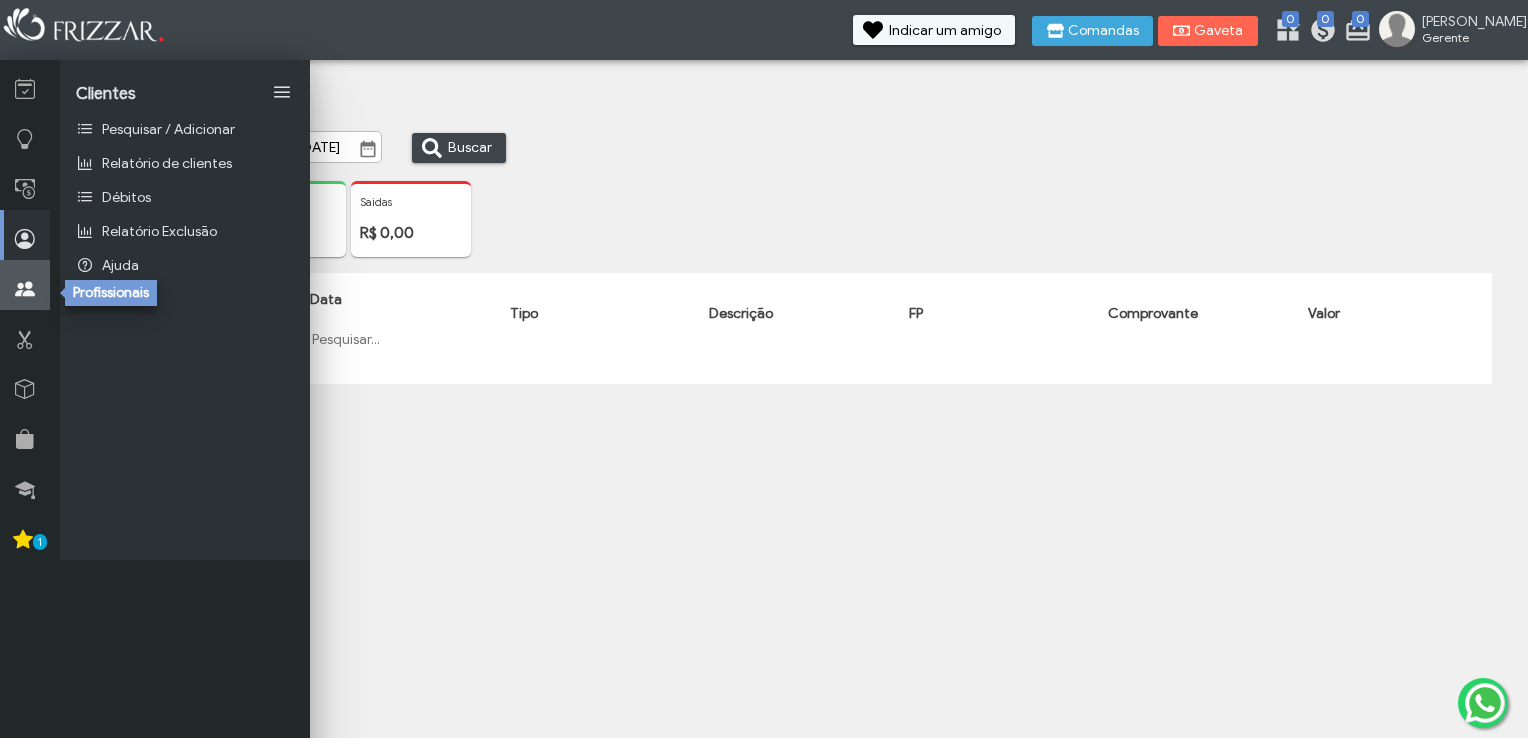 click at bounding box center [25, 289] 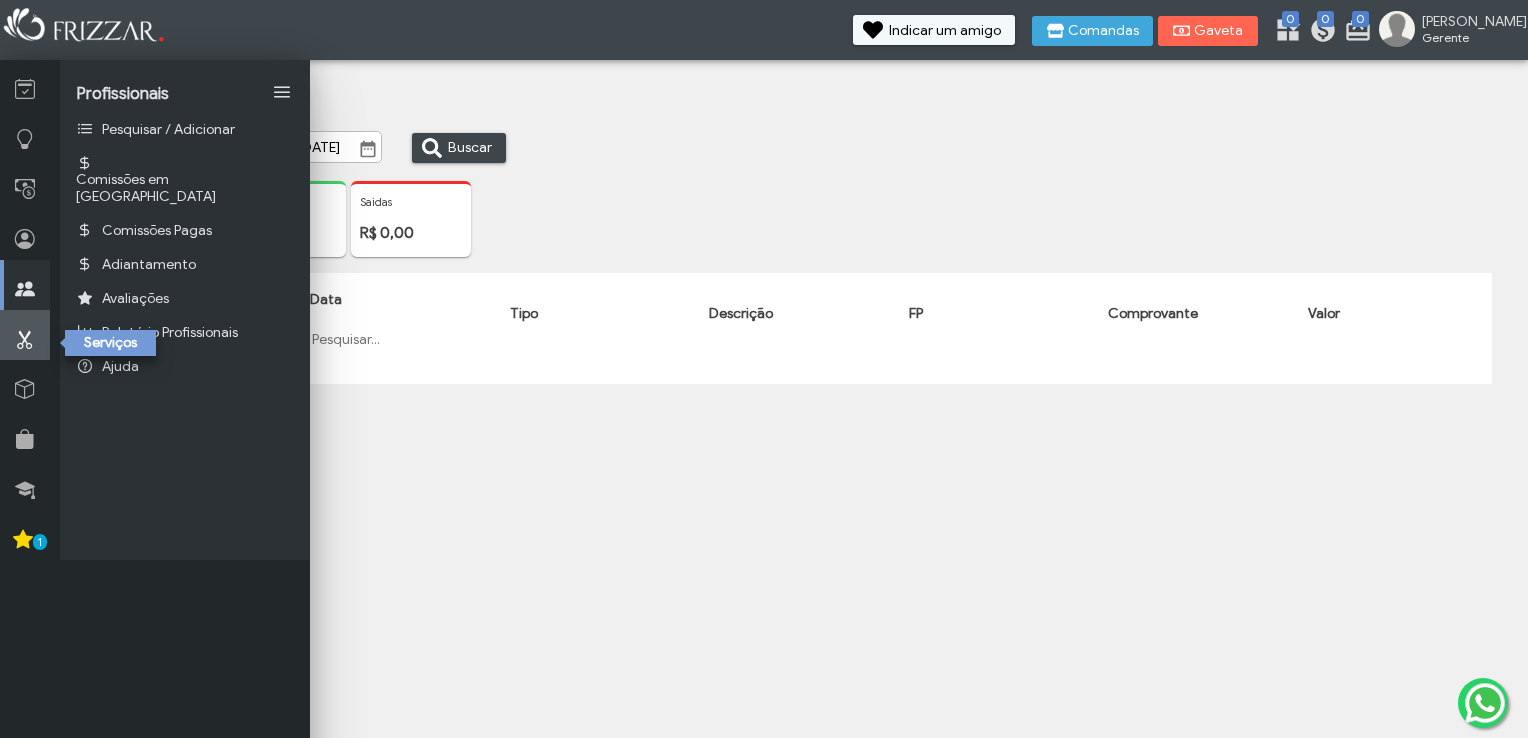 click at bounding box center [25, 339] 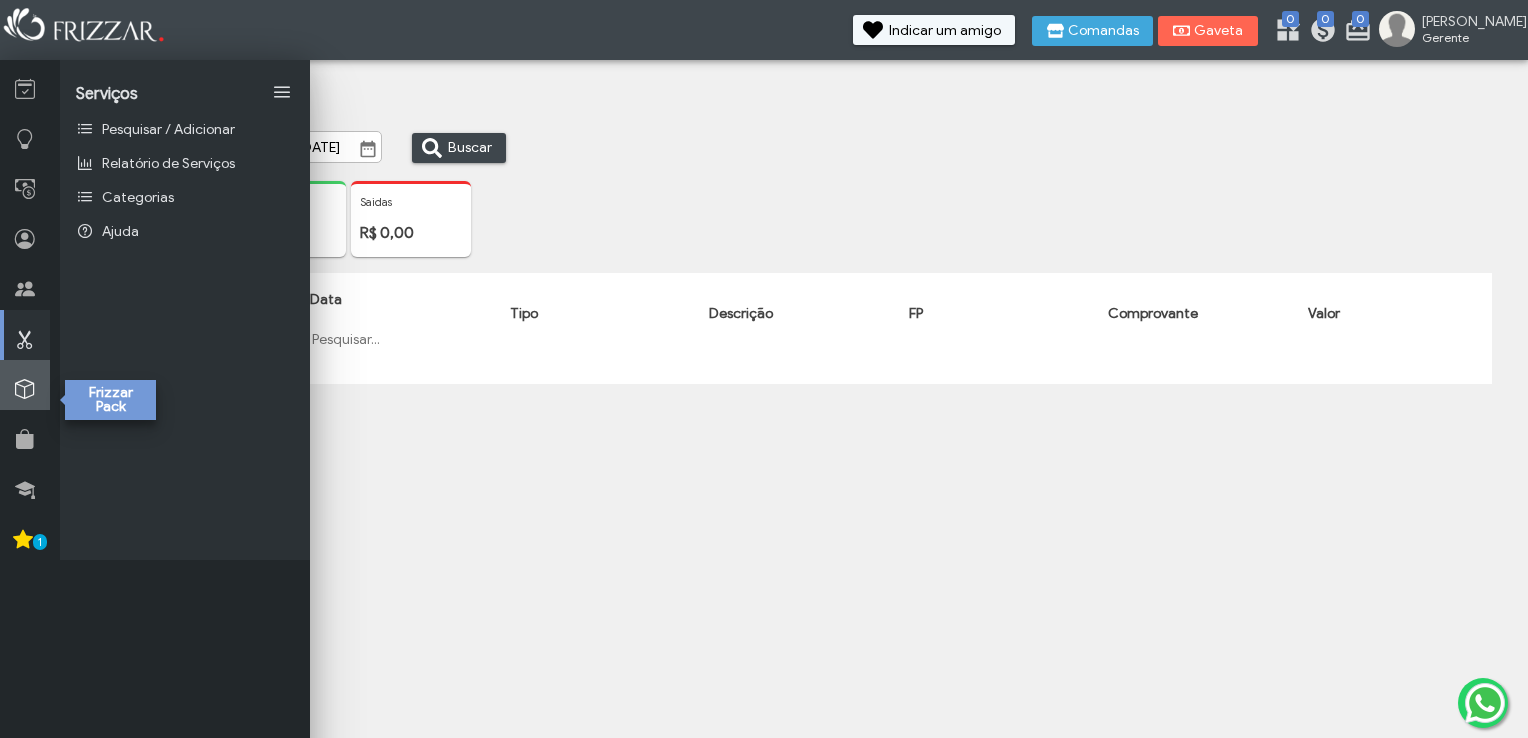 click at bounding box center (25, 389) 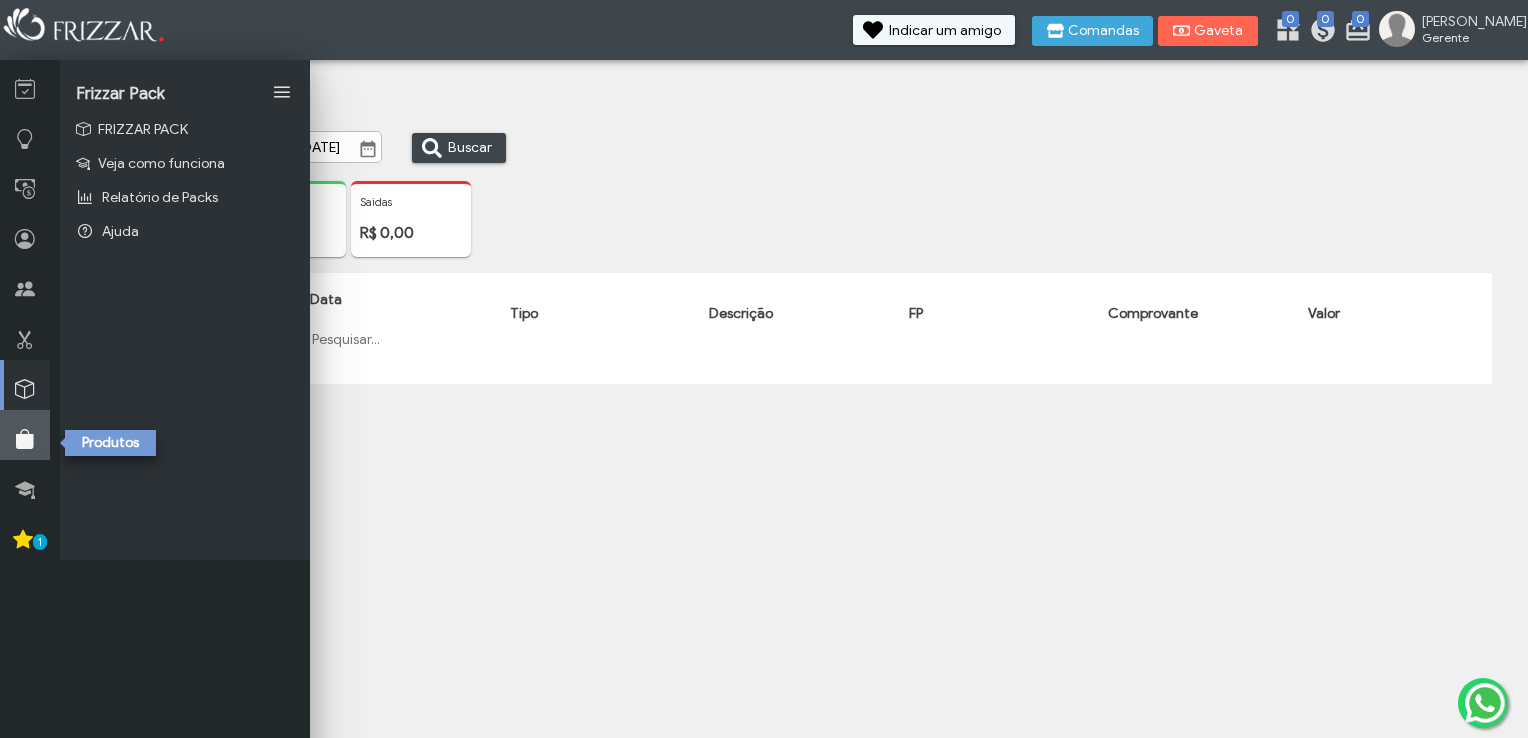 click at bounding box center (25, 439) 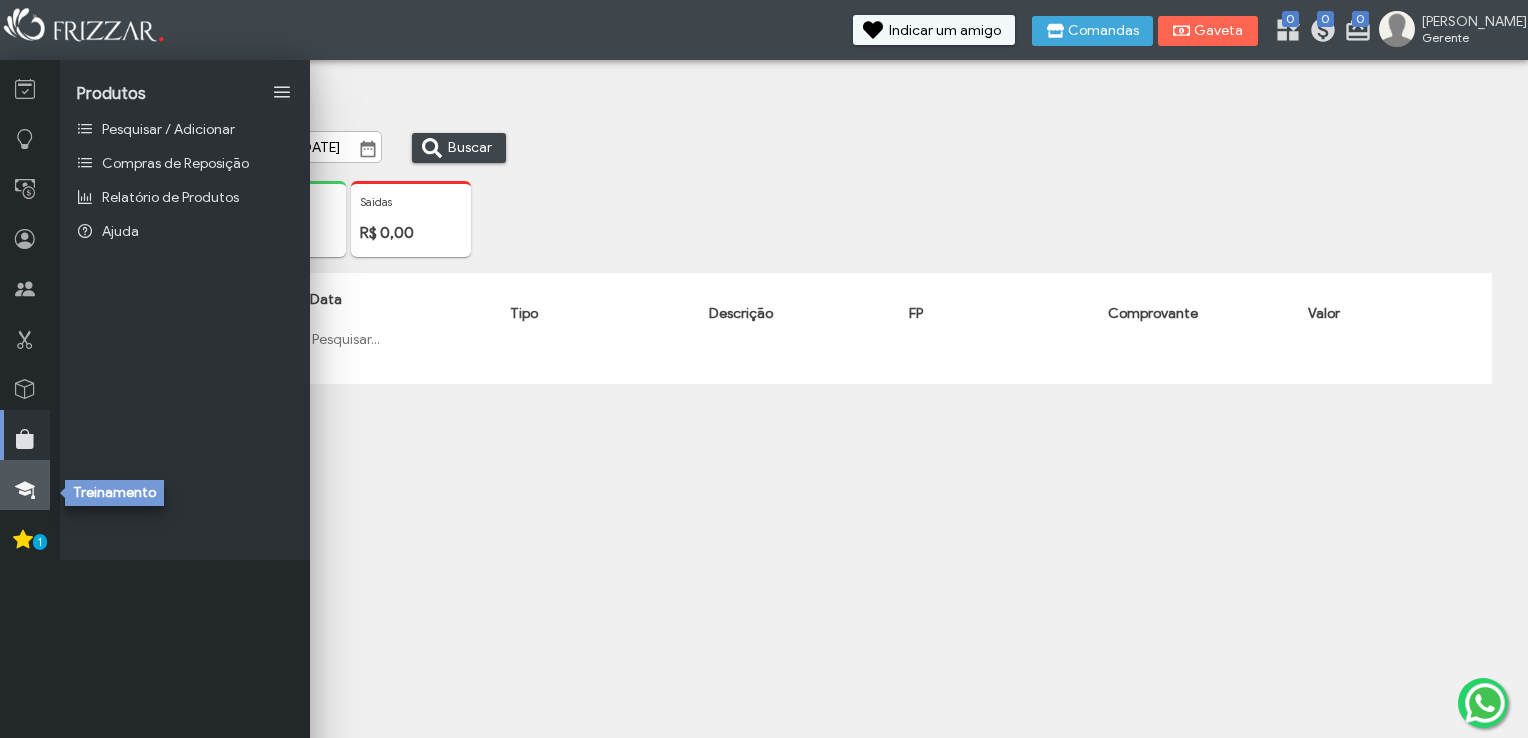 click at bounding box center [25, 485] 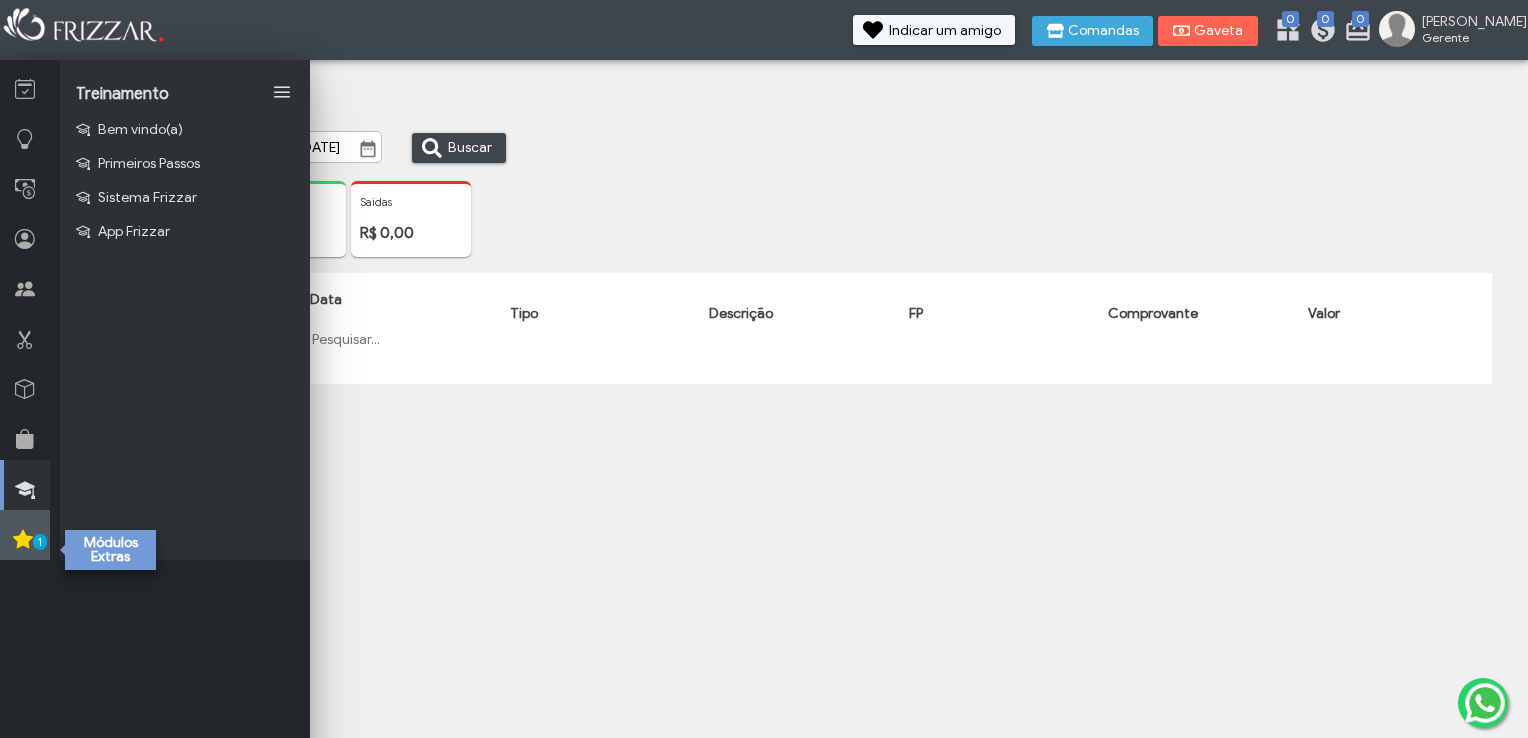 click on "1" at bounding box center [25, 535] 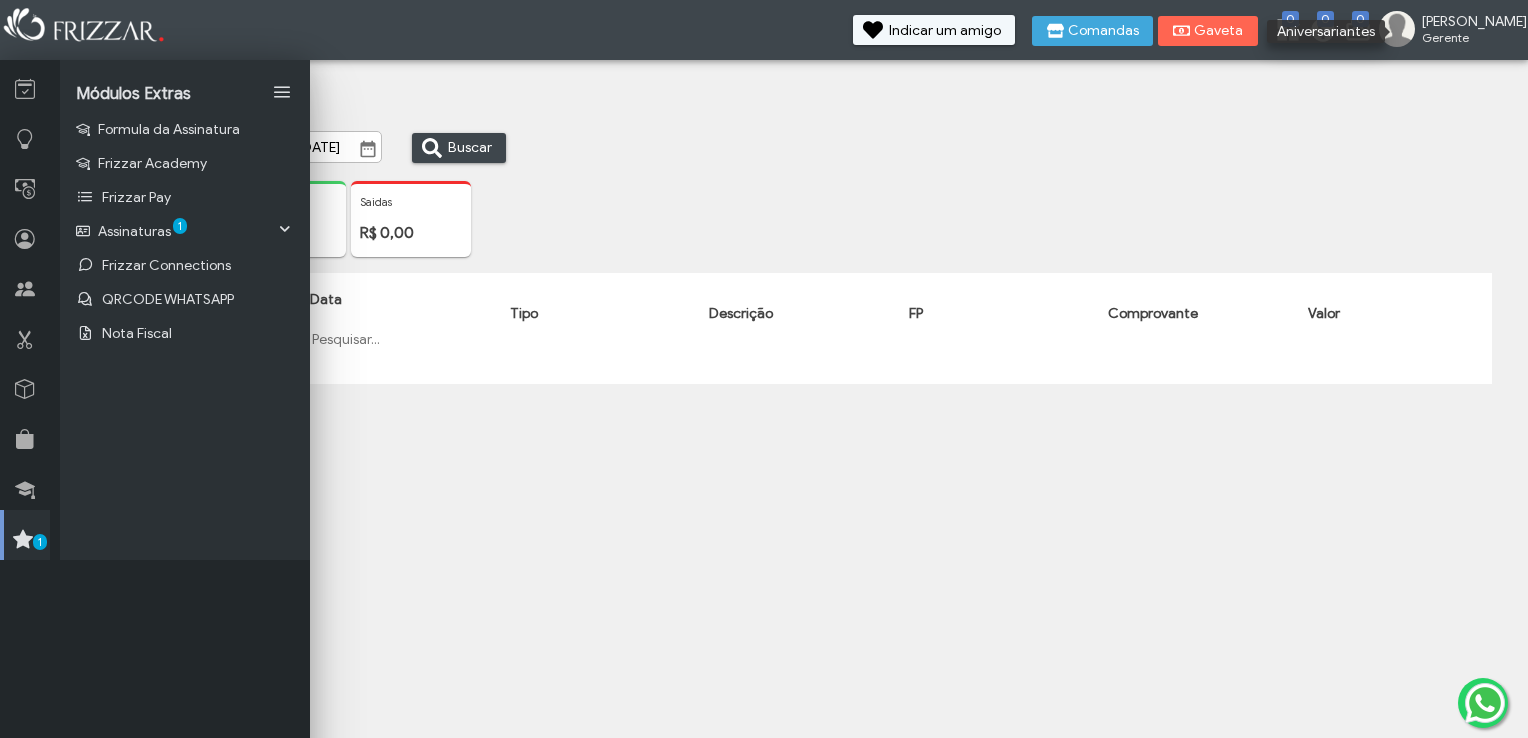 click on "[PERSON_NAME]" at bounding box center (1467, 21) 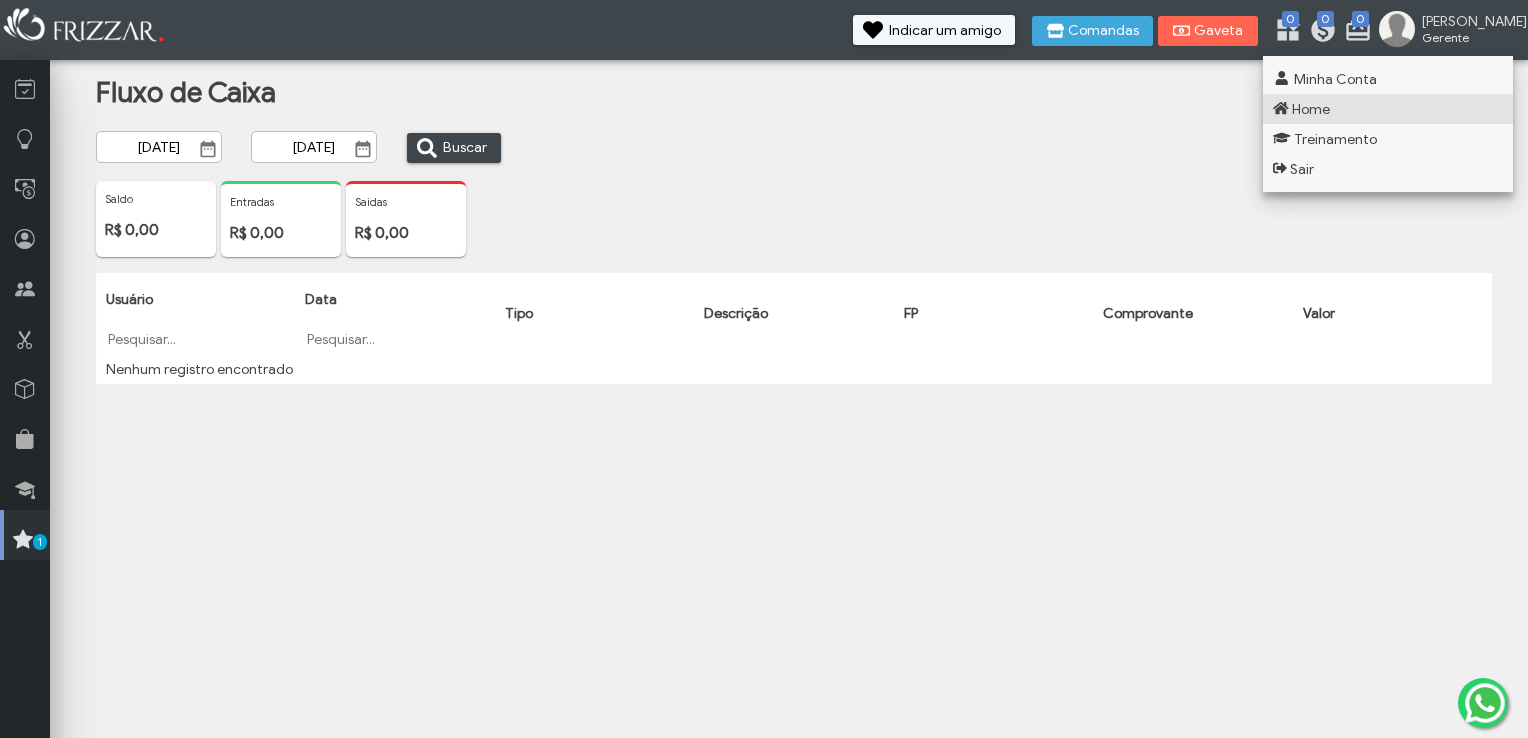 click on "Home" at bounding box center (1311, 109) 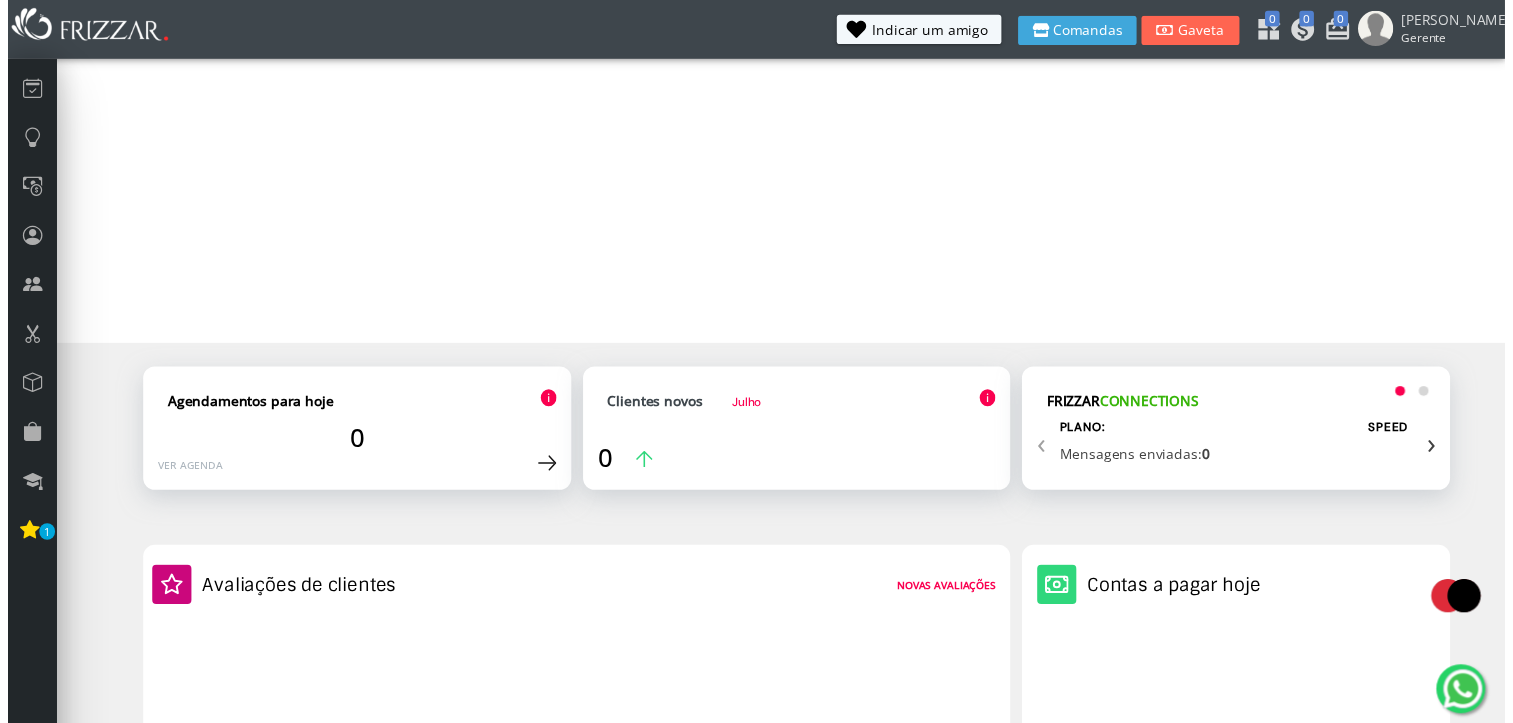 scroll, scrollTop: 0, scrollLeft: 0, axis: both 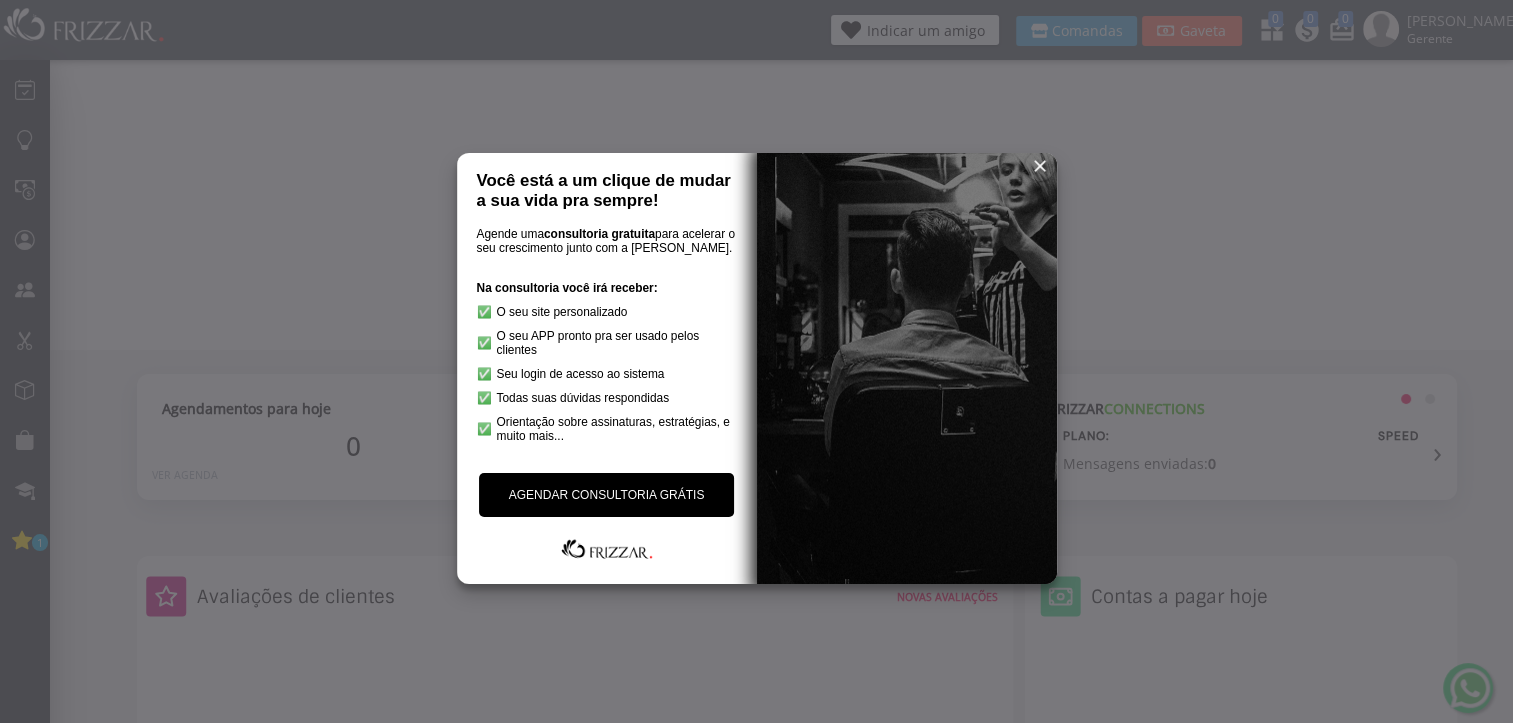 click at bounding box center [1040, 166] 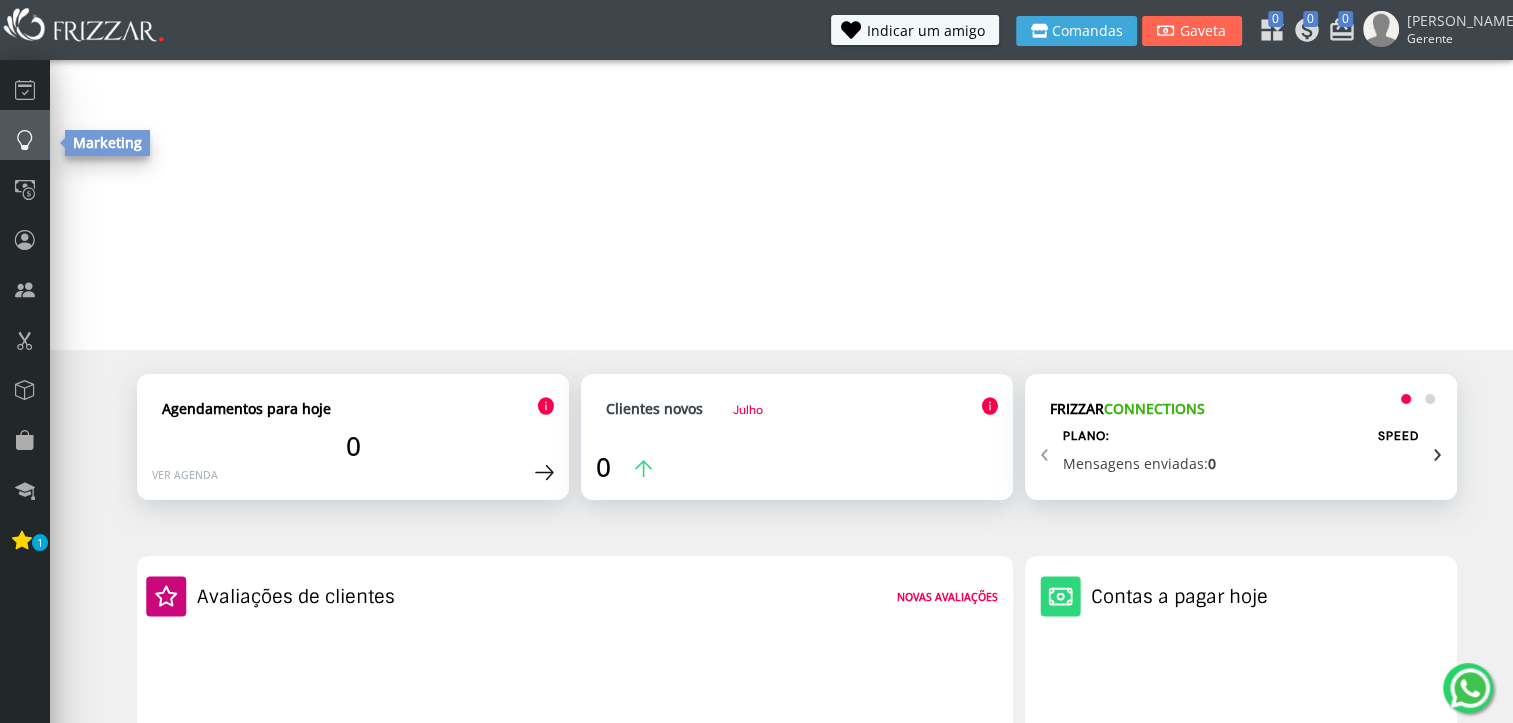 click at bounding box center [25, 139] 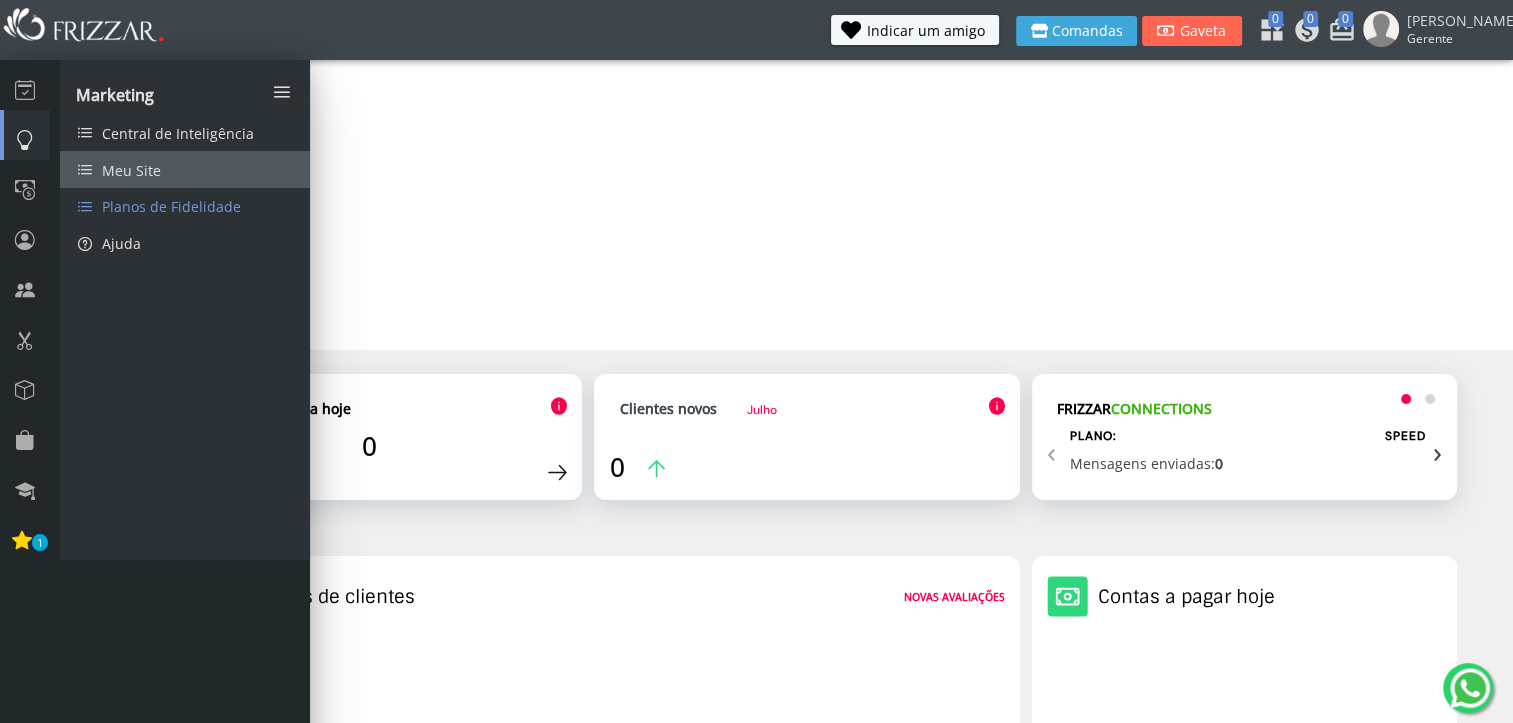 click on "Meu Site" at bounding box center [131, 170] 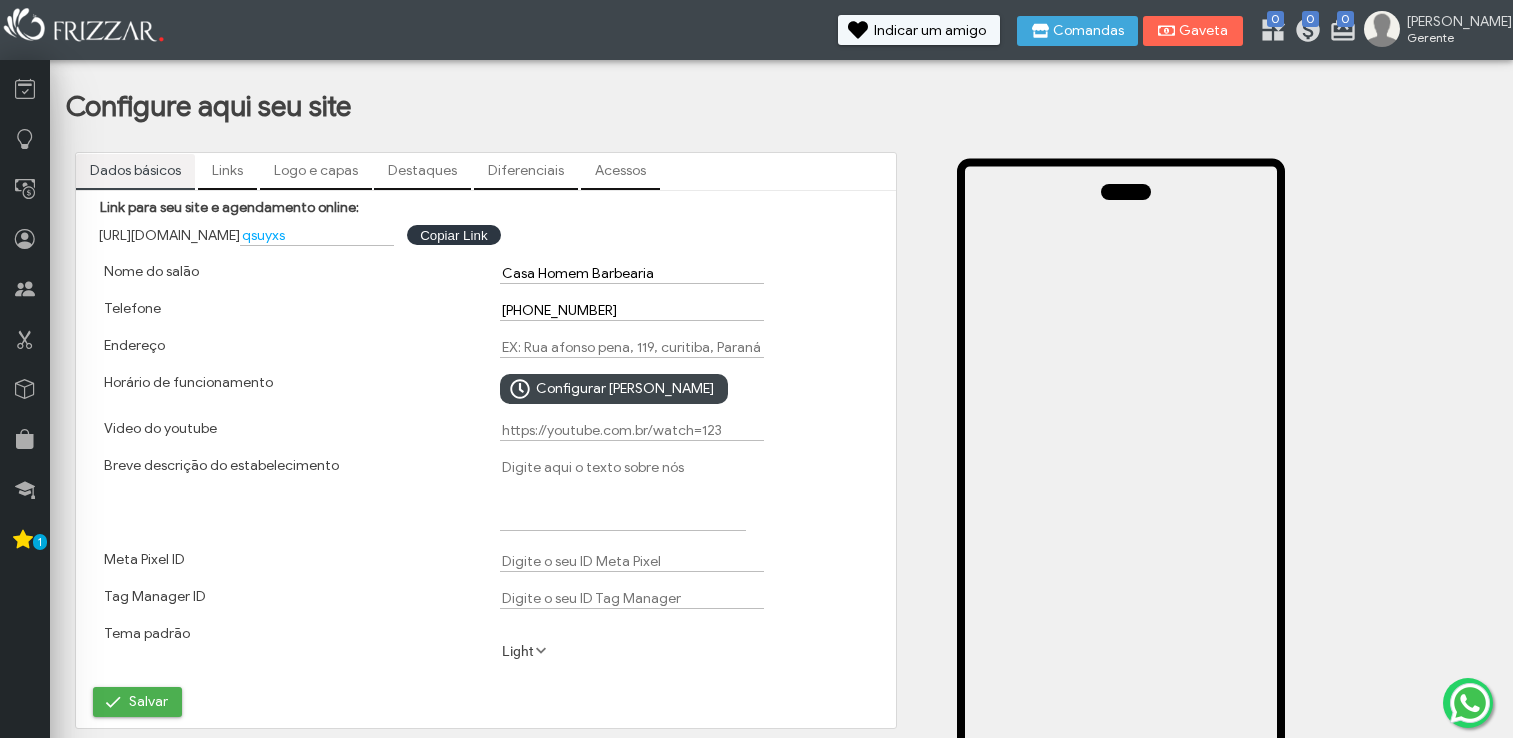 scroll, scrollTop: 0, scrollLeft: 0, axis: both 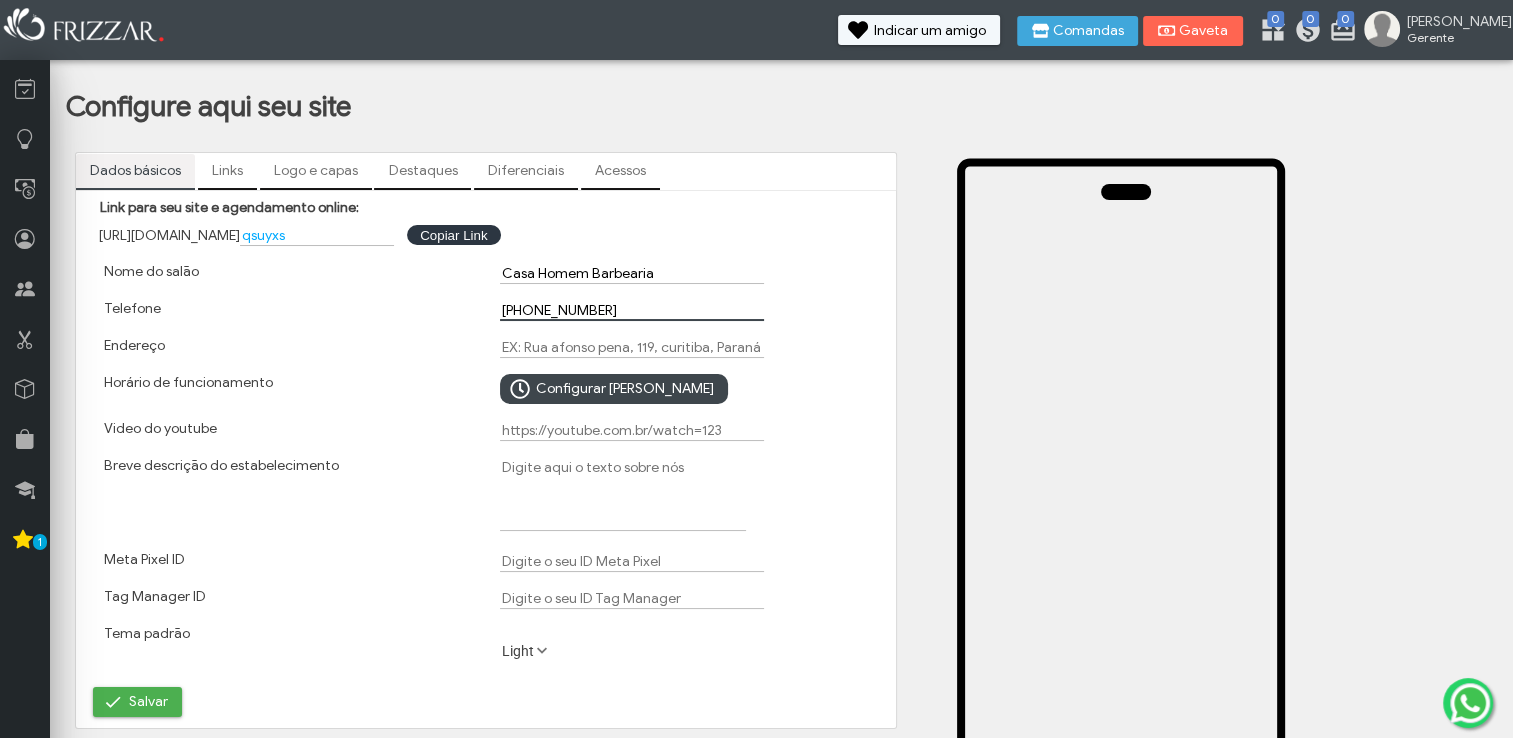 click on "[PHONE_NUMBER]" at bounding box center (632, 310) 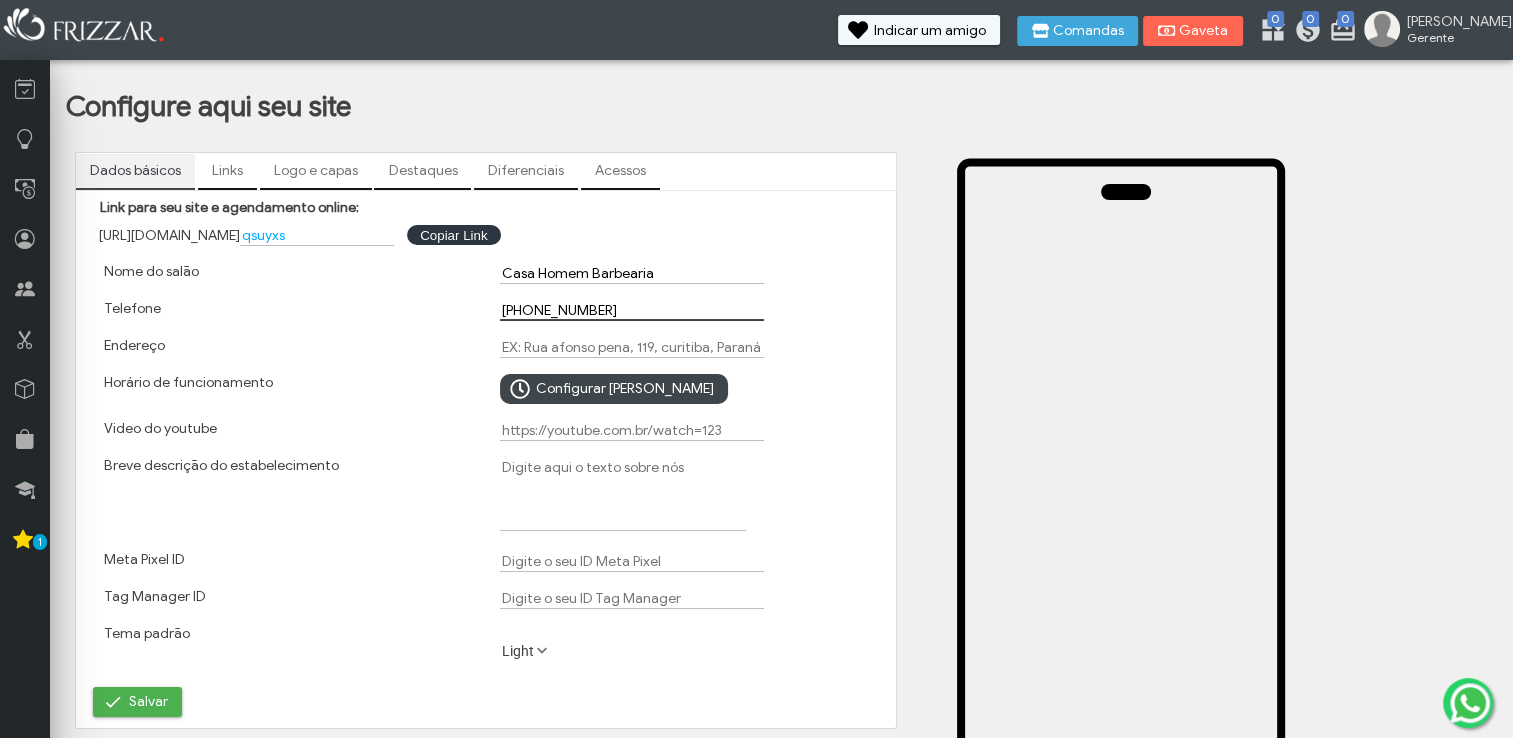 type on "[PHONE_NUMBER]" 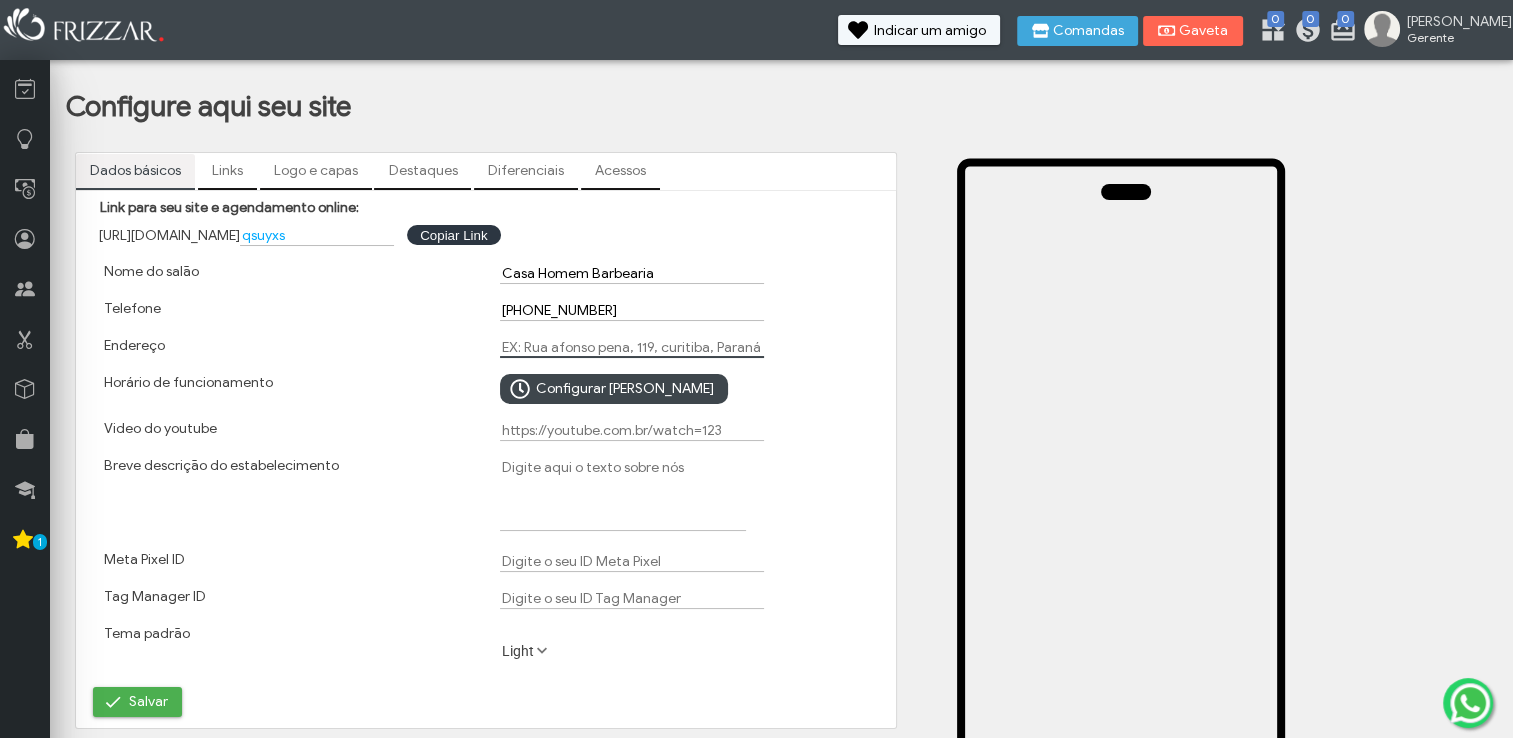 click on "Endereço" at bounding box center (632, 347) 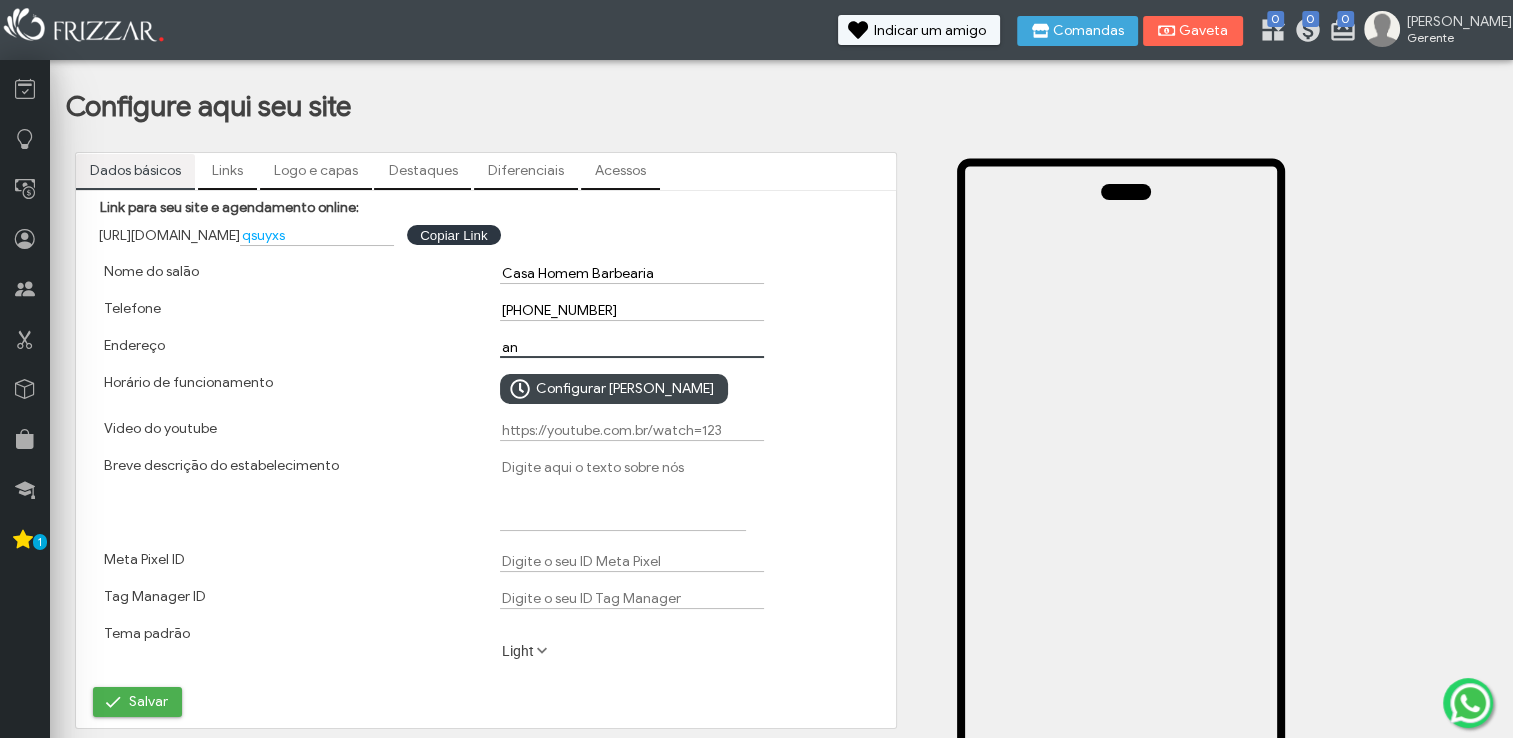 type on "a" 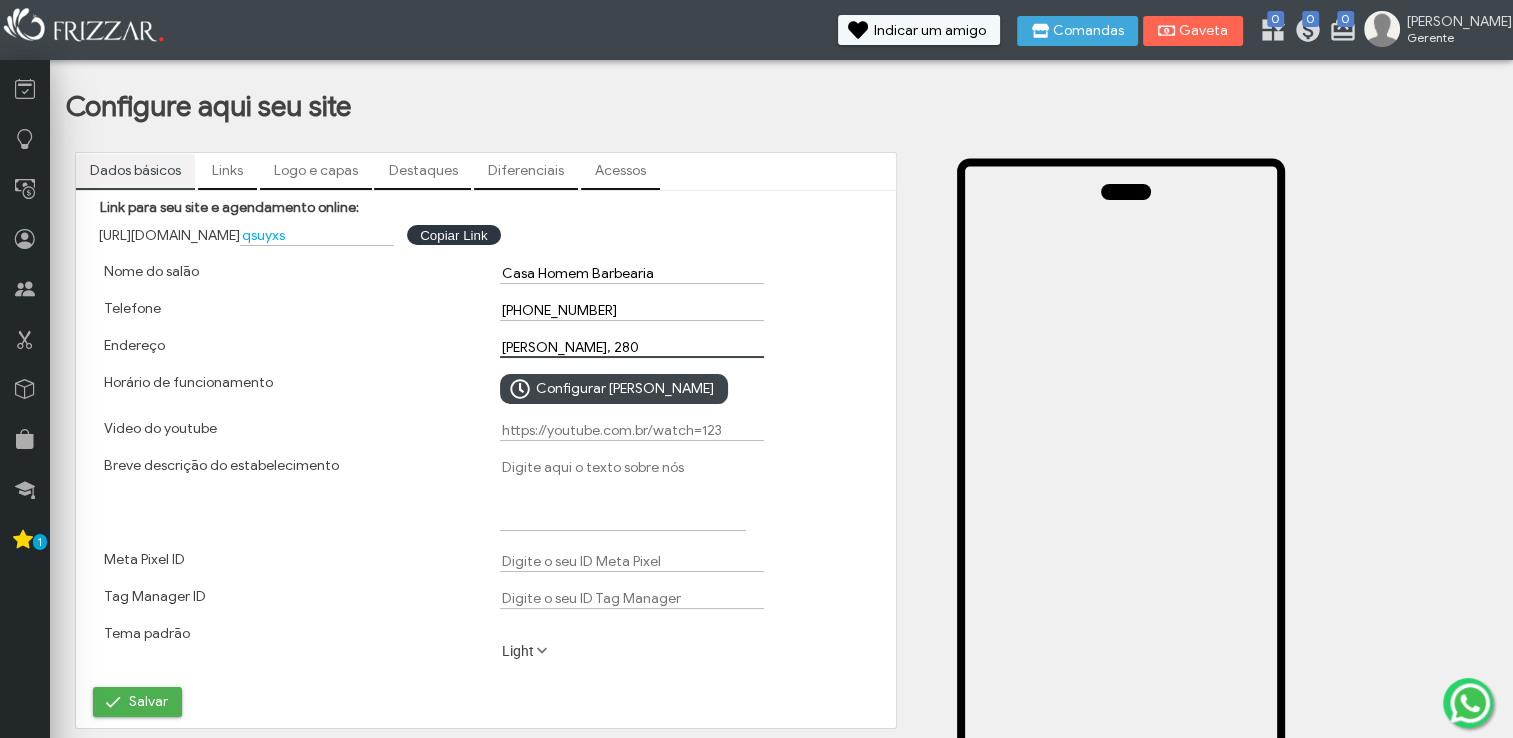 type on "[PERSON_NAME], 280" 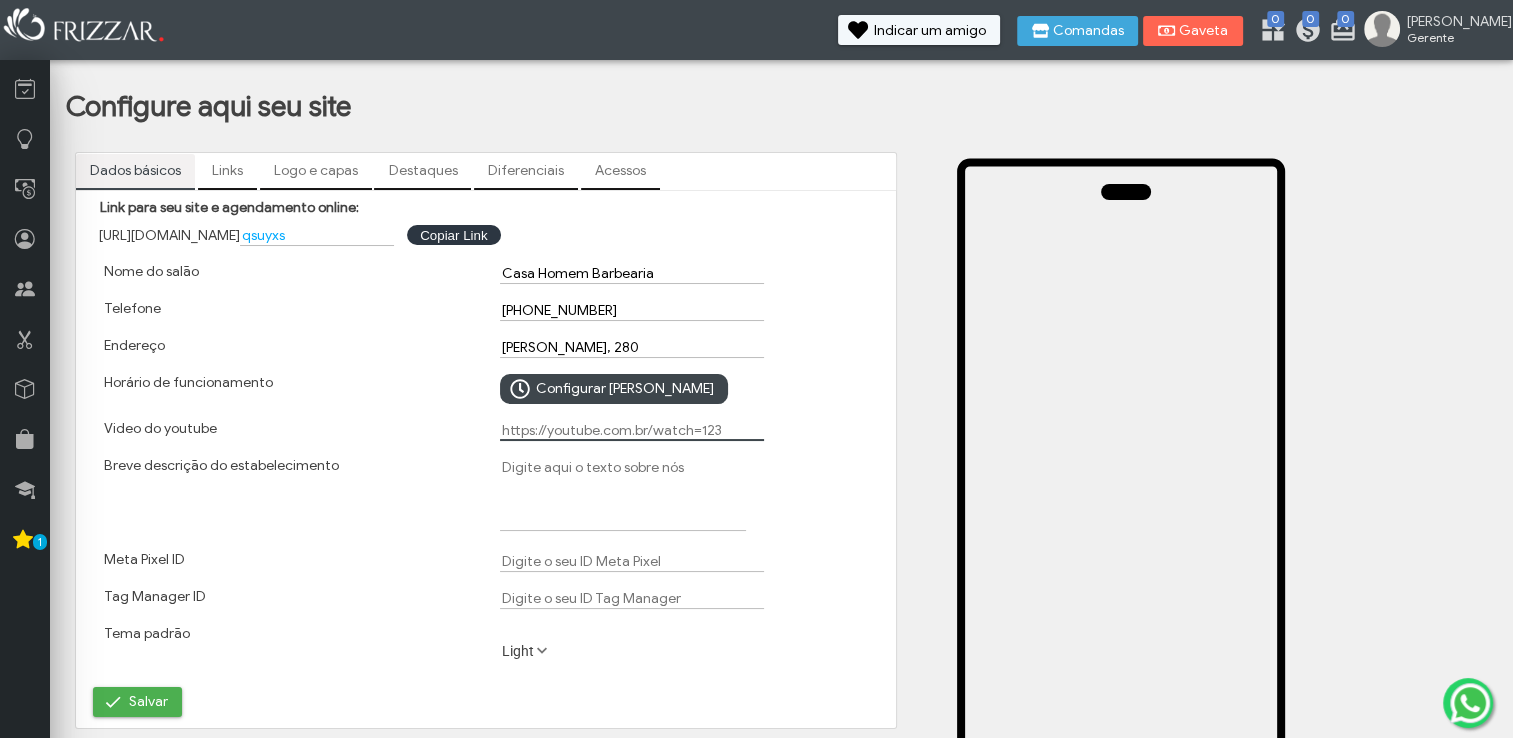 click on "Video do youtube" at bounding box center [632, 430] 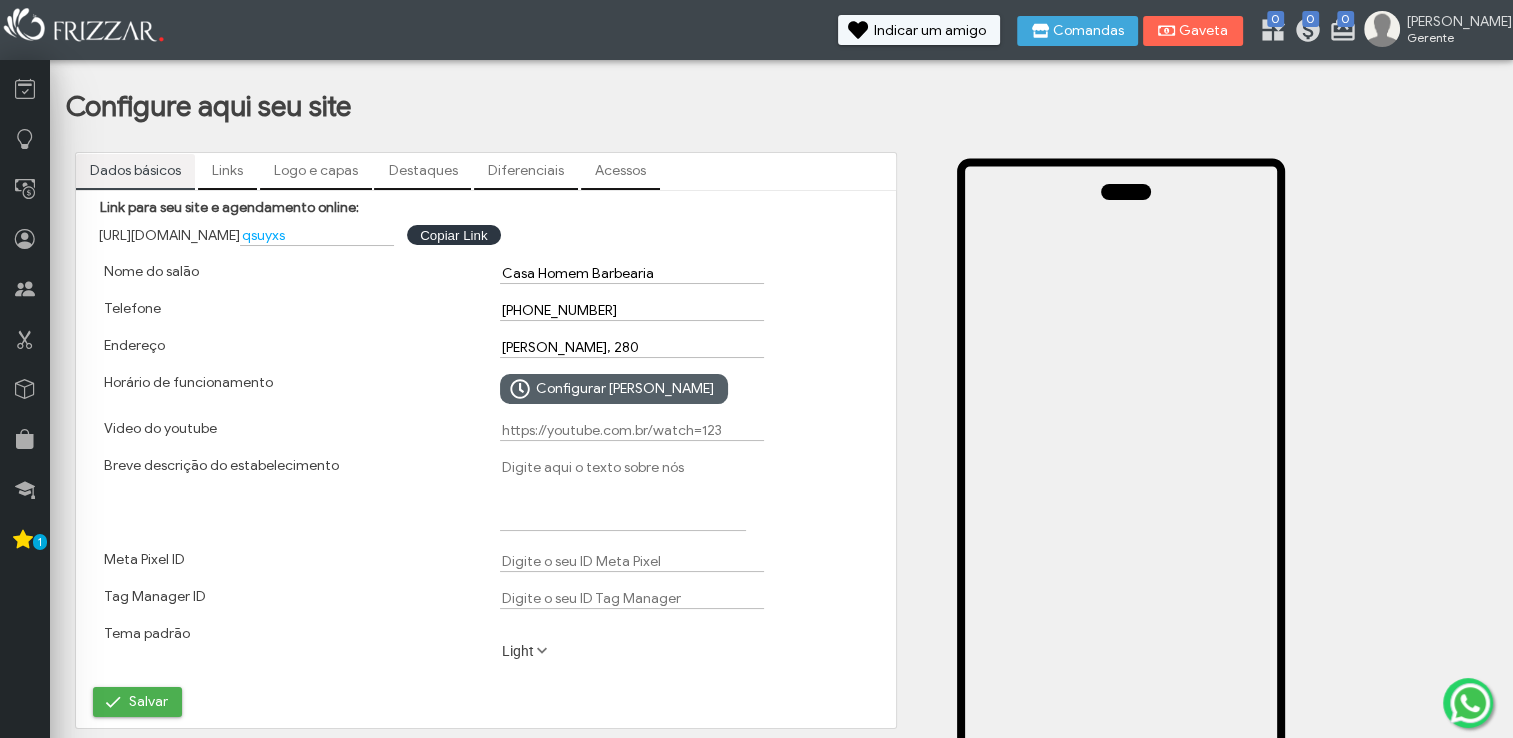 click on "Configurar [PERSON_NAME]" at bounding box center (625, 389) 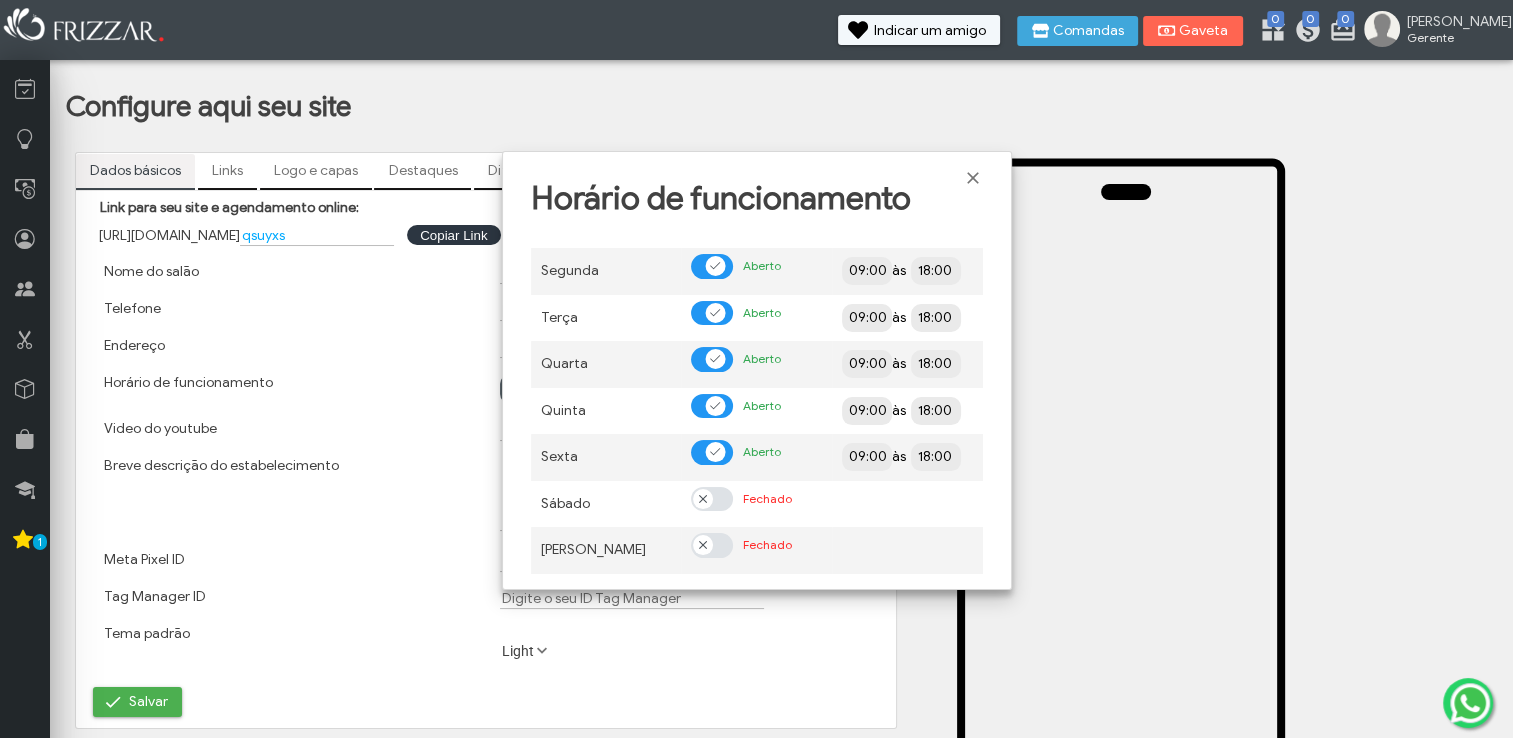 scroll, scrollTop: 12, scrollLeft: 10, axis: both 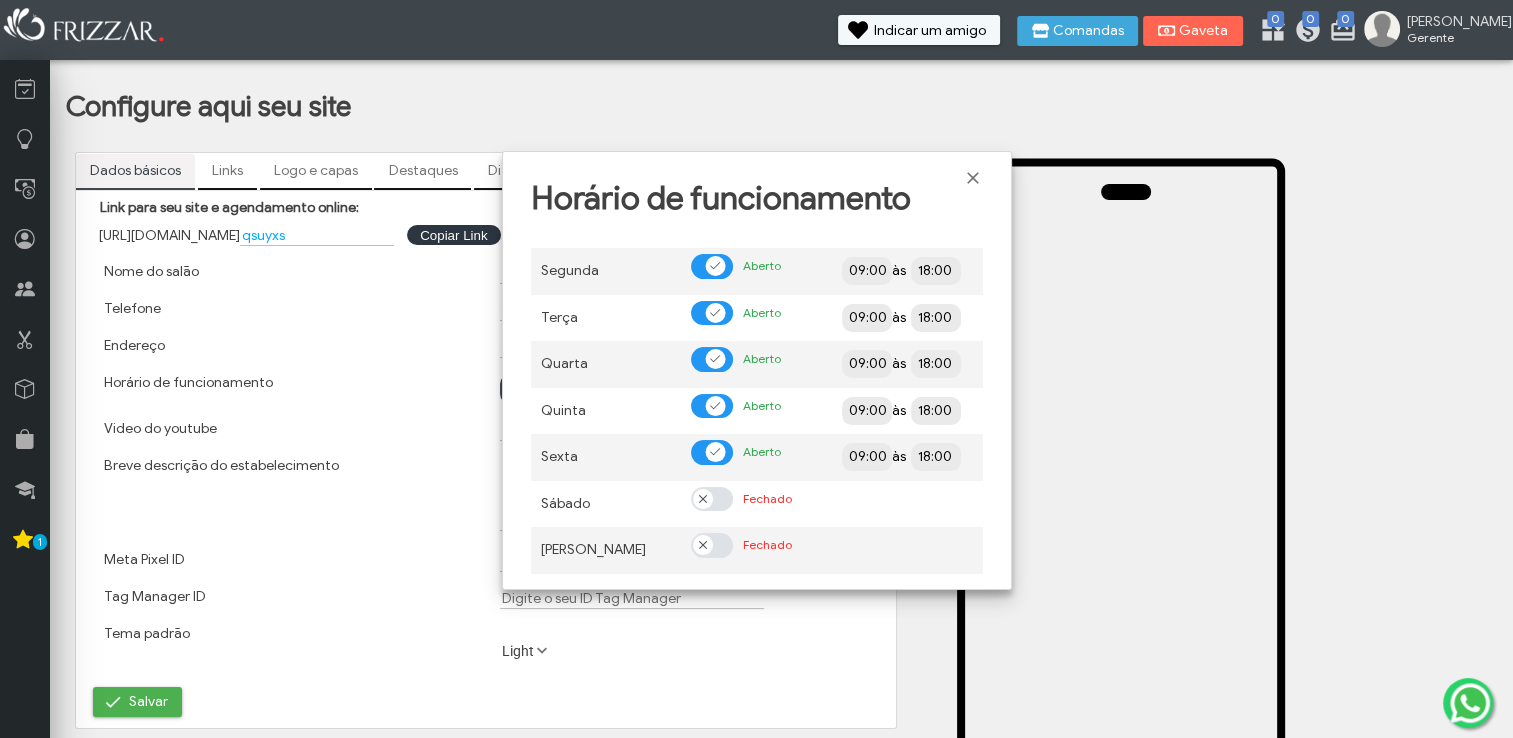 click on "Aberto" at bounding box center [756, 271] 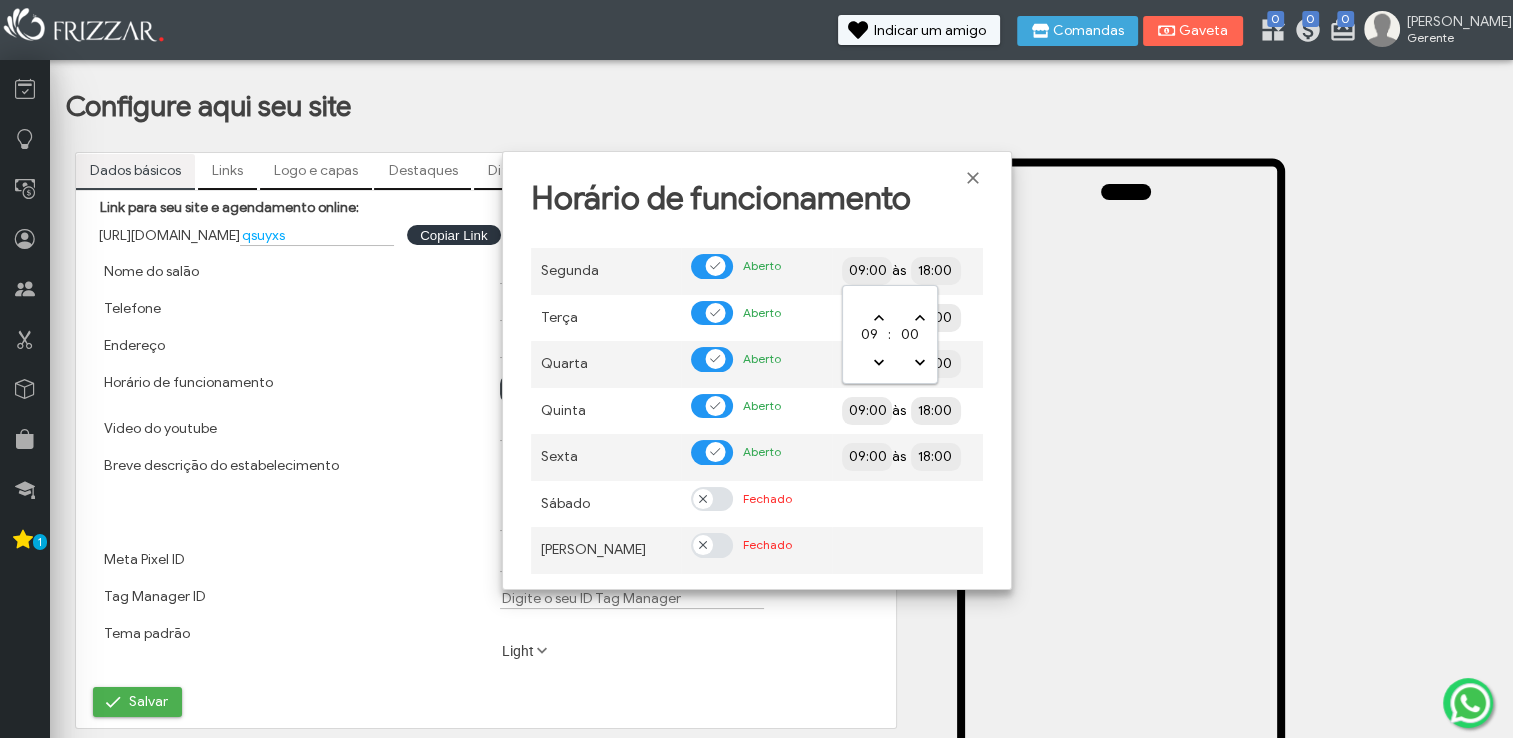 click on "09:00" at bounding box center (938, 269) 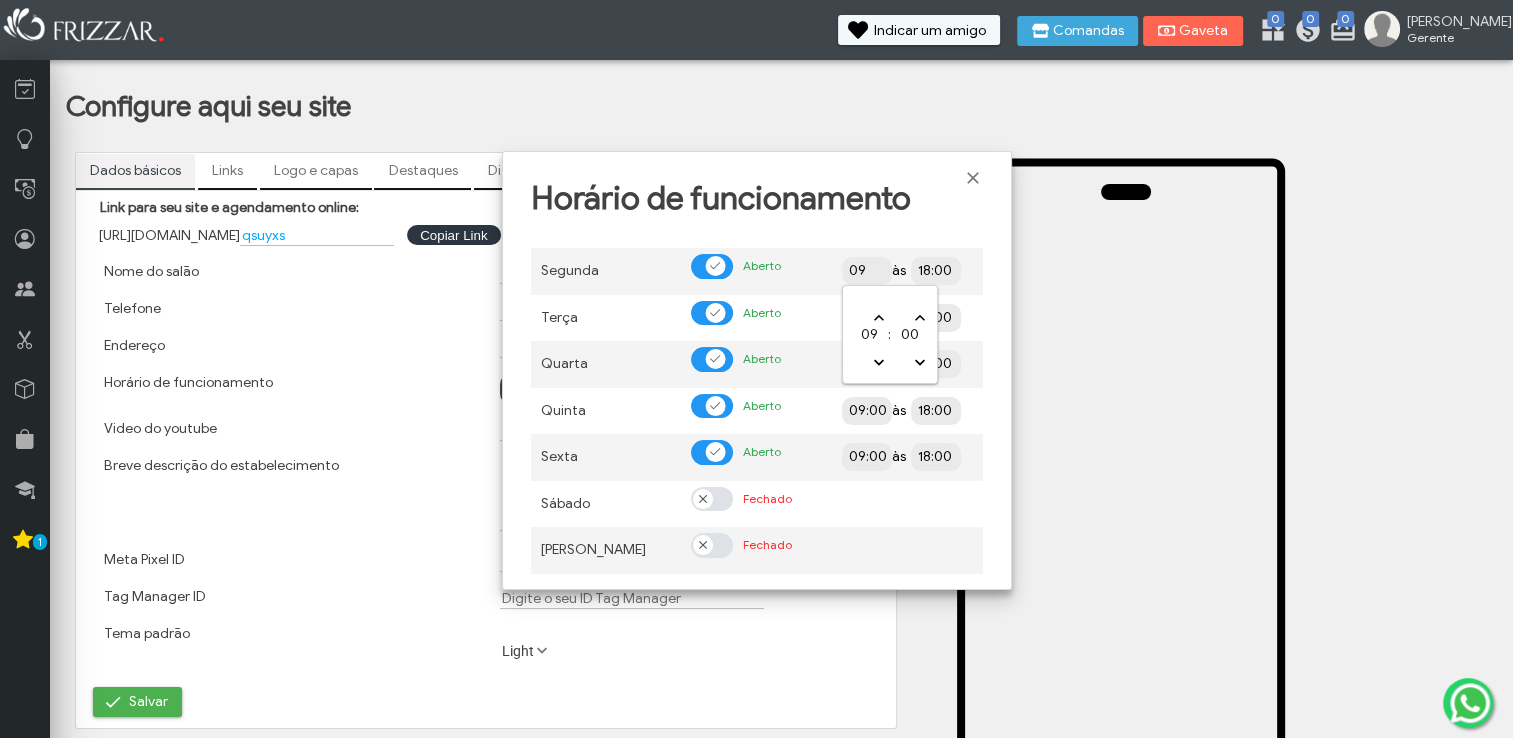 type on "0" 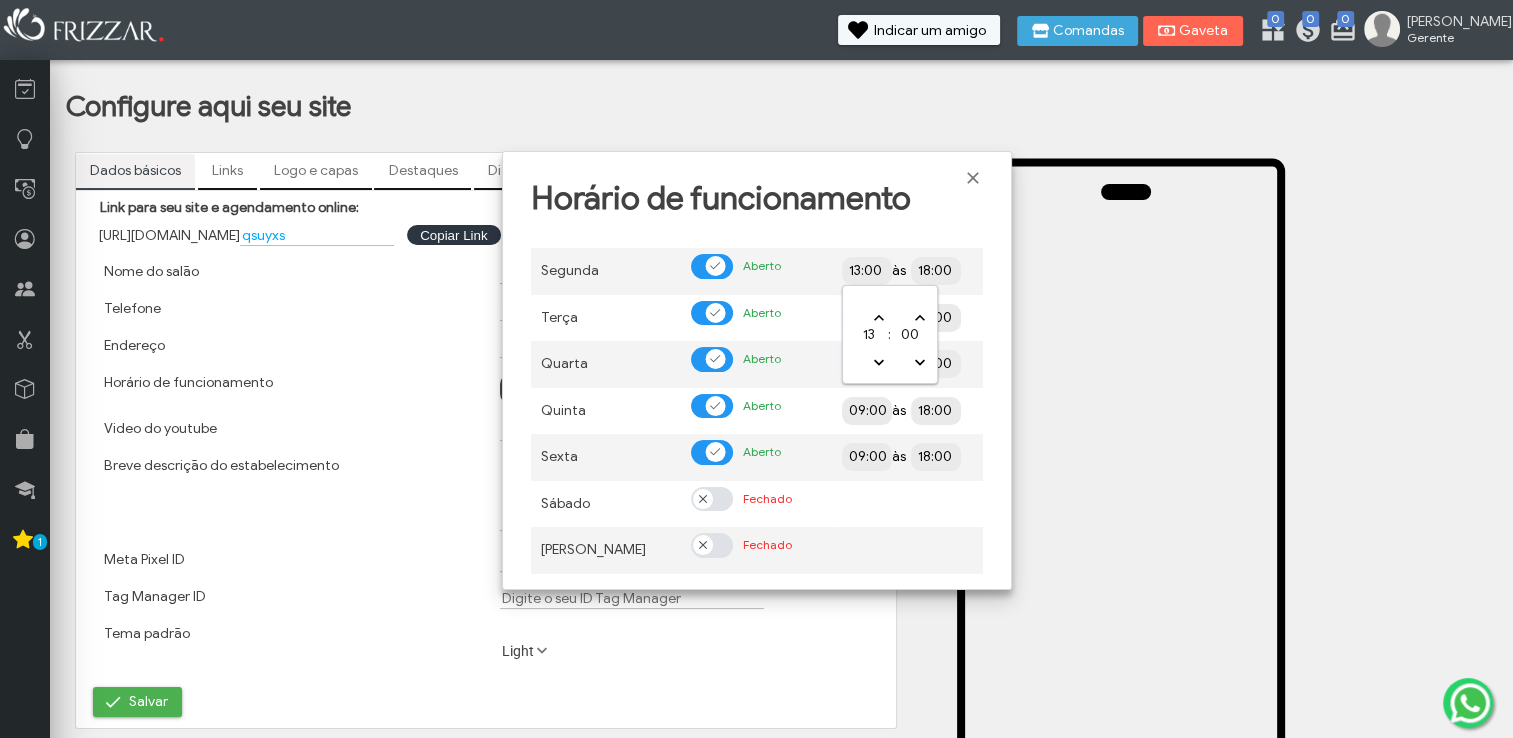 type on "13:00" 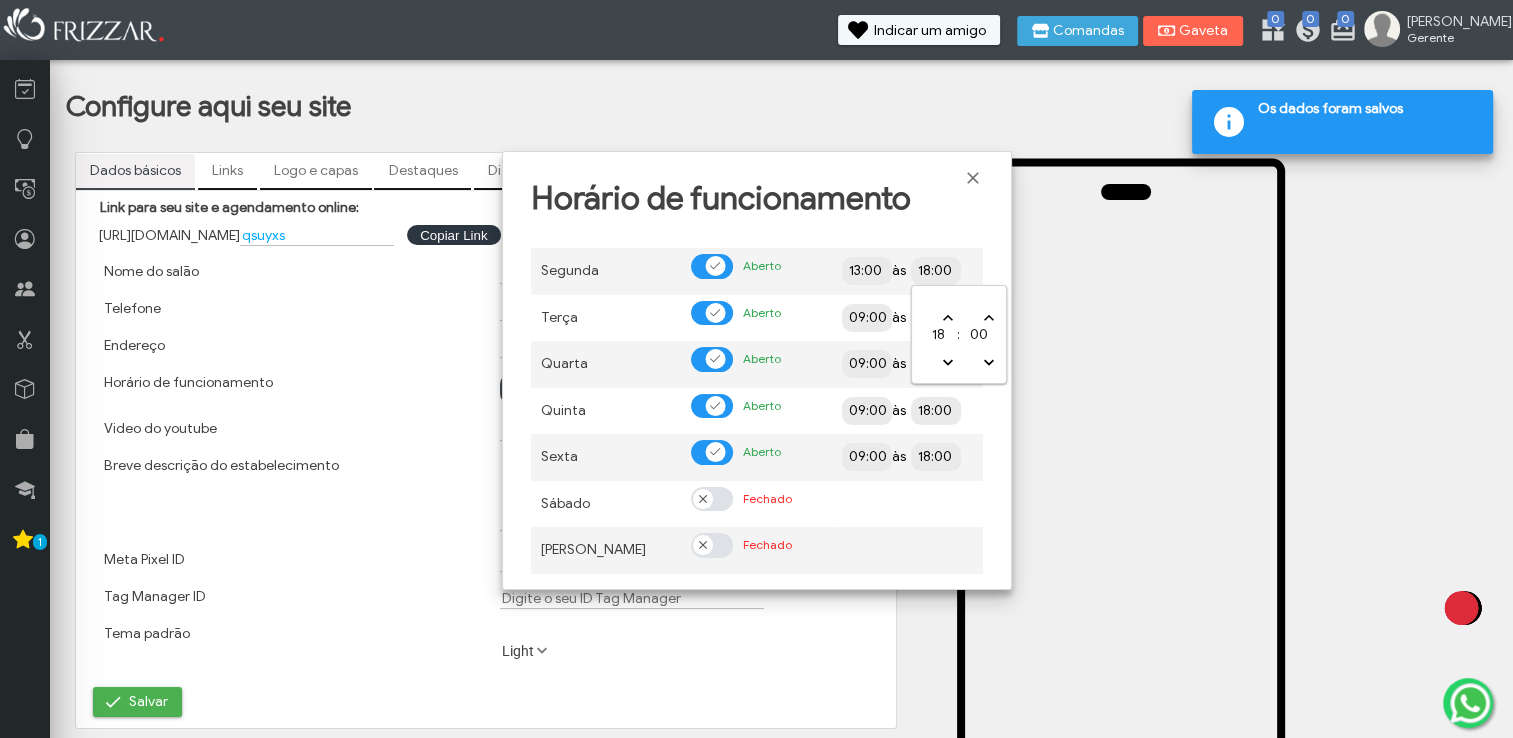 click on "18" at bounding box center [938, 334] 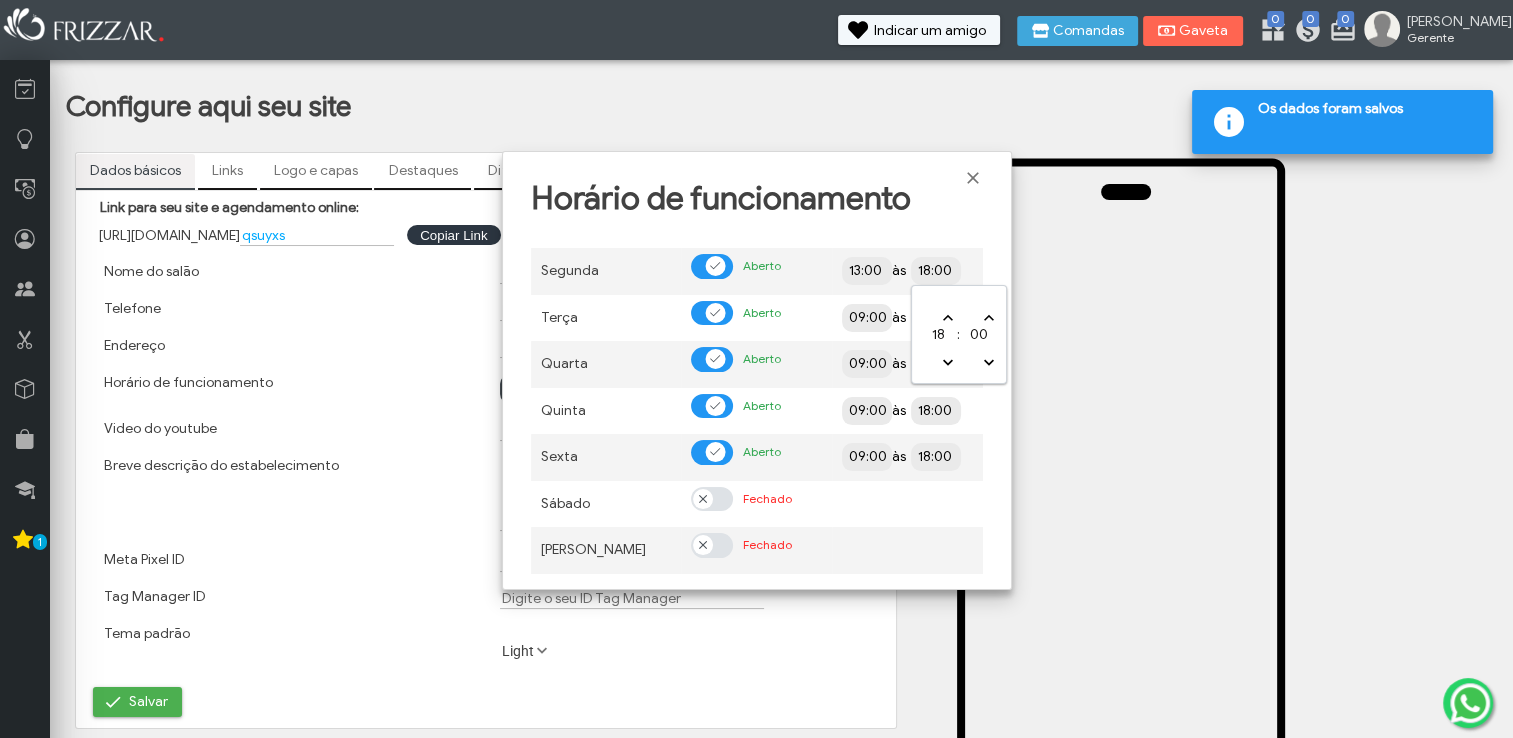 click on "18:00" at bounding box center (936, 271) 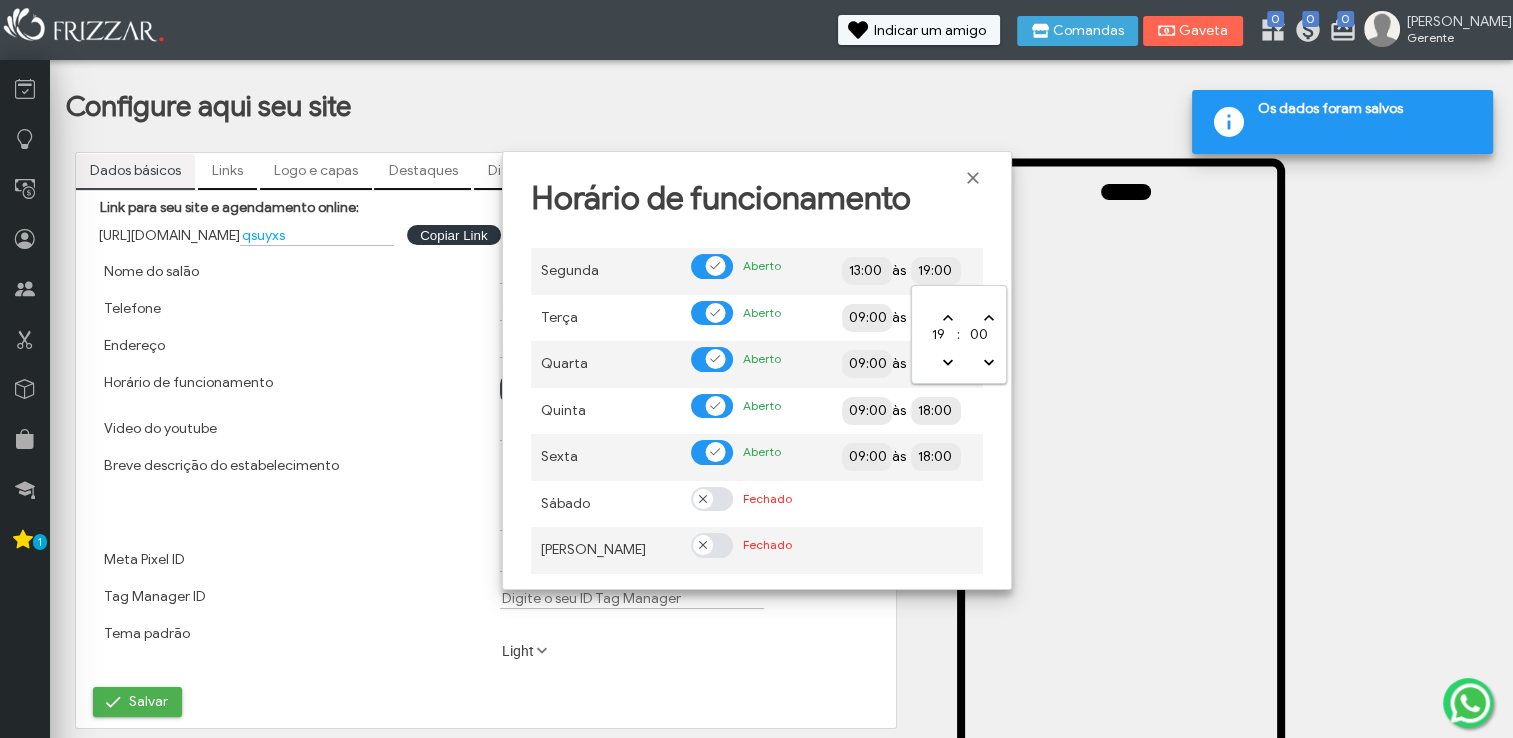 type on "20:00" 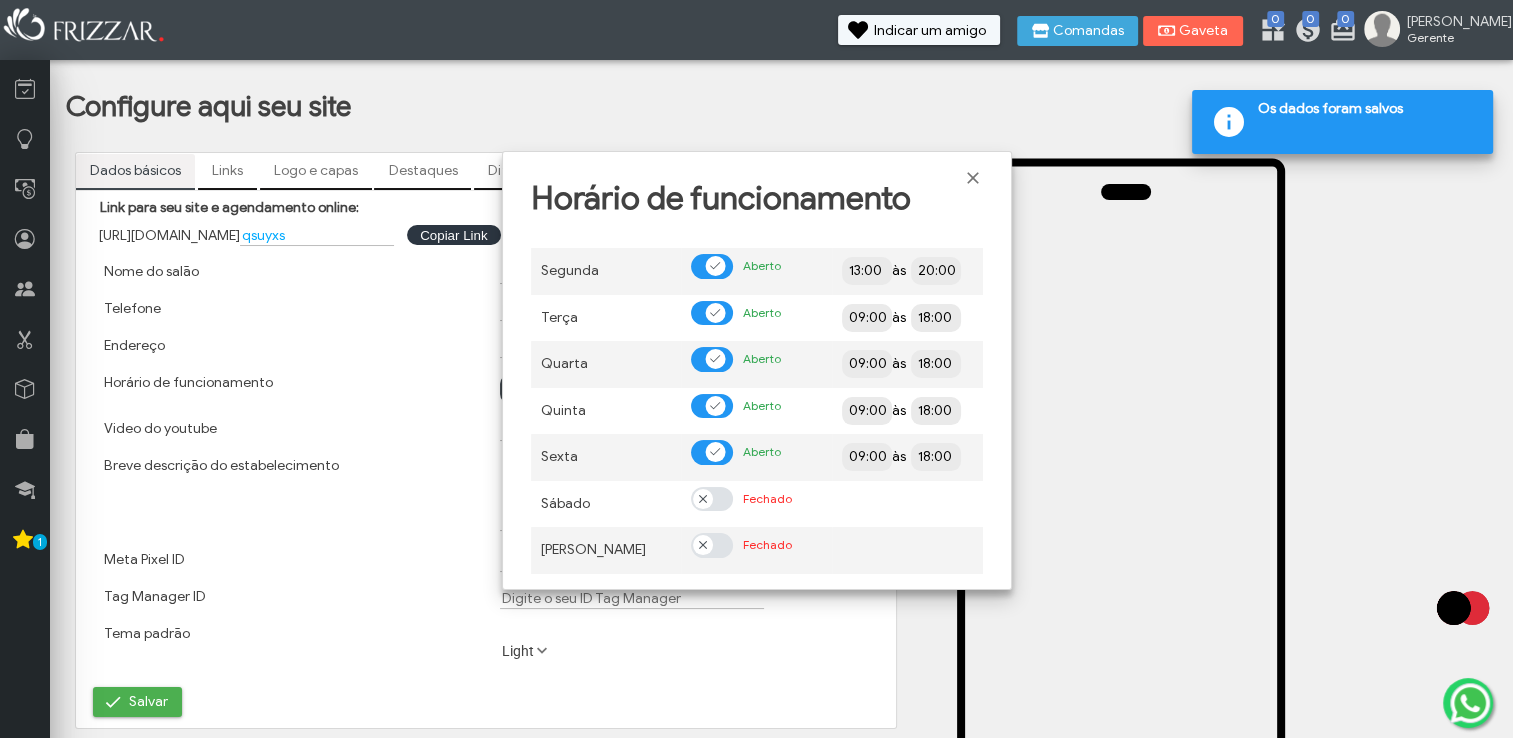 click on "Segunda Aberto 13:00 às 20:00 Terça Aberto 09:00 às 18:00 Quarta Aberto 09:00 às 18:00 Quinta Aberto 09:00 às 18:00 Sexta Aberto 09:00 às 18:00 Sábado Fechado Domingo Fechado" at bounding box center [757, 405] 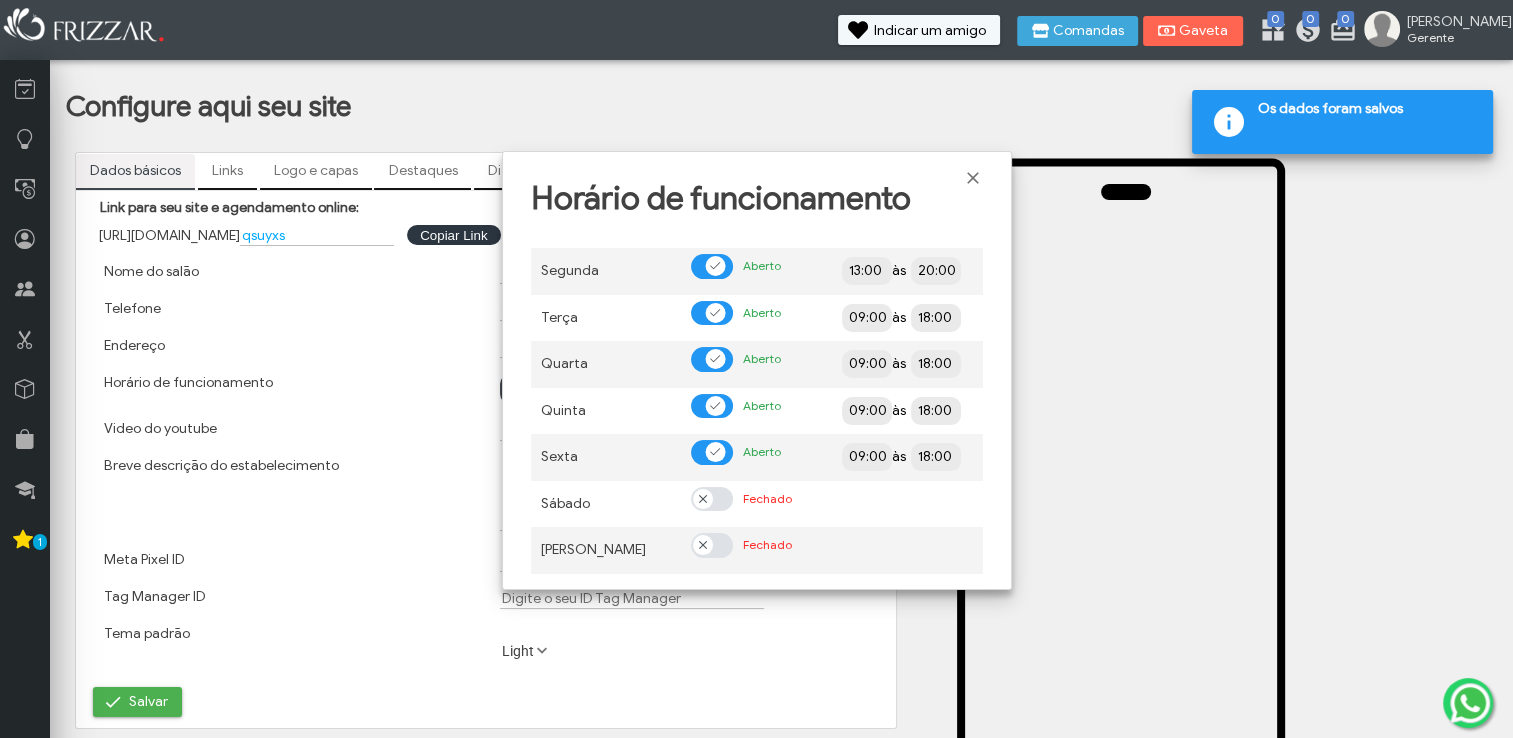 click on "18:00" at bounding box center (1007, 317) 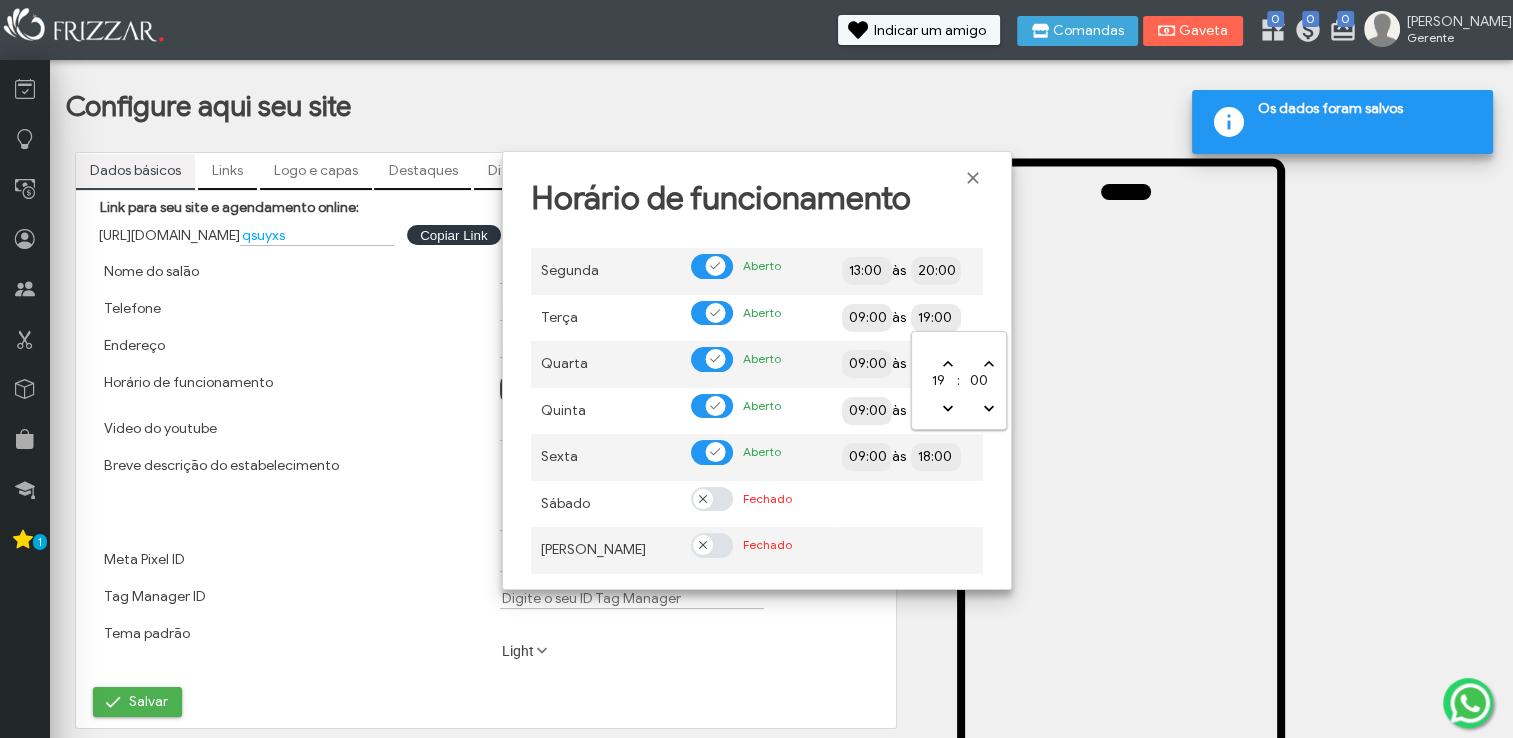 type on "20:00" 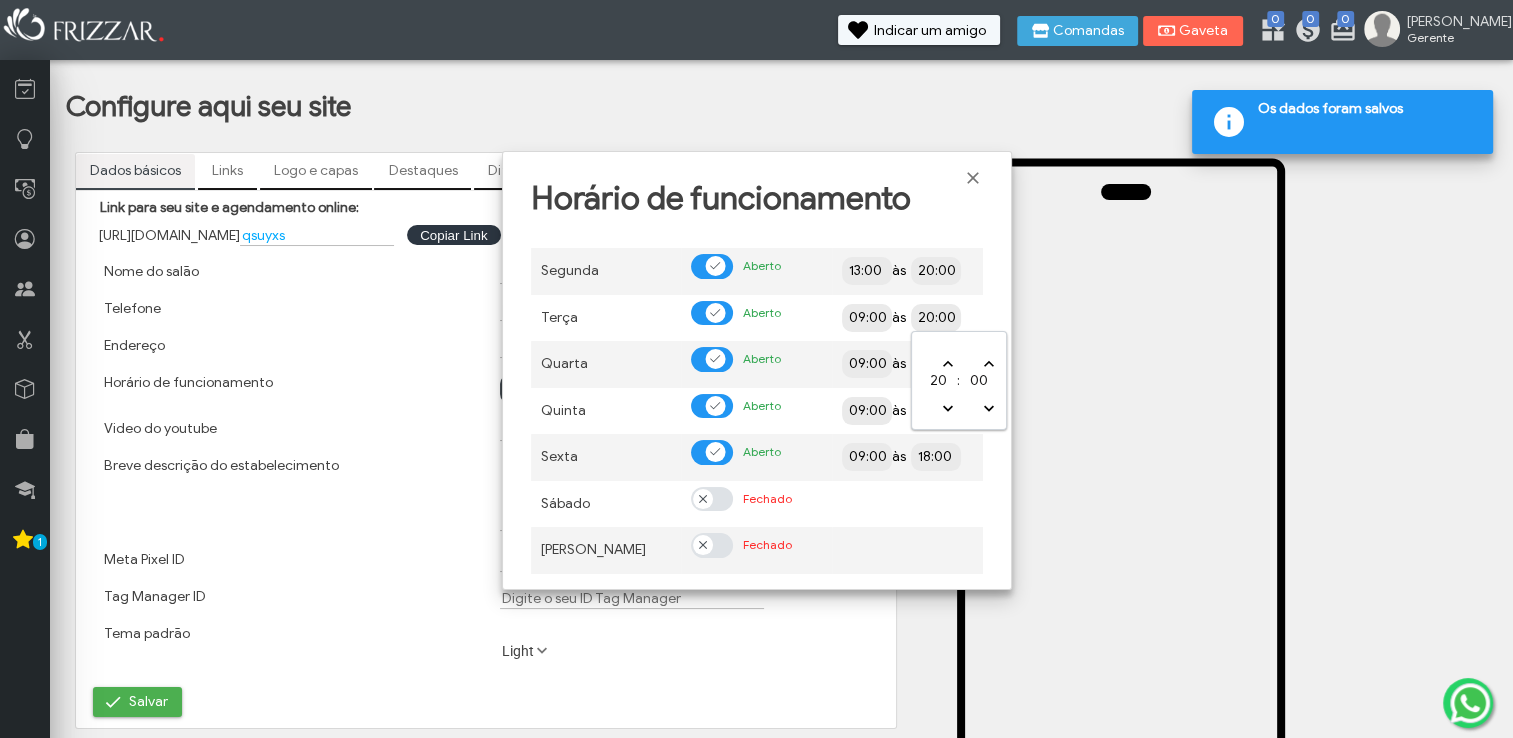 click on "20:00" at bounding box center (1007, 316) 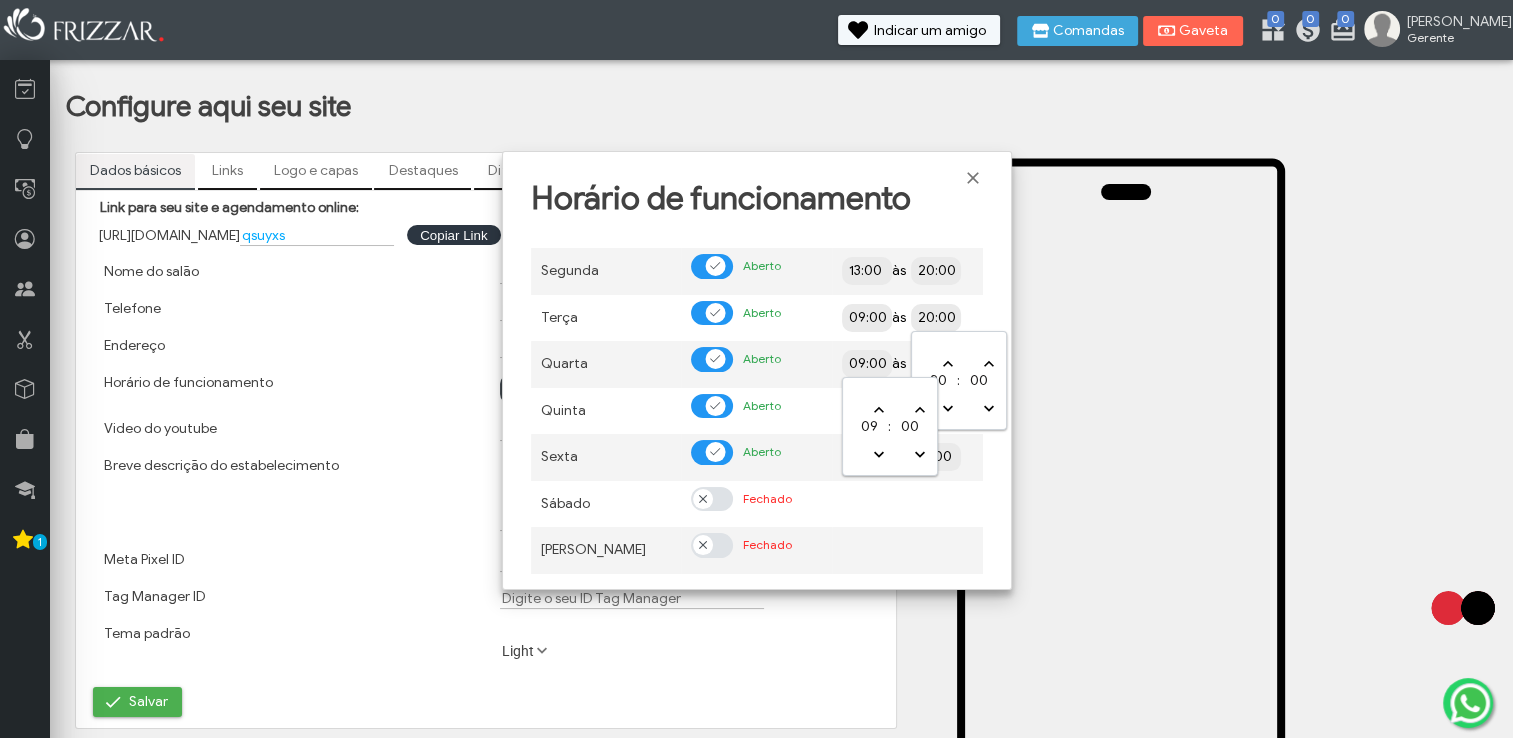 click on "09:00" at bounding box center [938, 362] 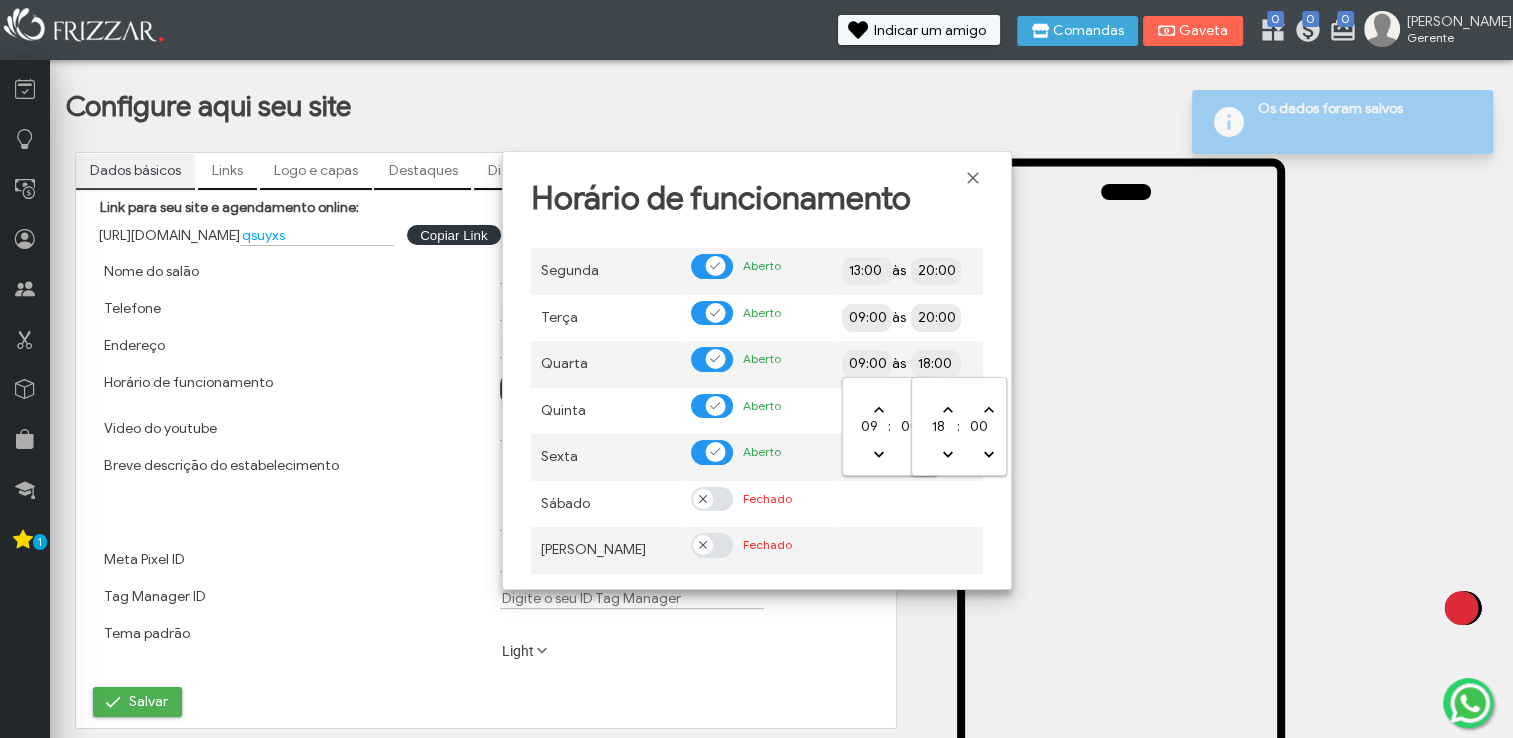 click on "18:00" at bounding box center [1007, 362] 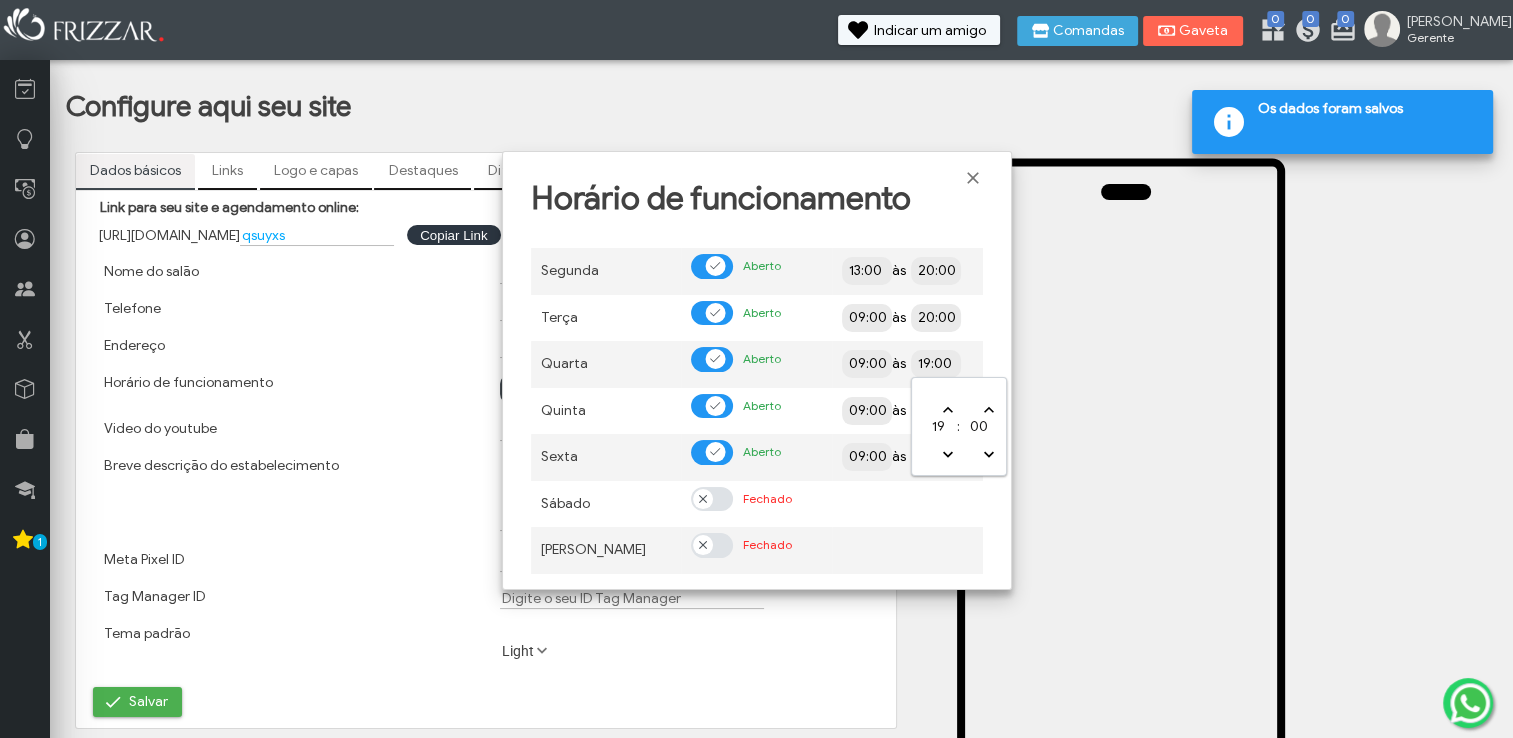 type on "20:00" 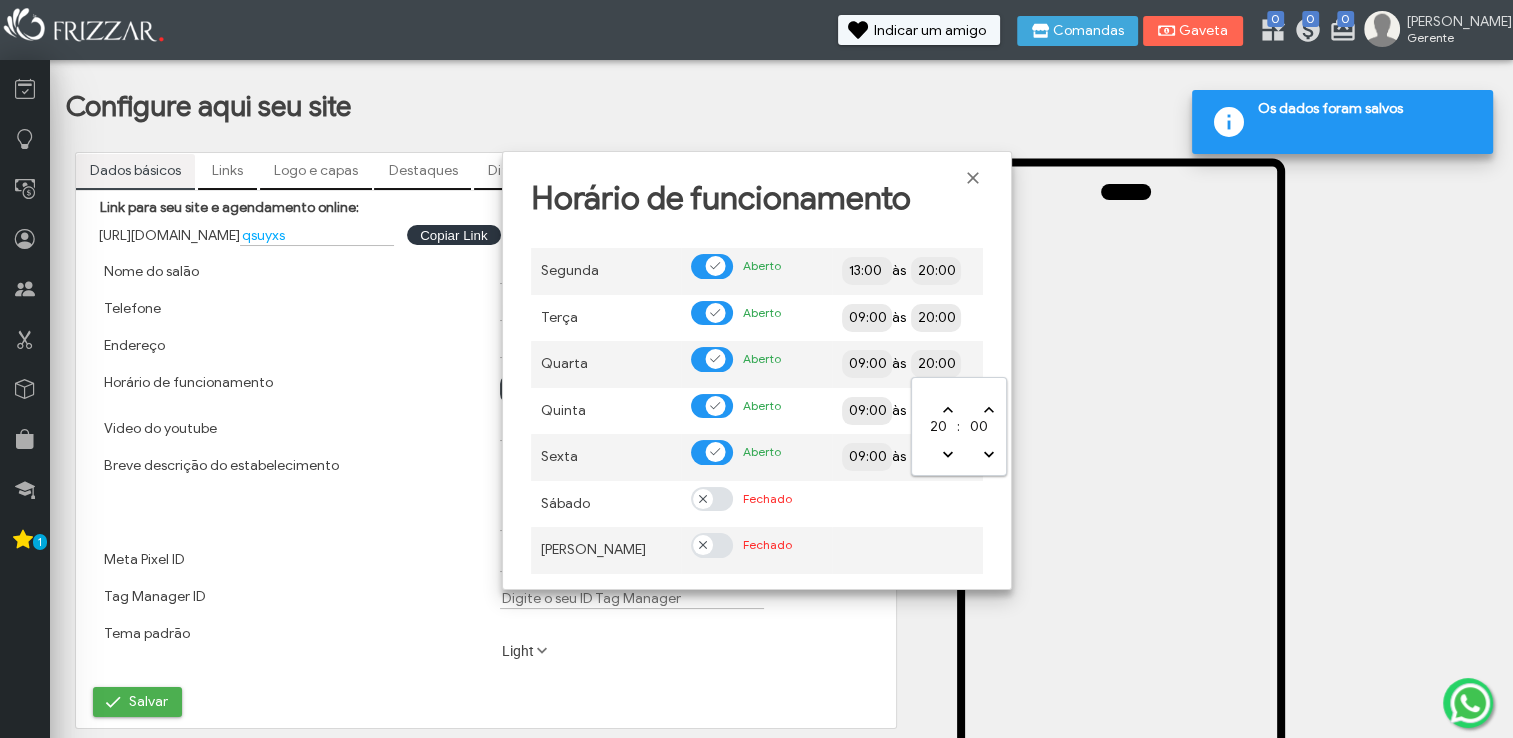 click on "20:00" at bounding box center (1007, 362) 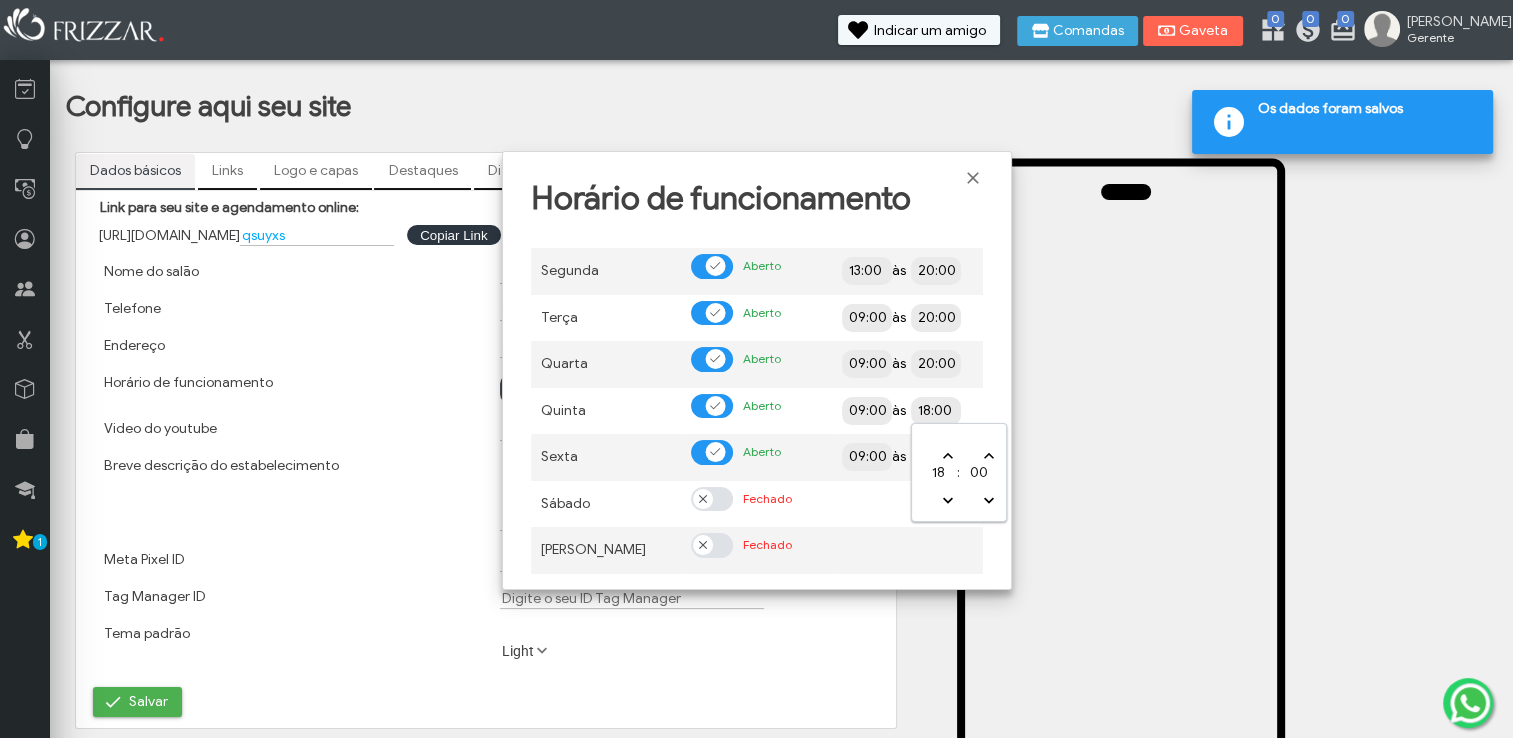 click on "18:00" at bounding box center [1007, 409] 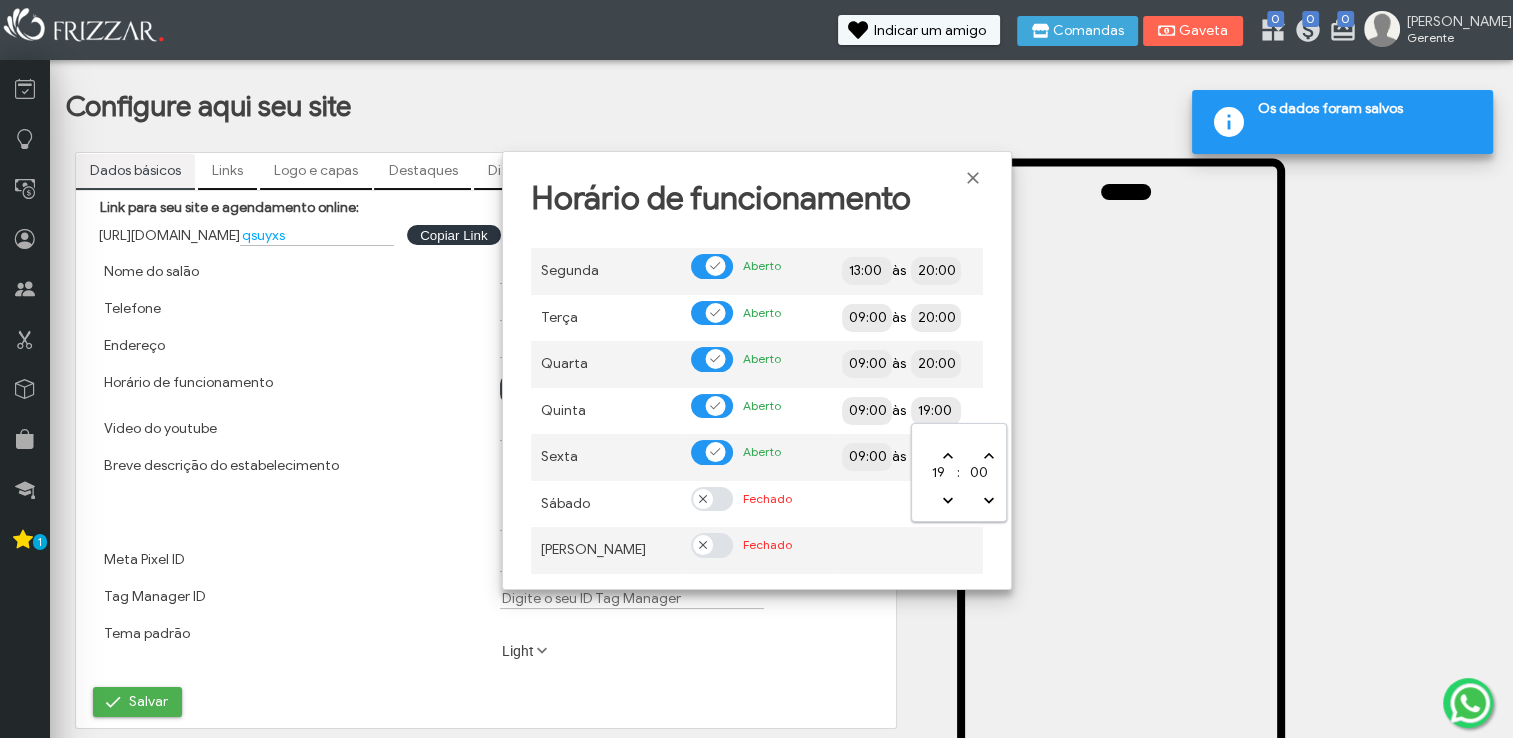 type on "20:00" 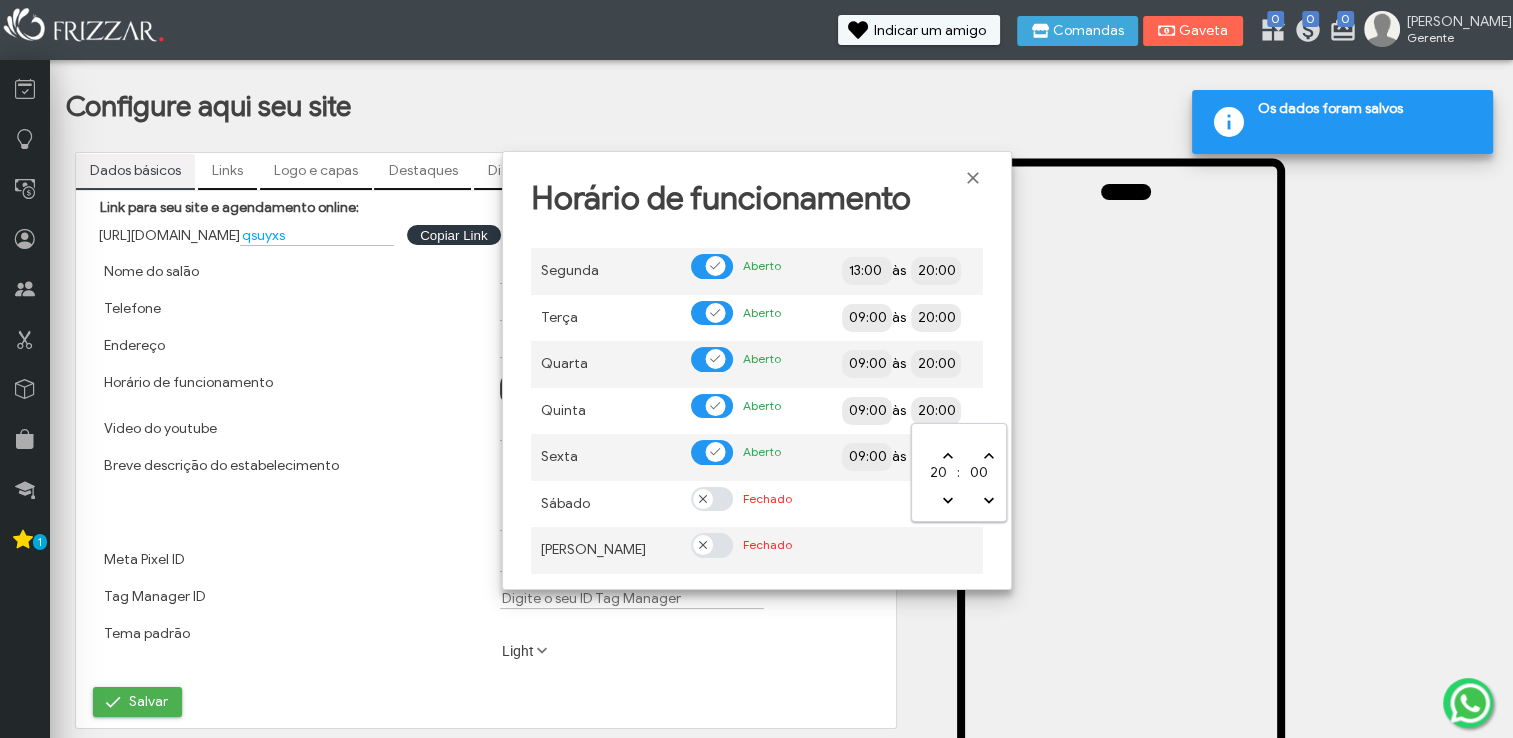 click on "20:00" at bounding box center (1007, 409) 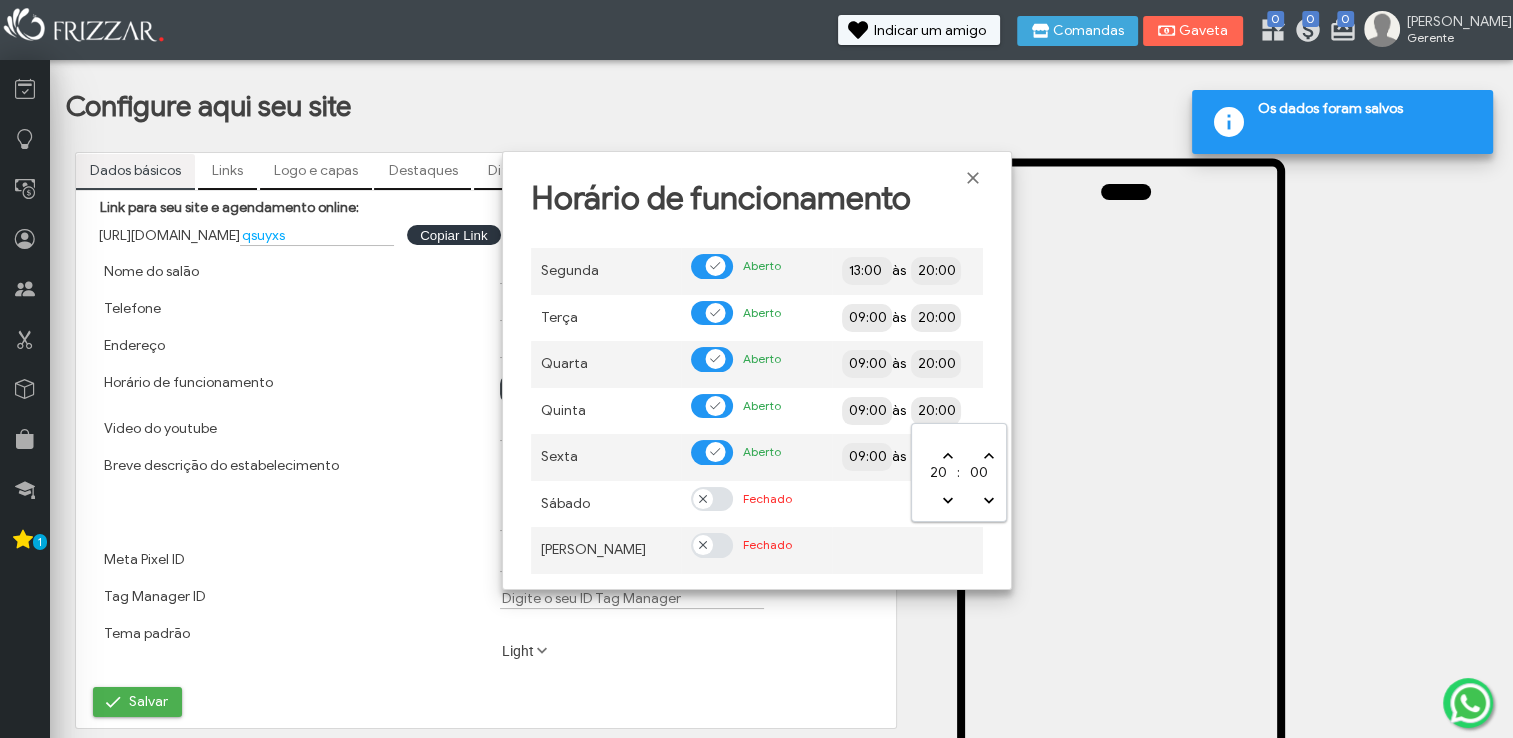 click at bounding box center [907, 504] 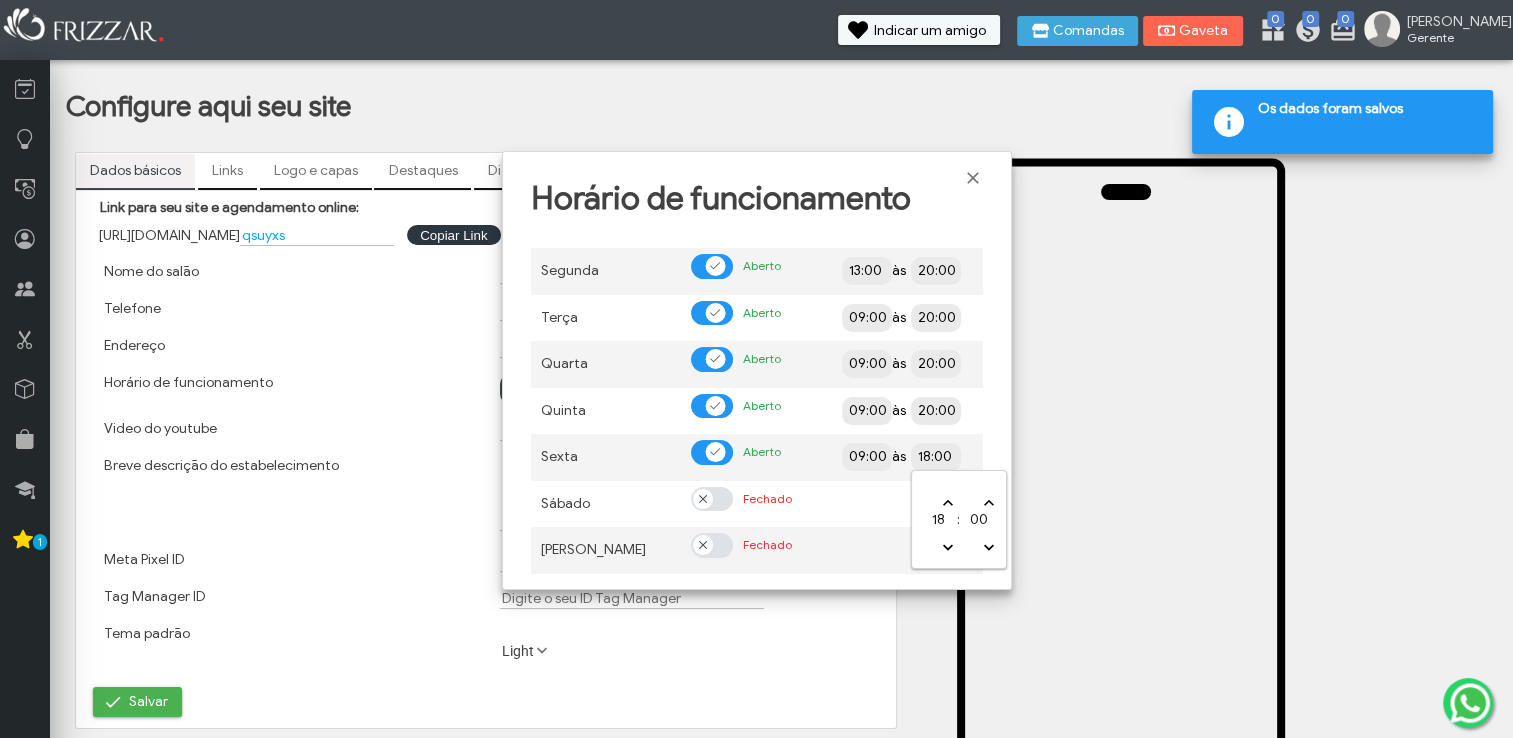 click on "18:00" at bounding box center (936, 457) 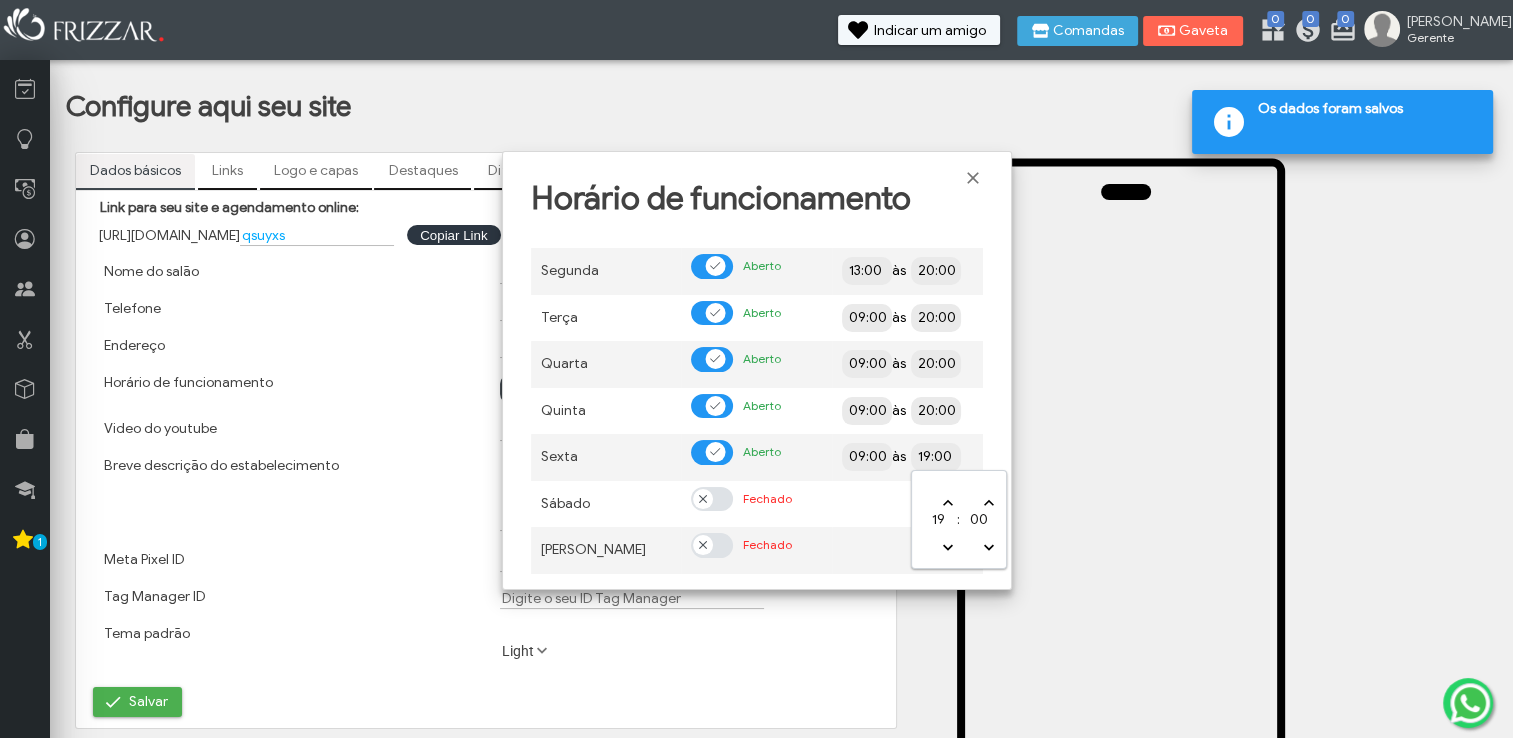 type on "20:00" 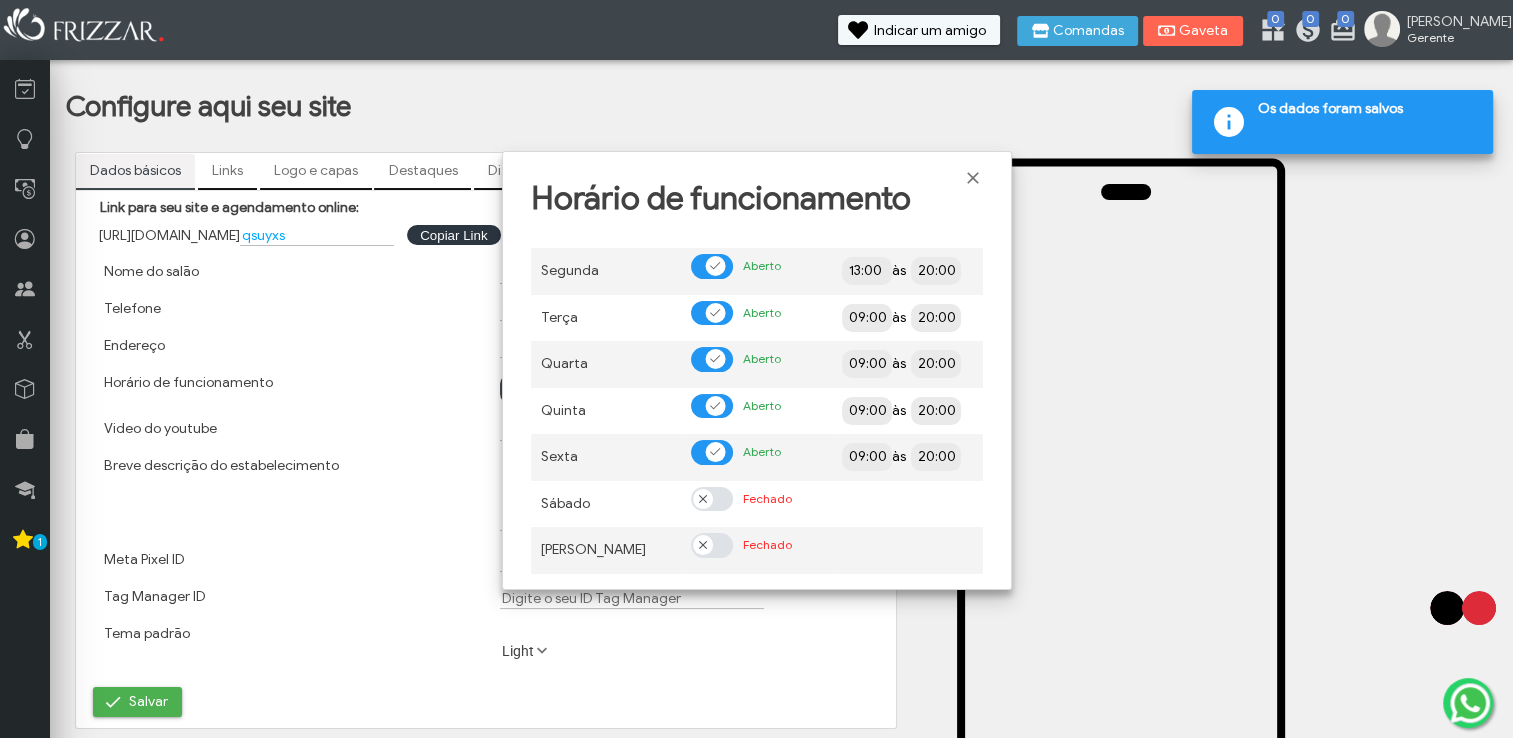 click on "Segunda Aberto 13:00 às 20:00 Terça Aberto 09:00 às 20:00 Quarta Aberto 09:00 às 20:00 Quinta Aberto 09:00 às 20:00 Sexta Aberto 09:00 às 20:00 Sábado Fechado Domingo Fechado" at bounding box center [757, 405] 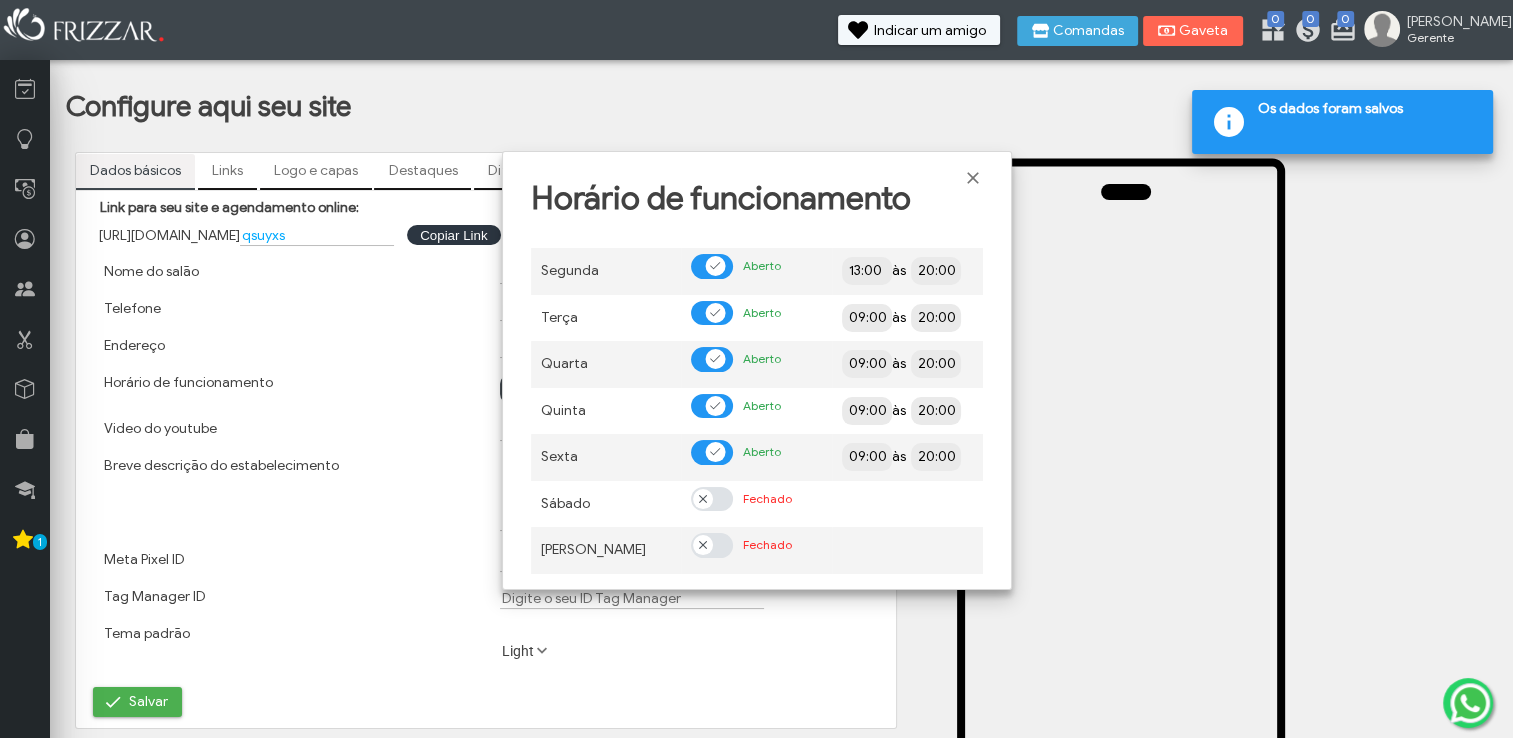 click at bounding box center [907, 504] 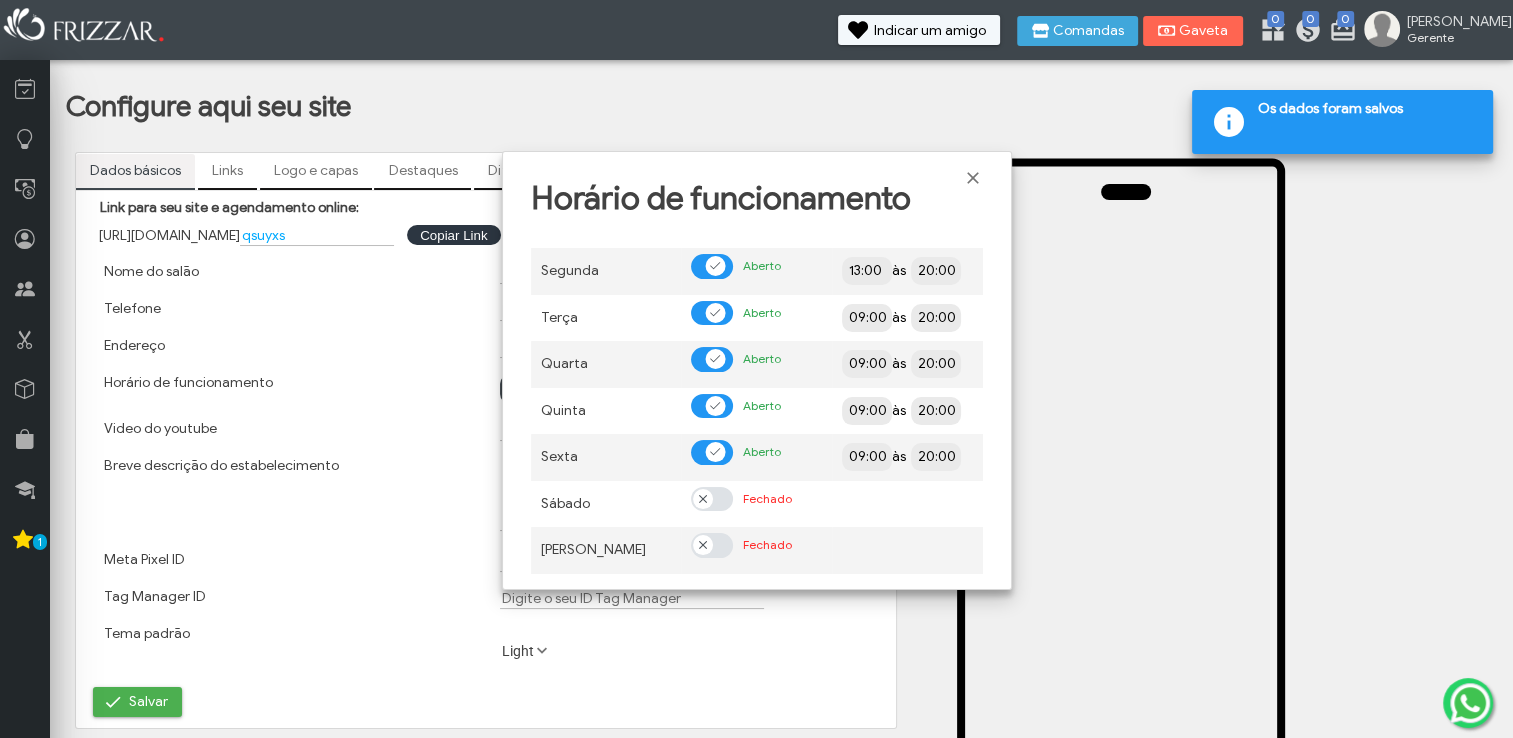 click at bounding box center [703, 498] 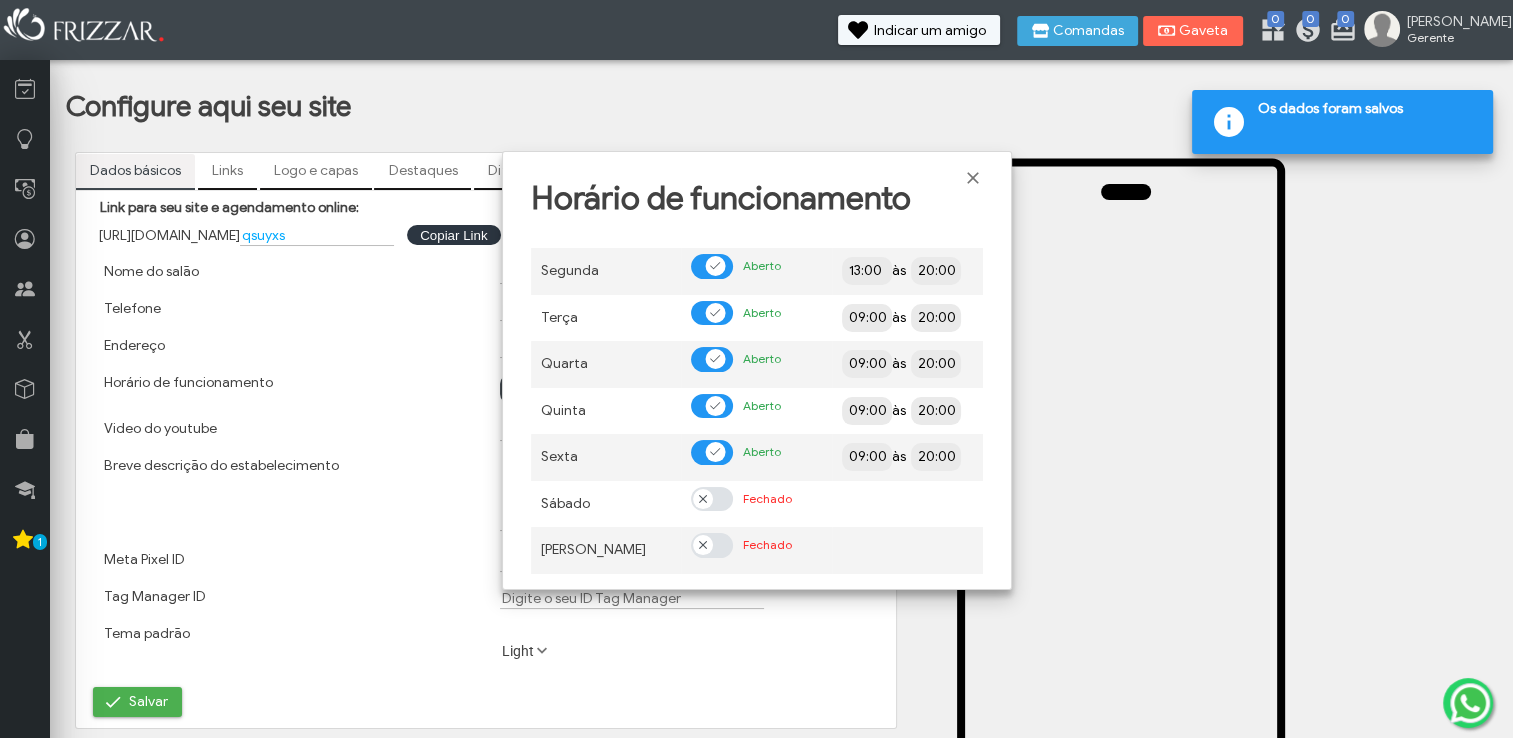 scroll, scrollTop: 12, scrollLeft: 10, axis: both 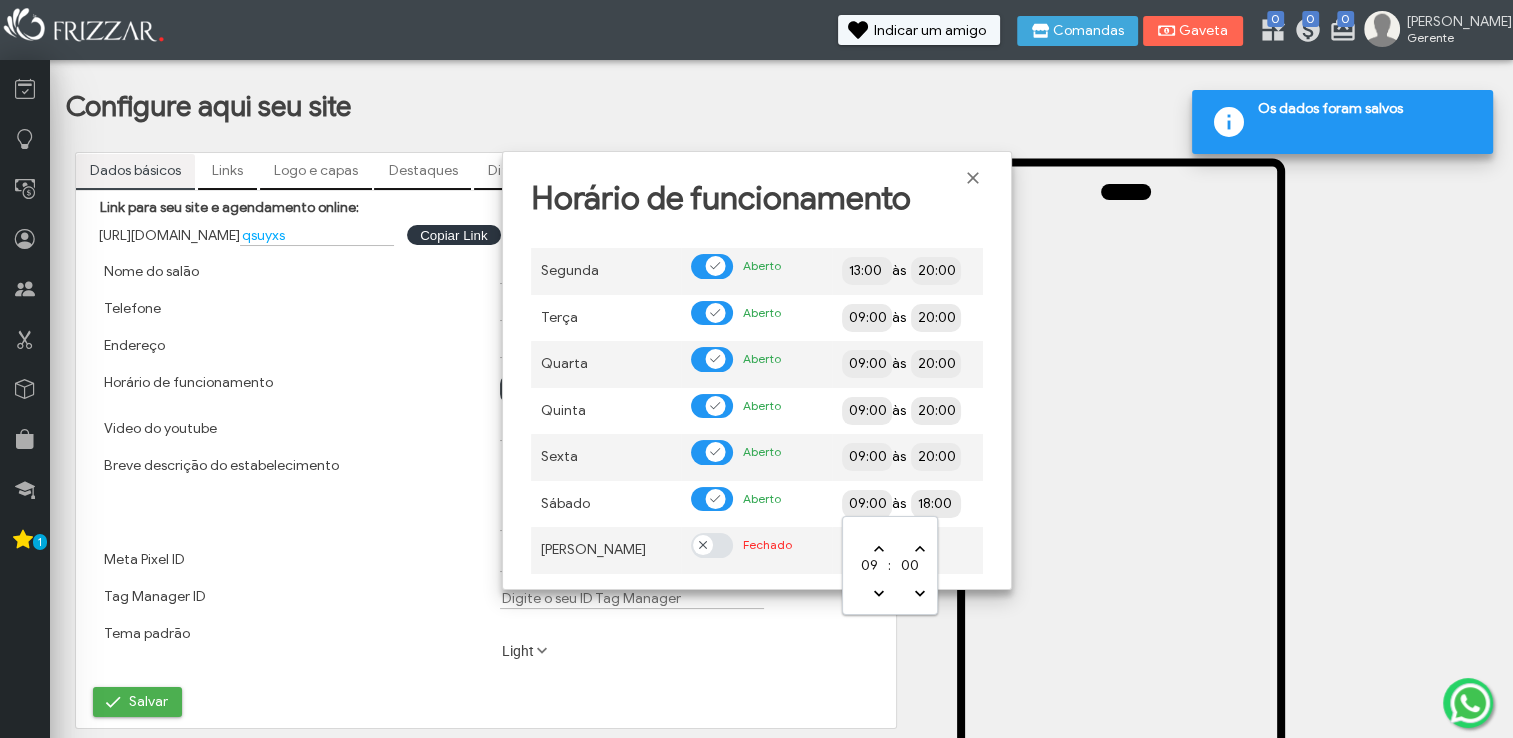 click on "09:00" at bounding box center (938, 502) 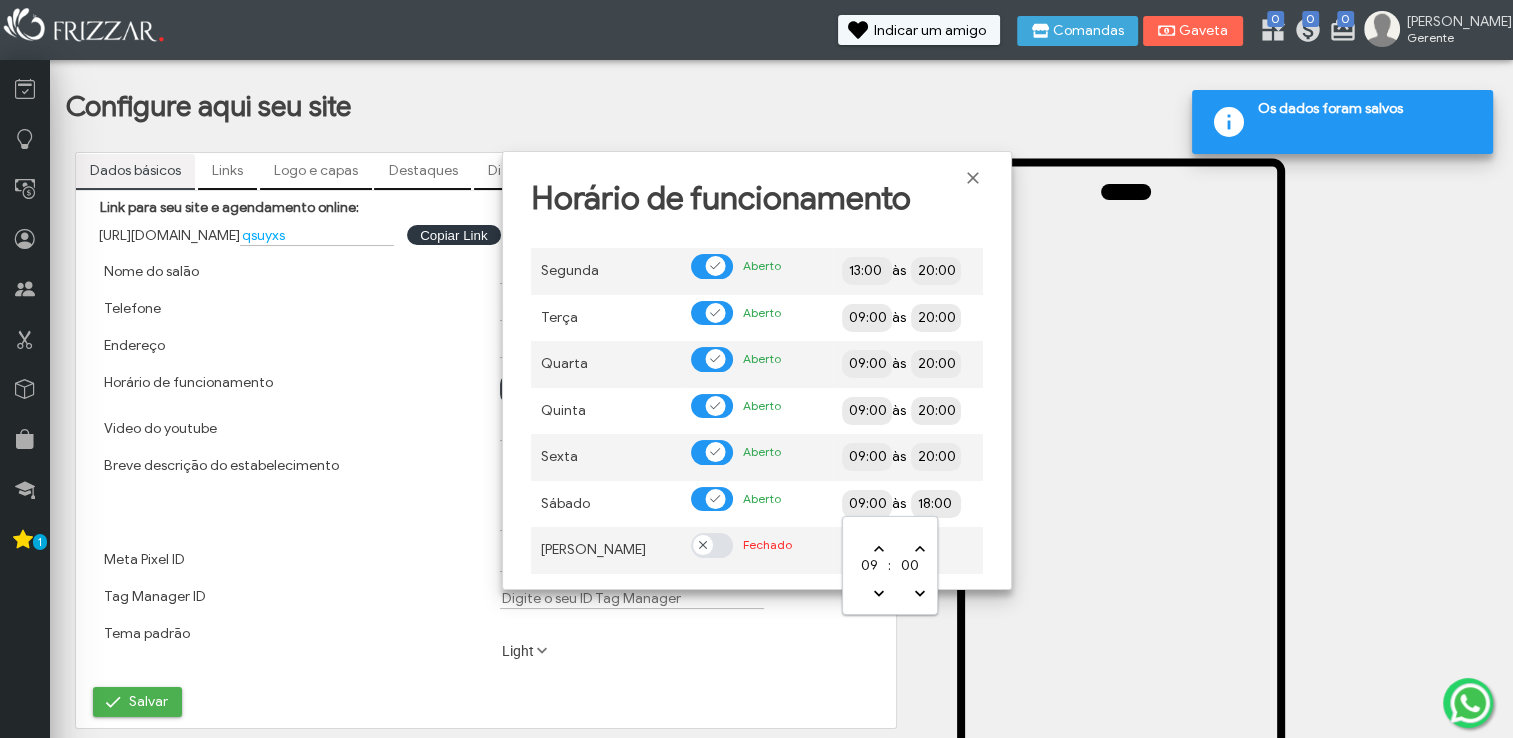 type on "08:00" 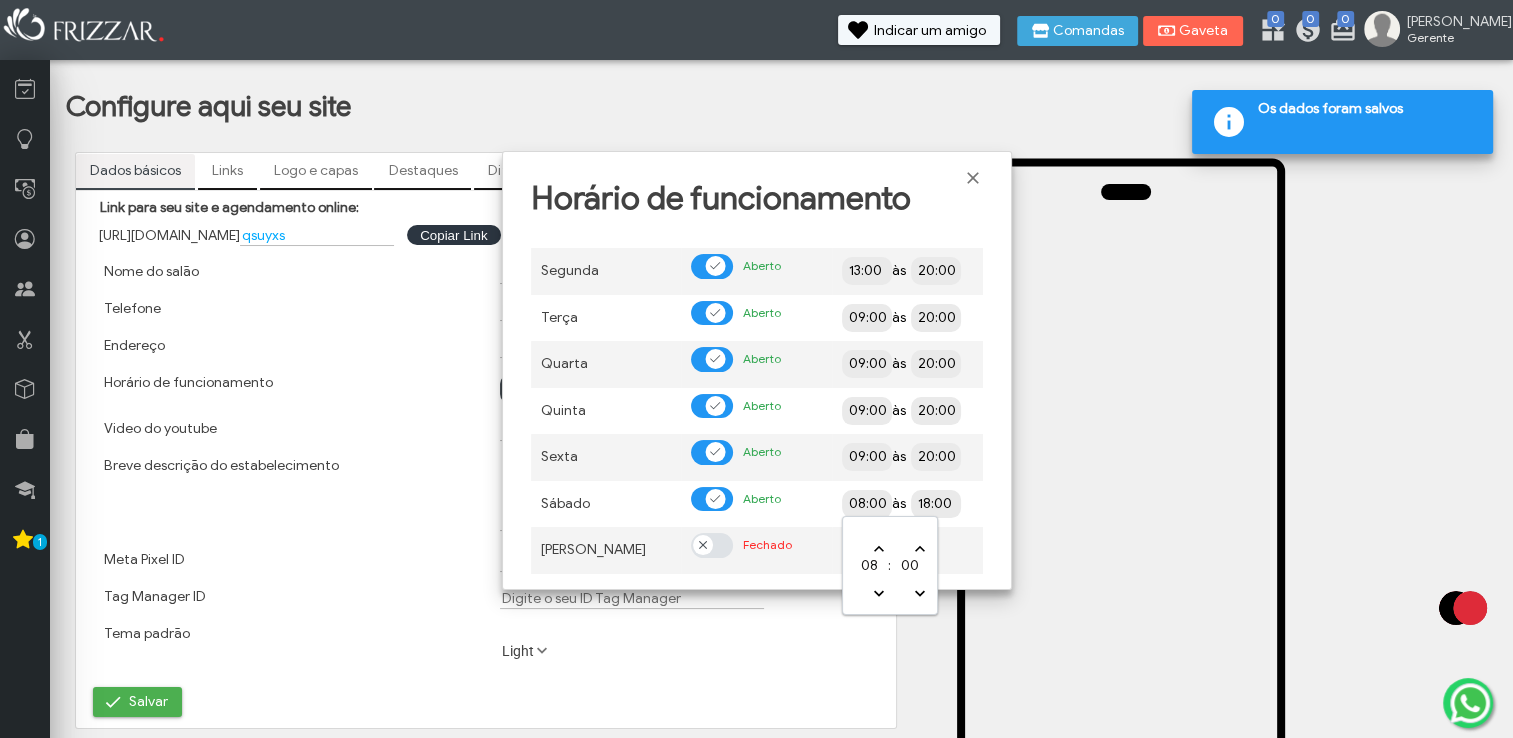 click on "18:00" at bounding box center (936, 504) 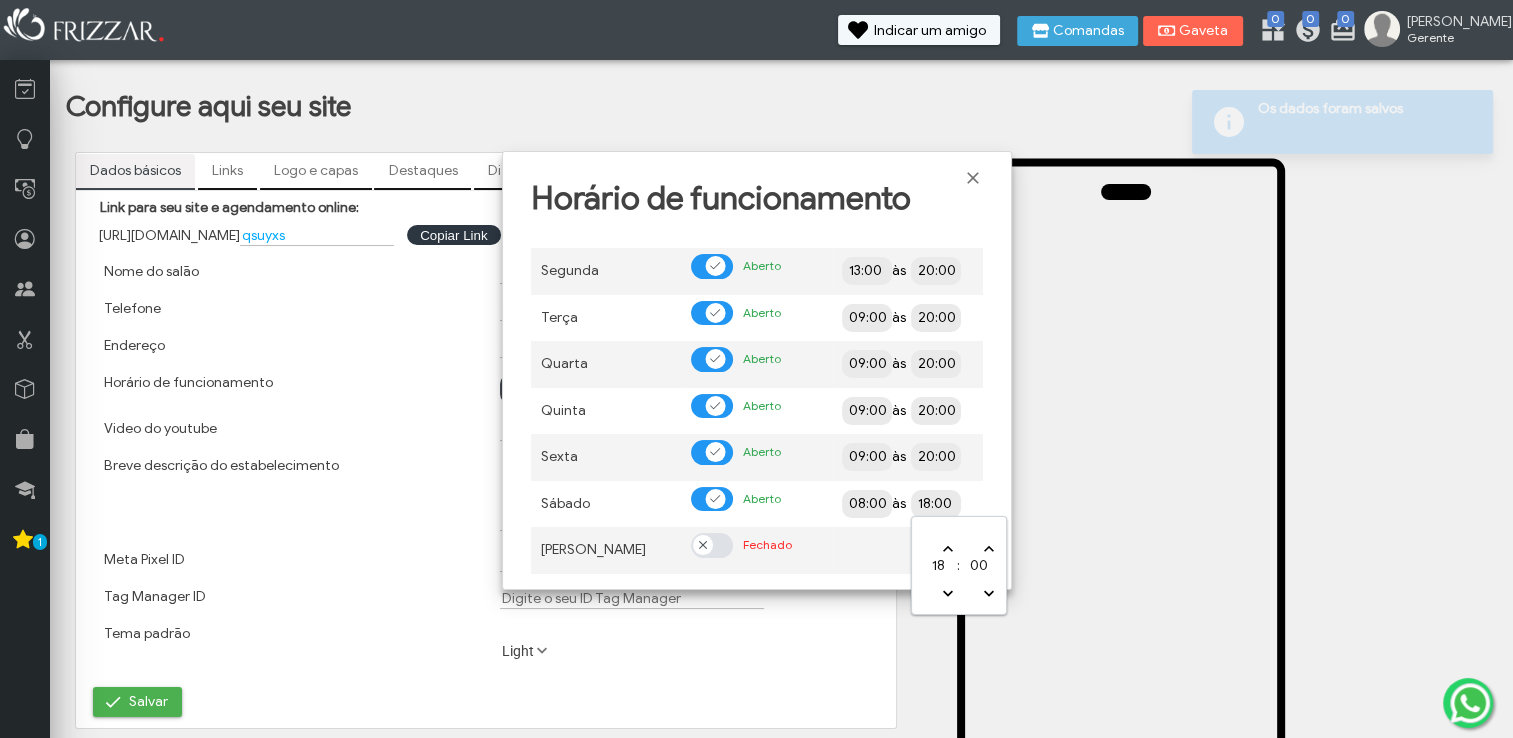 click on "18:00" at bounding box center (1007, 502) 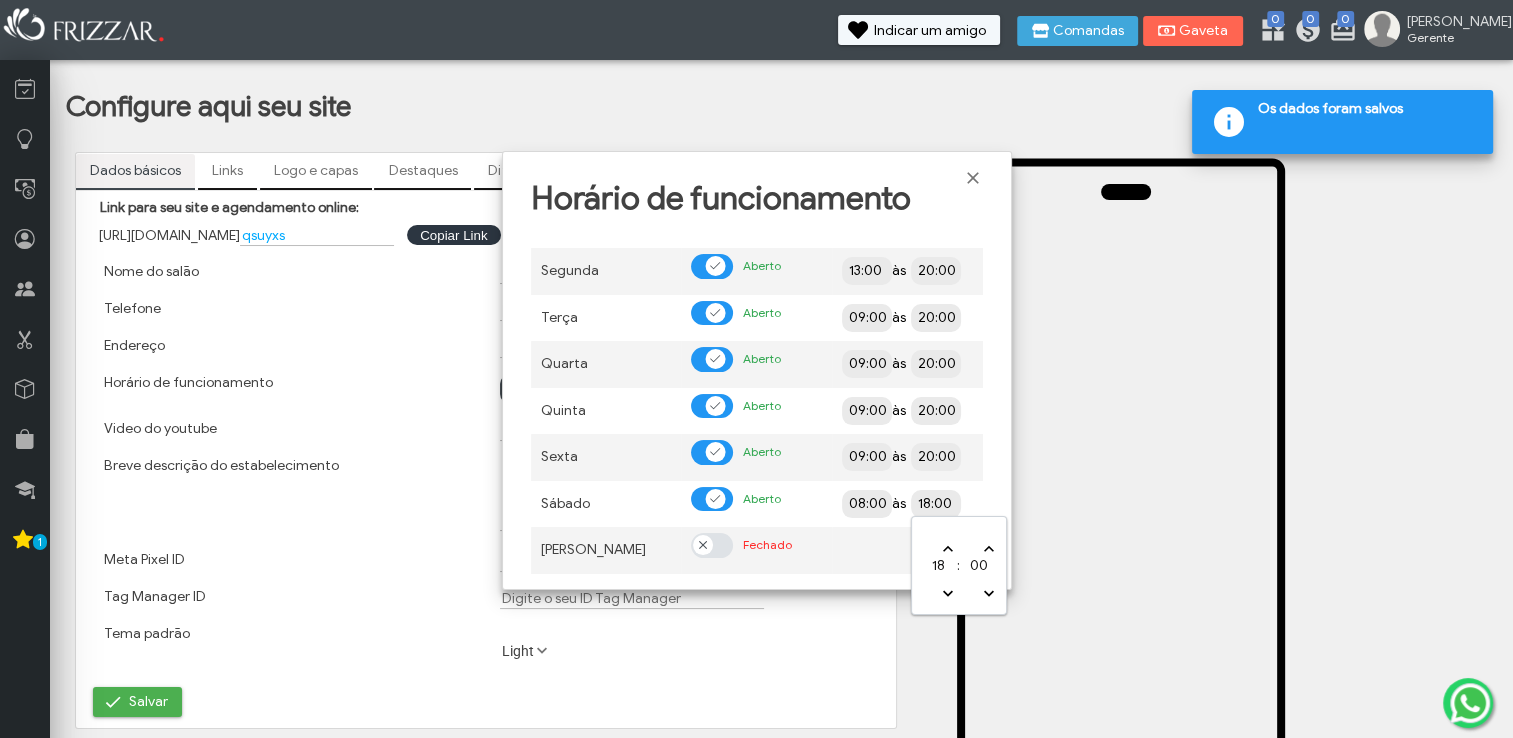 type on "17:00" 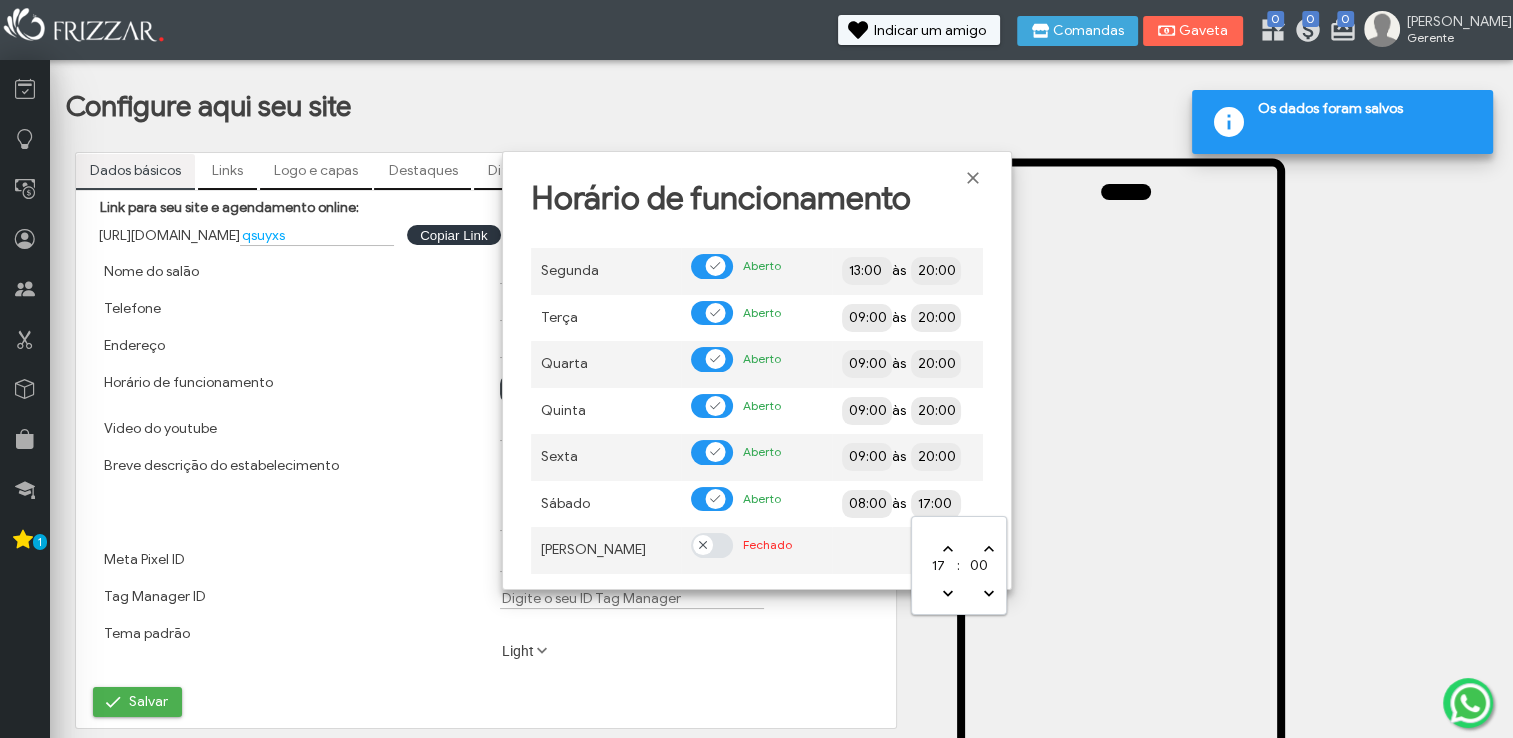 click on "09:00 às 20:00" at bounding box center (907, 457) 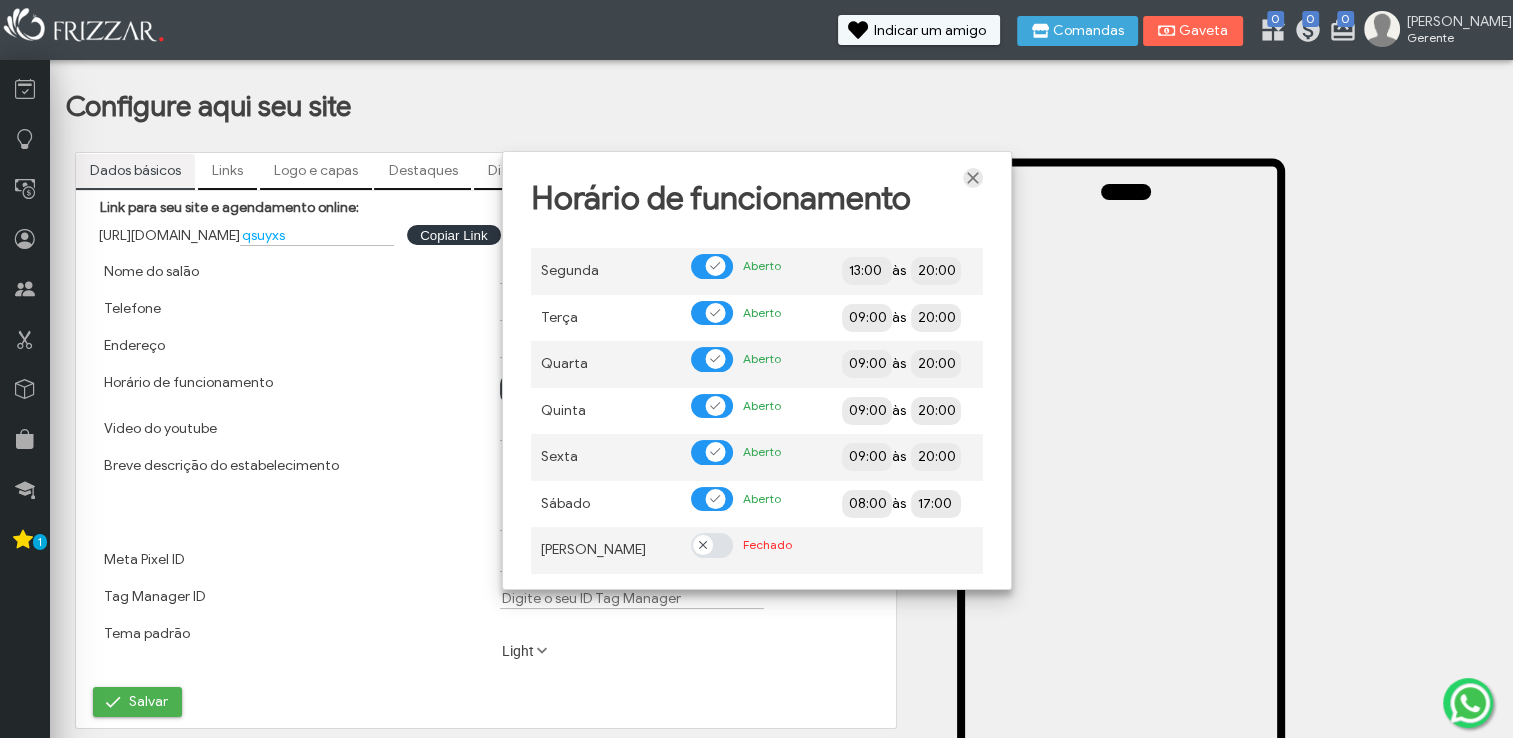 click at bounding box center [973, 178] 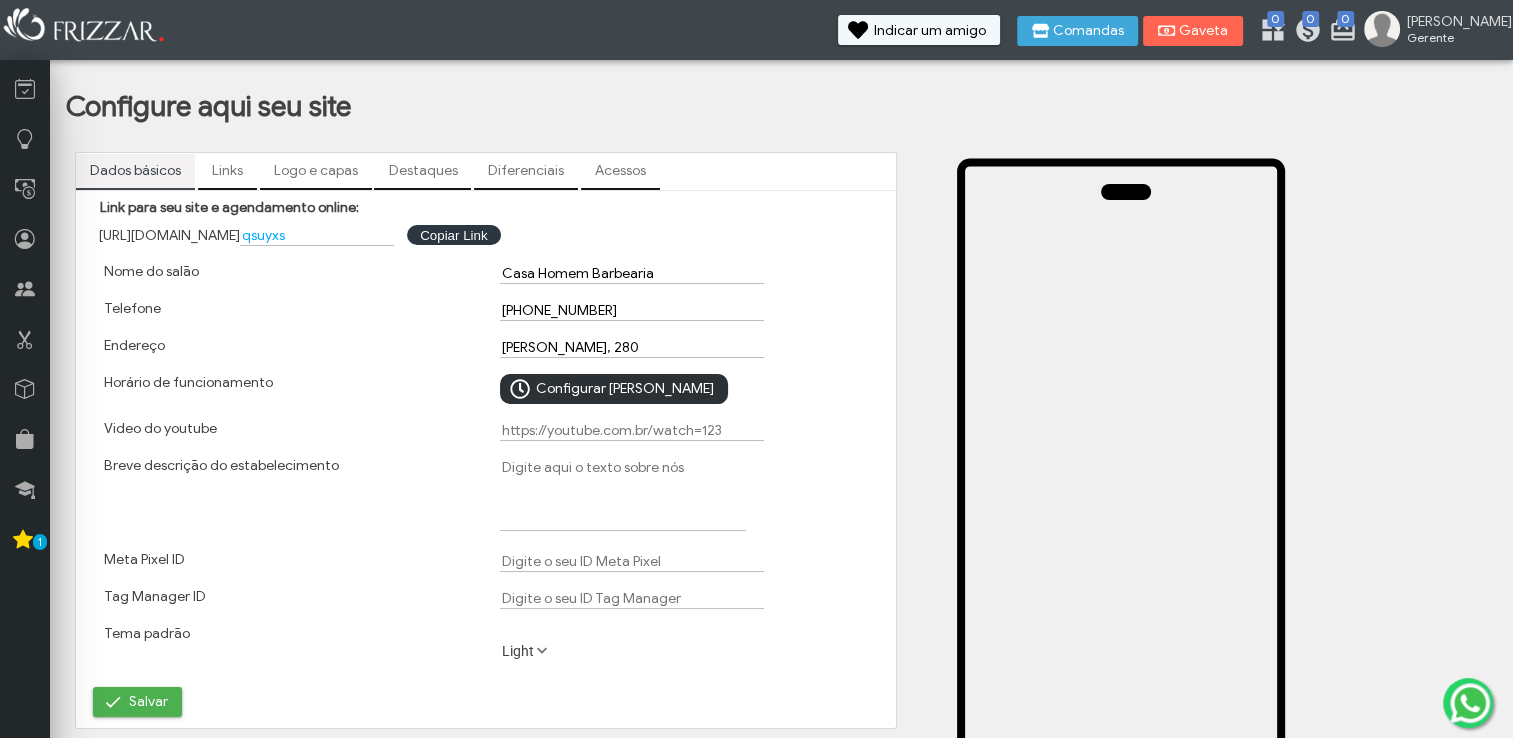 click on "Configurar [PERSON_NAME]" at bounding box center (625, 389) 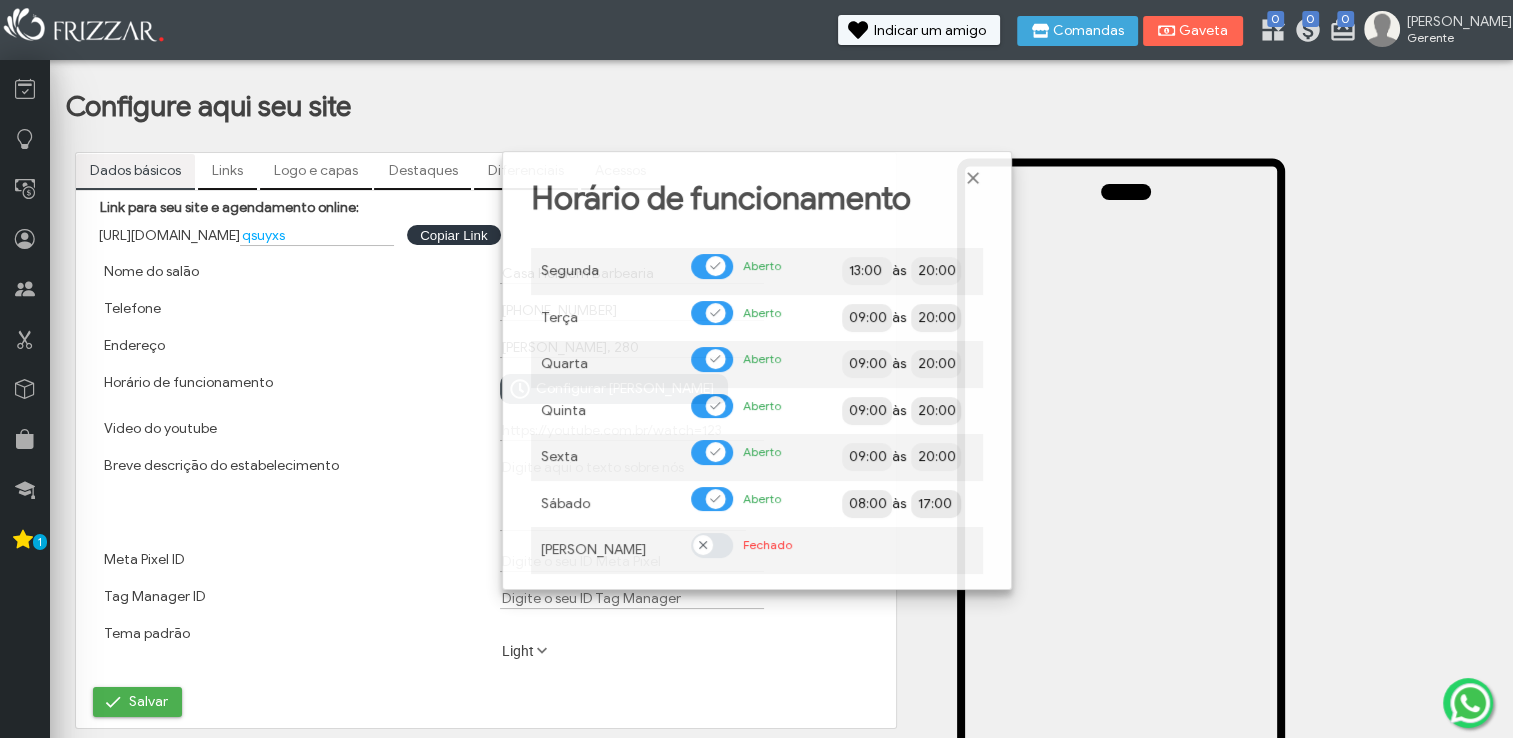scroll, scrollTop: 12, scrollLeft: 10, axis: both 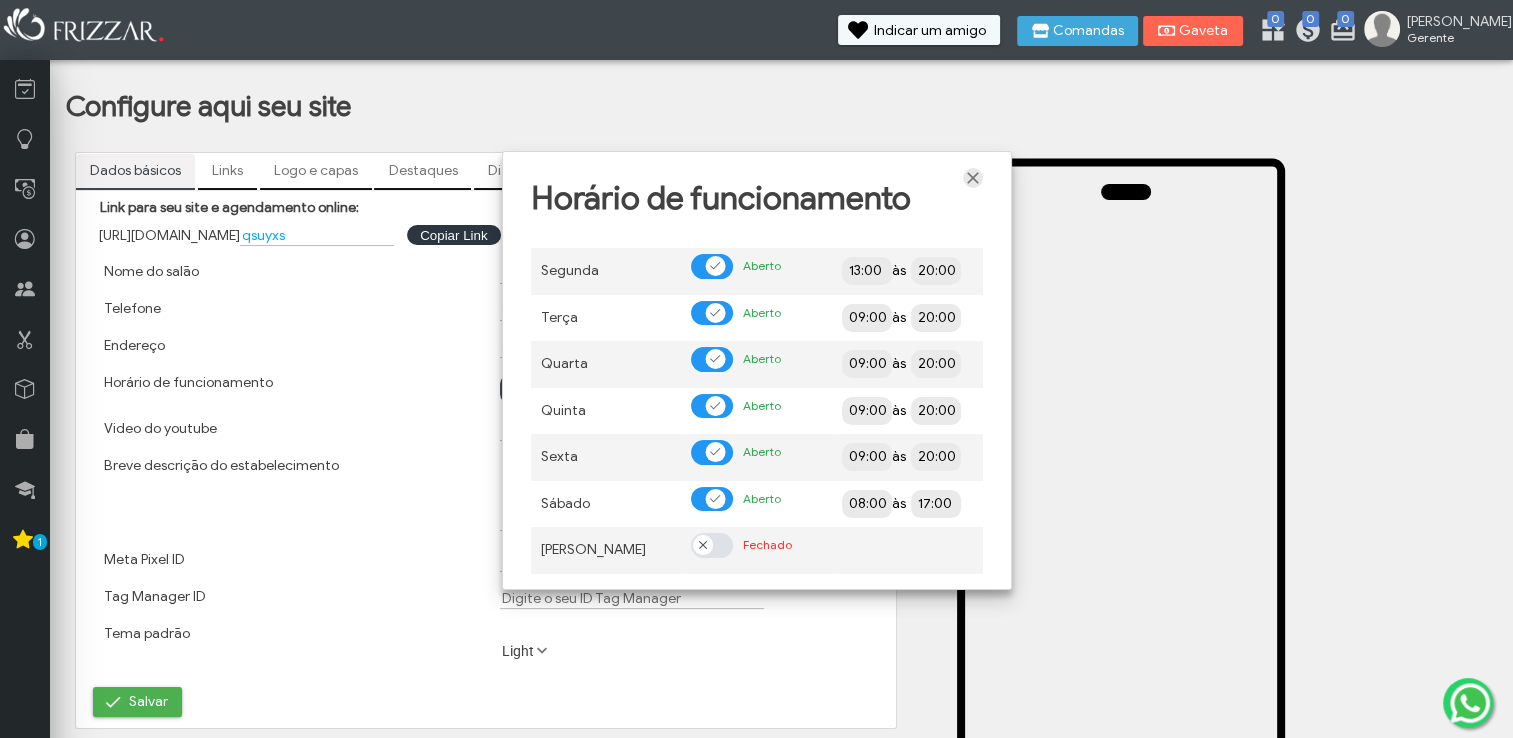 click at bounding box center [973, 178] 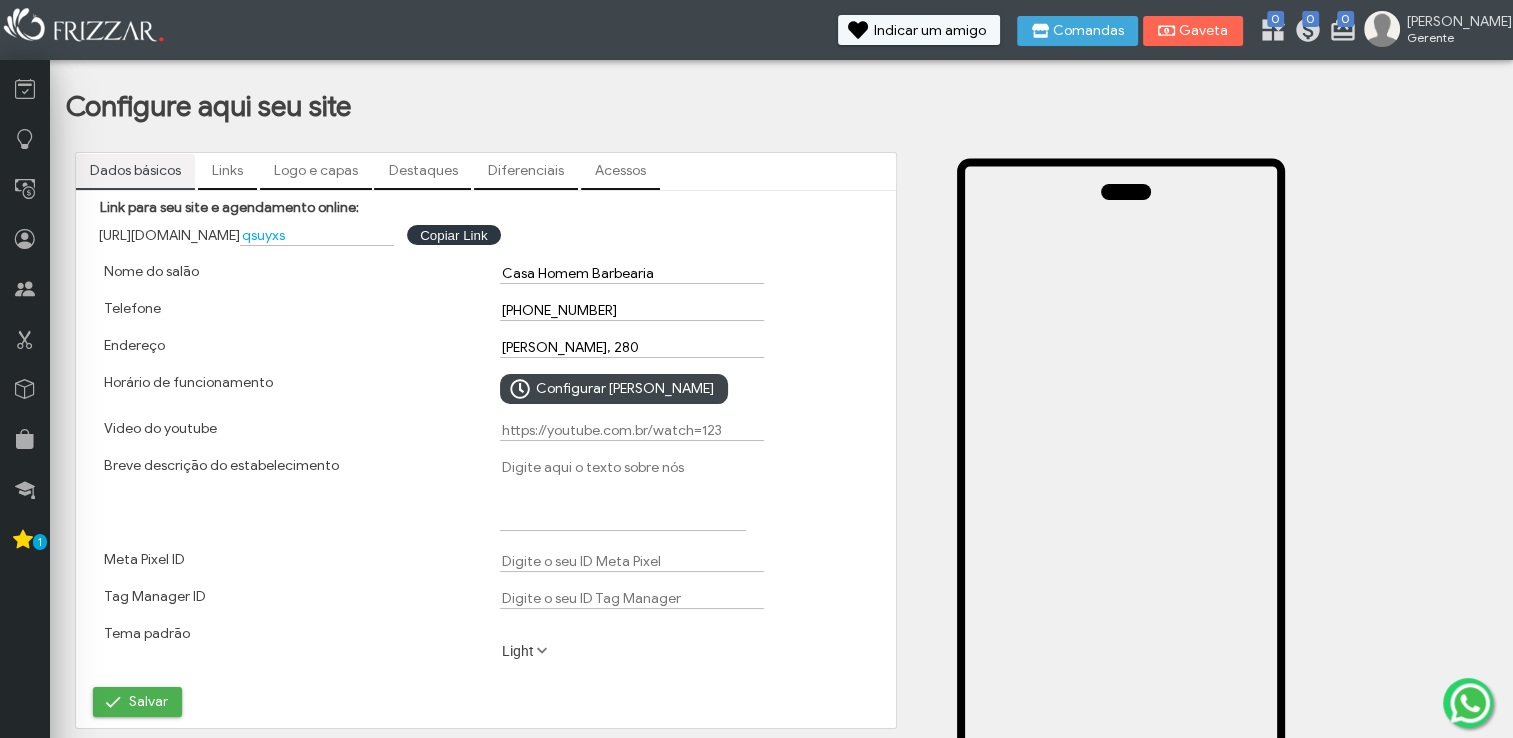 click on "Breve descrição do estabelecimento" at bounding box center (623, 494) 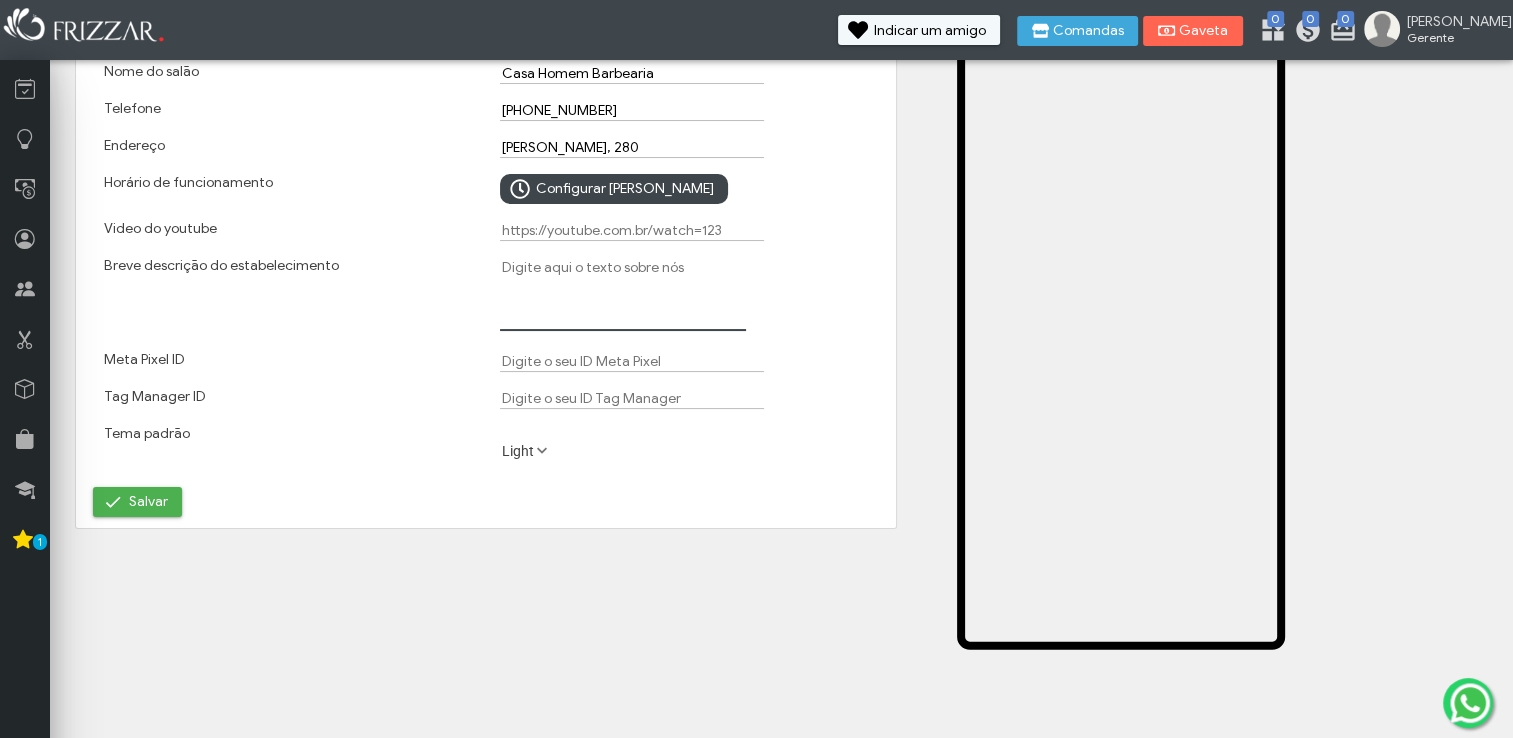 scroll, scrollTop: 300, scrollLeft: 0, axis: vertical 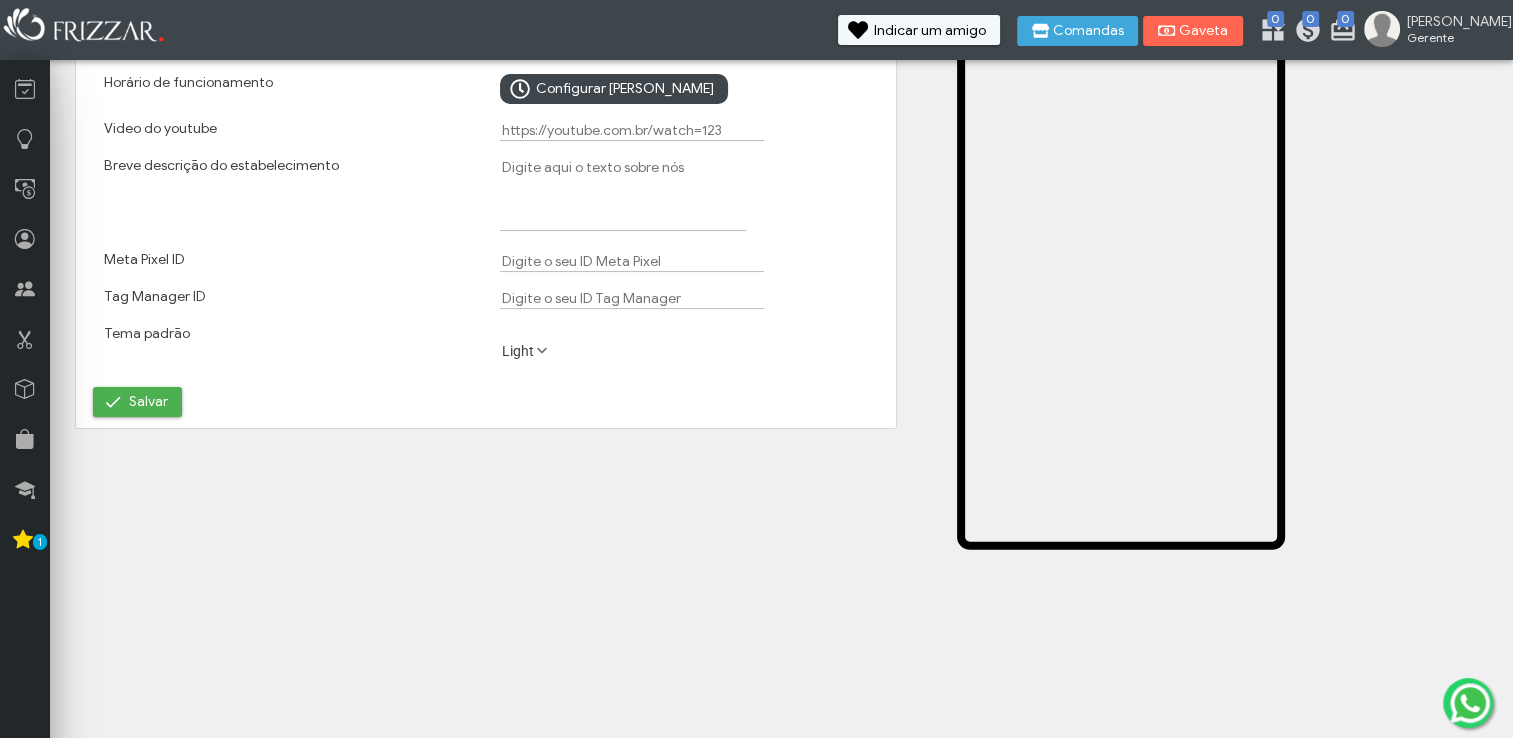 click at bounding box center (541, 351) 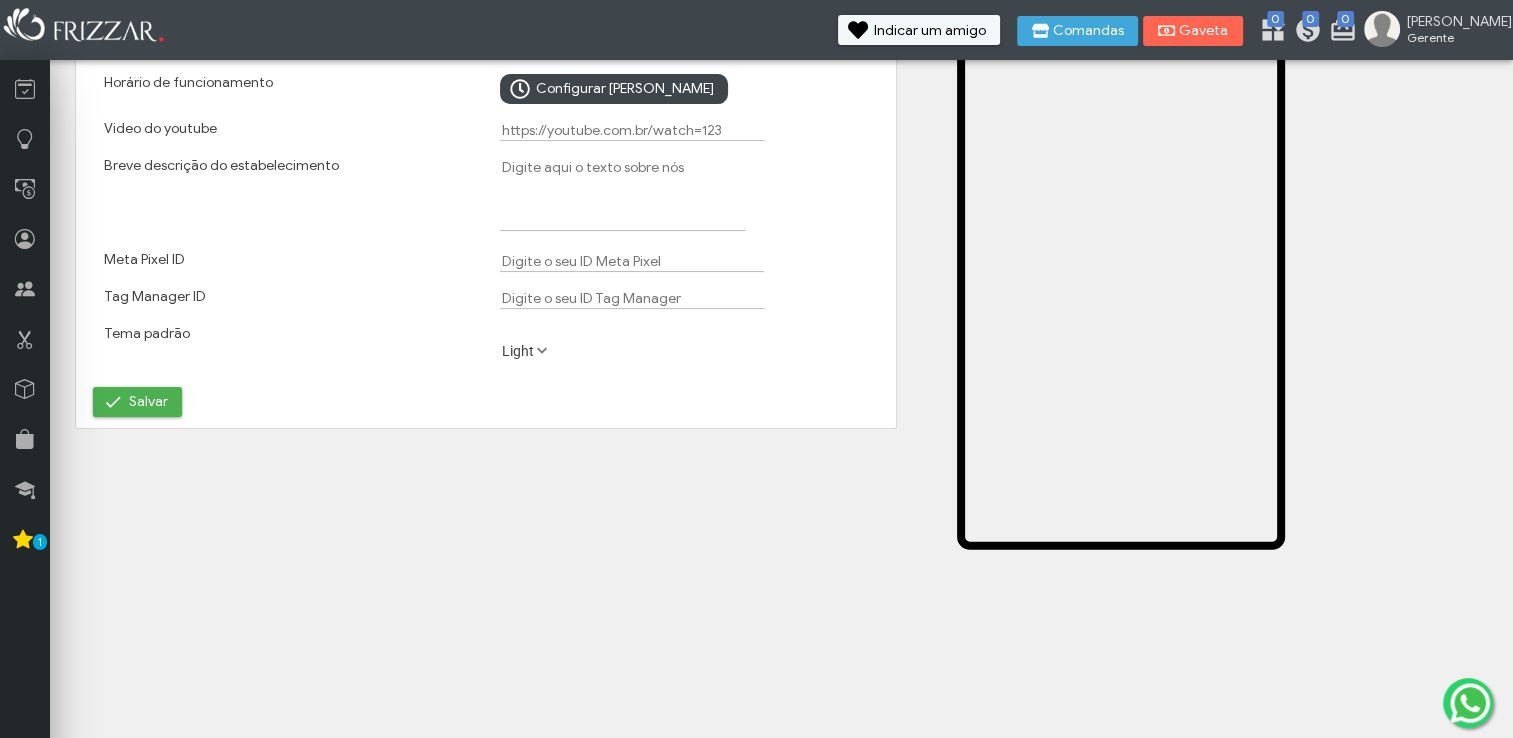 scroll, scrollTop: 10, scrollLeft: 84, axis: both 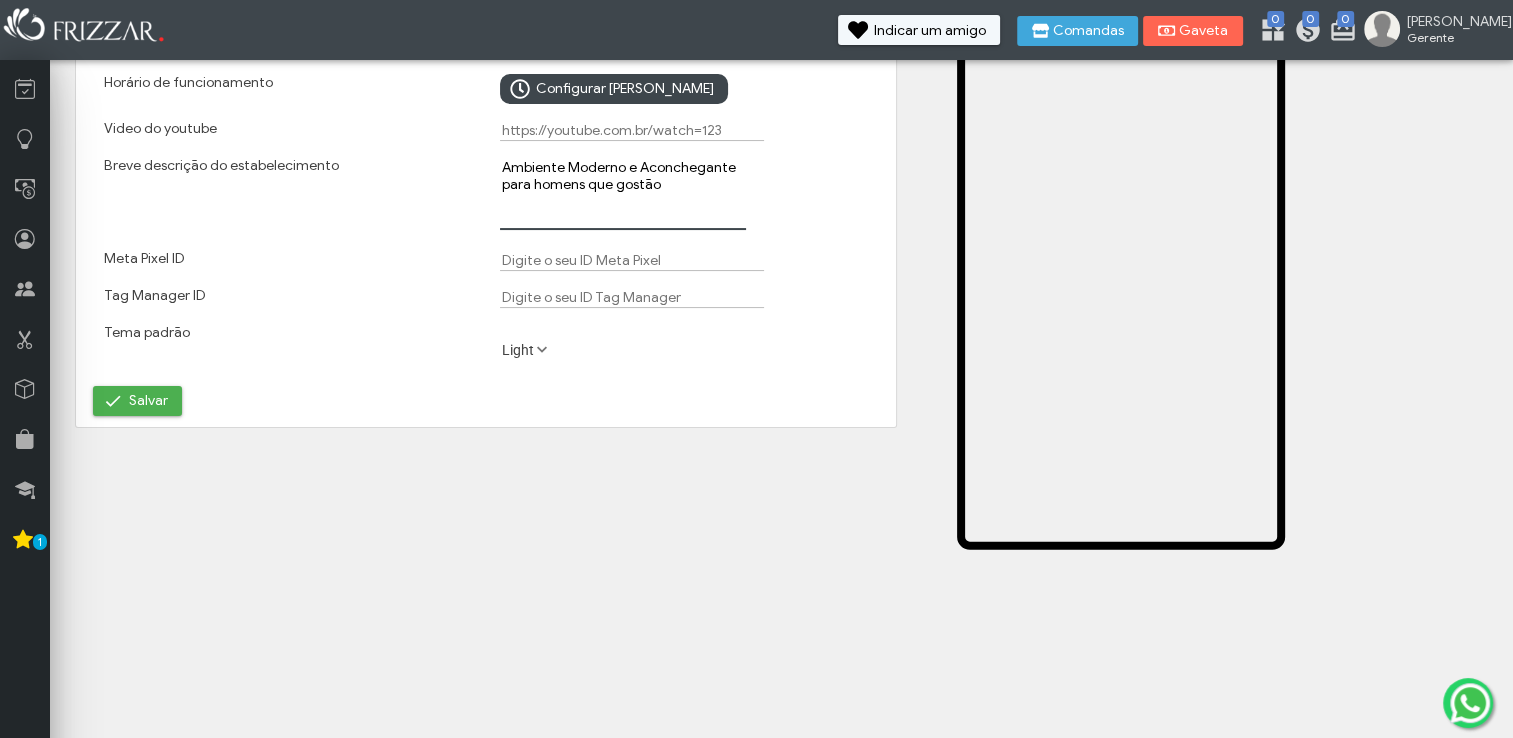 click on "Ambiente Moderno e Aconchegante para homens que gostão" at bounding box center [623, 193] 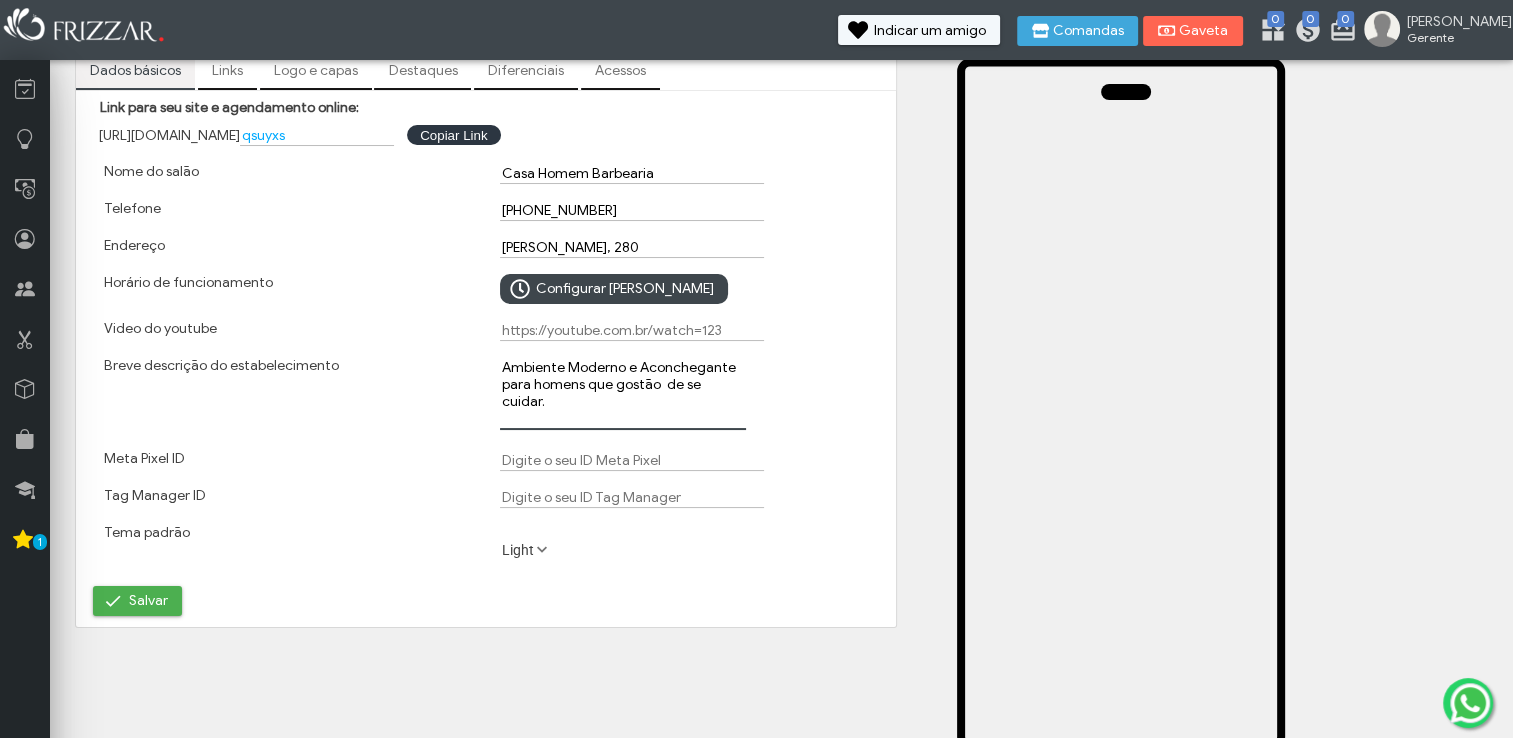 scroll, scrollTop: 0, scrollLeft: 0, axis: both 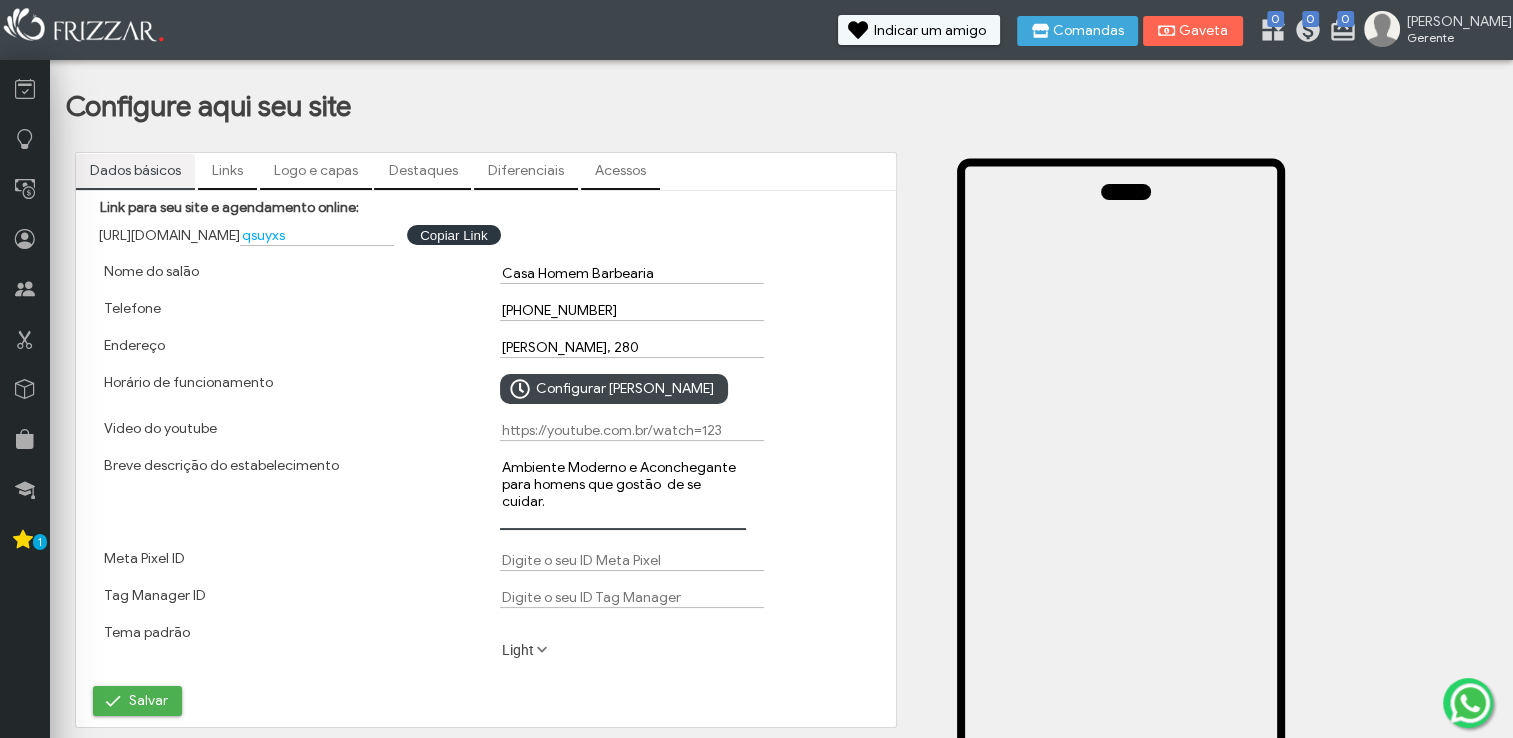 type on "Ambiente Moderno e Aconchegante para homens que gostão  de se cuidar." 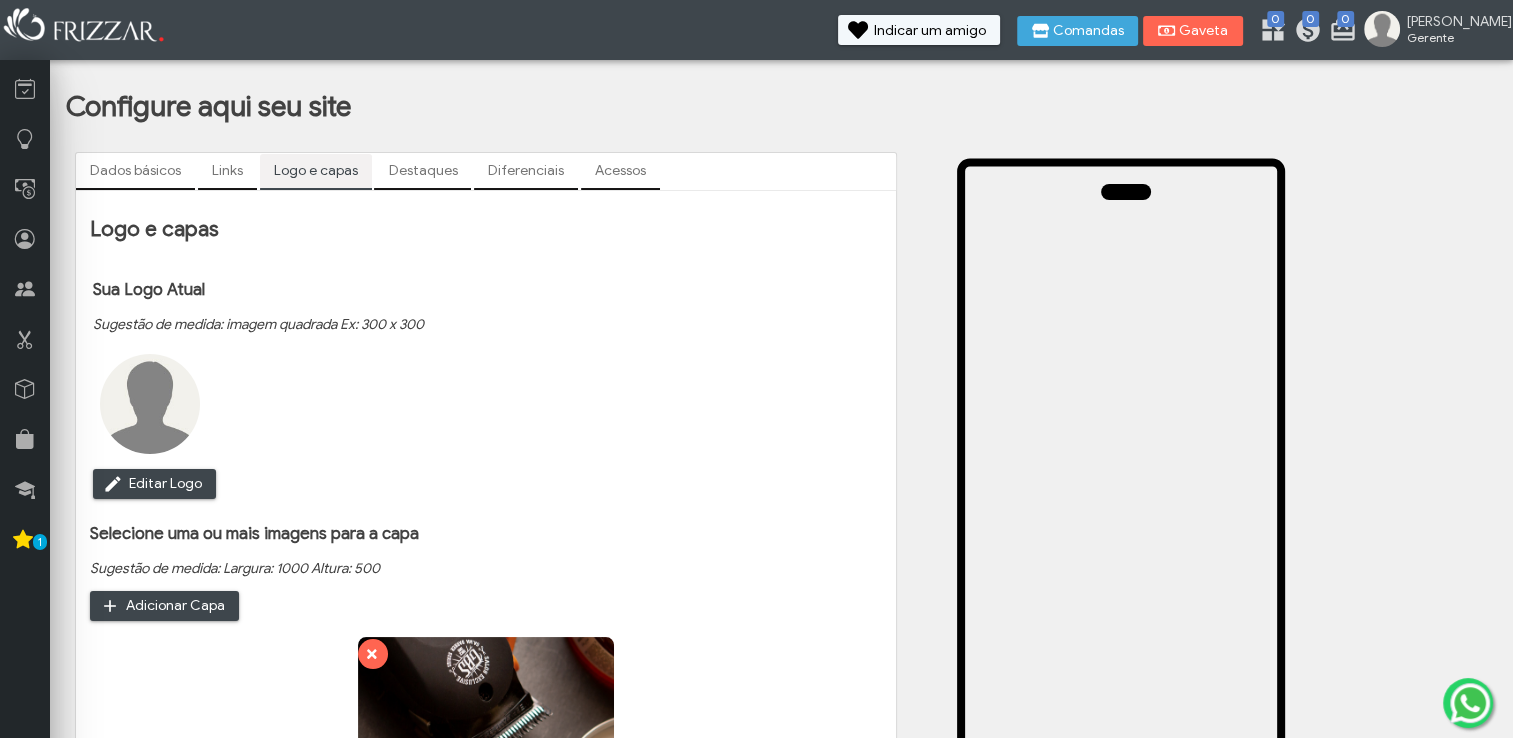 click on "Links" at bounding box center (227, 171) 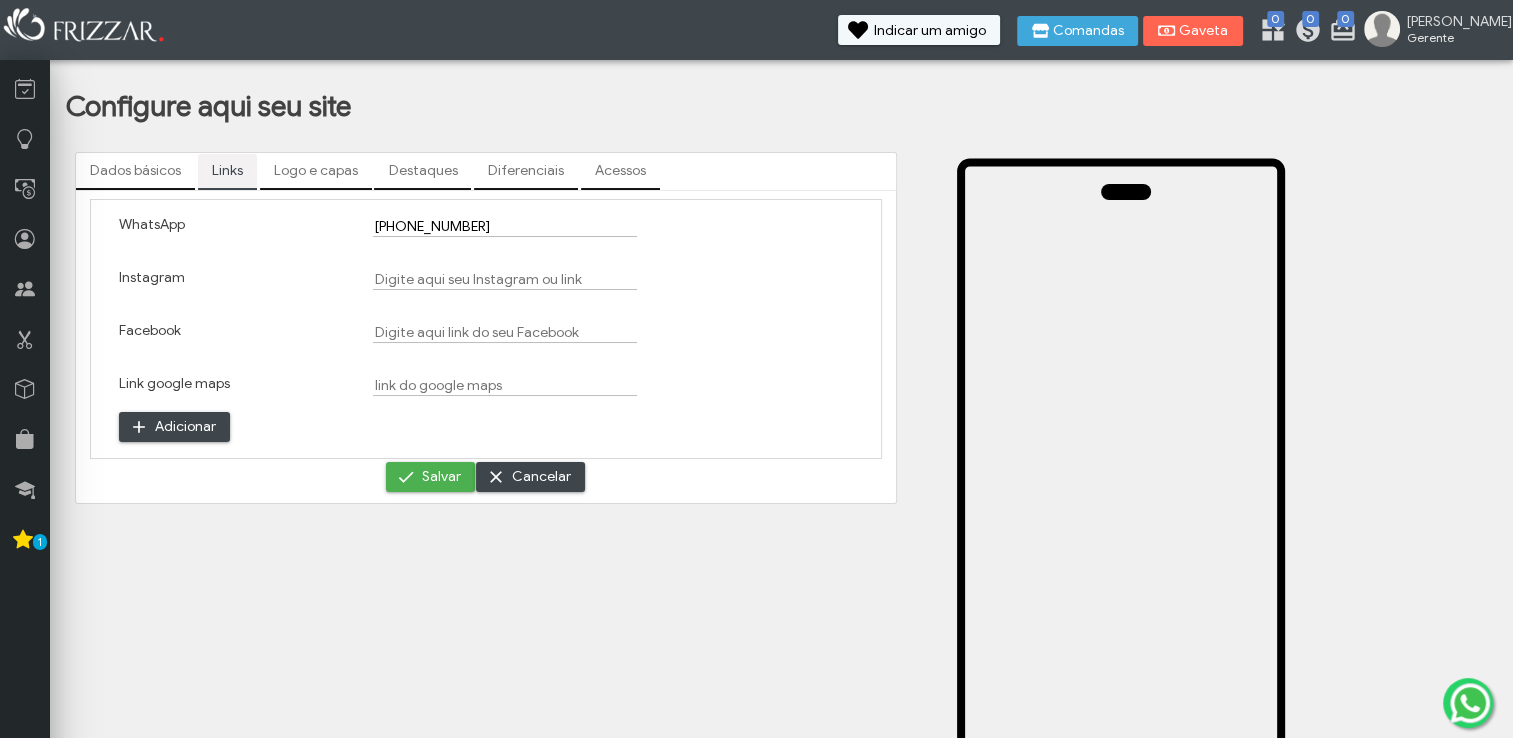 click on "Instagram" at bounding box center (505, 279) 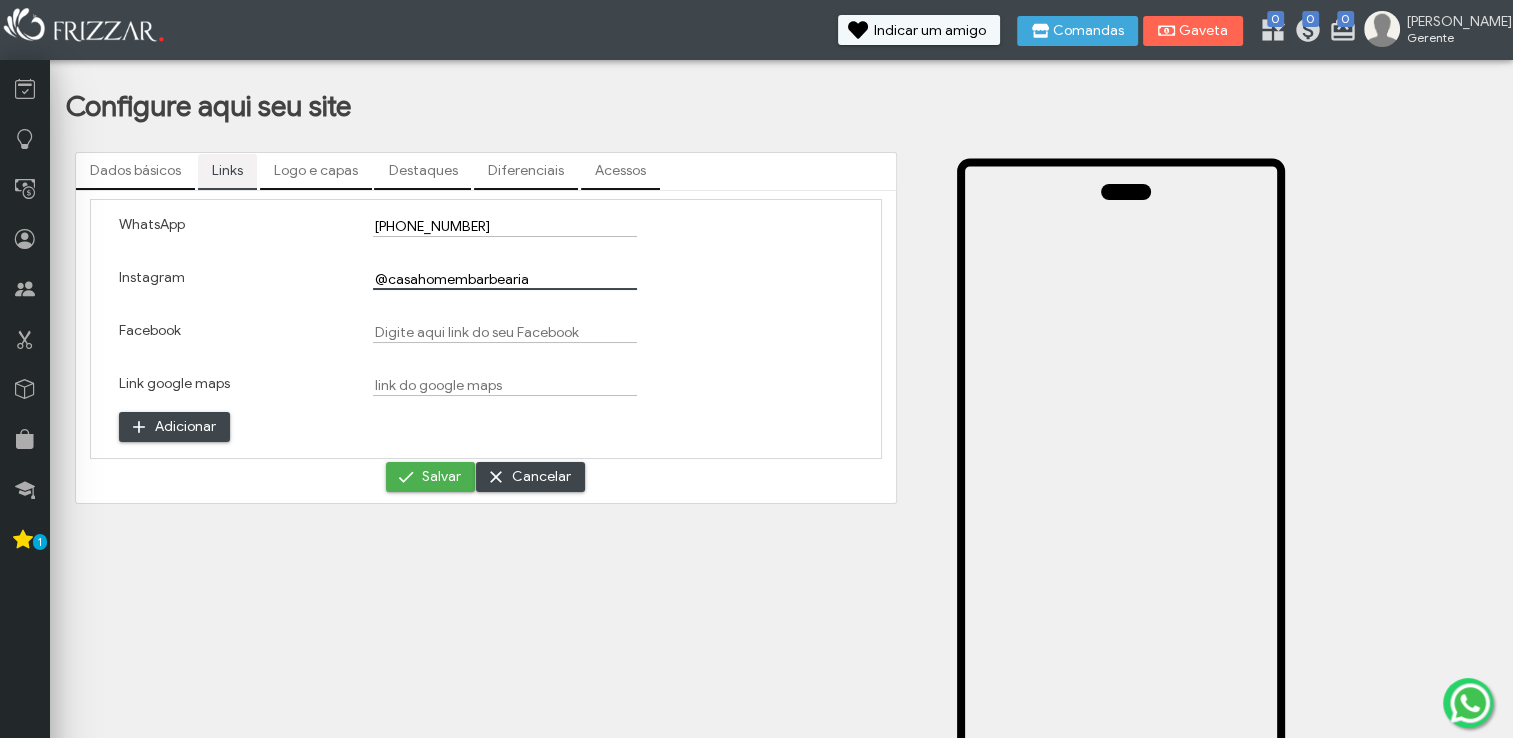 type on "@casahomembarbearia" 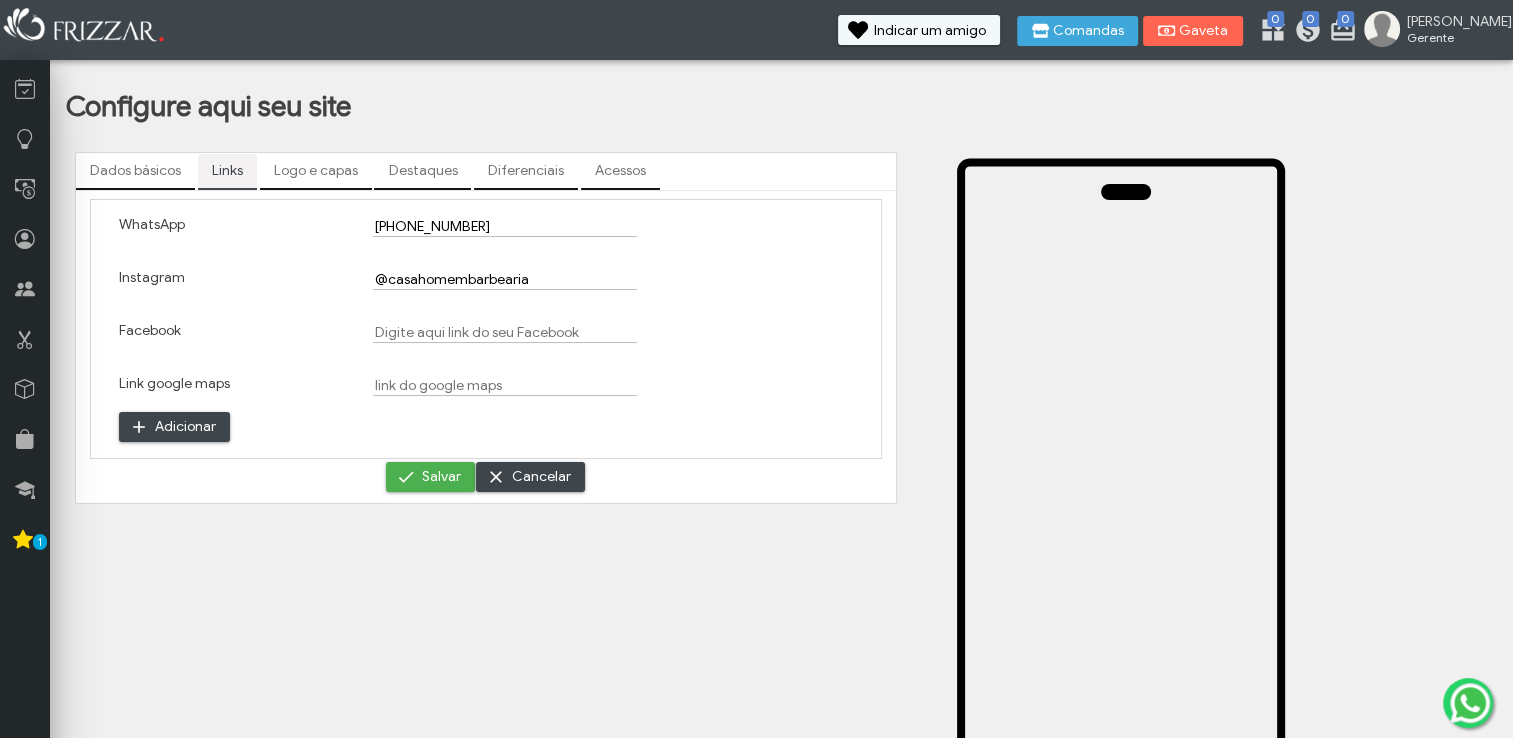 click at bounding box center [486, 340] 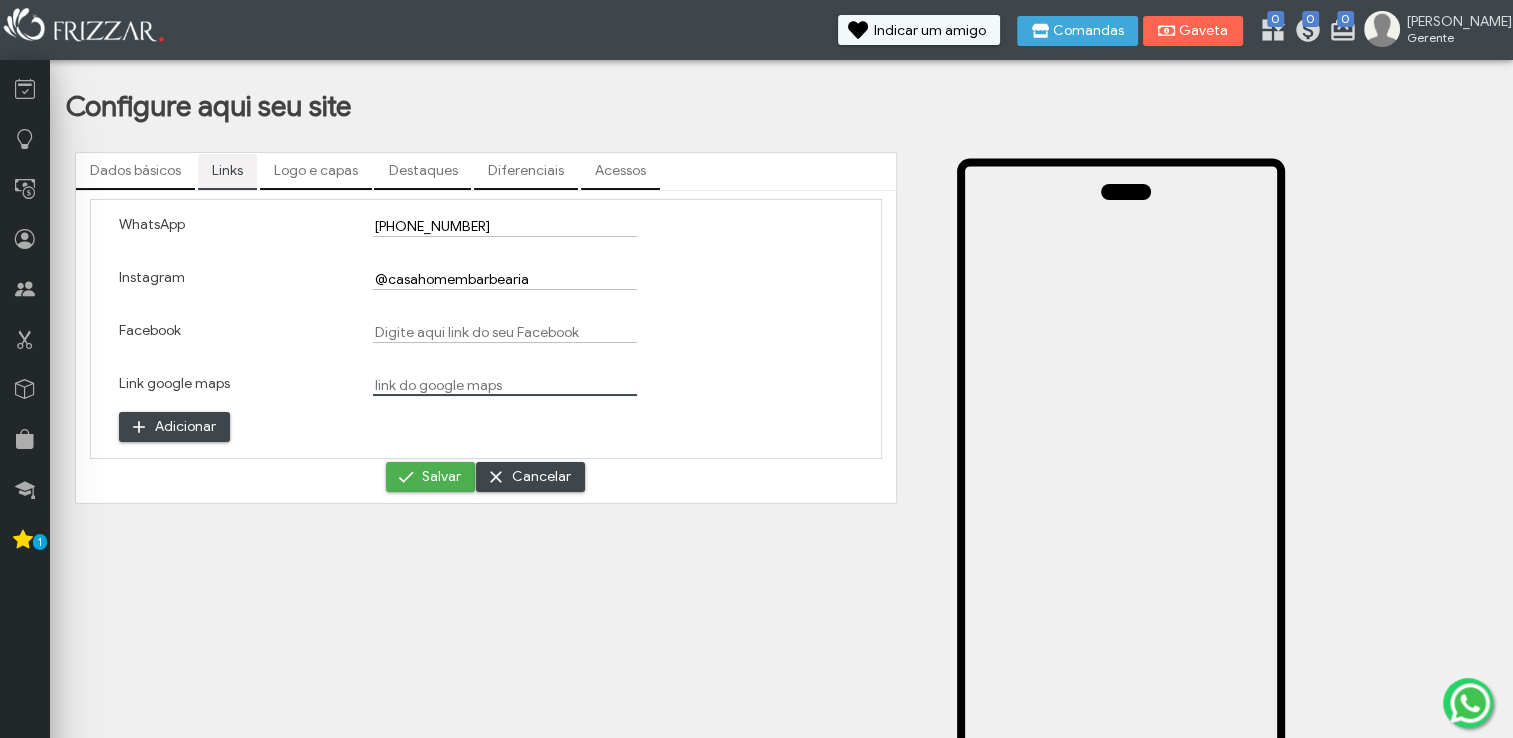 click on "Link google maps" at bounding box center (505, 385) 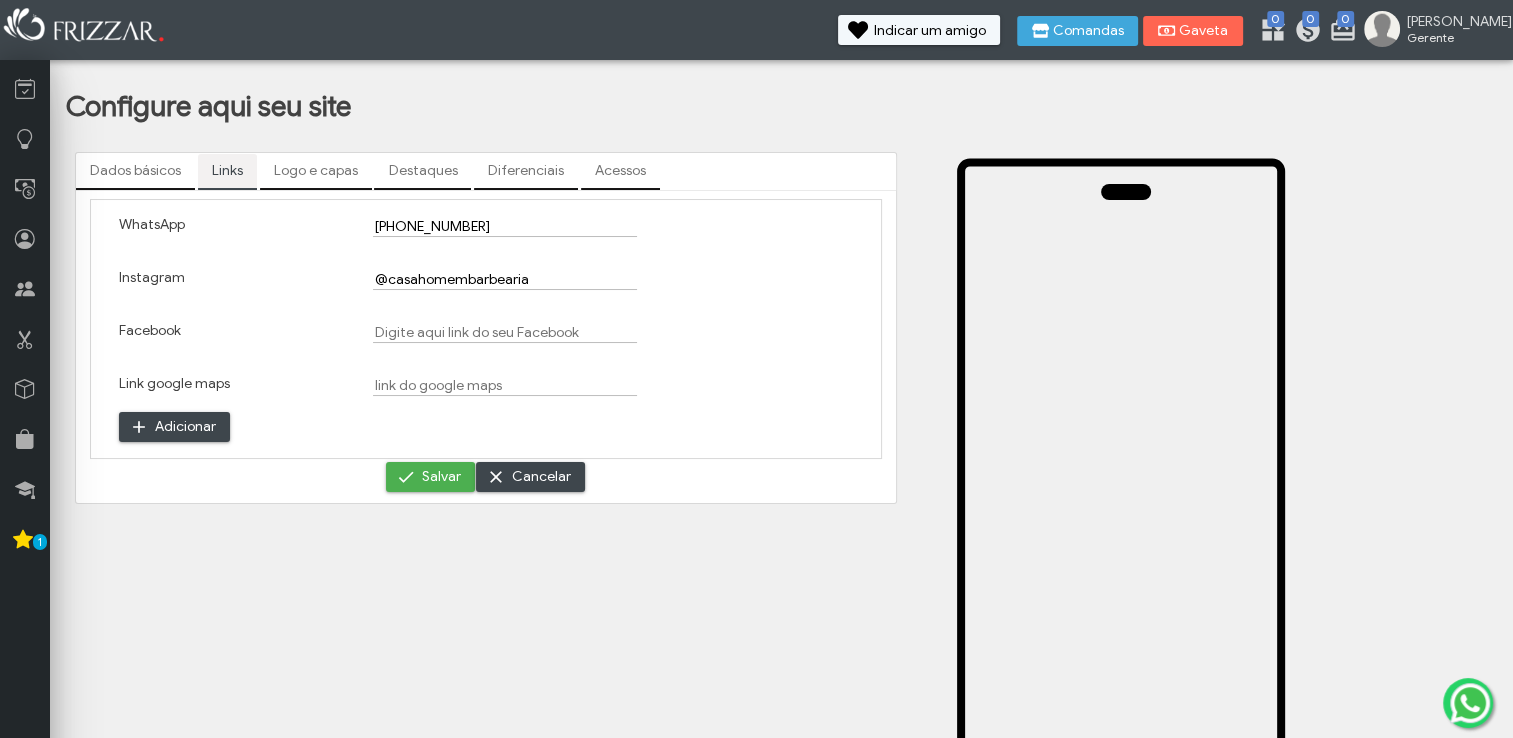 click at bounding box center (486, 385) 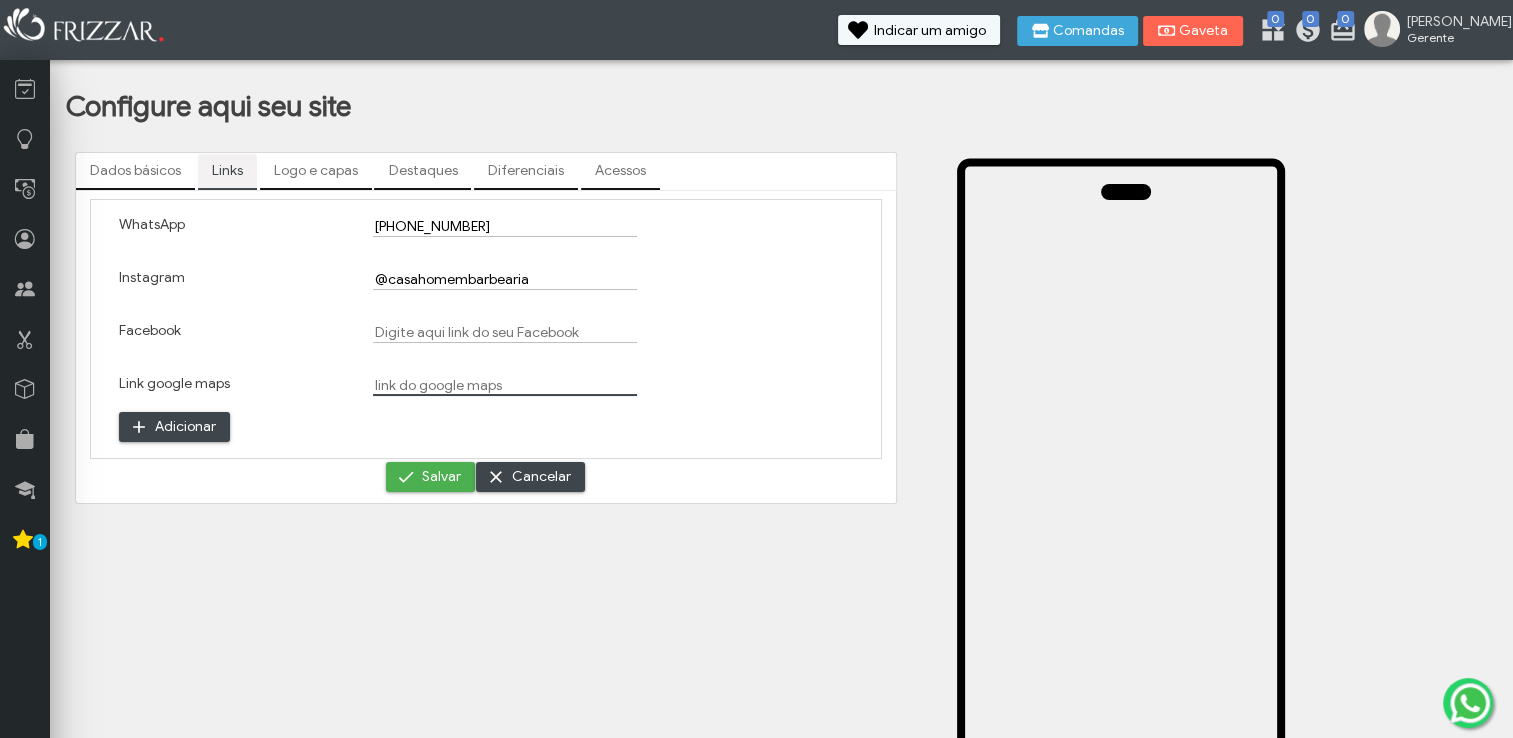 paste on "https://share.google/QtCljiM0dgxosL14B" 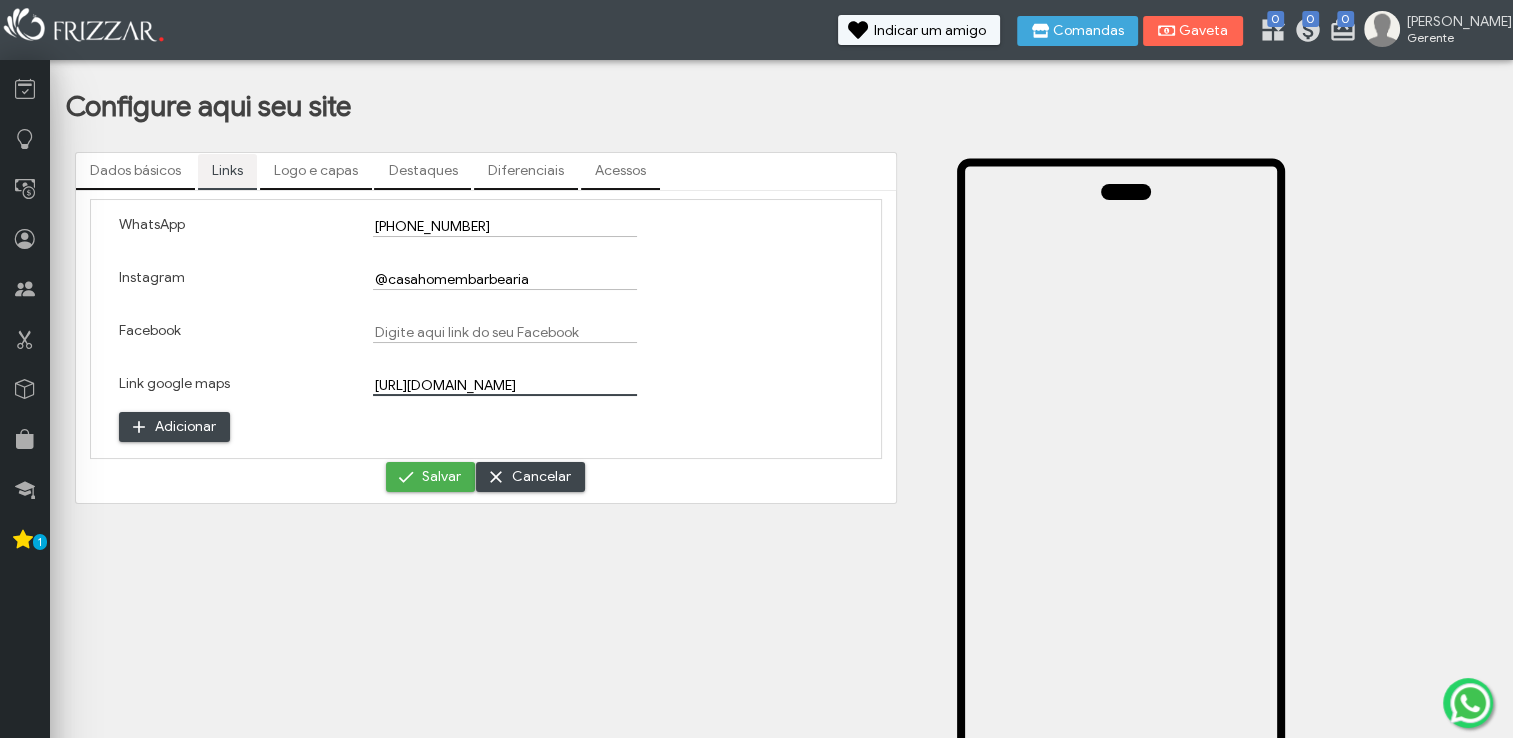 scroll, scrollTop: 0, scrollLeft: 21, axis: horizontal 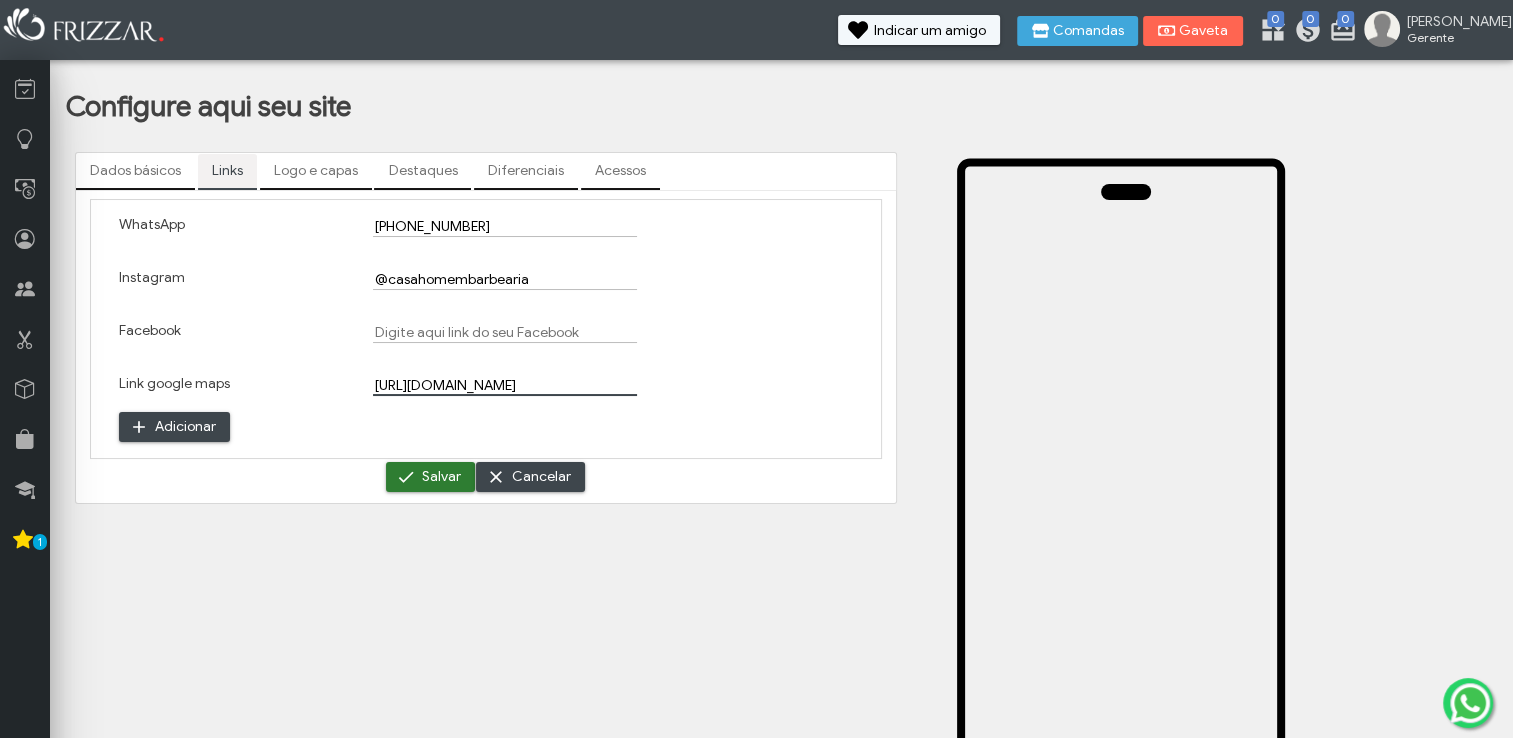 type on "https://share.google/QtCljiM0dgxosL14B" 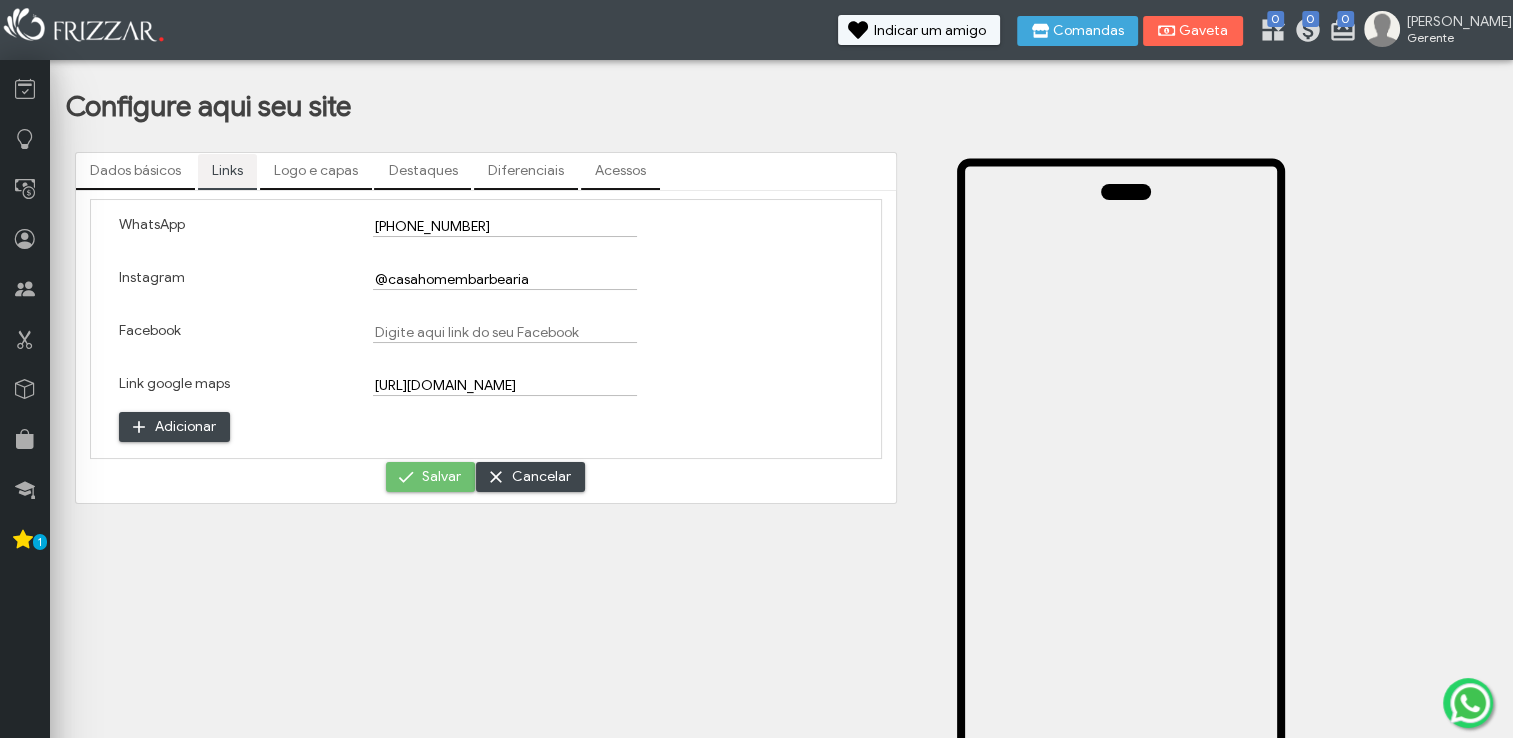 scroll, scrollTop: 0, scrollLeft: 0, axis: both 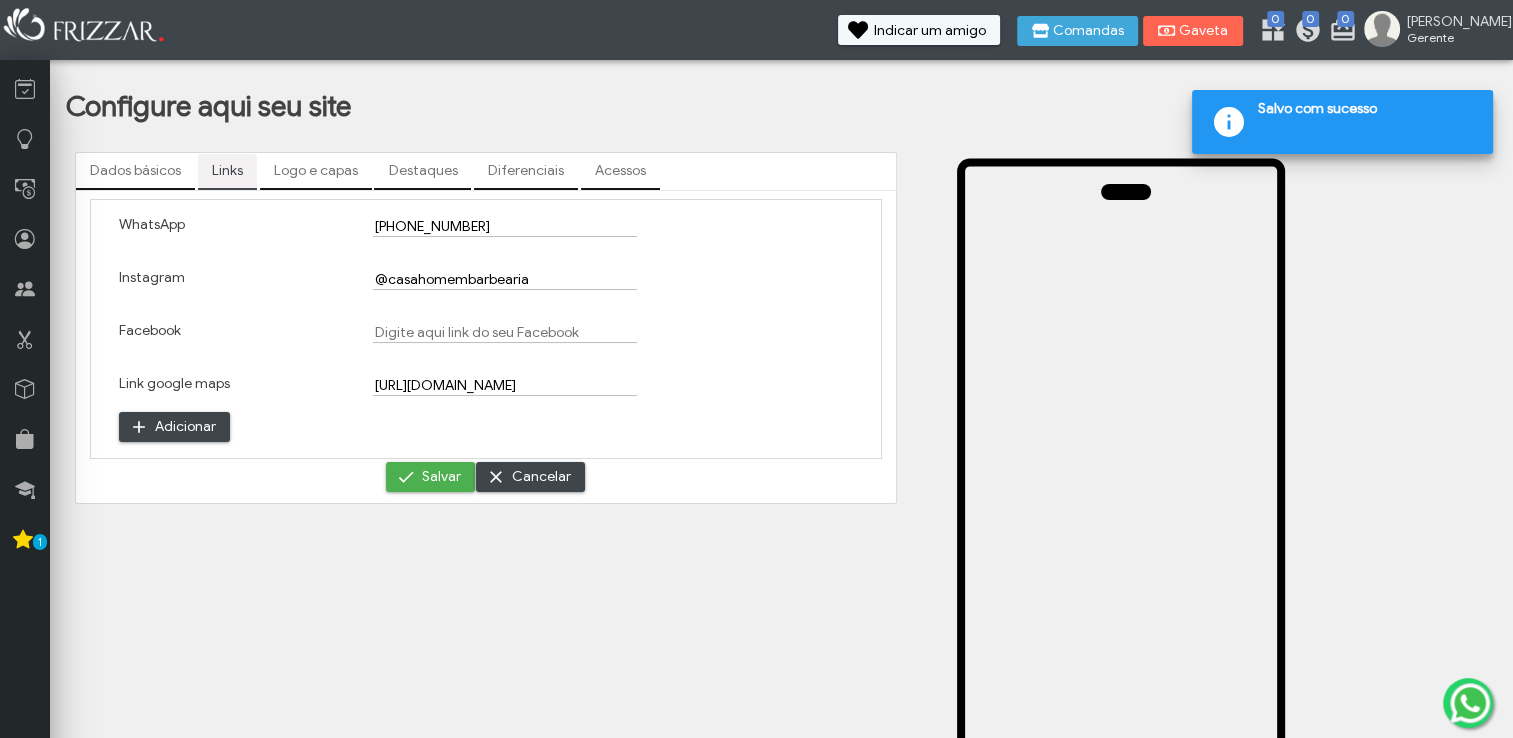 click on "Logo e capas" at bounding box center (316, 171) 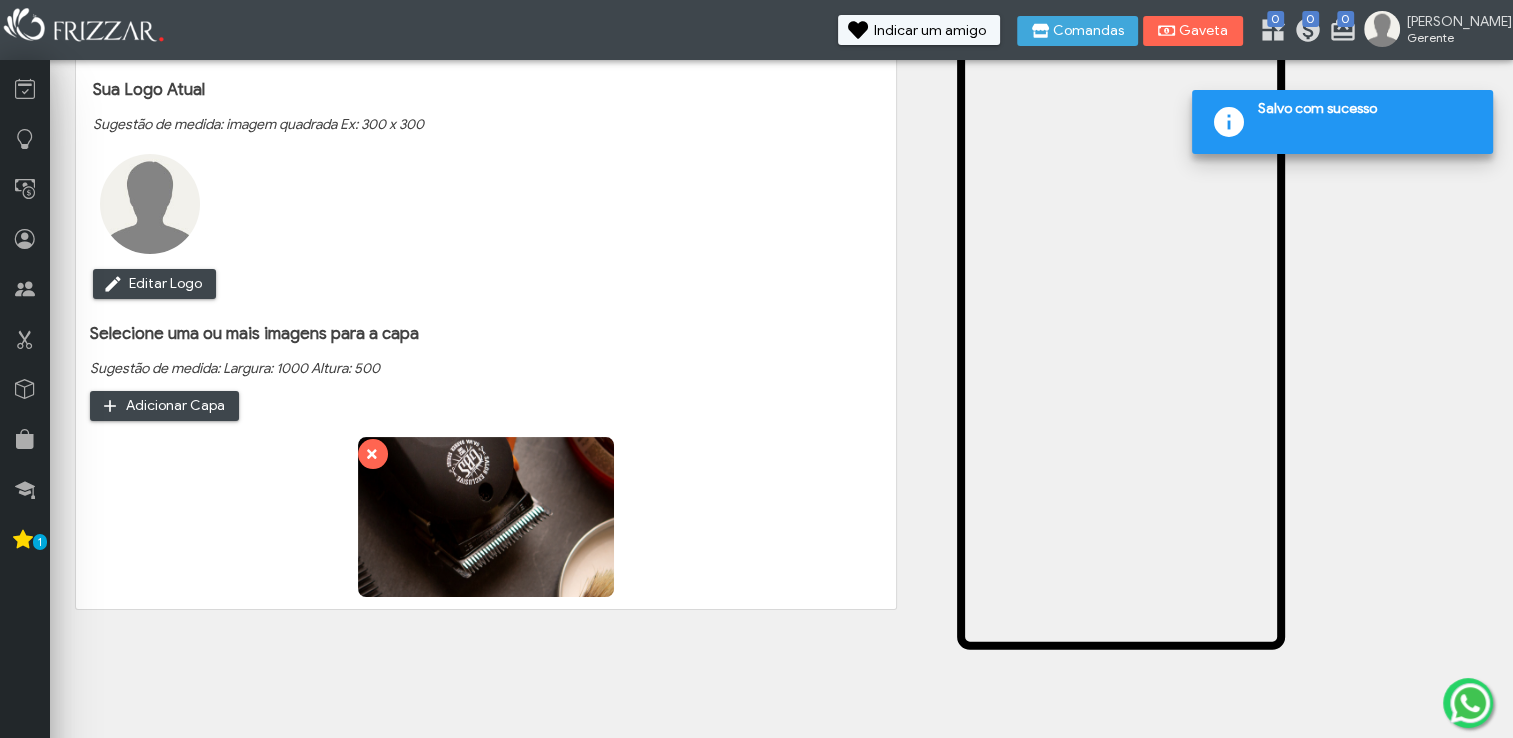 scroll, scrollTop: 100, scrollLeft: 0, axis: vertical 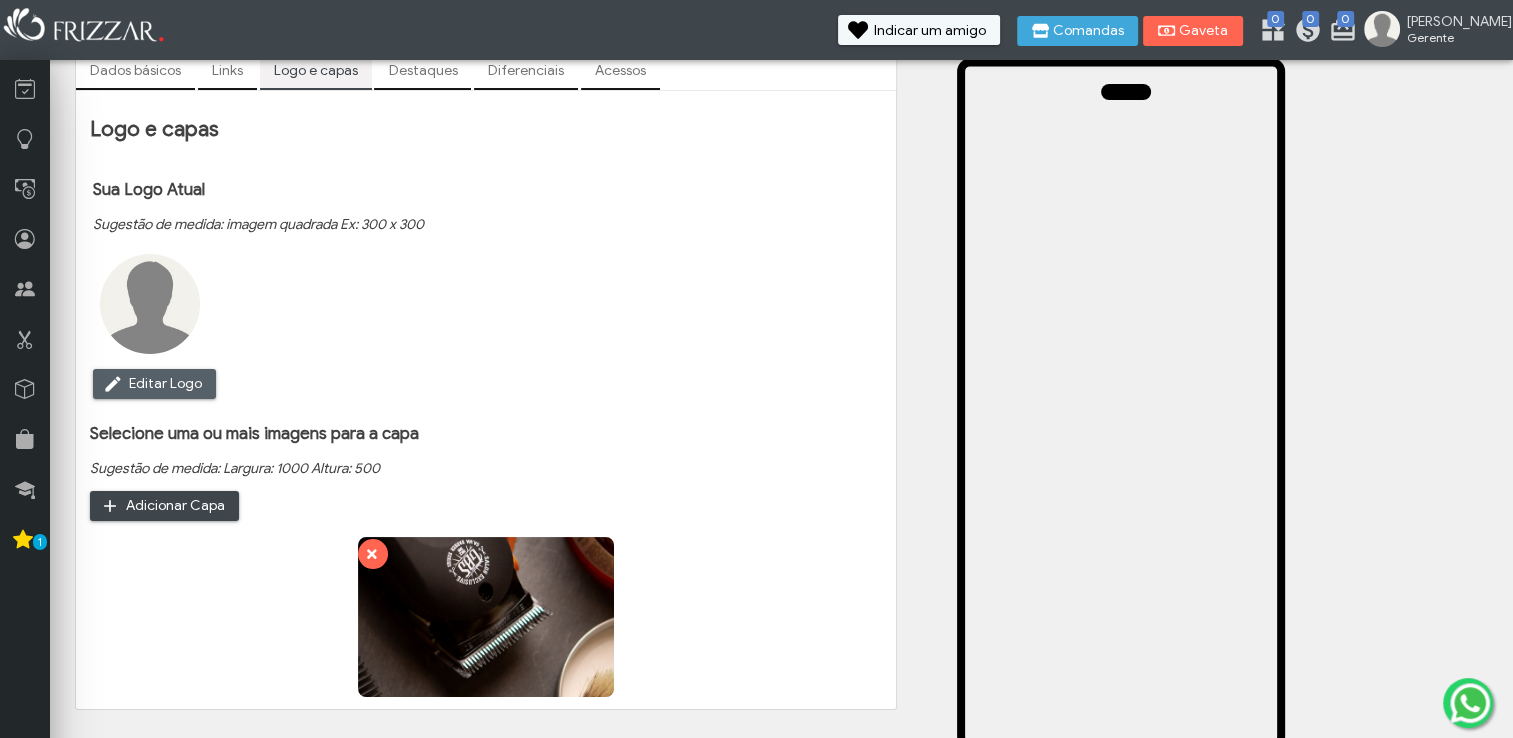 click at bounding box center [-730, 429] 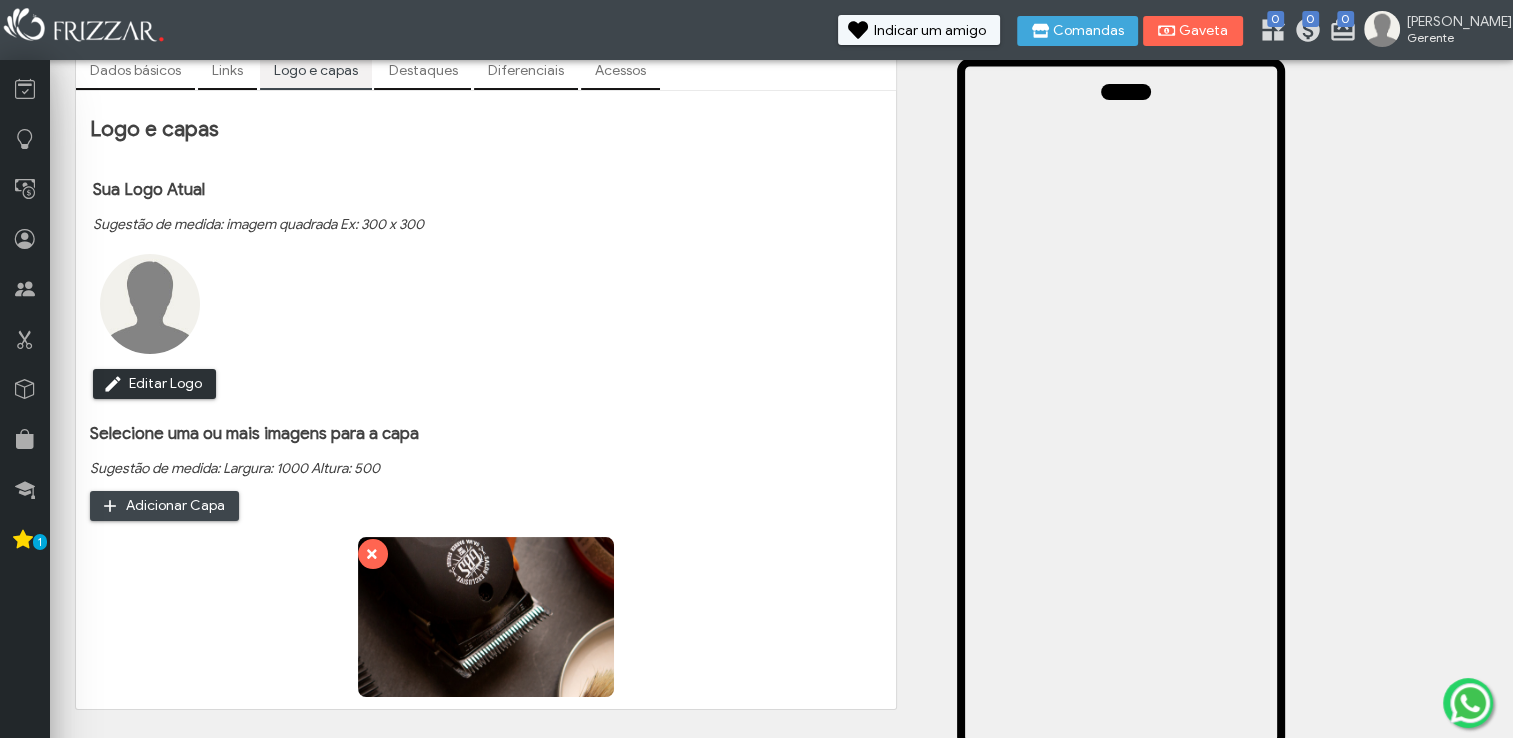 type on "C:\fakepath\LOGO CASA HOMEM.pdf" 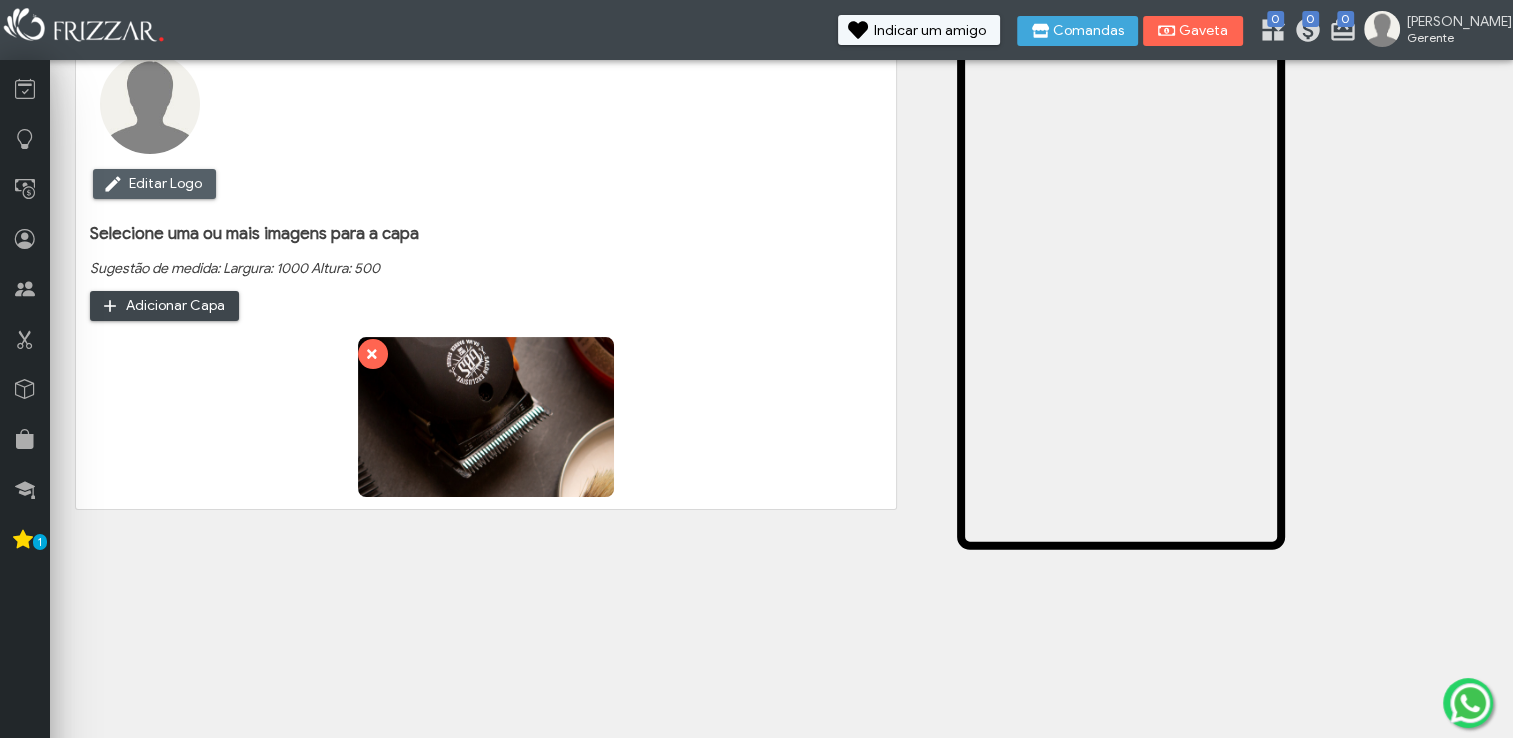 scroll, scrollTop: 100, scrollLeft: 0, axis: vertical 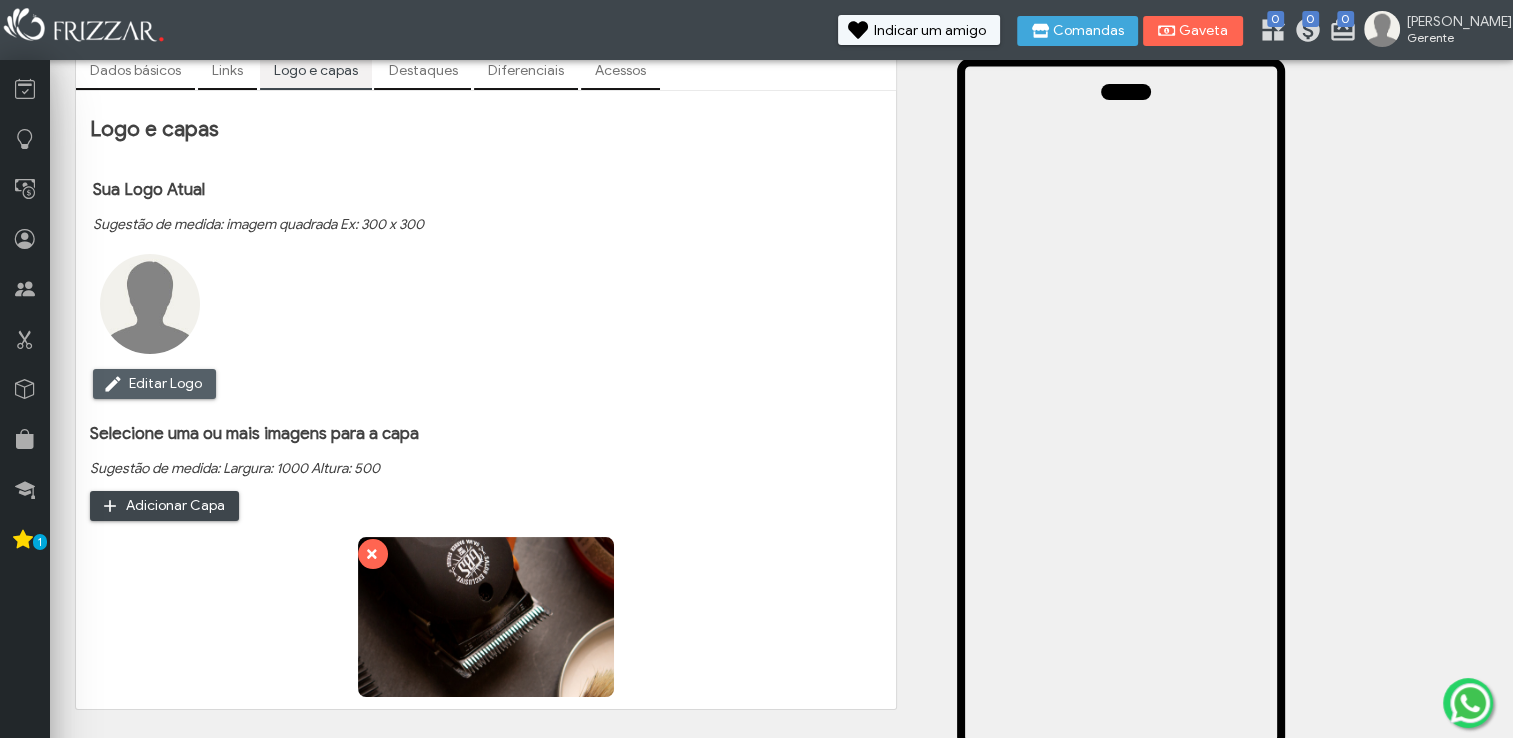 click at bounding box center [-730, 429] 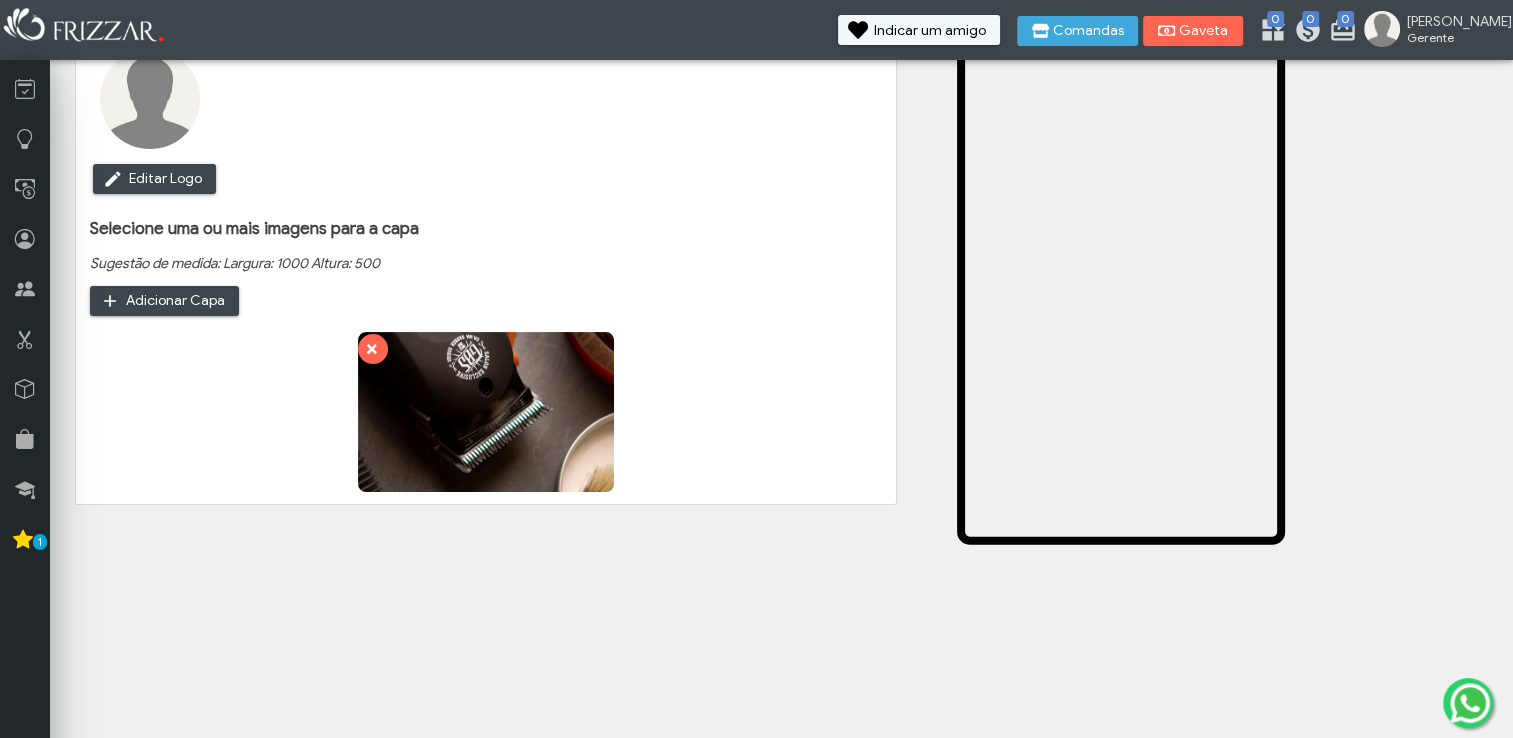 scroll, scrollTop: 0, scrollLeft: 0, axis: both 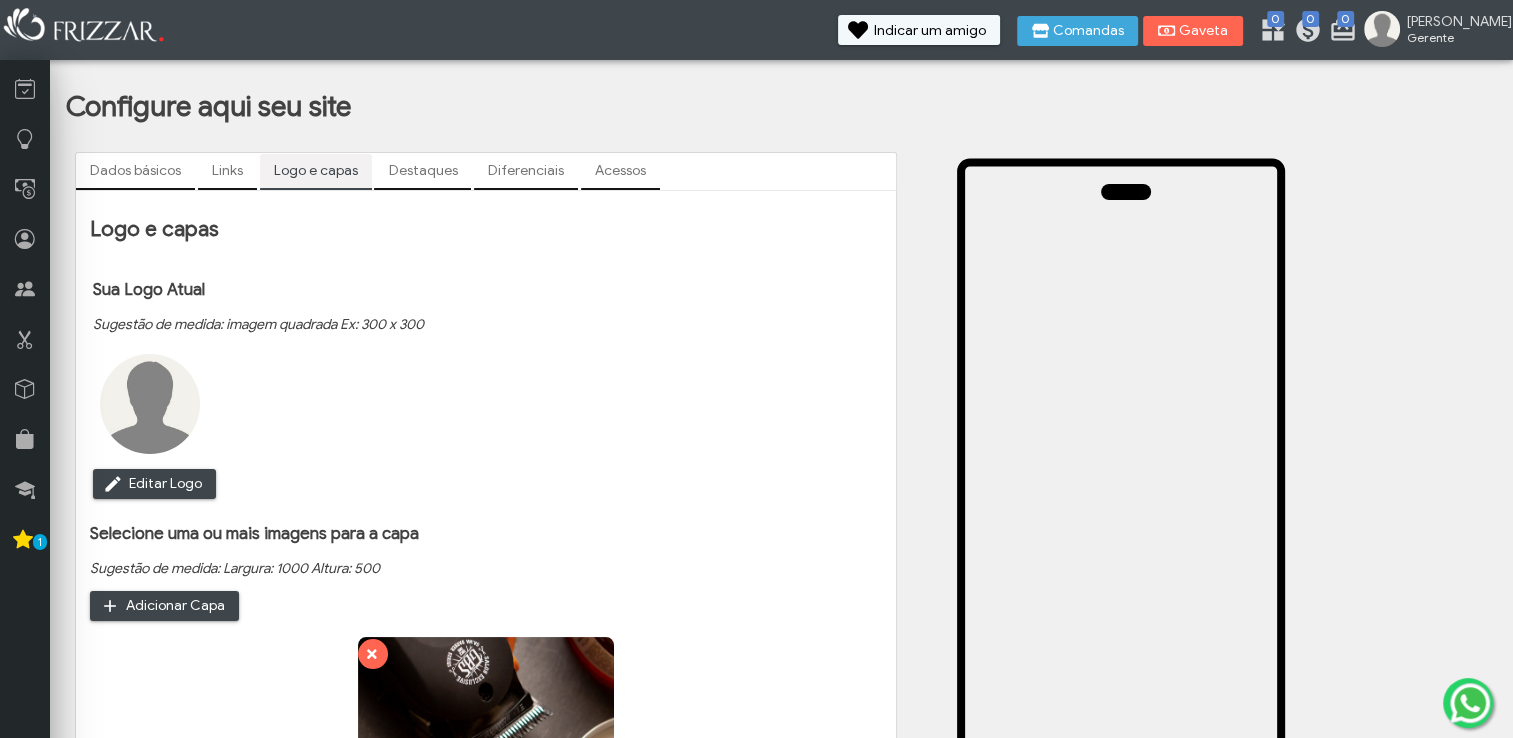 drag, startPoint x: 110, startPoint y: 450, endPoint x: 132, endPoint y: 448, distance: 22.090721 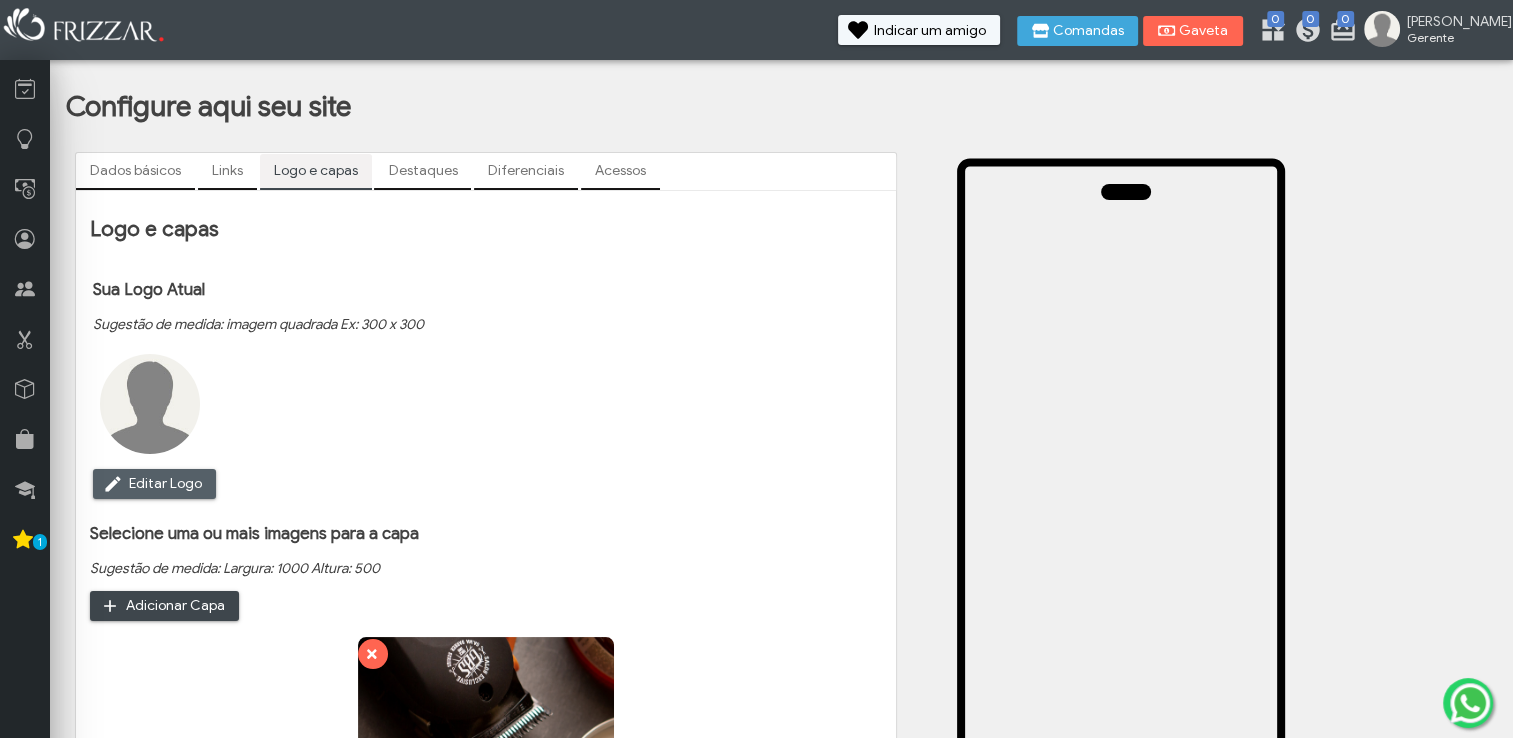 click at bounding box center [-730, 529] 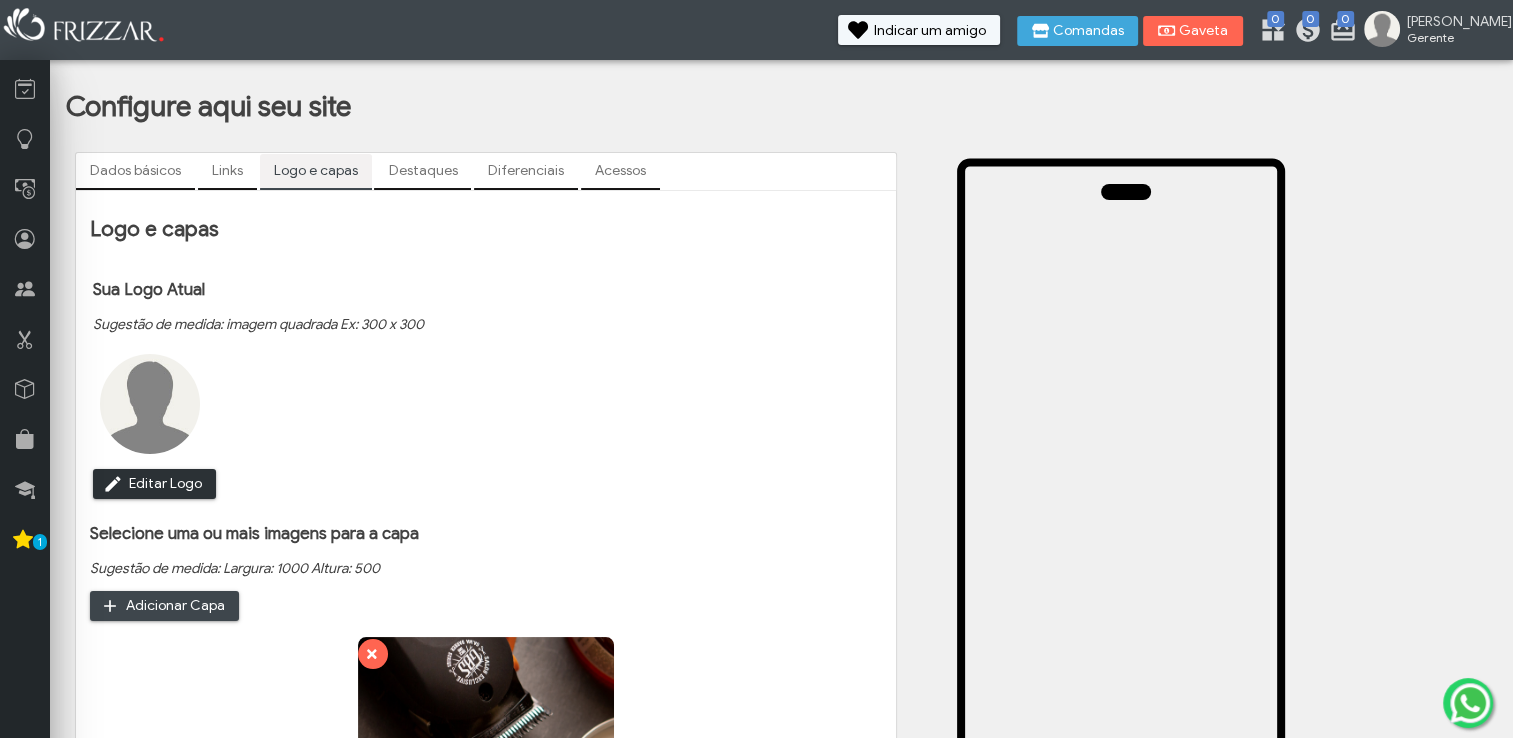 type on "C:\fakepath\Casa Homem Logo.png" 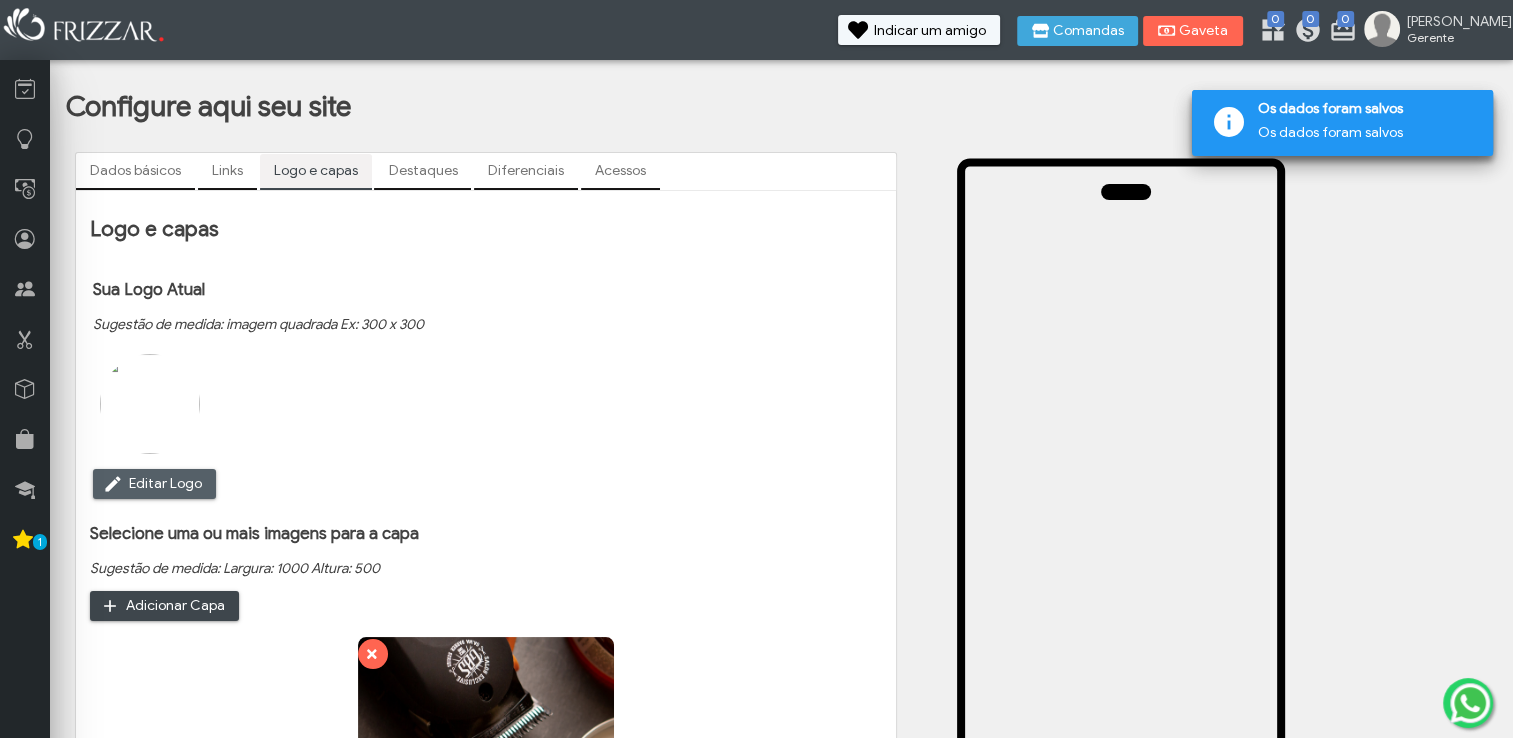 click at bounding box center [-730, 529] 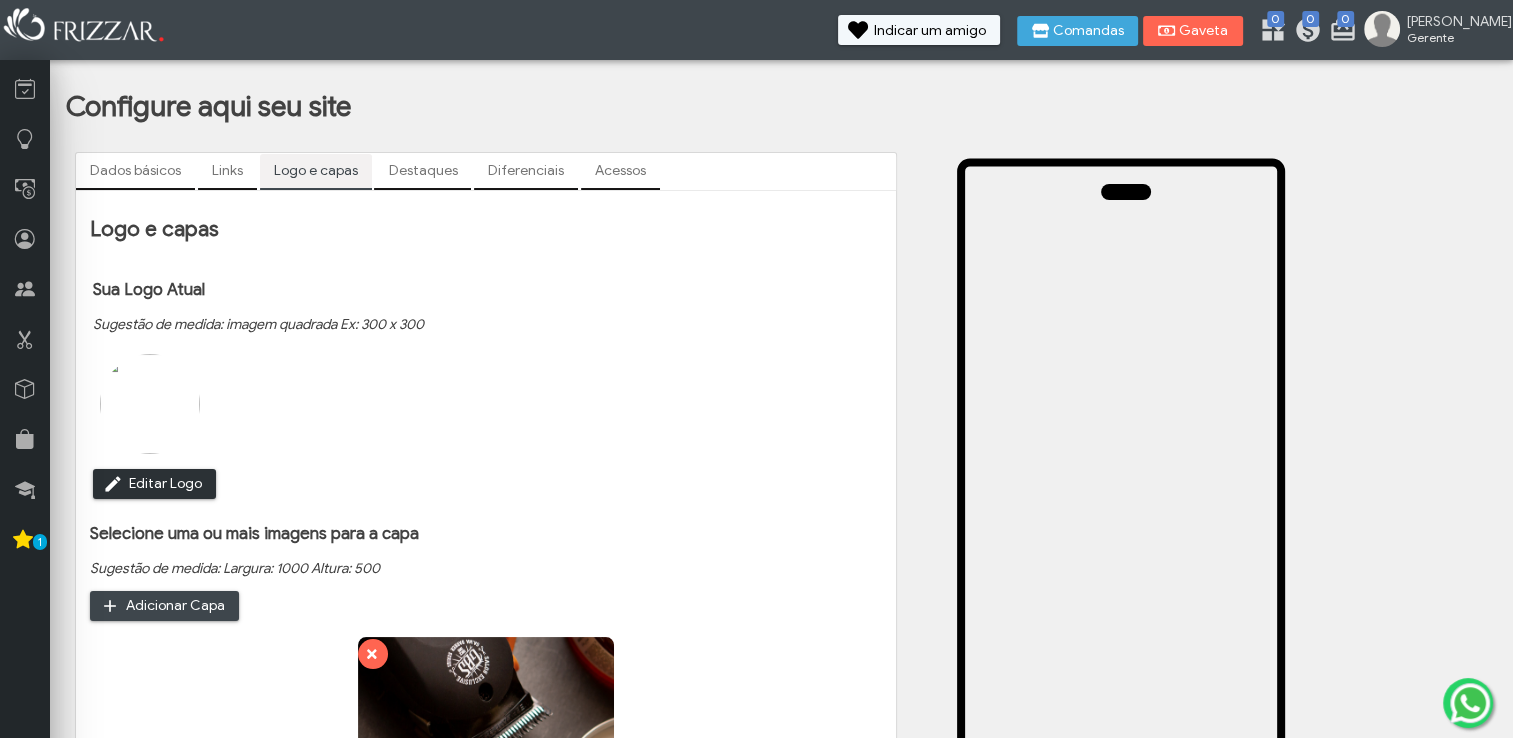 type on "C:\fakepath\LOGO CASA HOMEM.pdf" 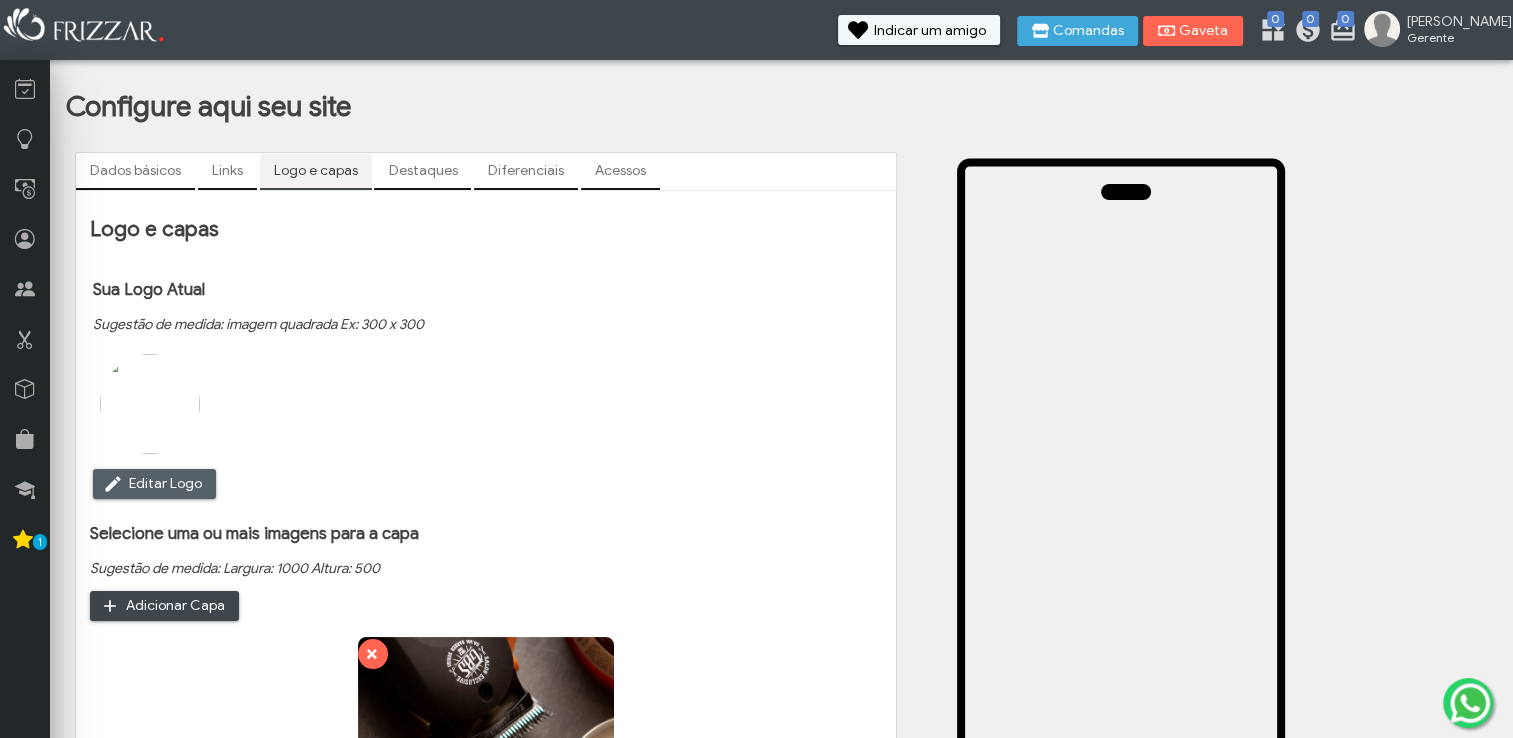 click at bounding box center (-730, 529) 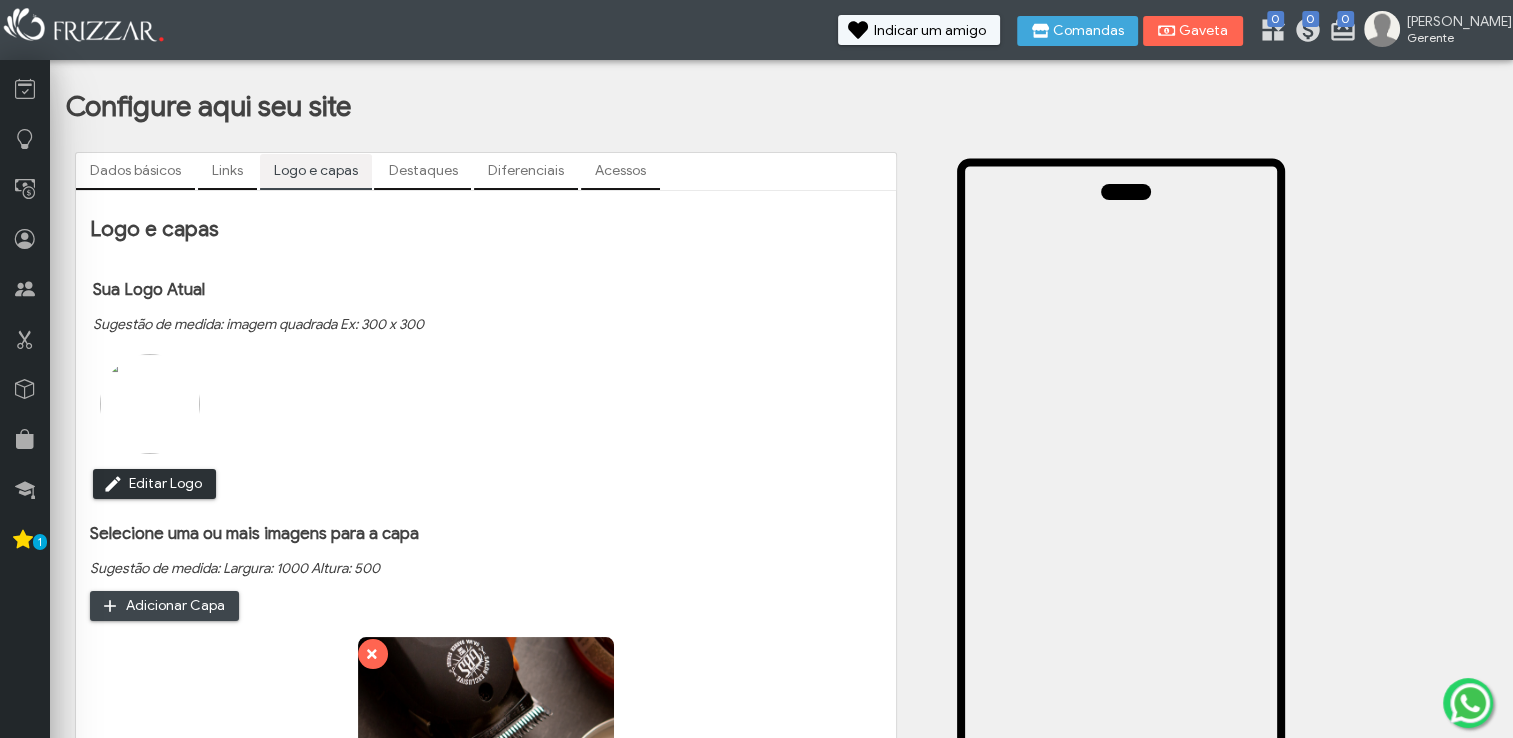 type on "C:\fakepath\LOGO CASA HOMEM.pdf" 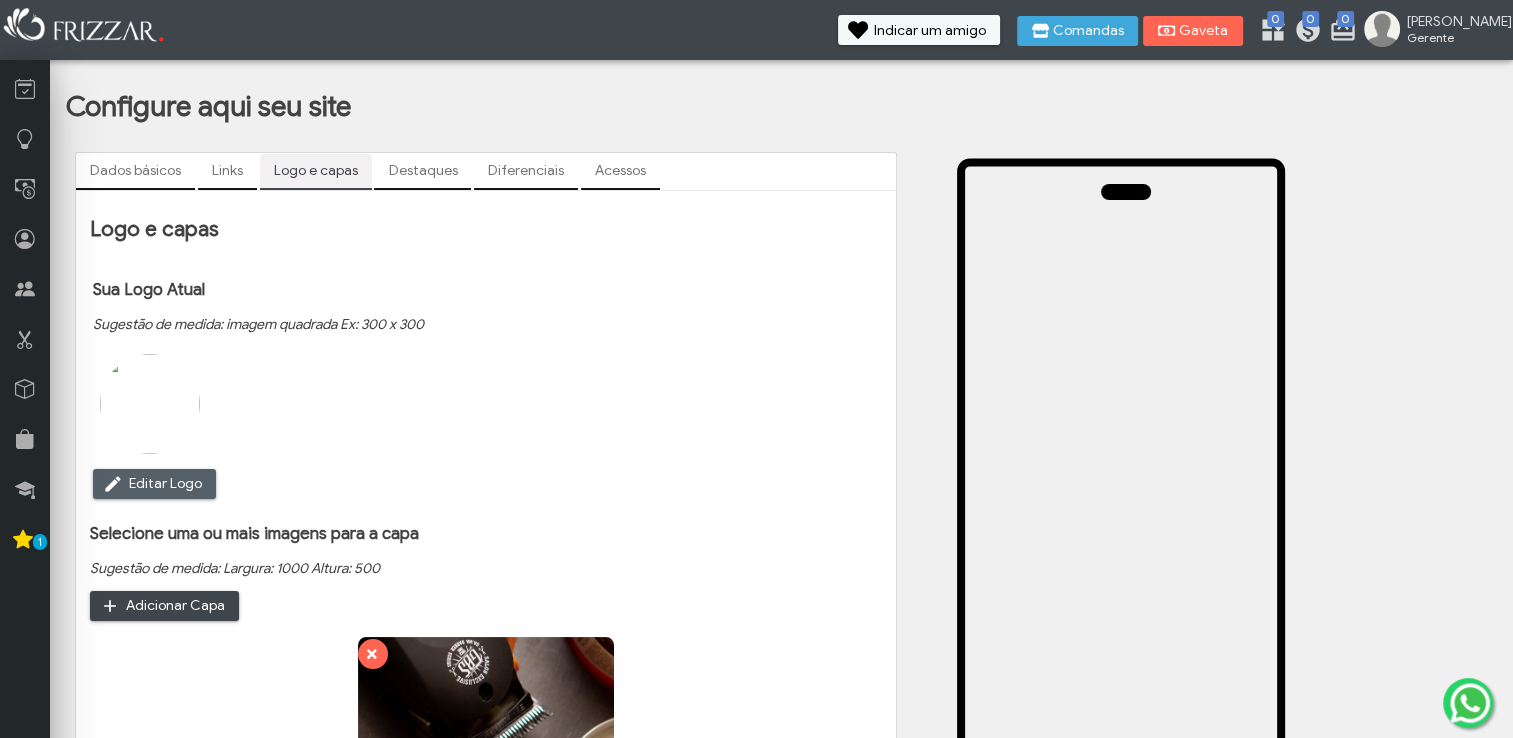 click at bounding box center (-730, 529) 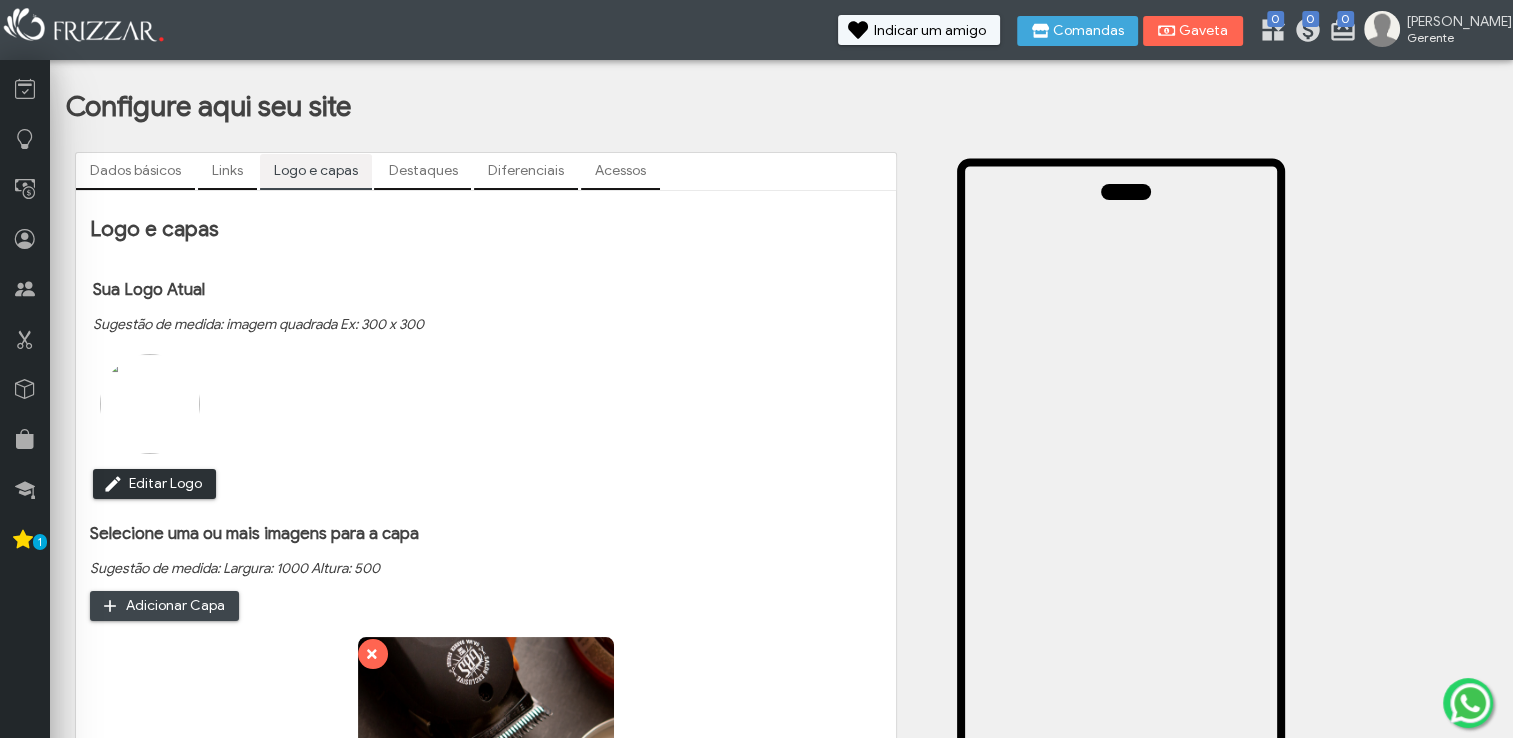 type on "C:\fakepath\Casa Homem Logo.png" 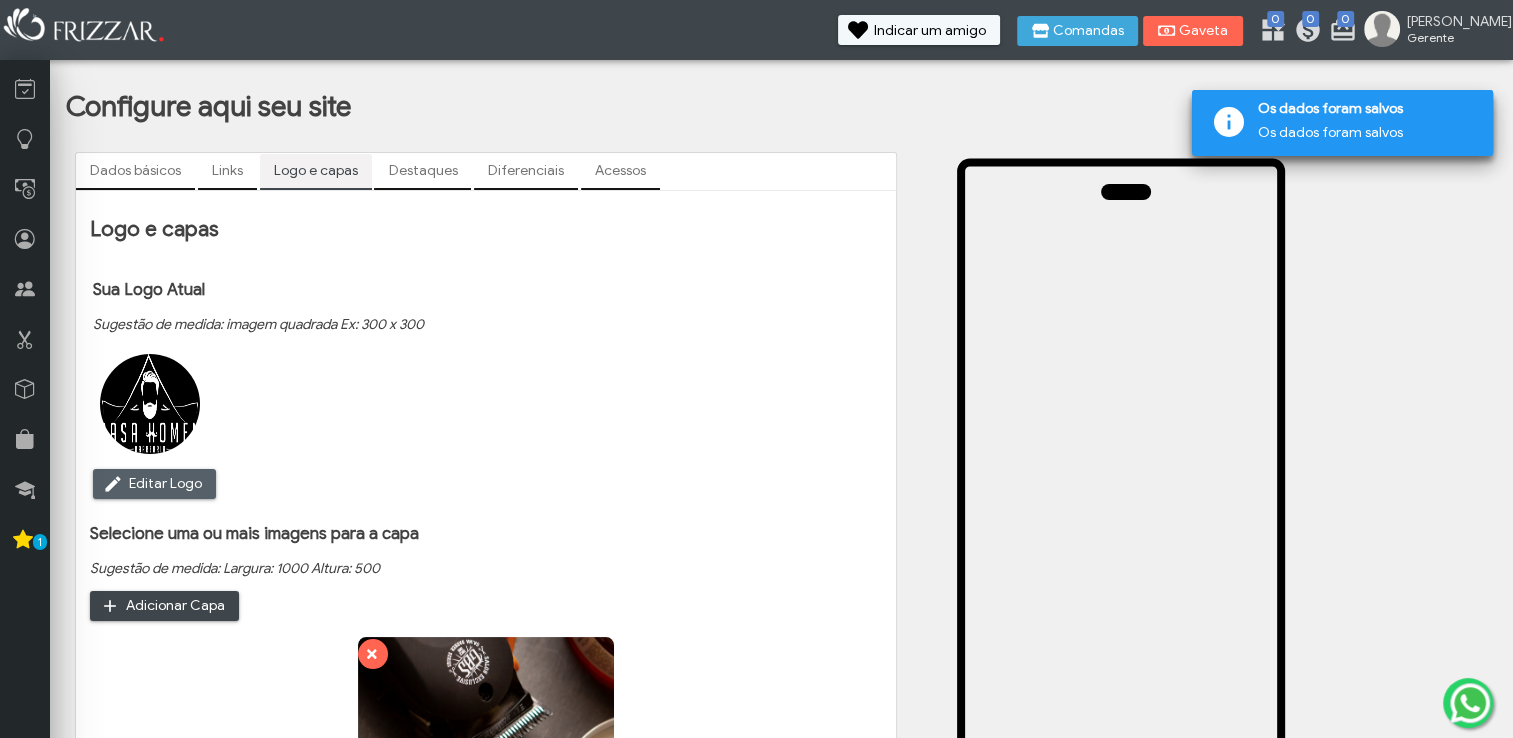 click at bounding box center [-730, 529] 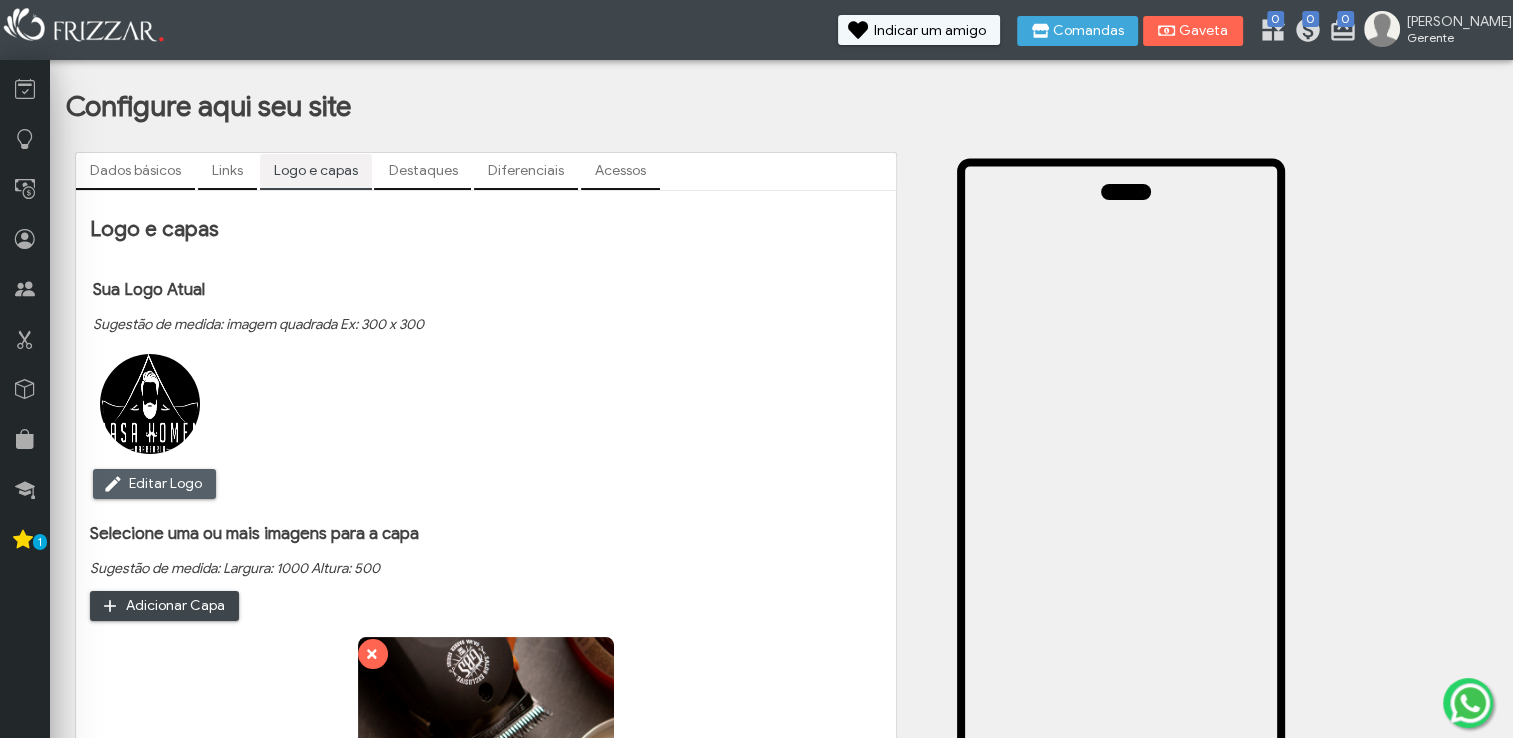 click at bounding box center (-730, 529) 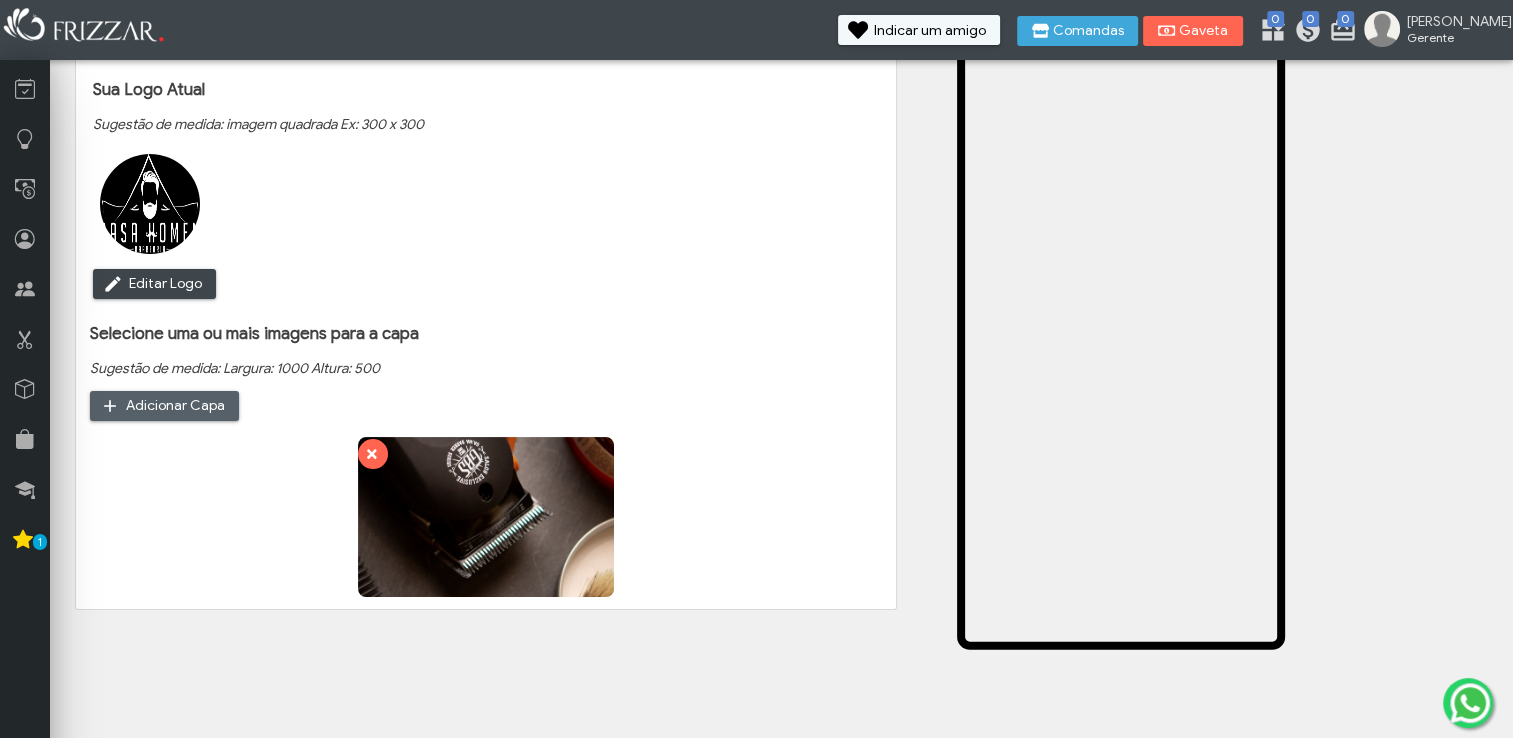 click at bounding box center (-707, 451) 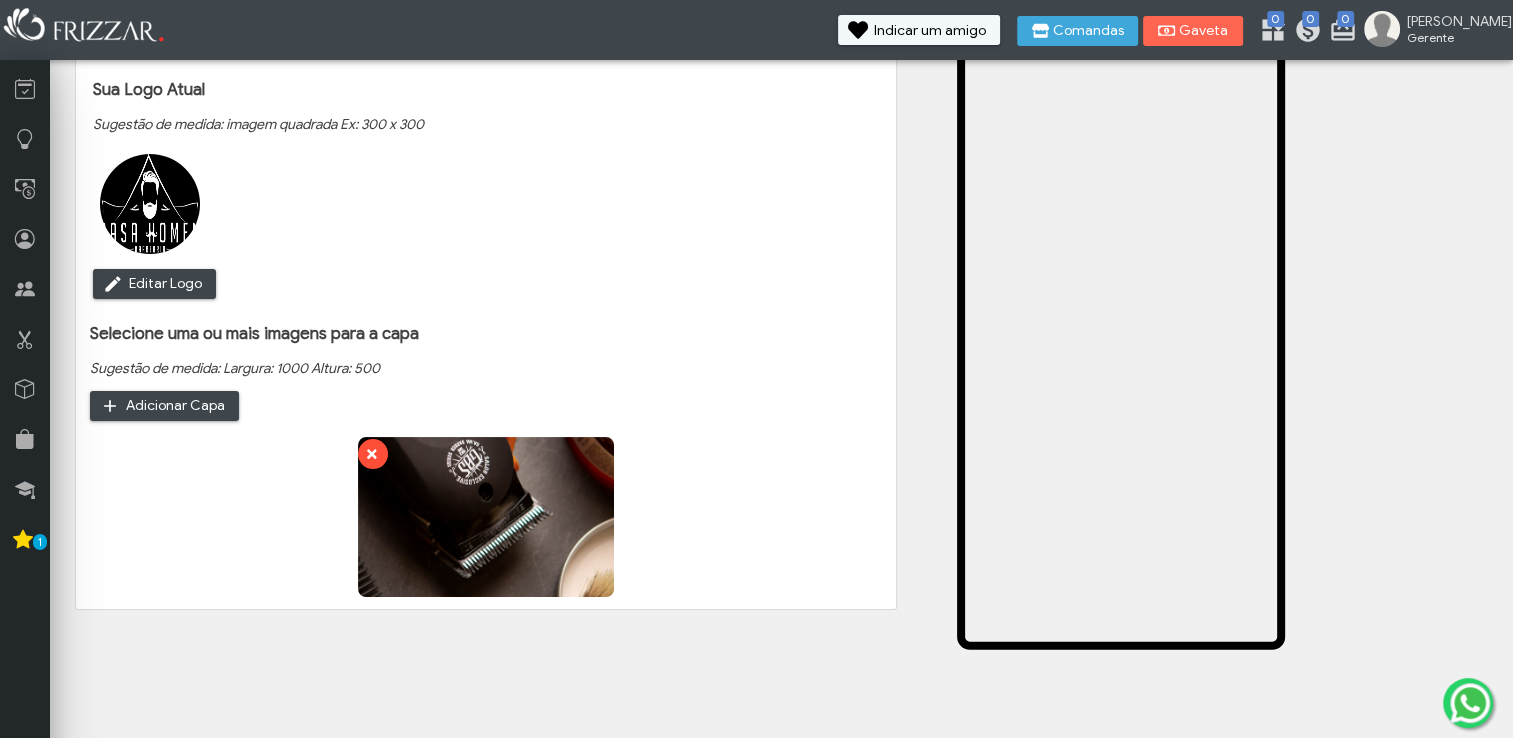 click 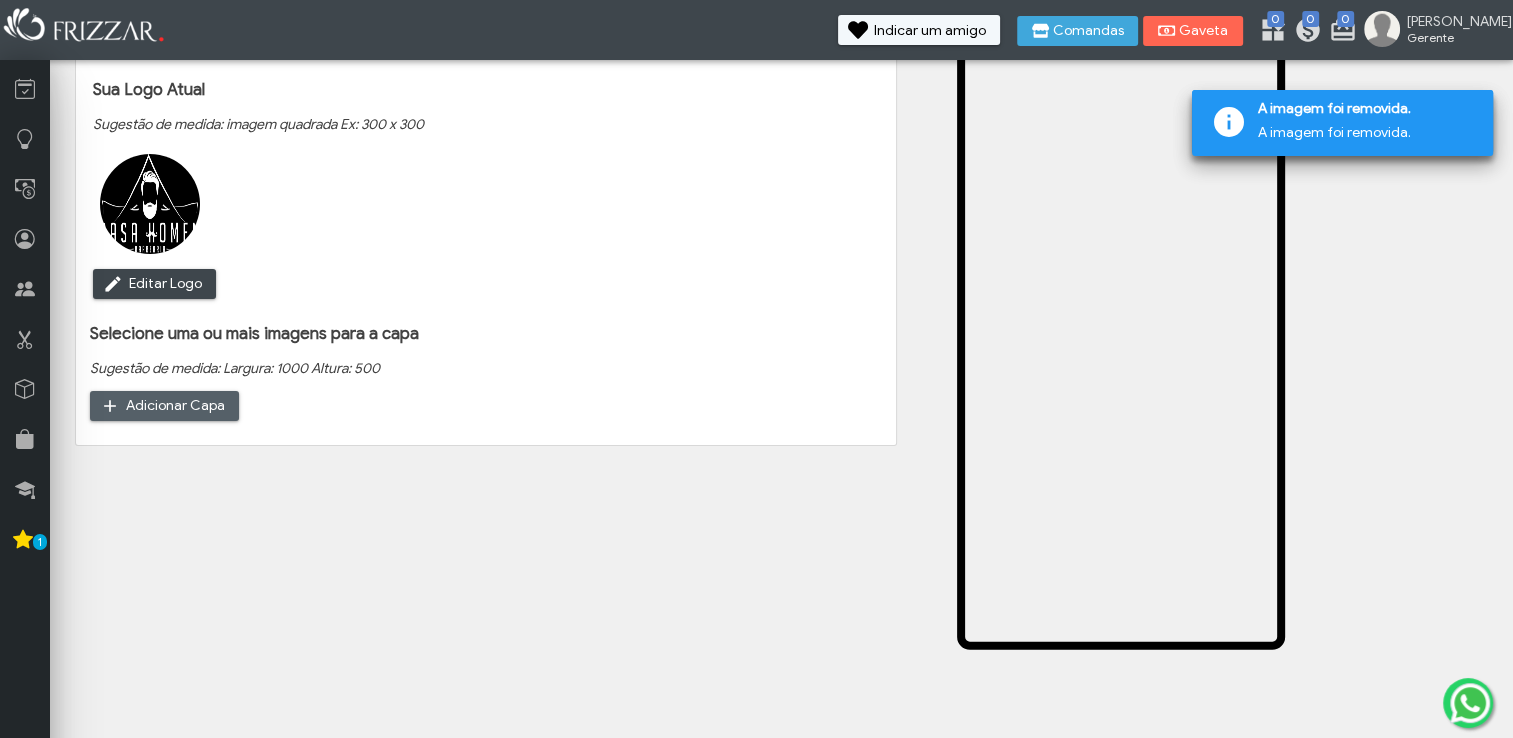 click at bounding box center (-707, 451) 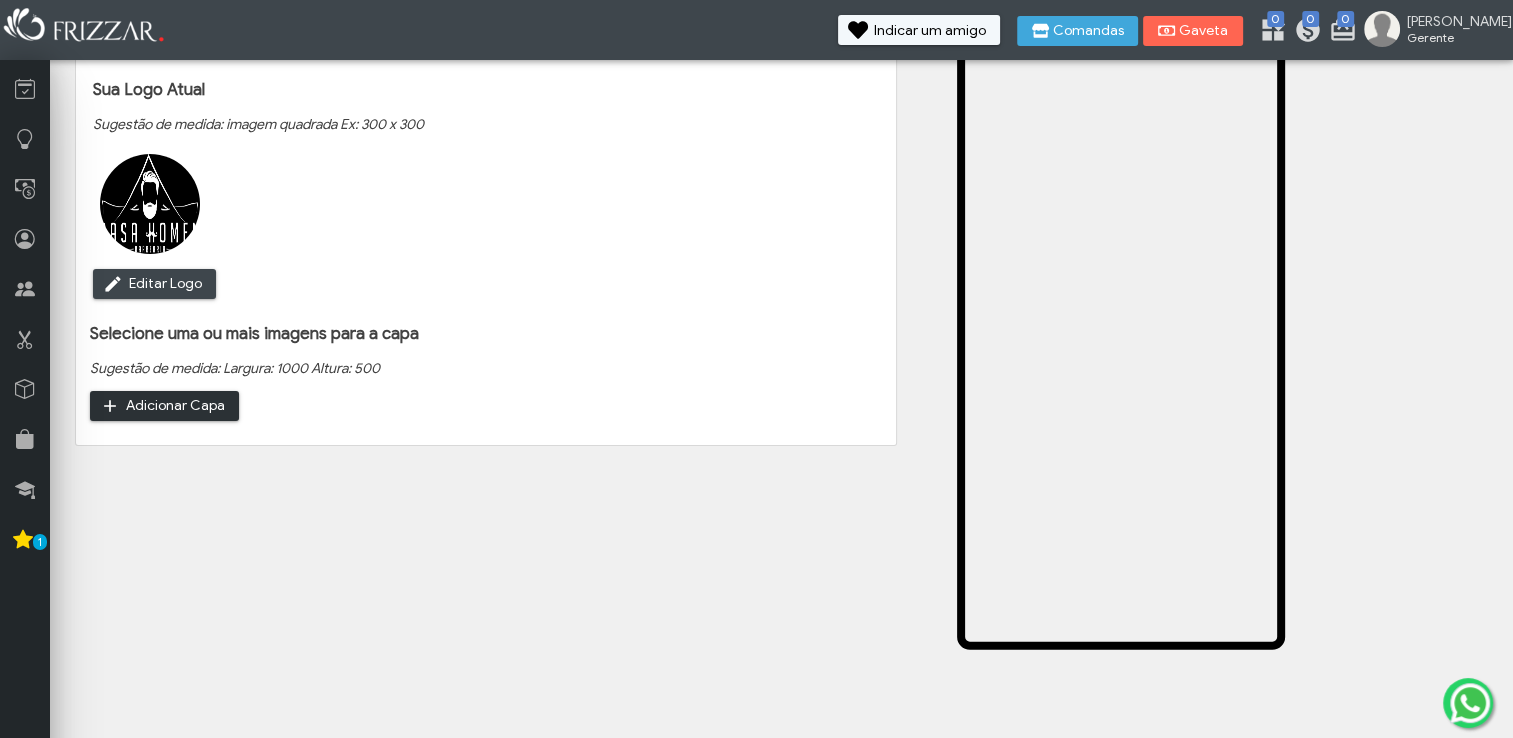type on "C:\fakepath\cadeiras.html" 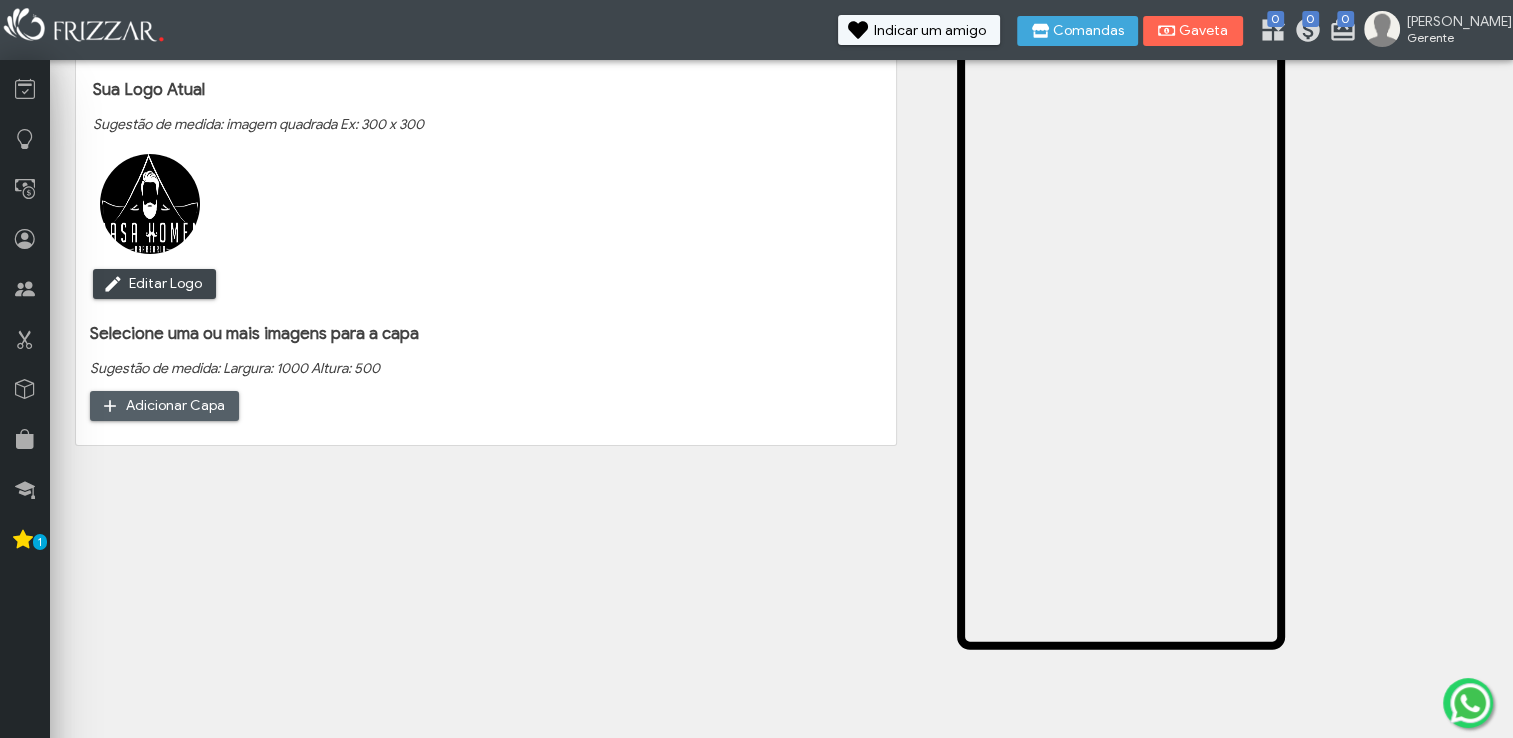 click at bounding box center [-707, 451] 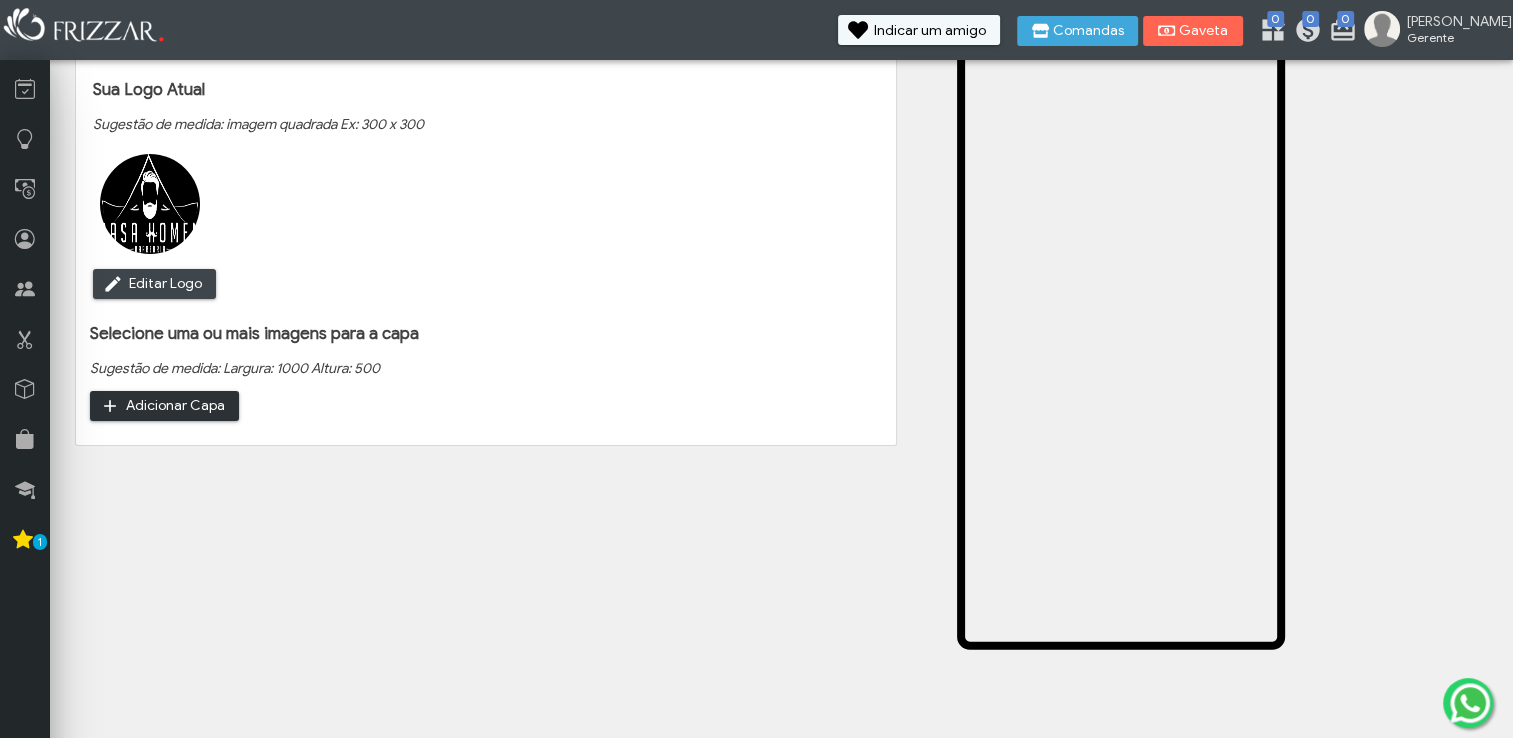 type on "C:\fakepath\cadeiras.html" 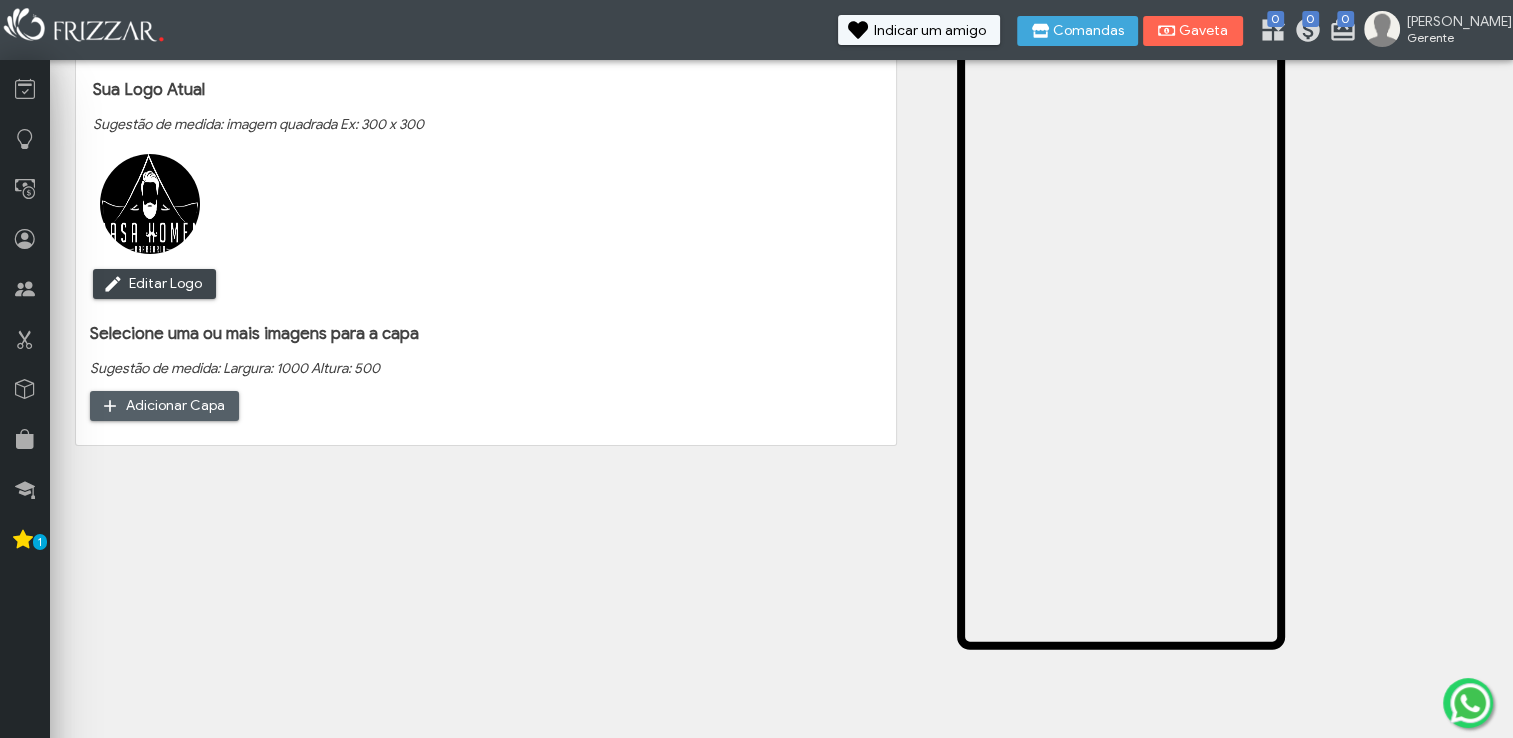 click at bounding box center (-707, 451) 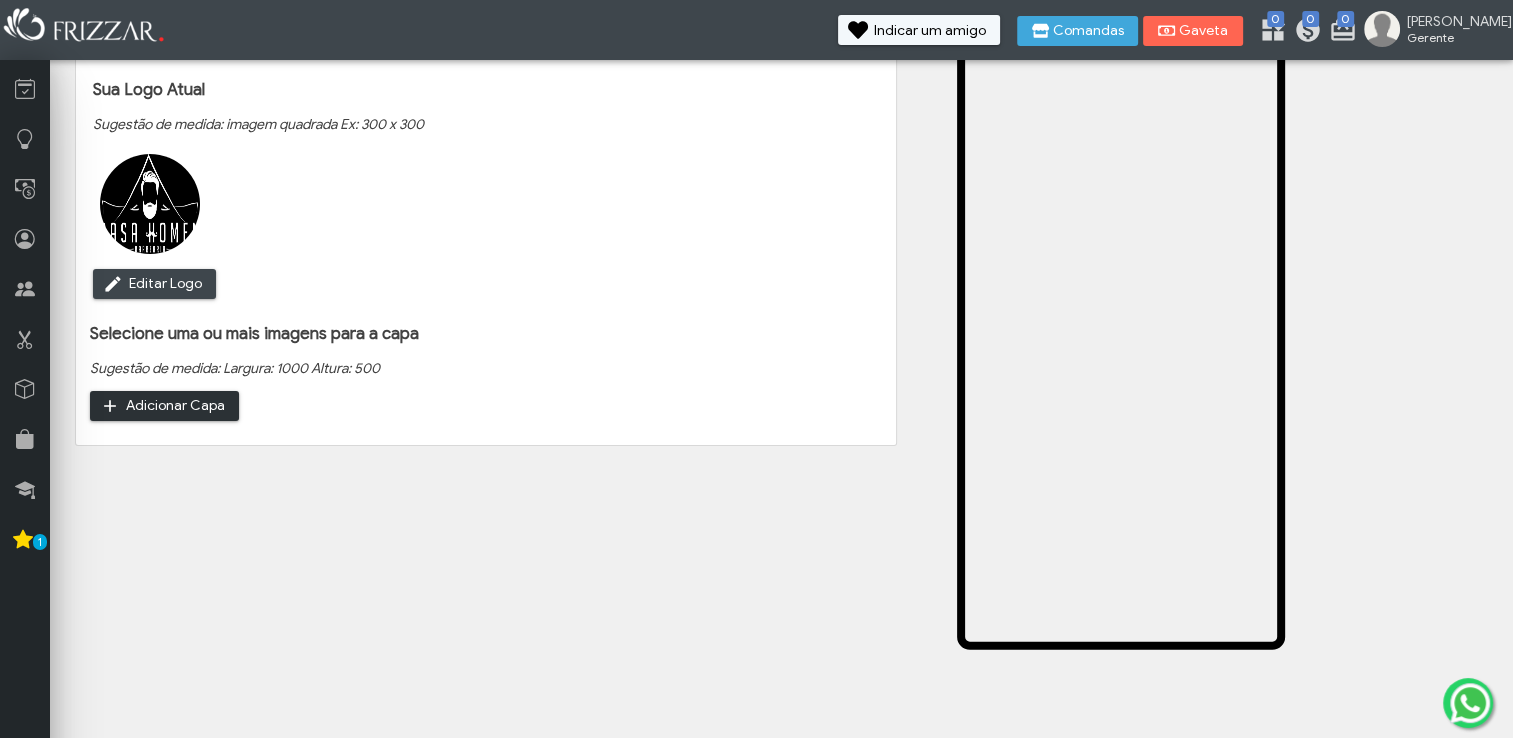 type on "C:\fakepath\B8e-VYiHFmj[1]" 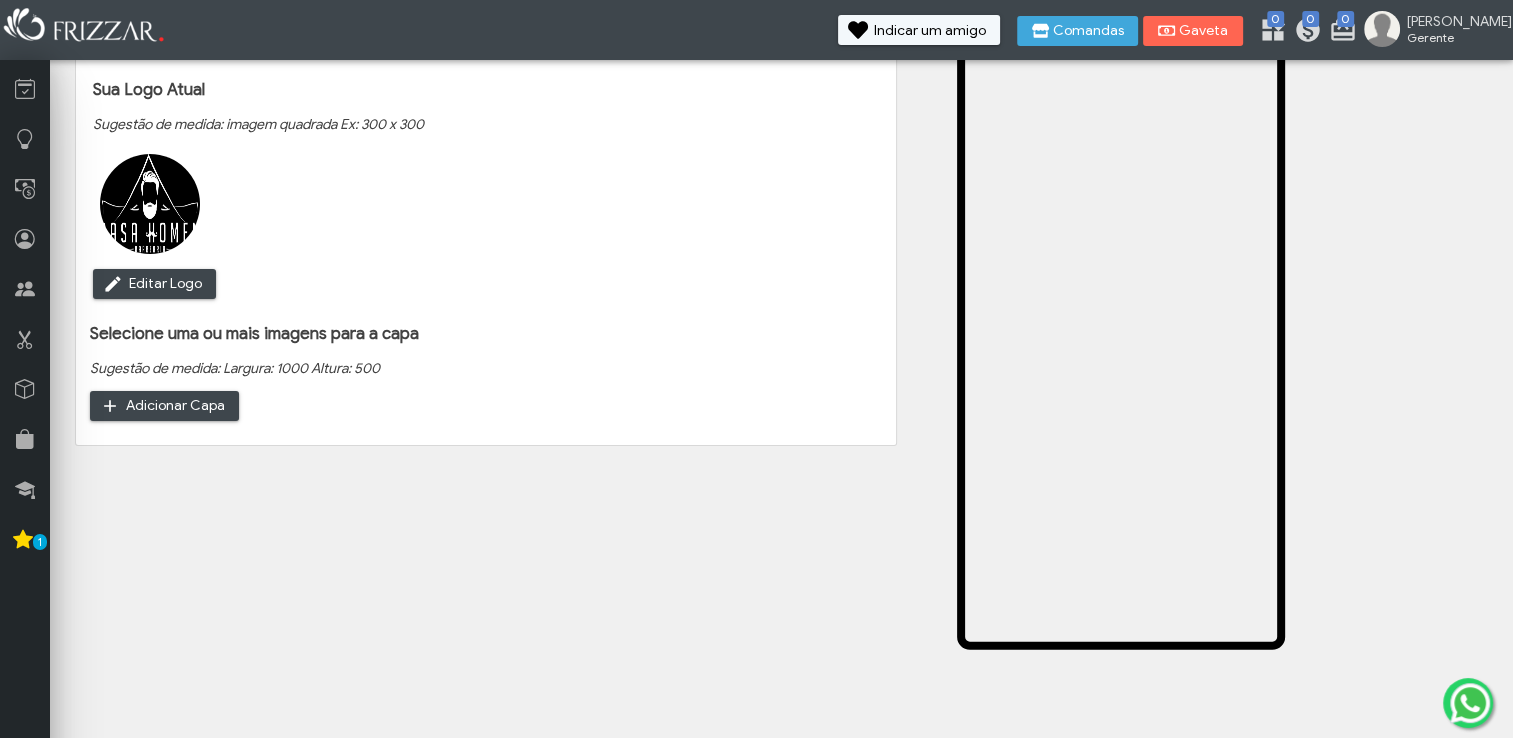 click on "Dados básicos Links Logo e capas Destaques Diferenciais Acessos
https://app.frizzar.com.br/p/qsuyxs Link para seu site e agendamento online:
https://app.frizzar.com.br/p/ qsuyxs
Copiar Link
Copiar Link
Nome do salão Casa Homem Barbearia Telefone (49) 99950-4076 Endereço Antonio Vitorio Giodani, 280 Horário de funcionamento Configurar Horário Video do youtube Breve descrição do estabelecimento Ambiente Moderno e Aconchegante para homens que gostão  de se cuidar. Meta Pixel ID Tag Manager ID Tema padrão Light Dark Light
Salvar
WhatsApp (49) 99956-5290" at bounding box center [486, 394] 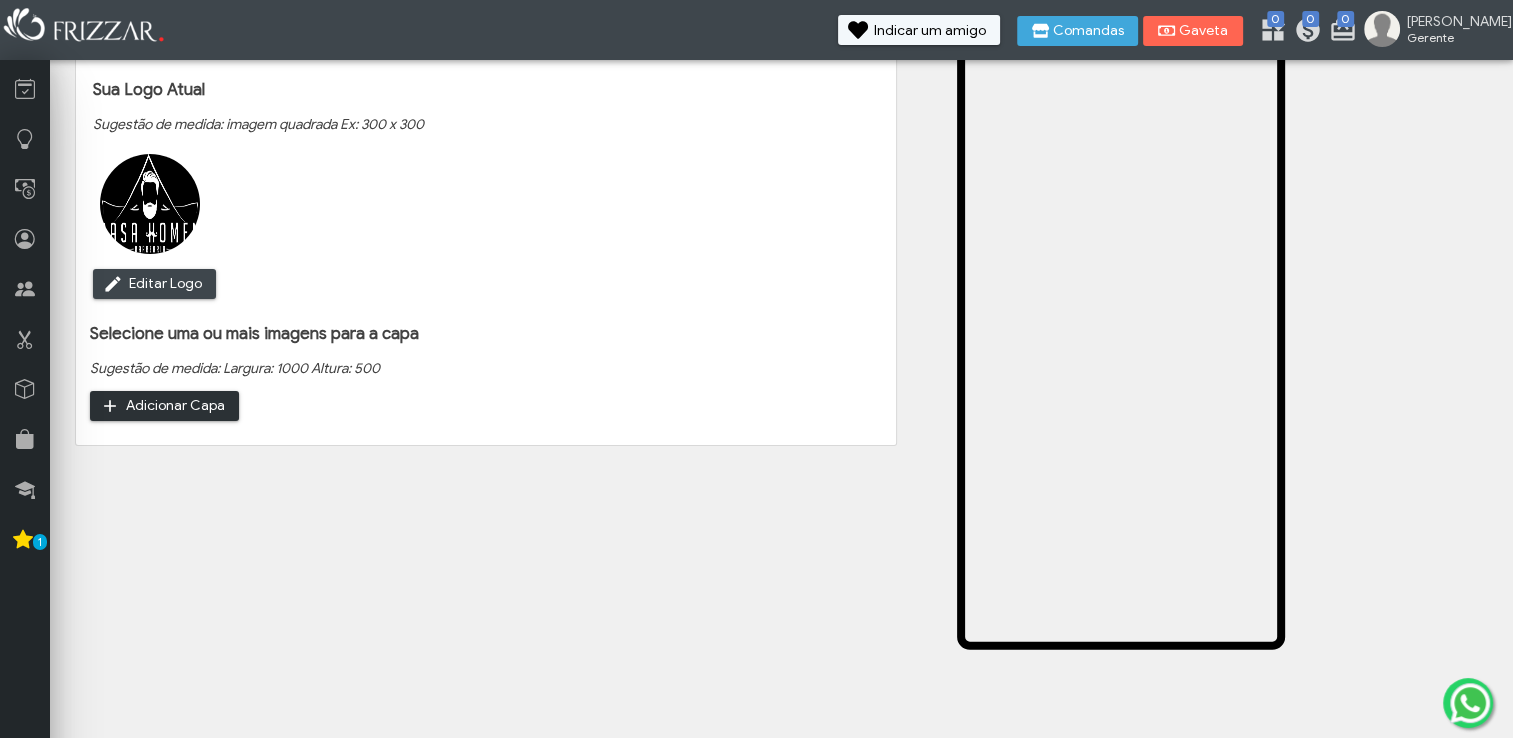 click at bounding box center [-707, 451] 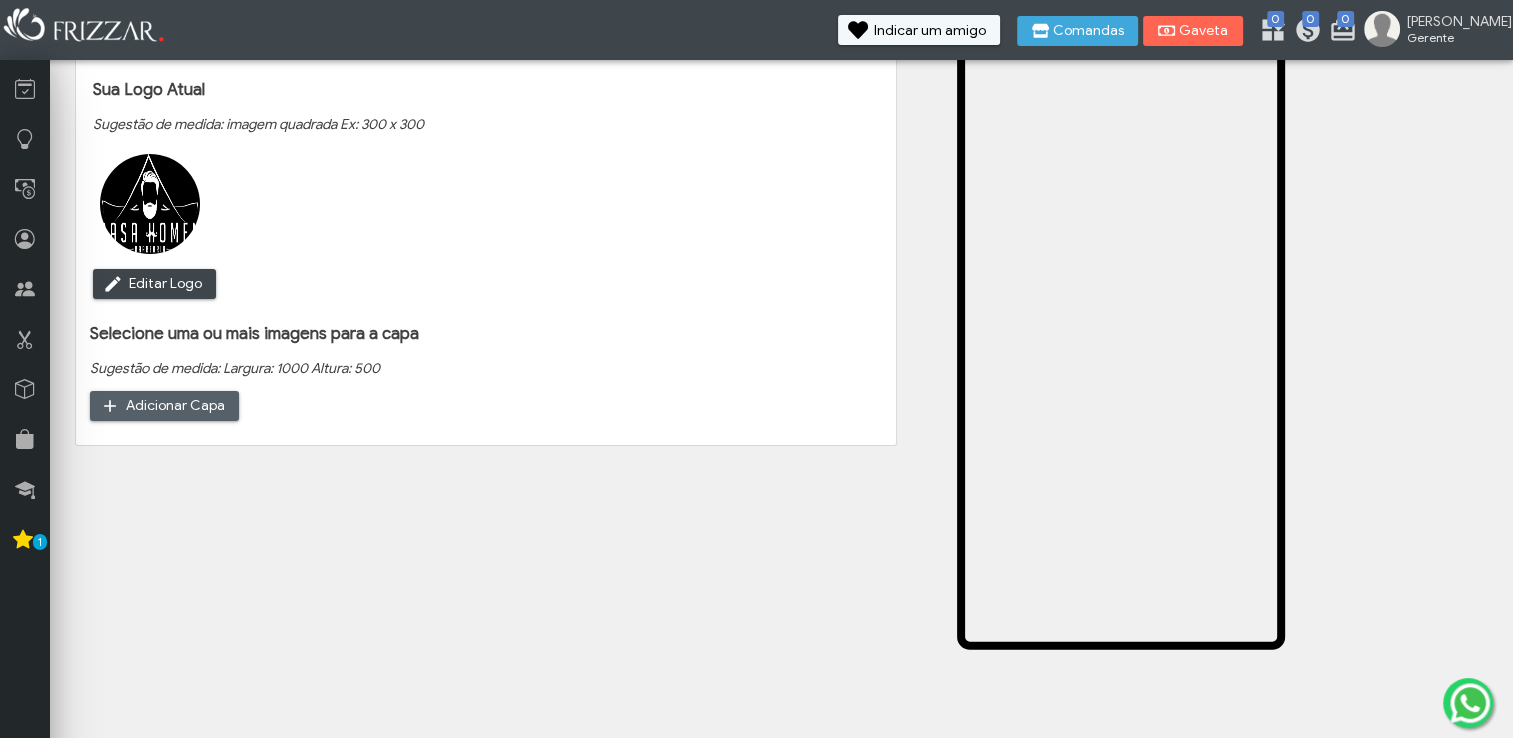 click at bounding box center [-707, 451] 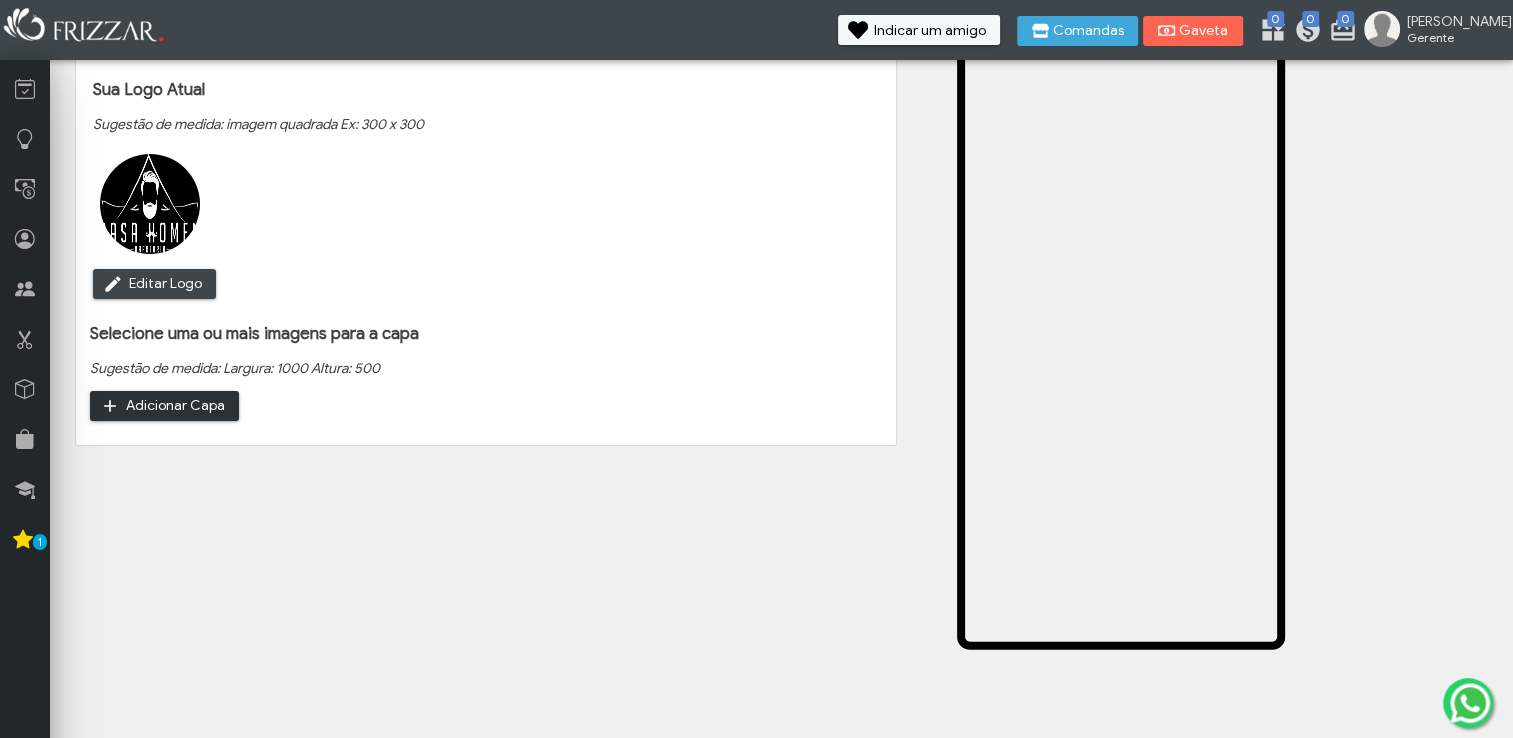 scroll, scrollTop: 0, scrollLeft: 0, axis: both 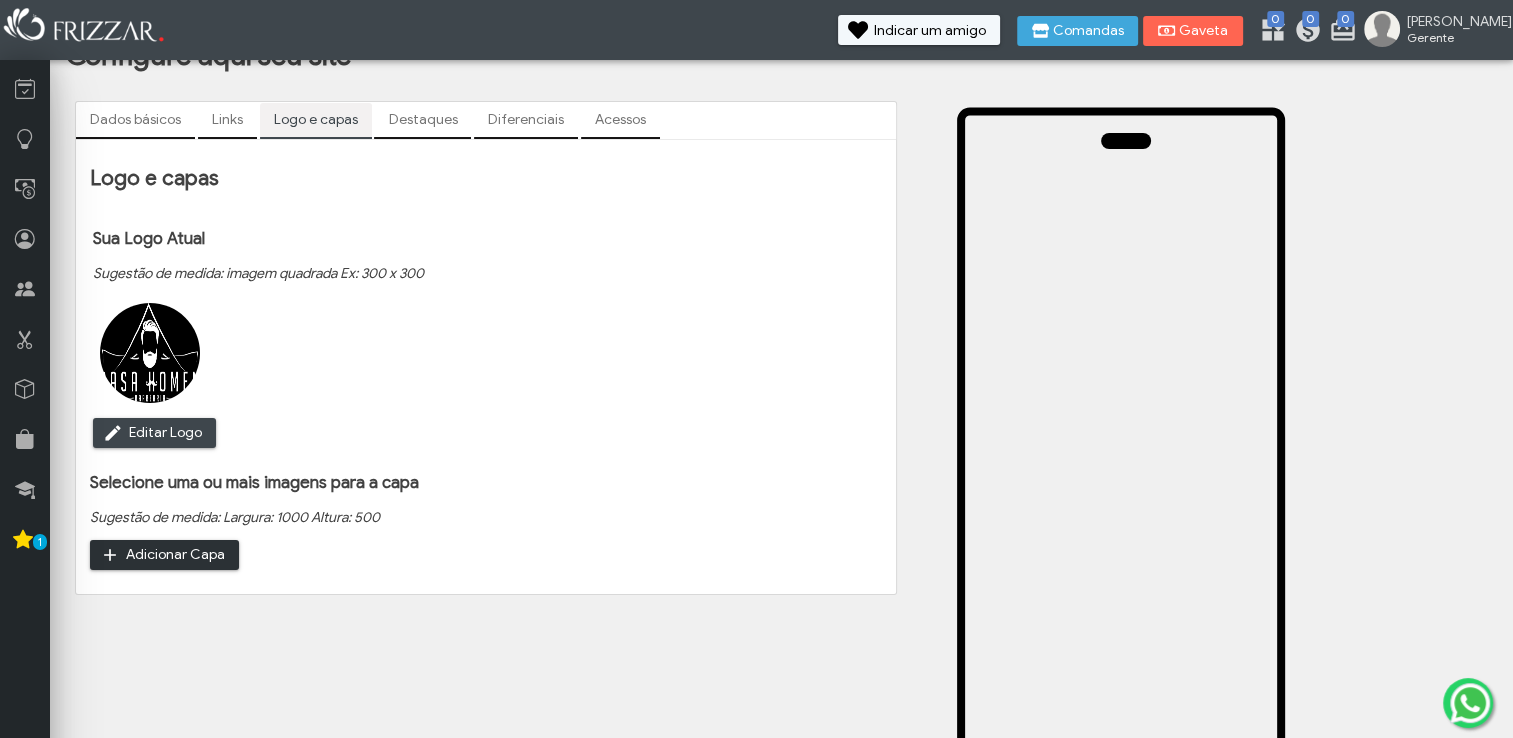 type on "C:\fakepath\PP72hVhYaj7.js.baixados" 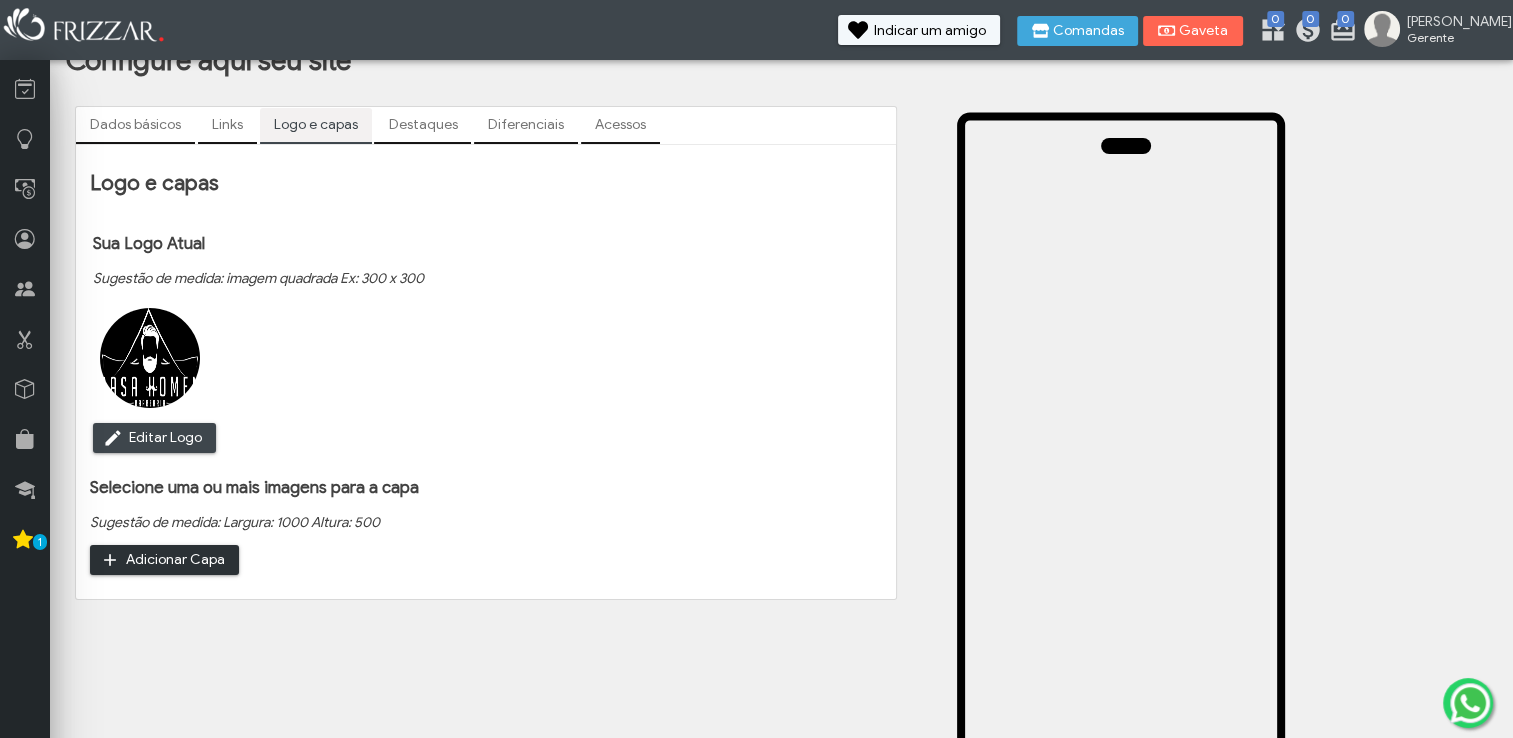 type 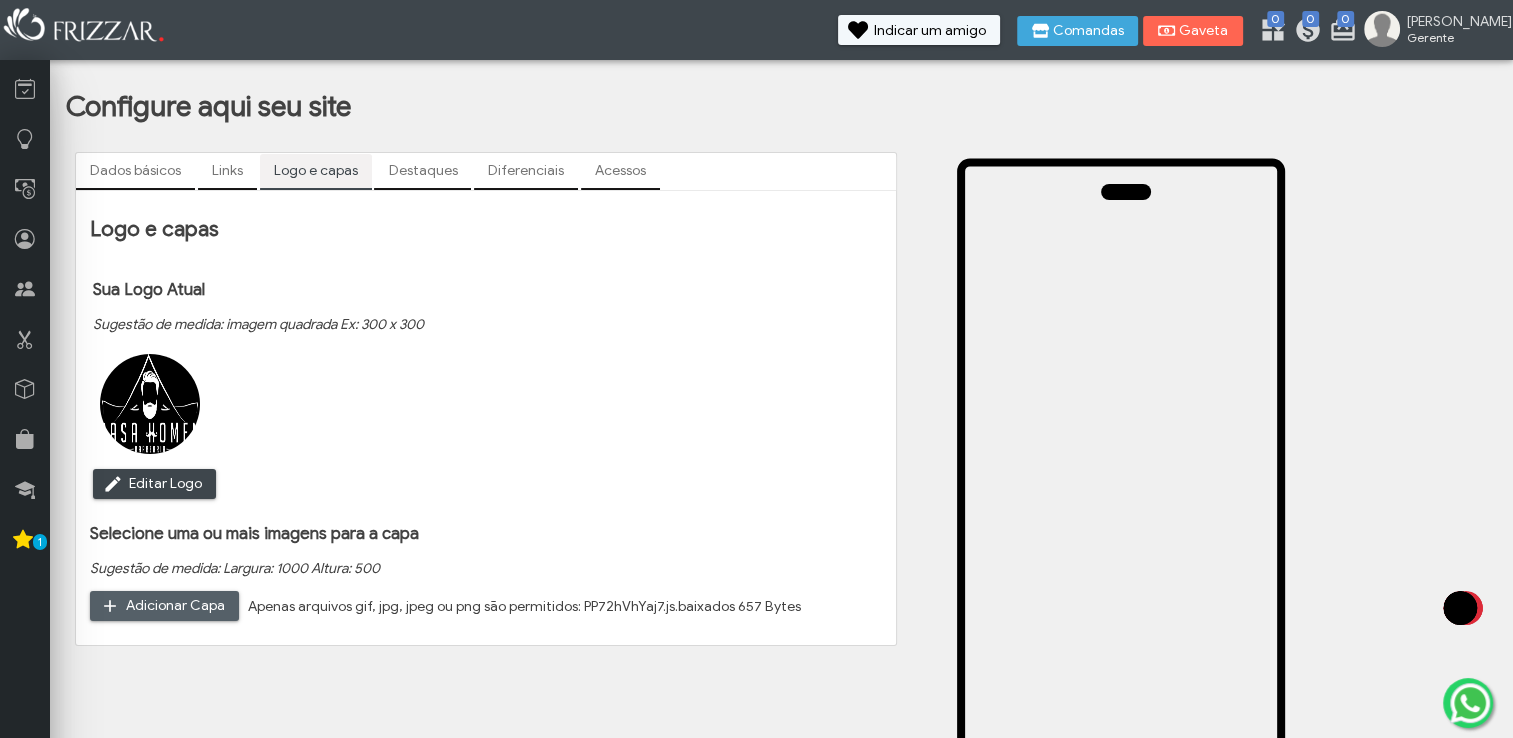 scroll, scrollTop: 300, scrollLeft: 0, axis: vertical 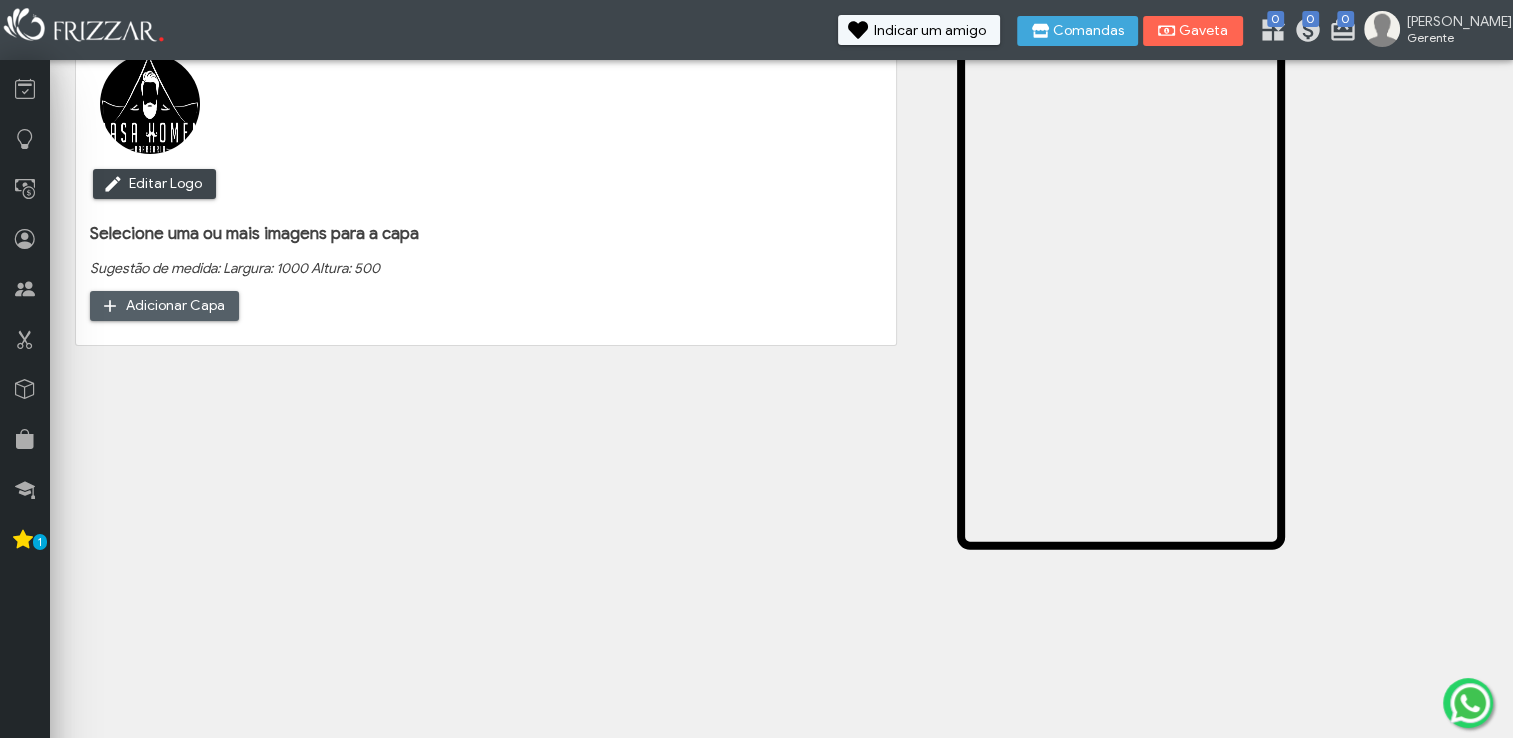 click at bounding box center (-707, 351) 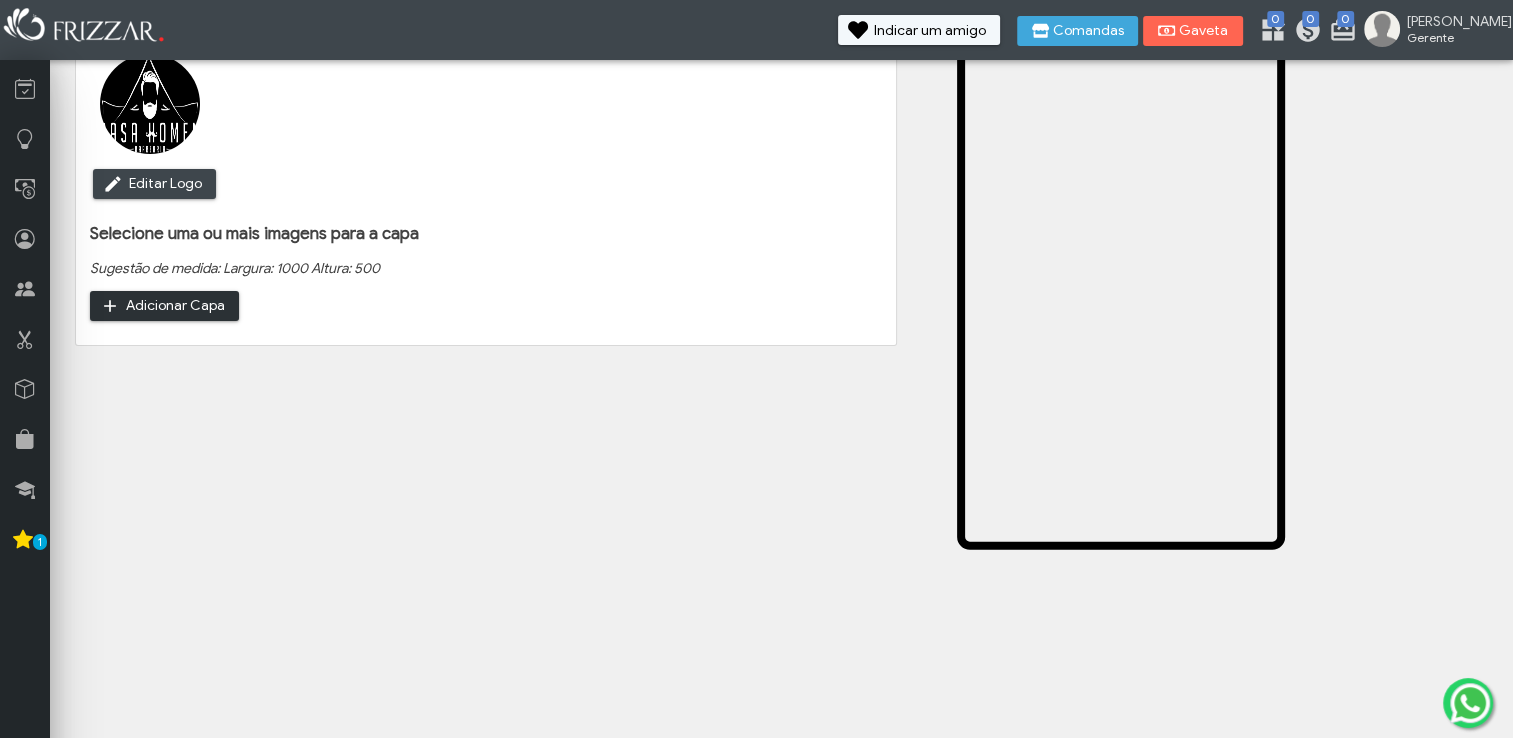 type on "C:\fakepath\CADEIRAS BARBEARIA.jpg" 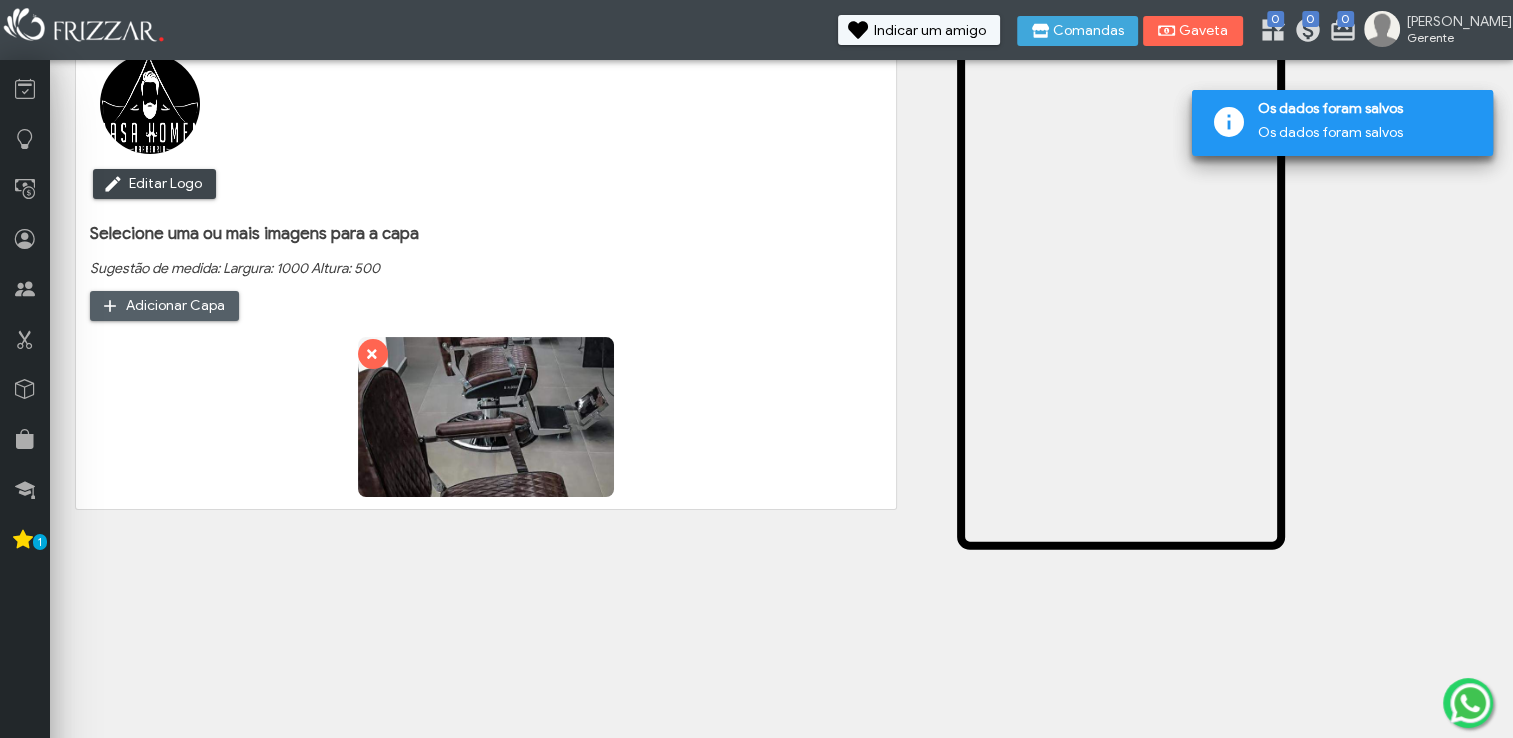 scroll, scrollTop: 305, scrollLeft: 0, axis: vertical 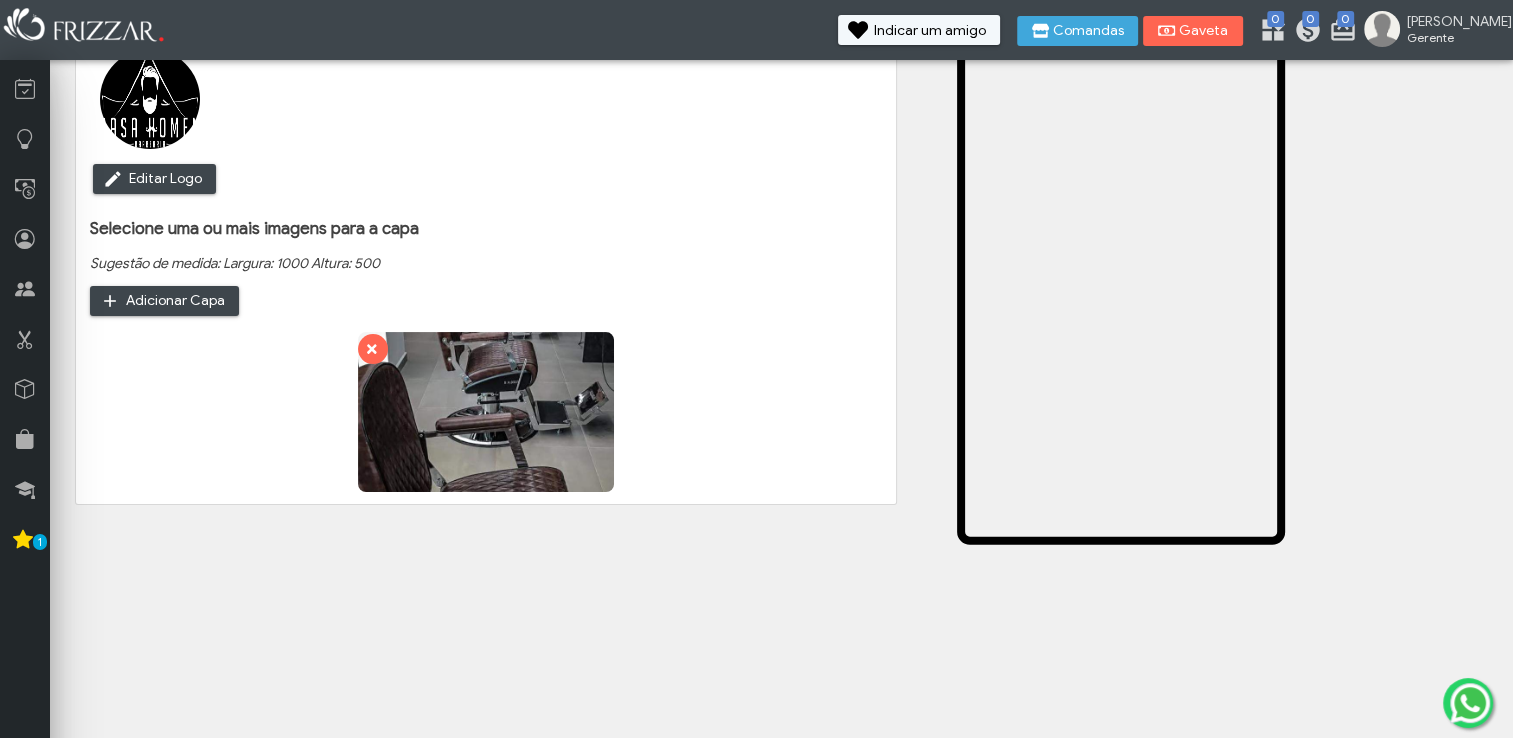 click at bounding box center [486, 412] 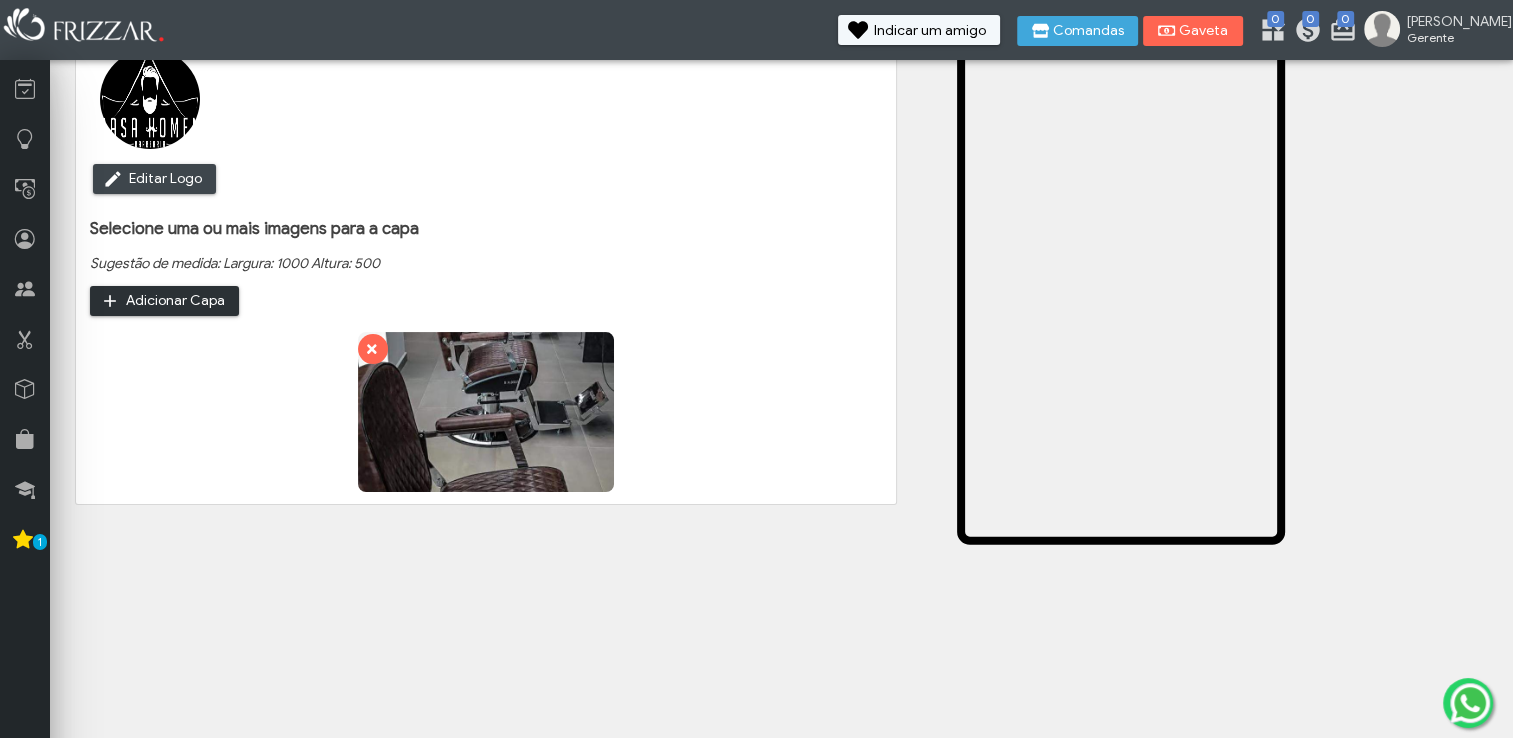 click at bounding box center (-707, 346) 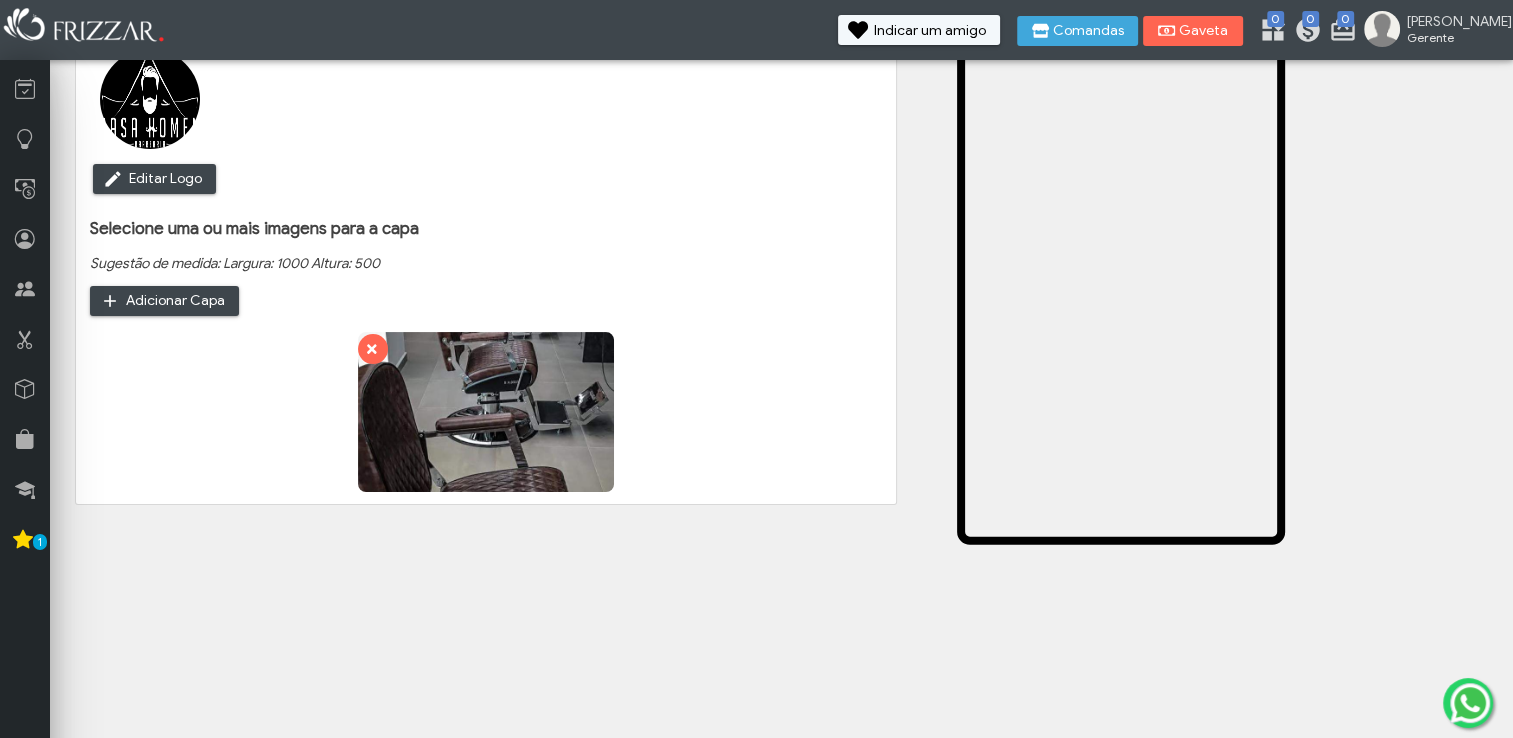 click on "Dados básicos Links Logo e capas Destaques Diferenciais Acessos
https://app.frizzar.com.br/p/qsuyxs Link para seu site e agendamento online:
https://app.frizzar.com.br/p/ qsuyxs
Copiar Link
Copiar Link
Nome do salão Casa Homem Barbearia Telefone (49) 99950-4076 Endereço Antonio Vitorio Giodani, 280 Horário de funcionamento Configurar Horário Video do youtube Breve descrição do estabelecimento Ambiente Moderno e Aconchegante para homens que gostão  de se cuidar. Meta Pixel ID Tag Manager ID Tema padrão Light Dark Light
Salvar
WhatsApp (49) 99956-5290" at bounding box center [486, 289] 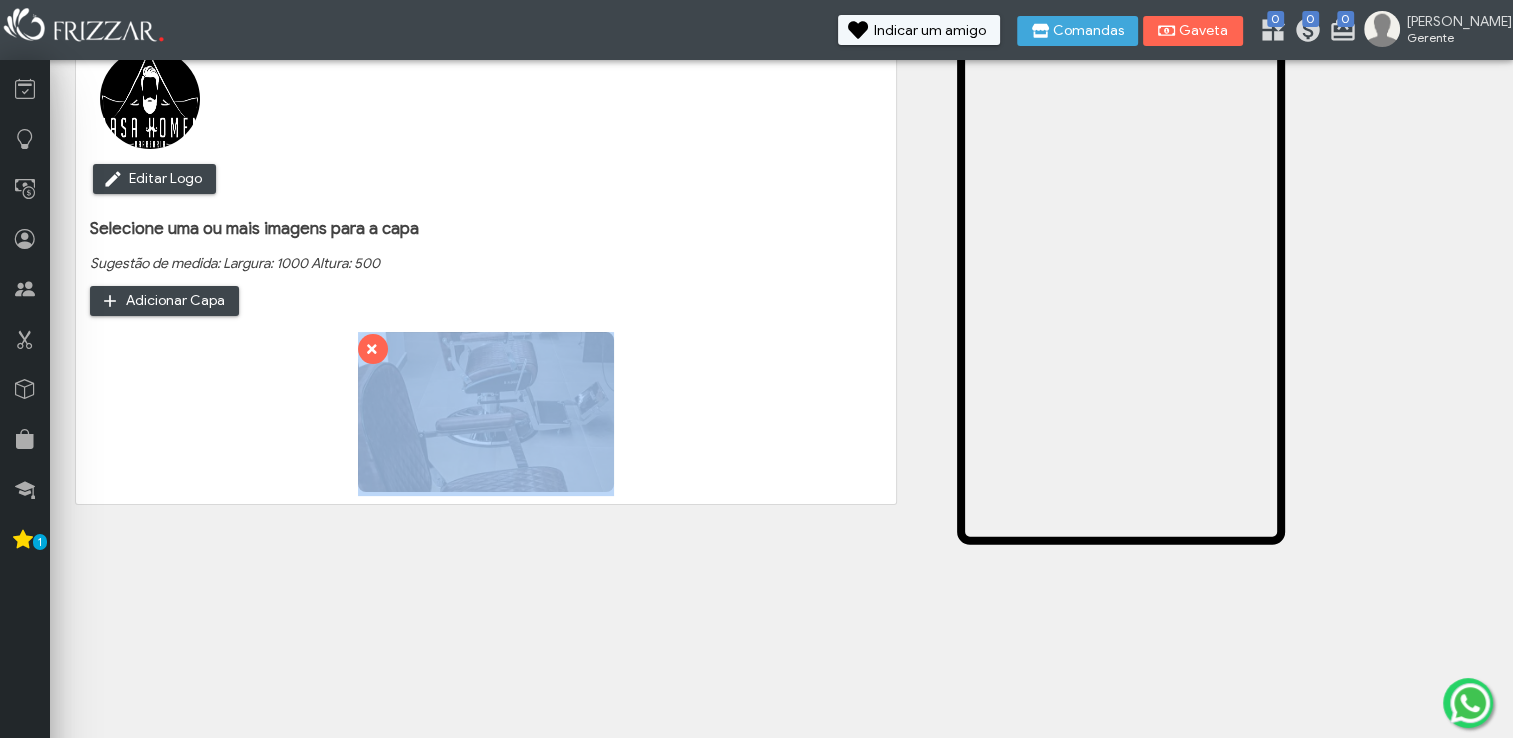 drag, startPoint x: 631, startPoint y: 490, endPoint x: 712, endPoint y: 530, distance: 90.33826 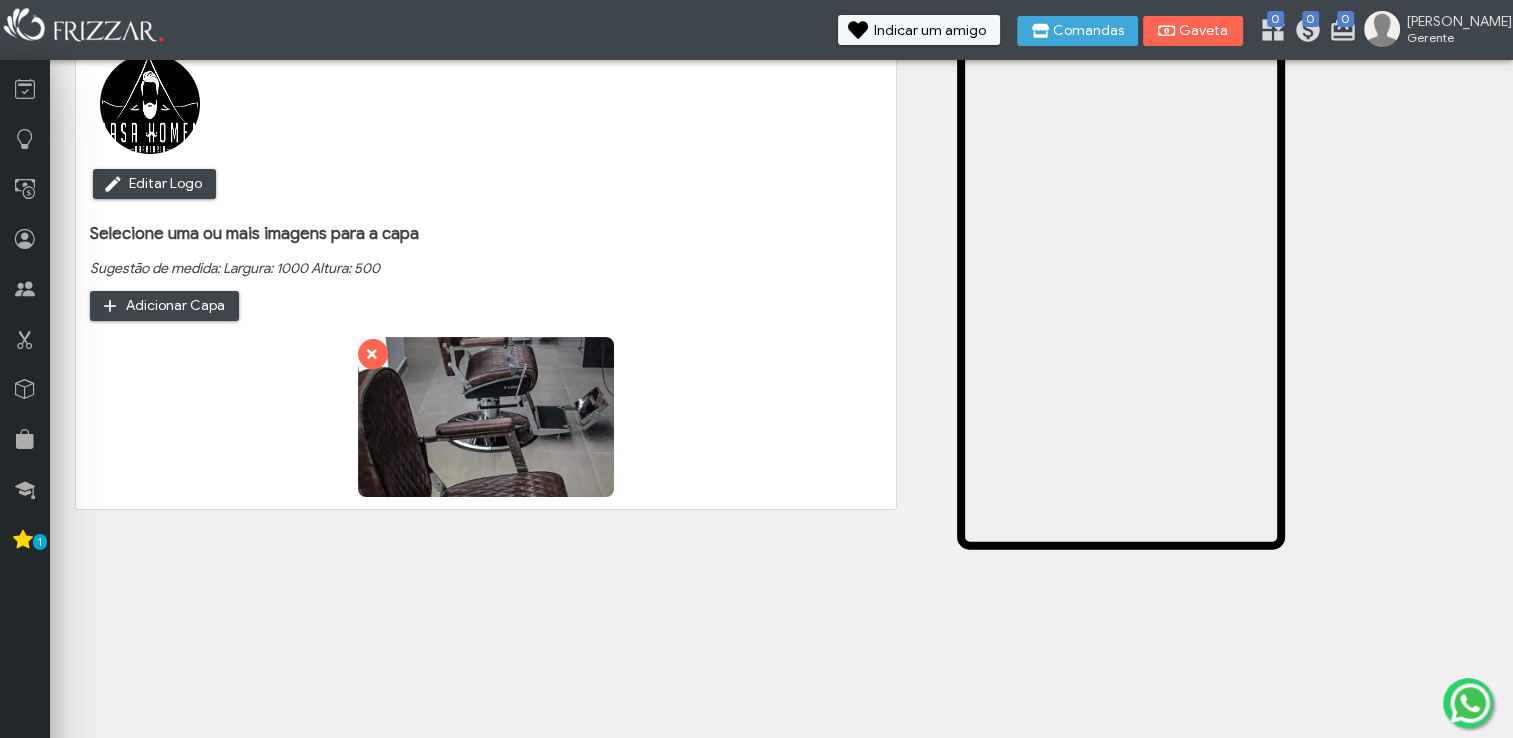 scroll, scrollTop: 0, scrollLeft: 0, axis: both 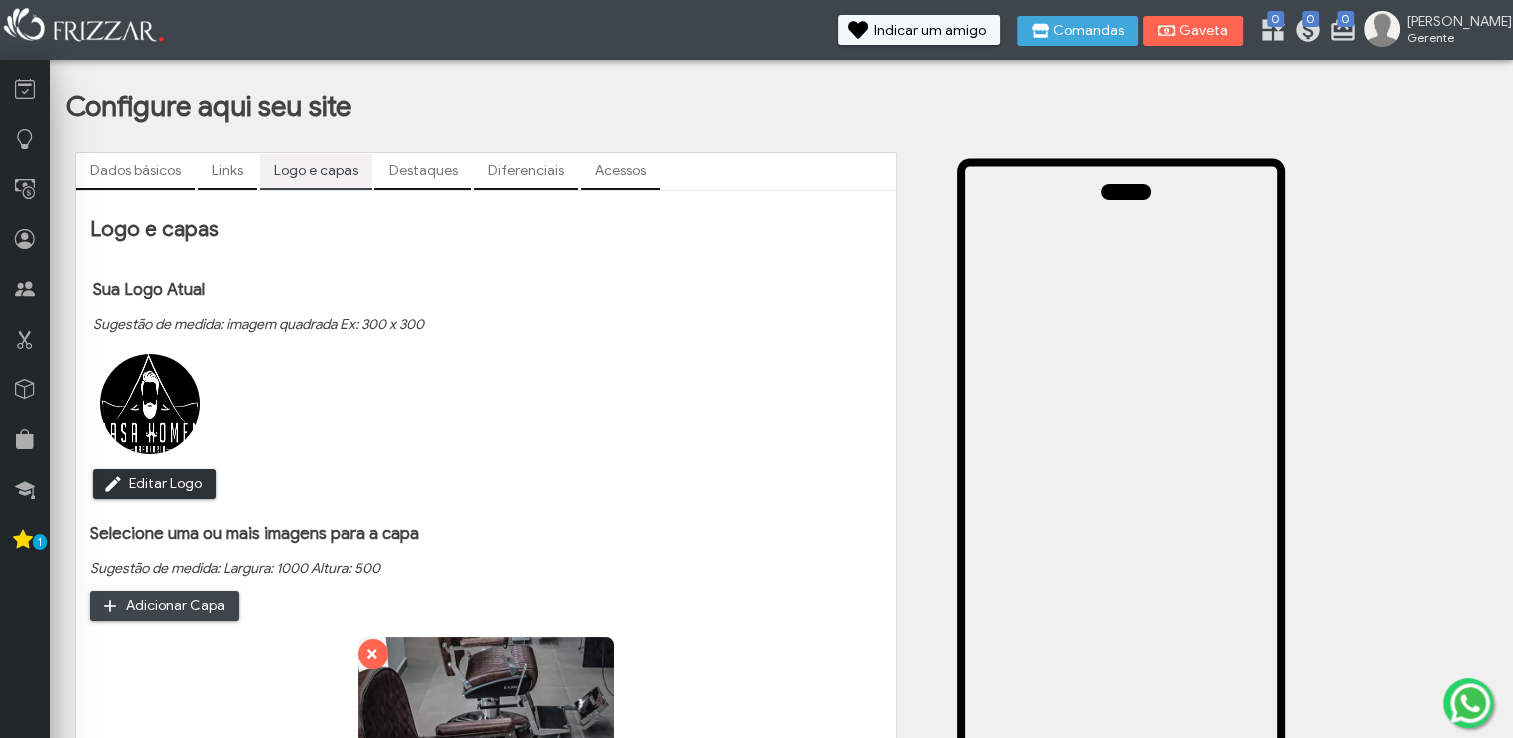 click at bounding box center (-730, 529) 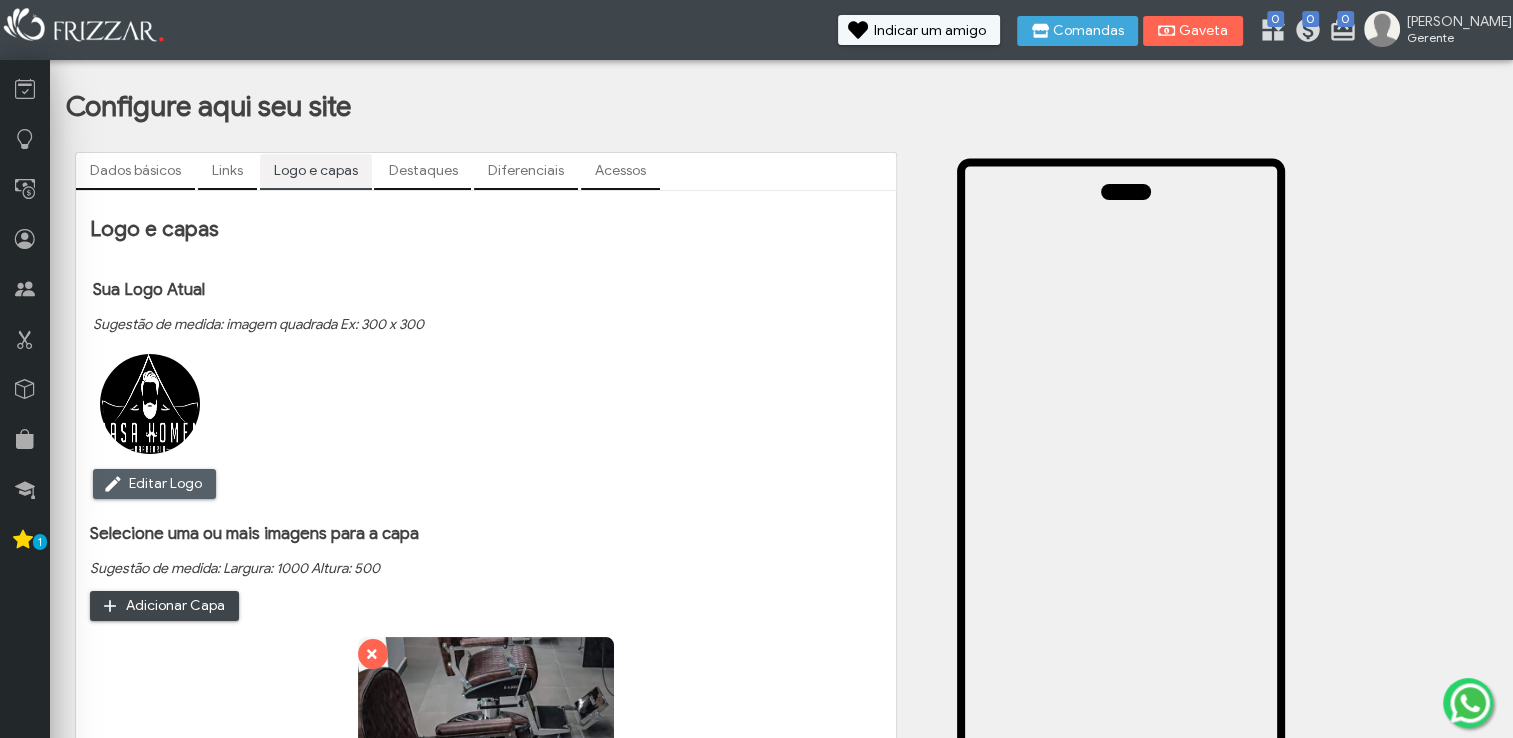 click at bounding box center (-730, 529) 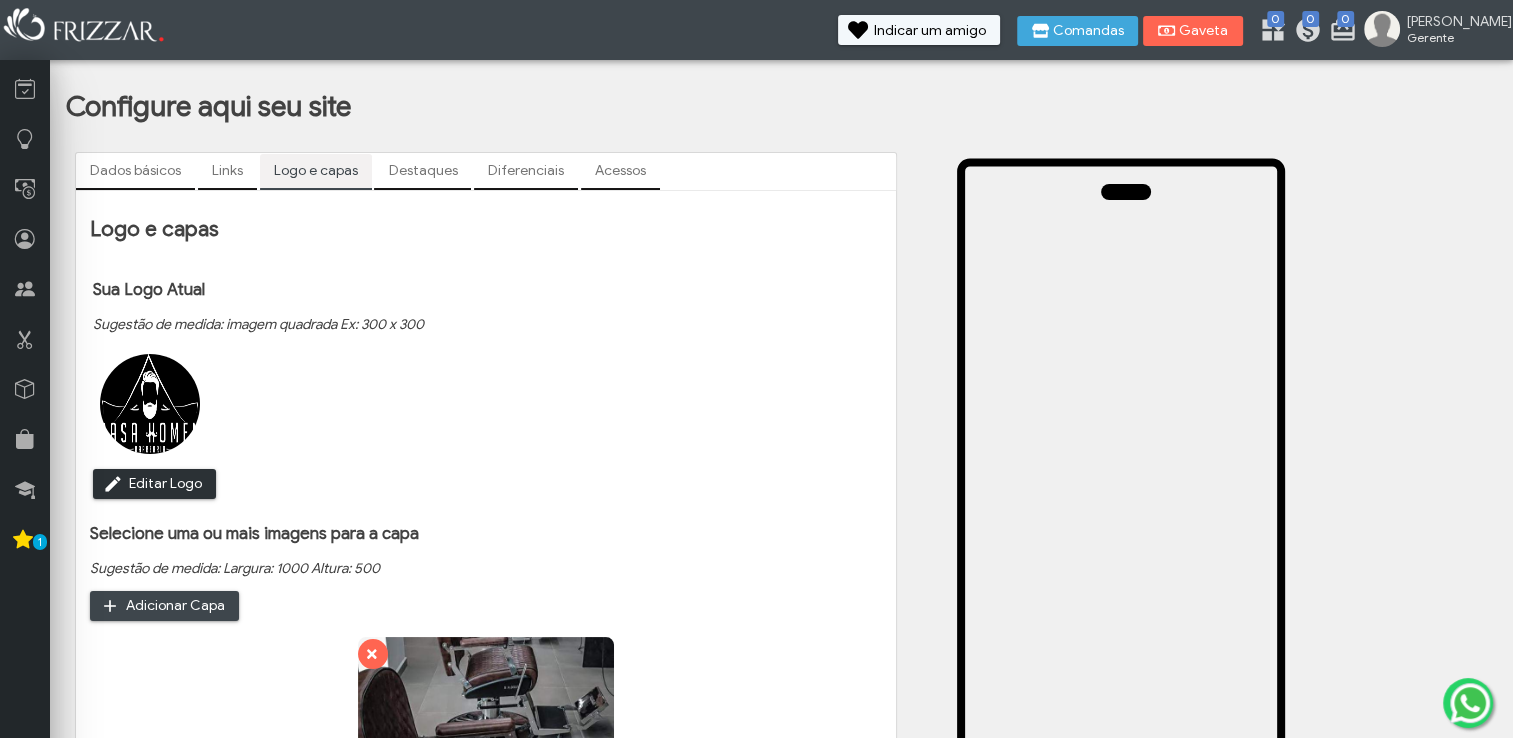 type on "C:\fakepath\Casa Homem Logo.pdf" 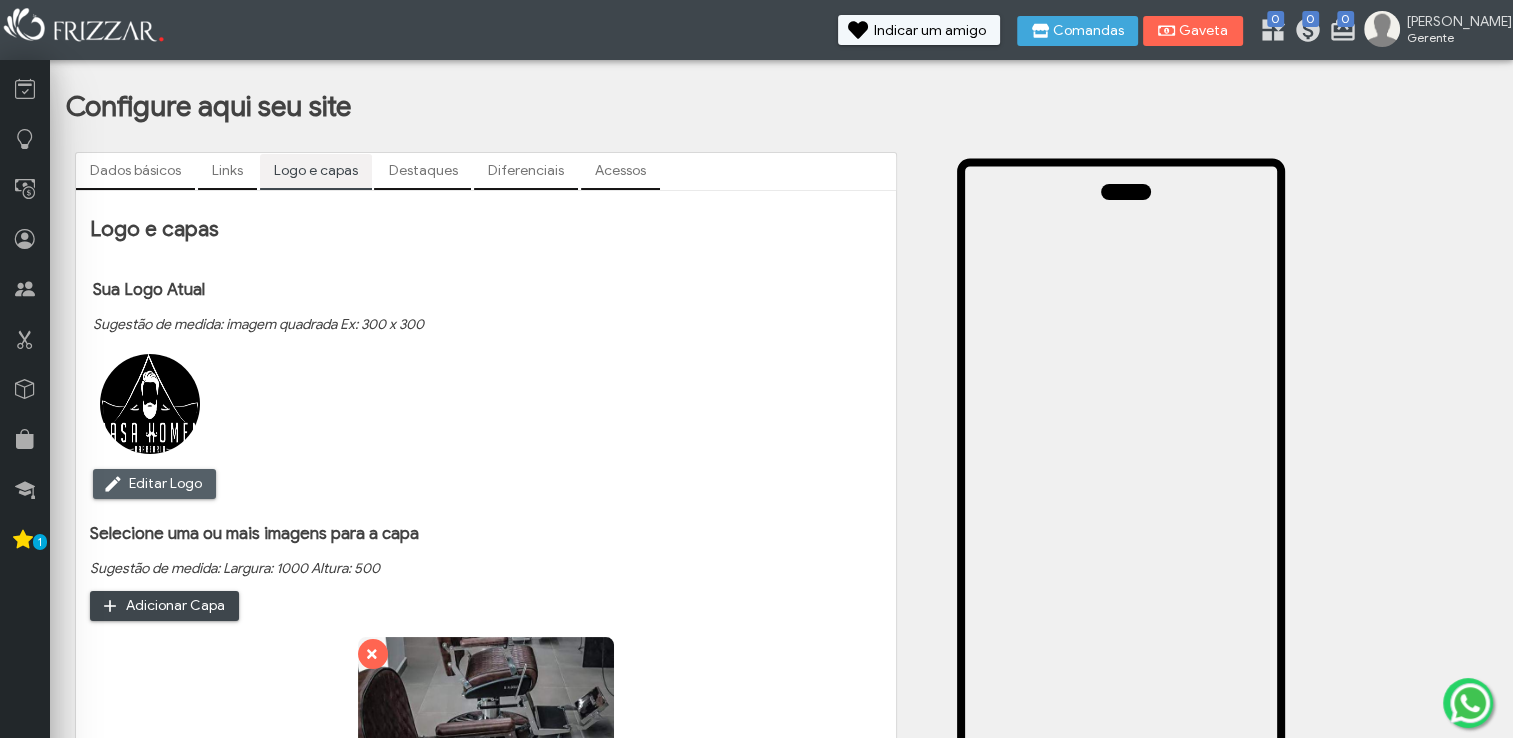 click at bounding box center [-730, 529] 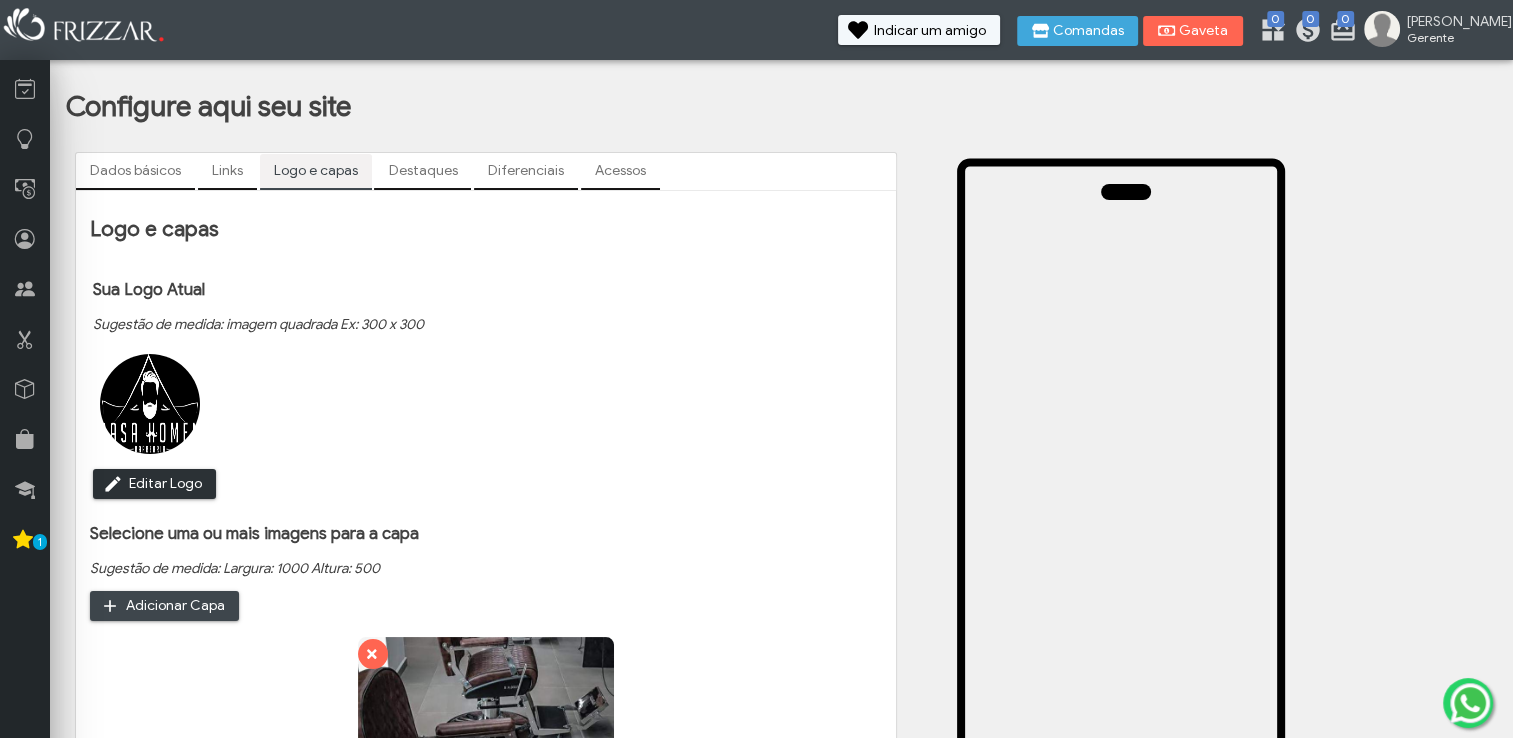 type on "C:\fakepath\Casa Homem Logo.pdf" 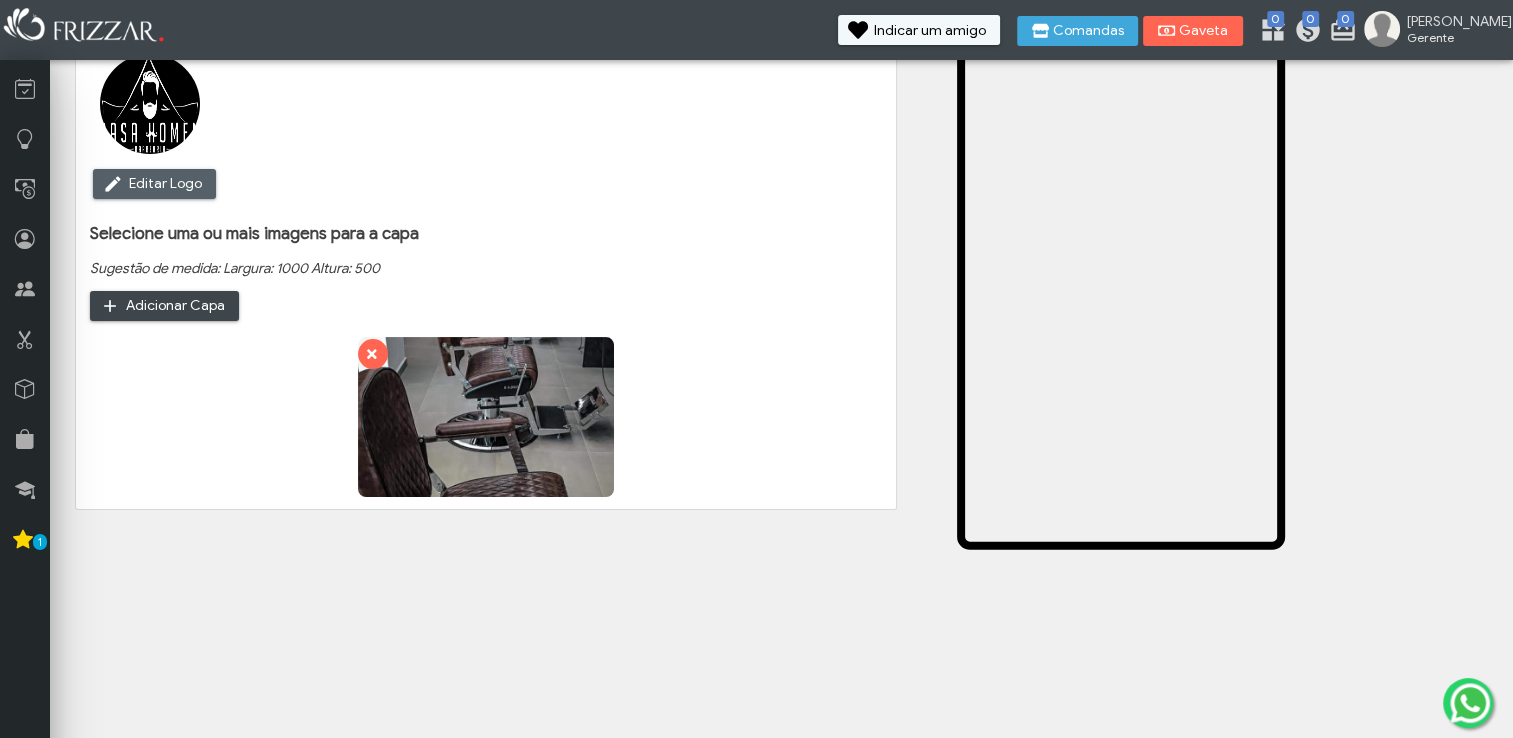 scroll, scrollTop: 0, scrollLeft: 0, axis: both 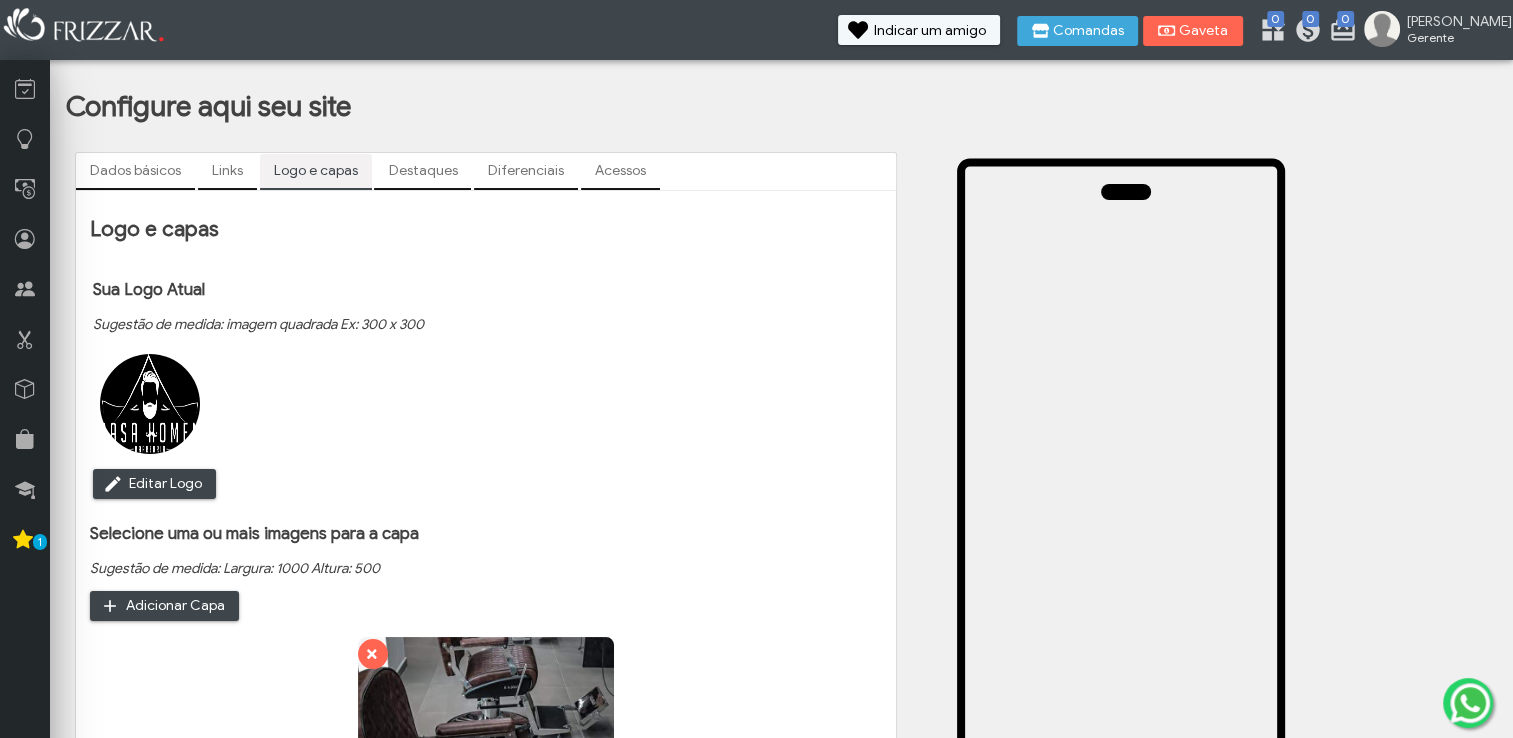 click on "Destaques" at bounding box center (422, 171) 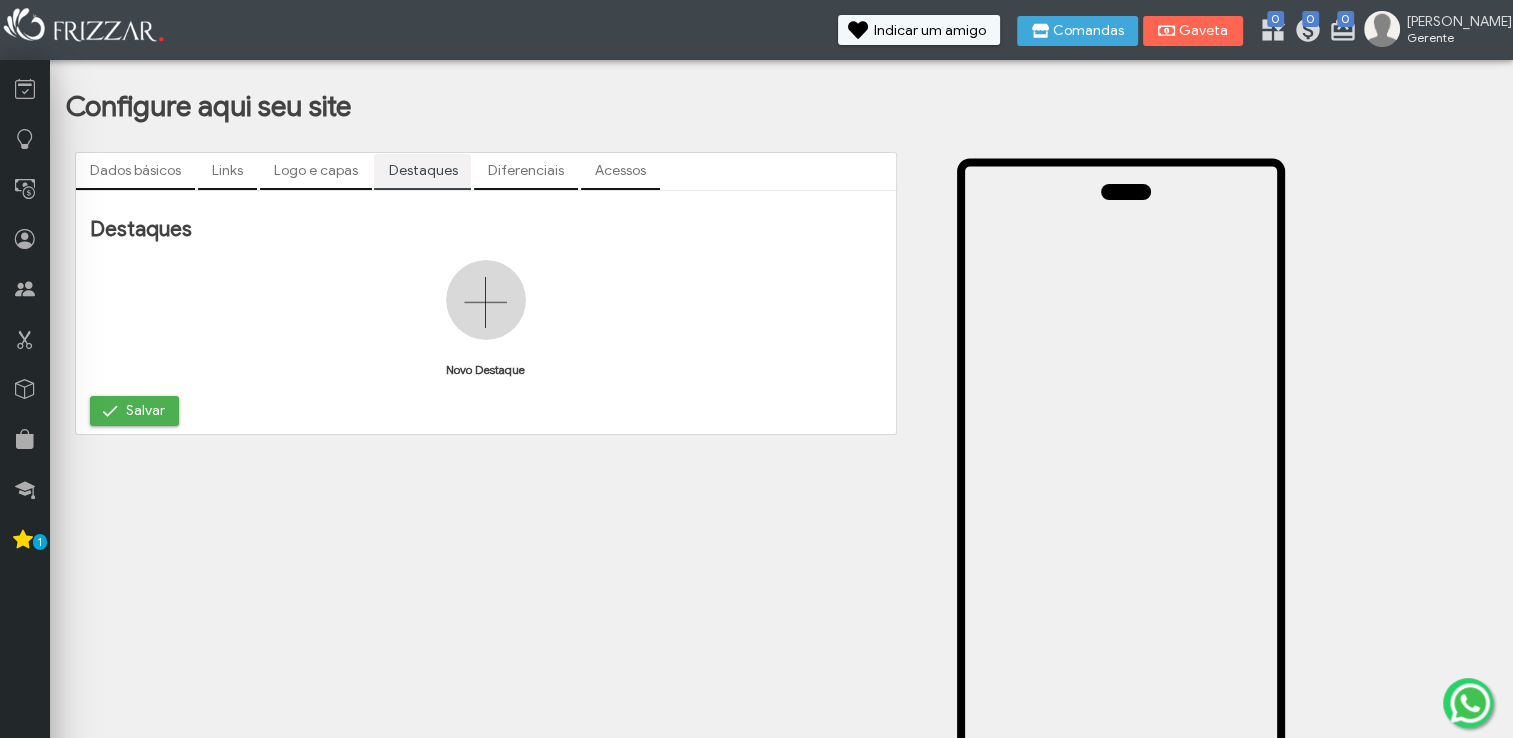 click on "Diferenciais" at bounding box center (526, 171) 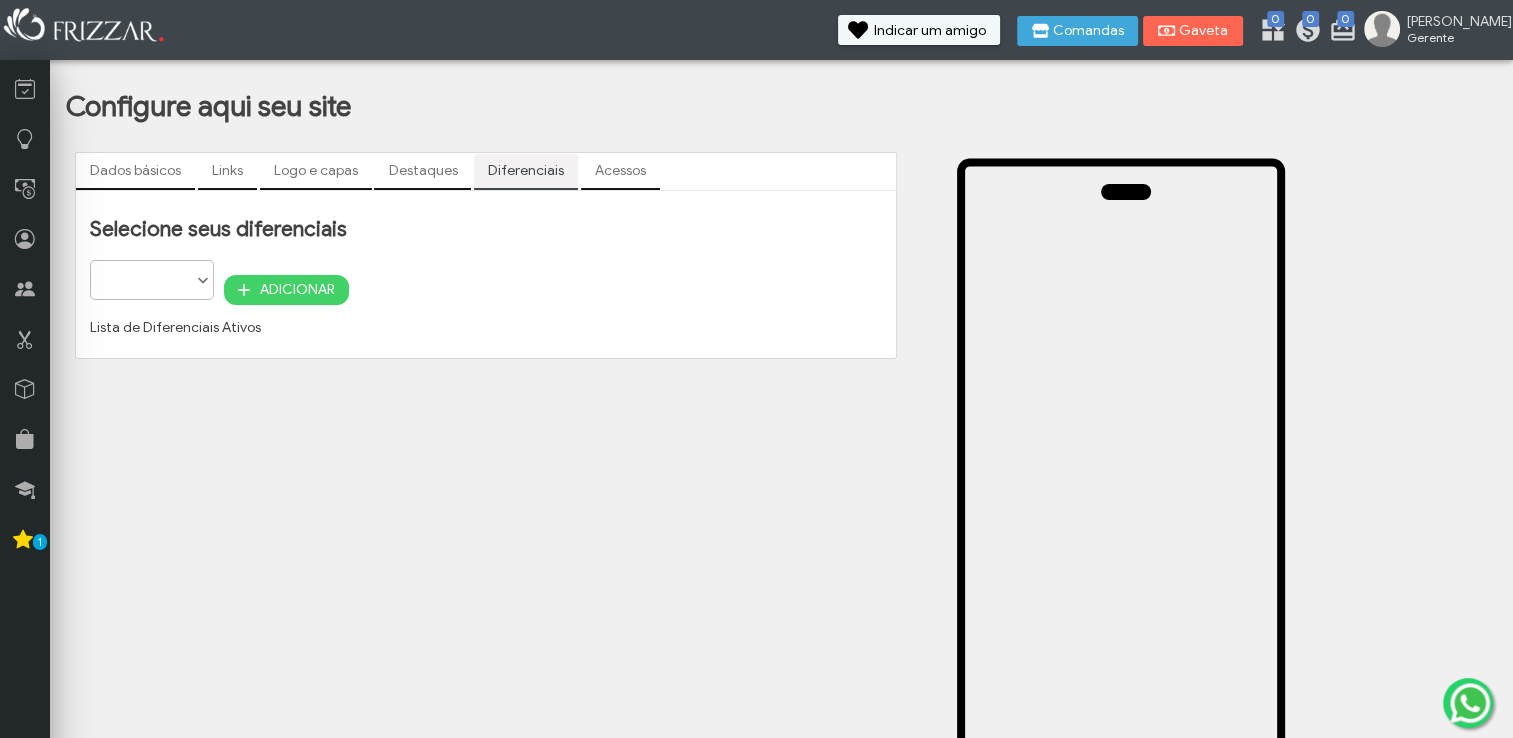 click at bounding box center (203, 281) 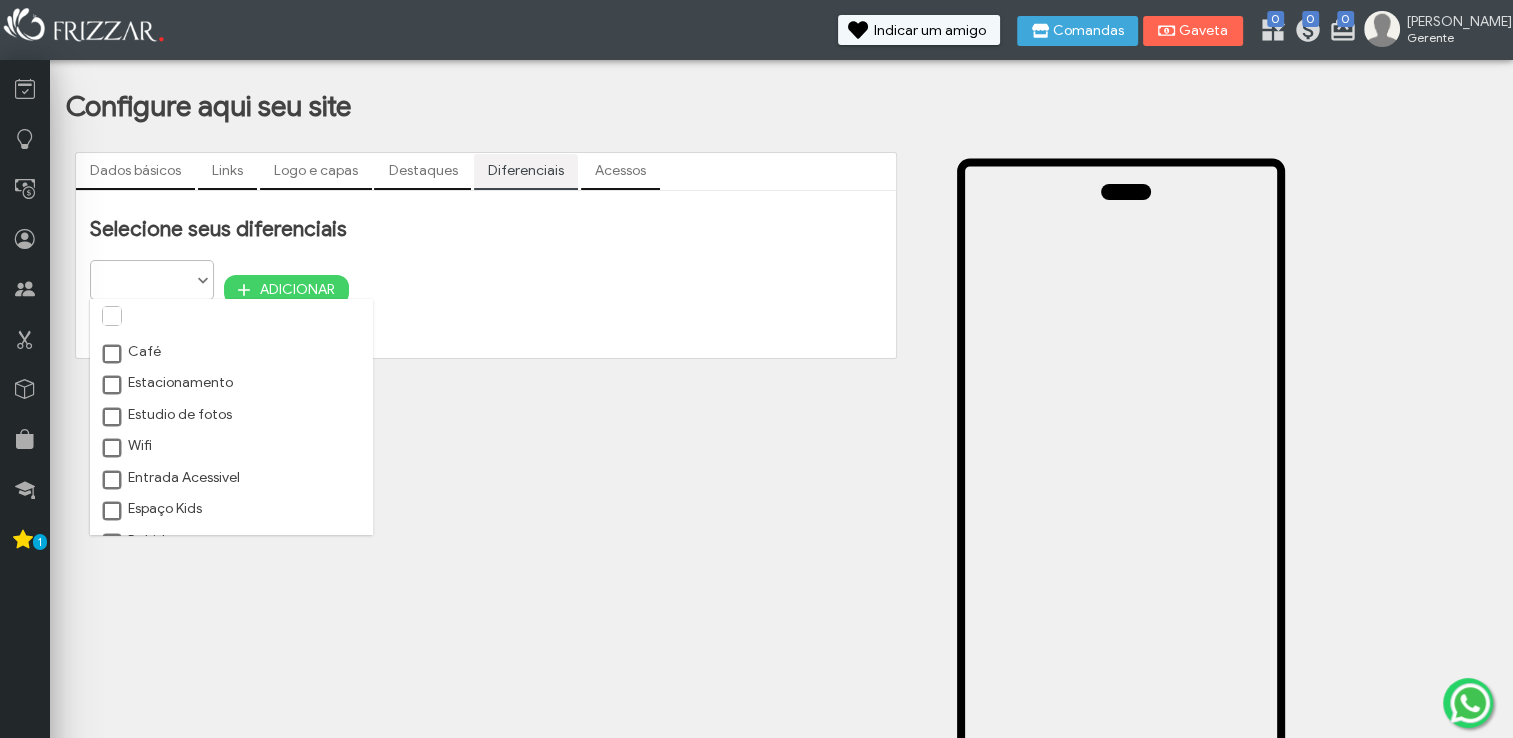 scroll, scrollTop: 10, scrollLeft: 84, axis: both 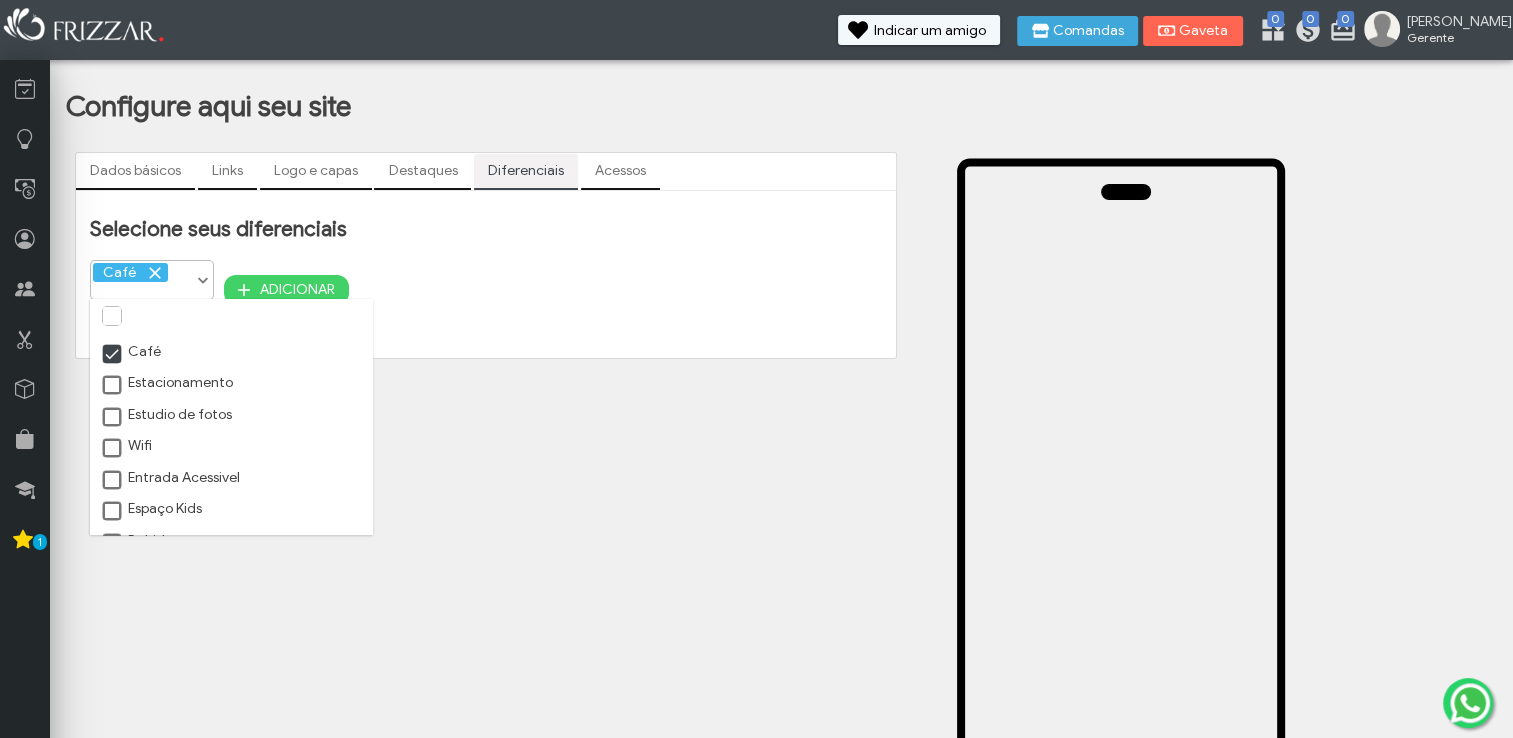 click at bounding box center [113, 386] 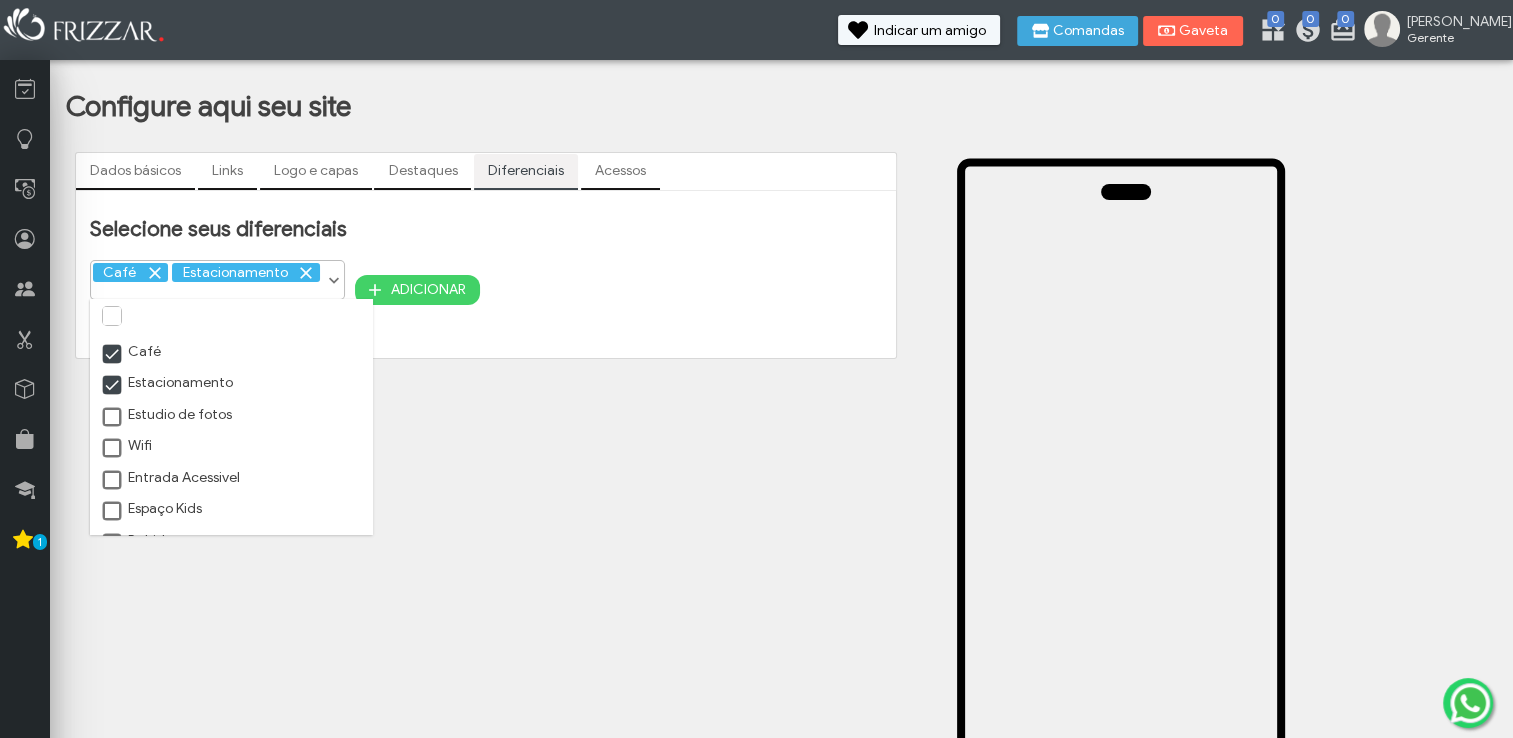click at bounding box center [113, 418] 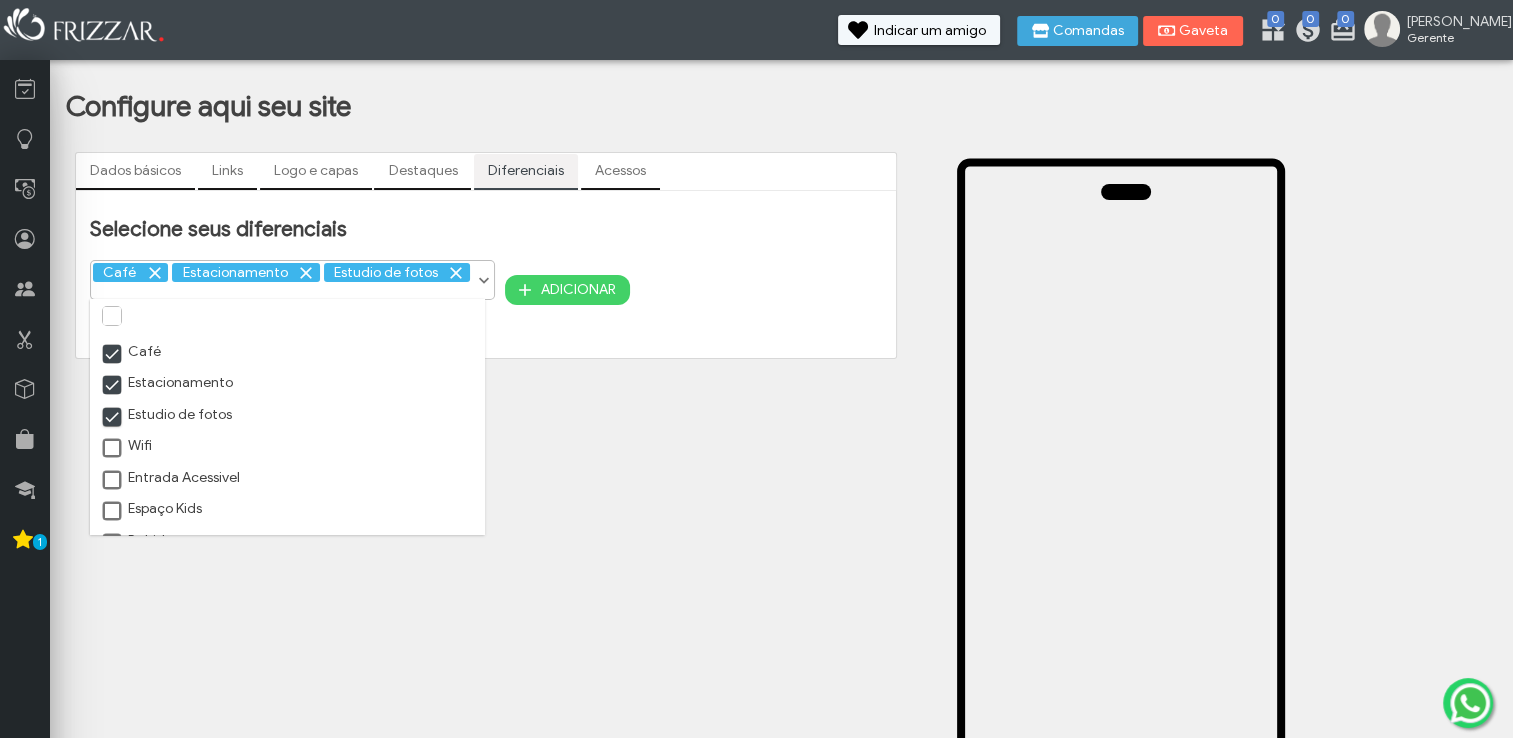 click at bounding box center (113, 449) 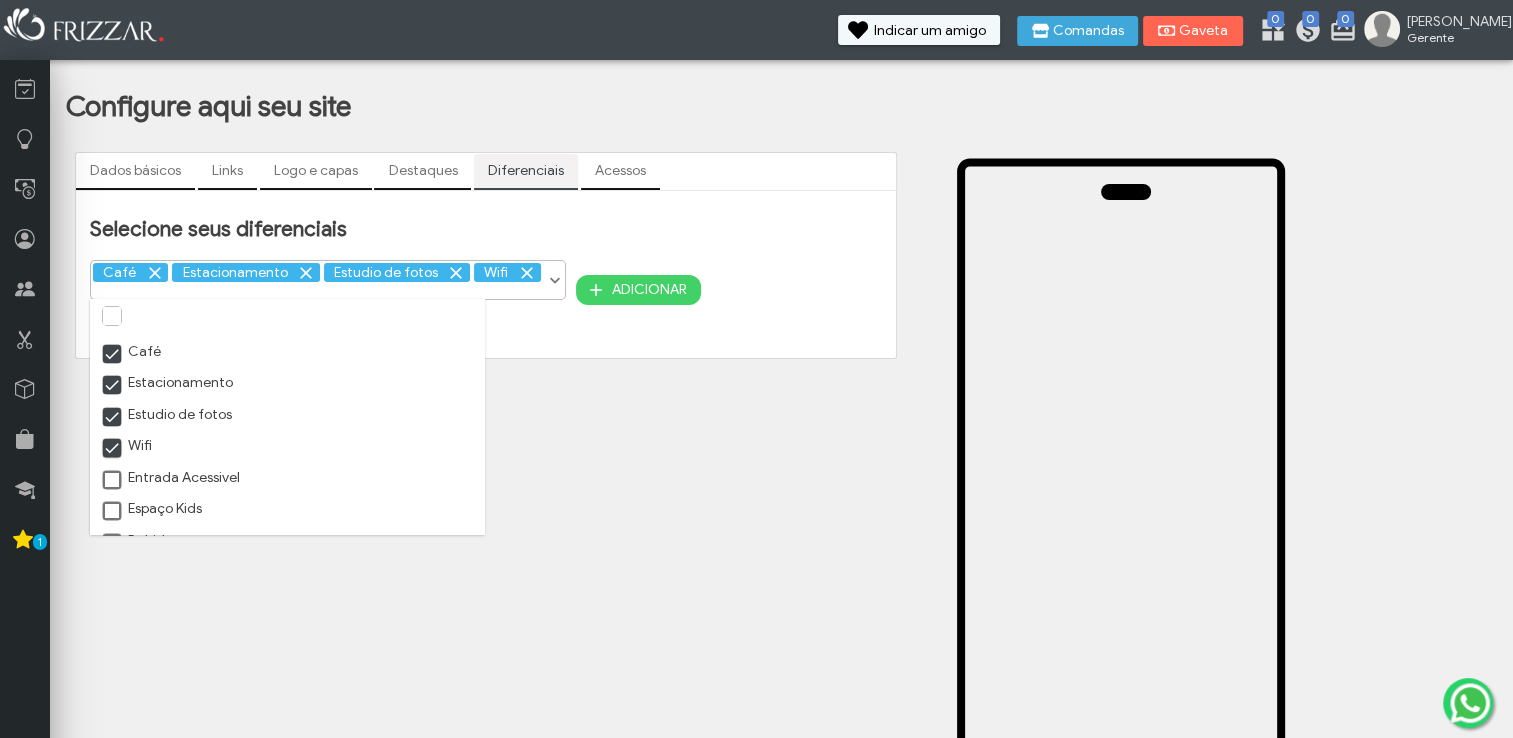 scroll, scrollTop: 9, scrollLeft: 10, axis: both 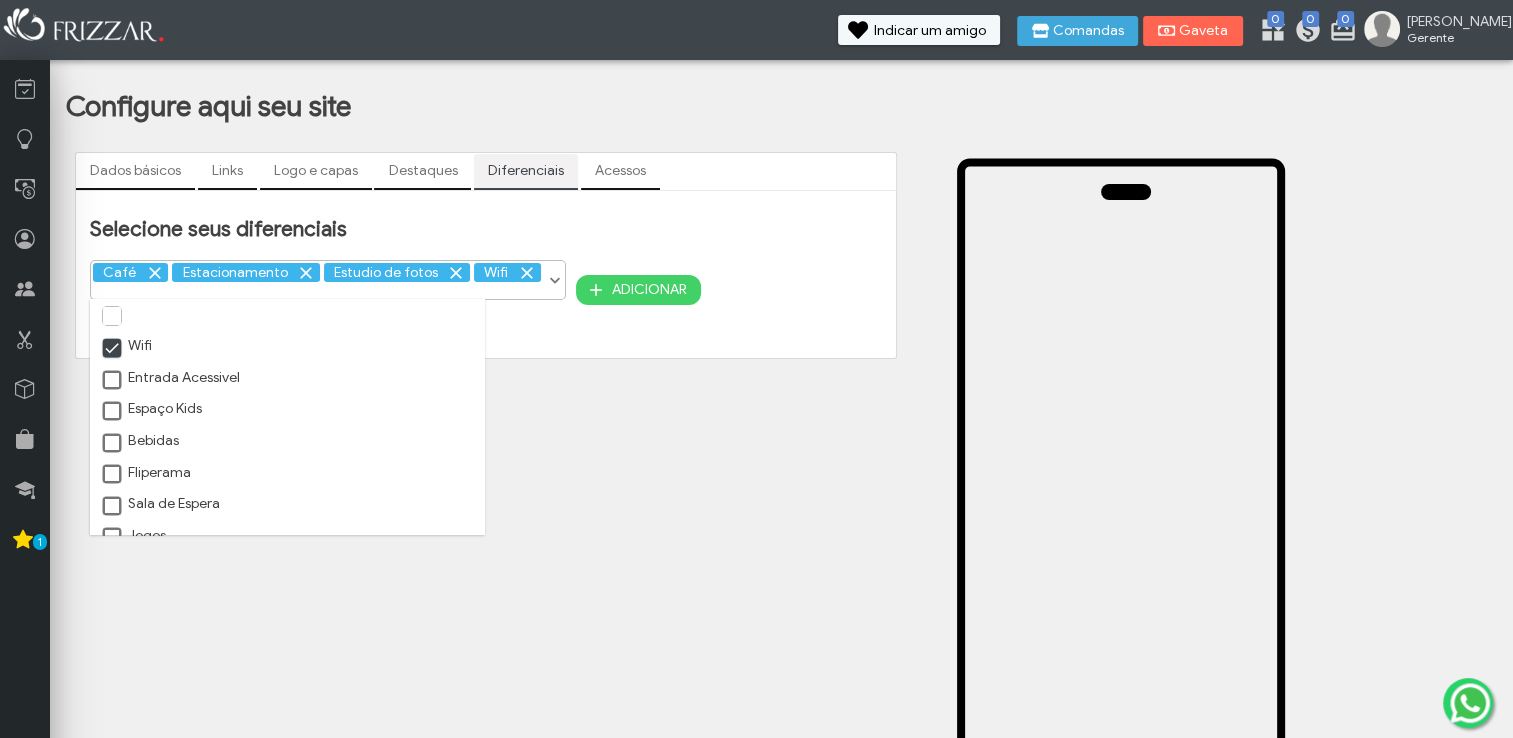 click at bounding box center [113, 381] 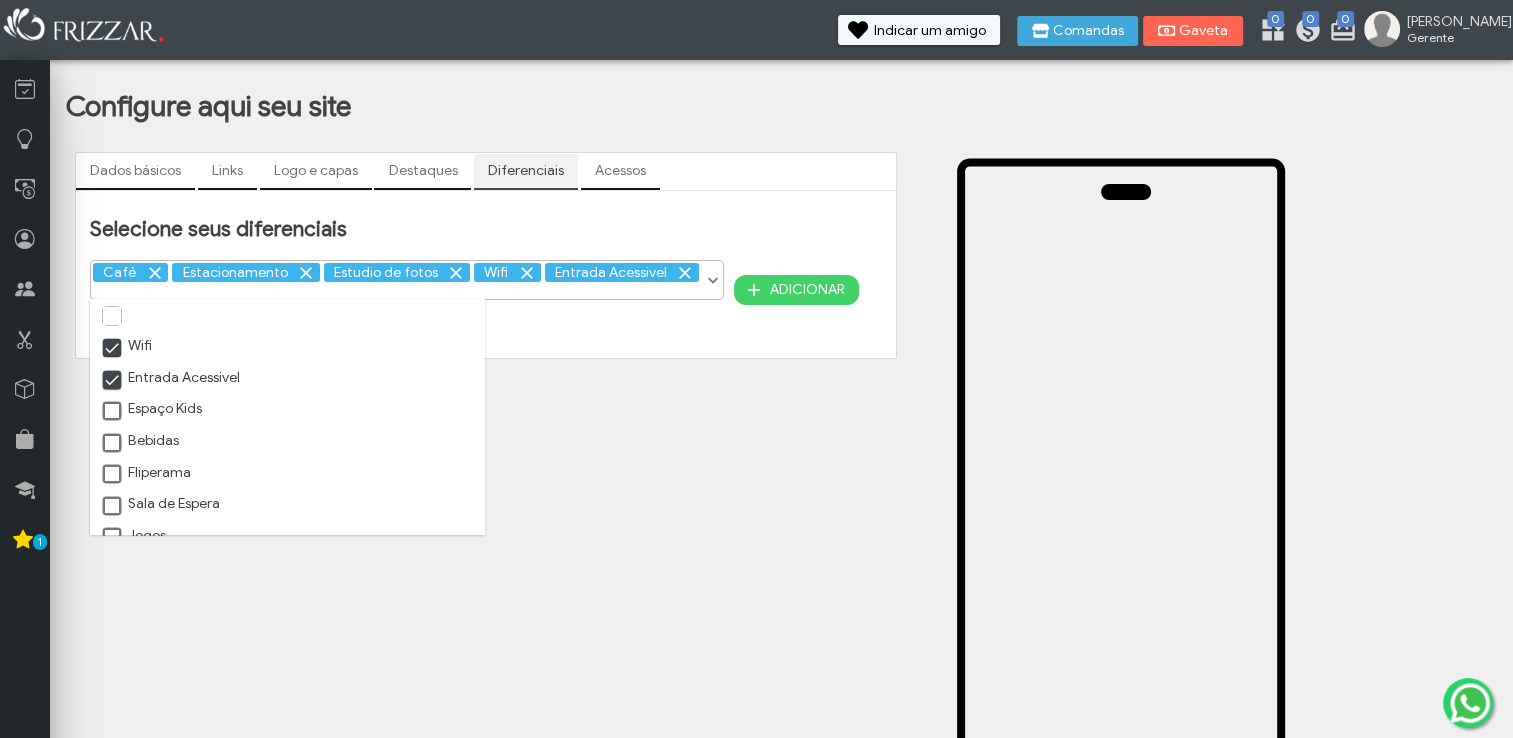 scroll, scrollTop: 9, scrollLeft: 10, axis: both 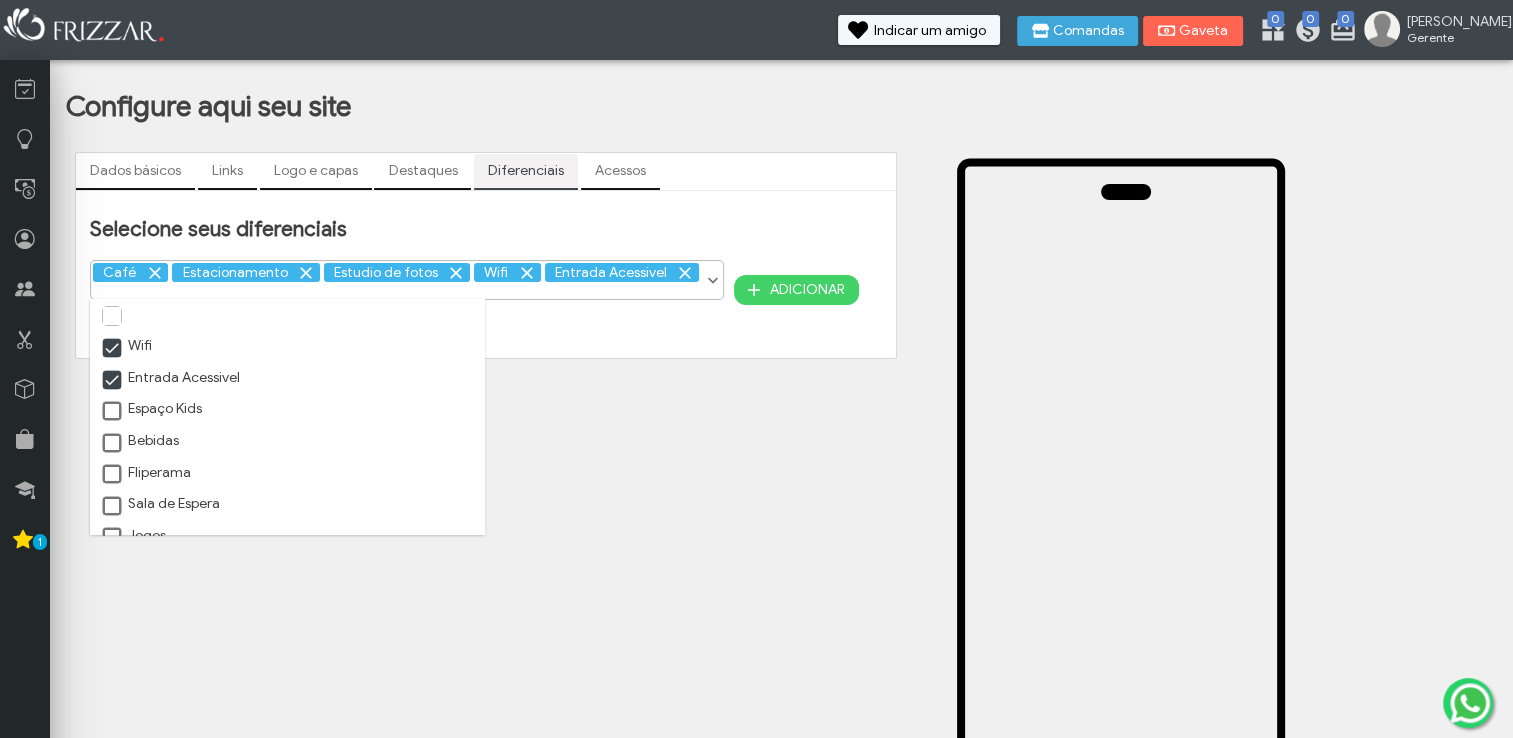 click at bounding box center (113, 444) 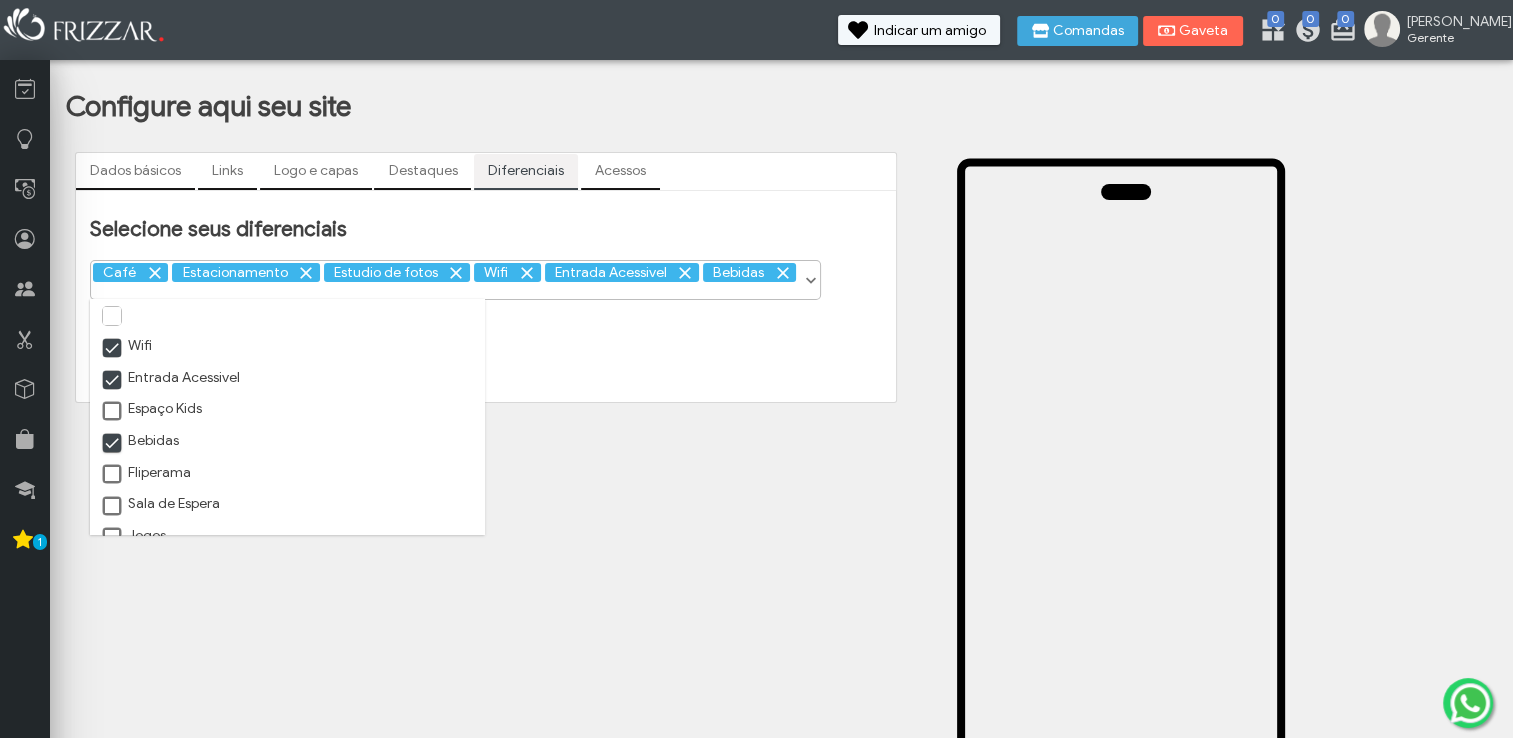 scroll, scrollTop: 200, scrollLeft: 0, axis: vertical 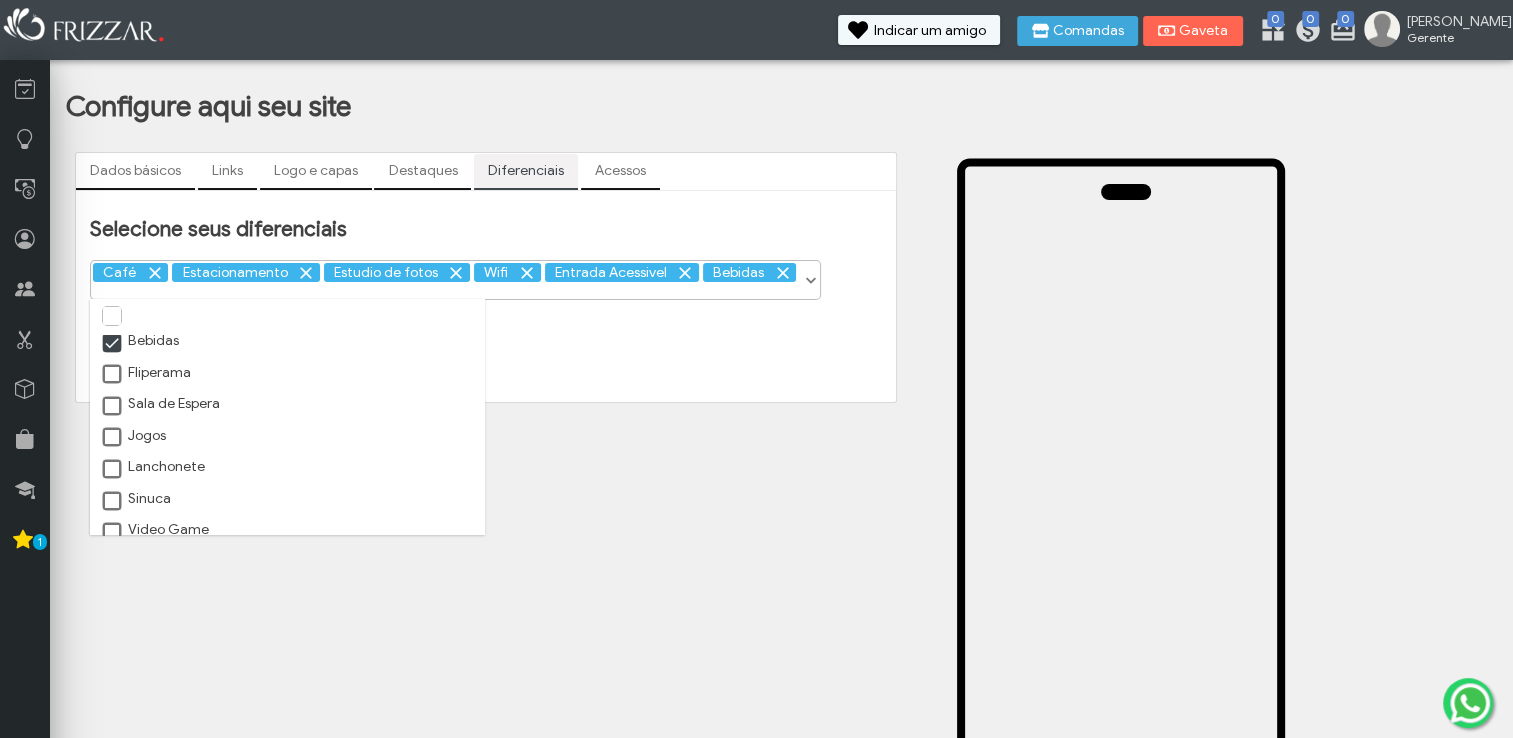 click at bounding box center (113, 407) 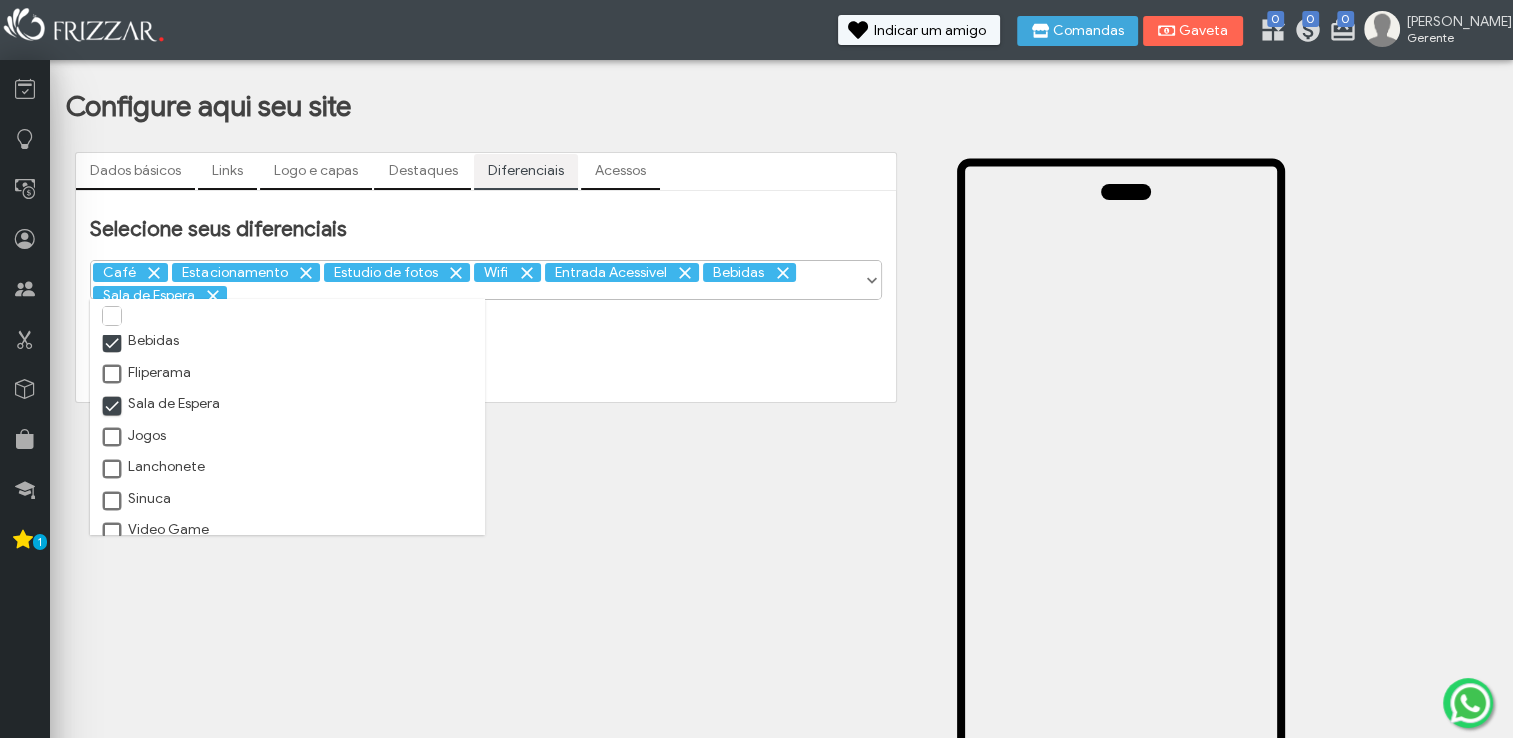 click at bounding box center [113, 438] 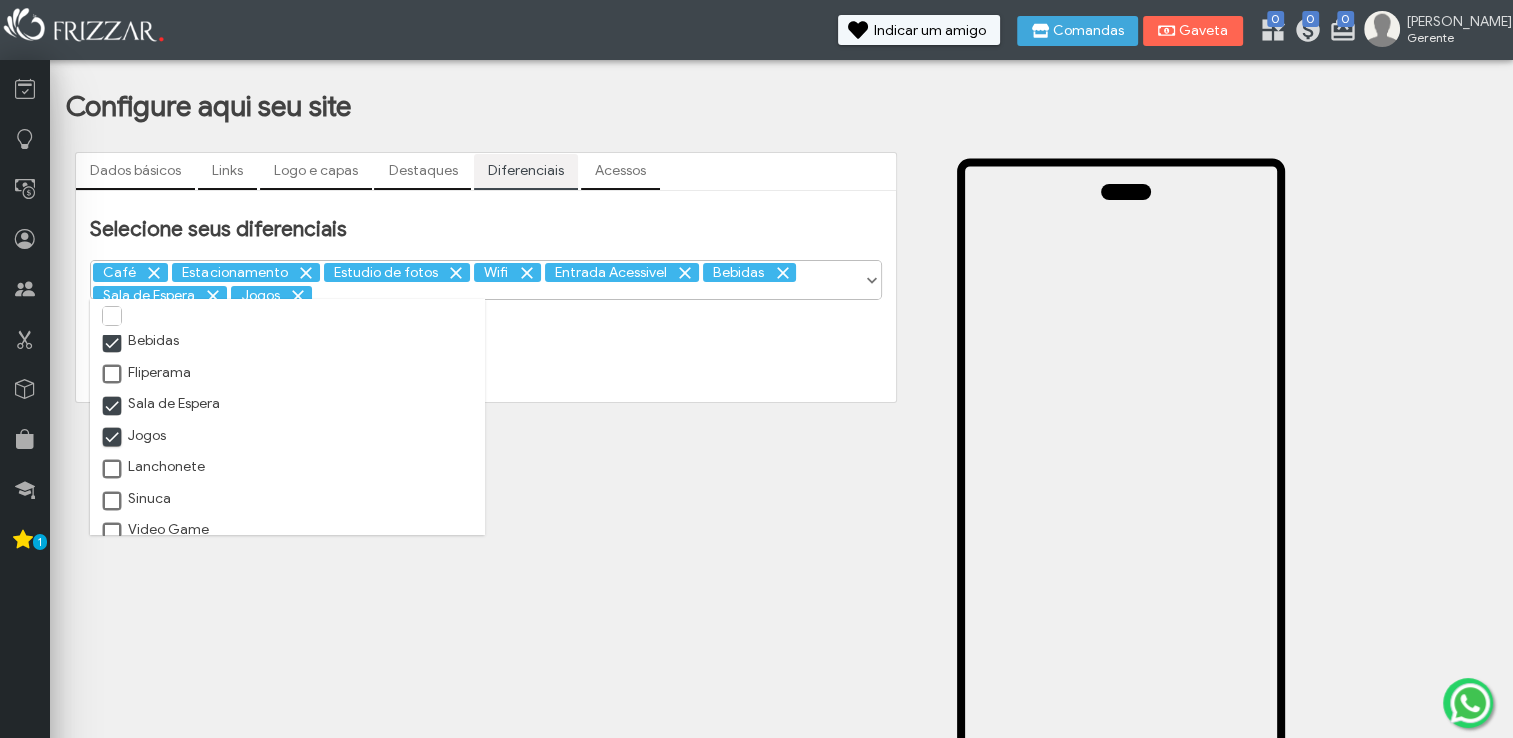 scroll, scrollTop: 9, scrollLeft: 10, axis: both 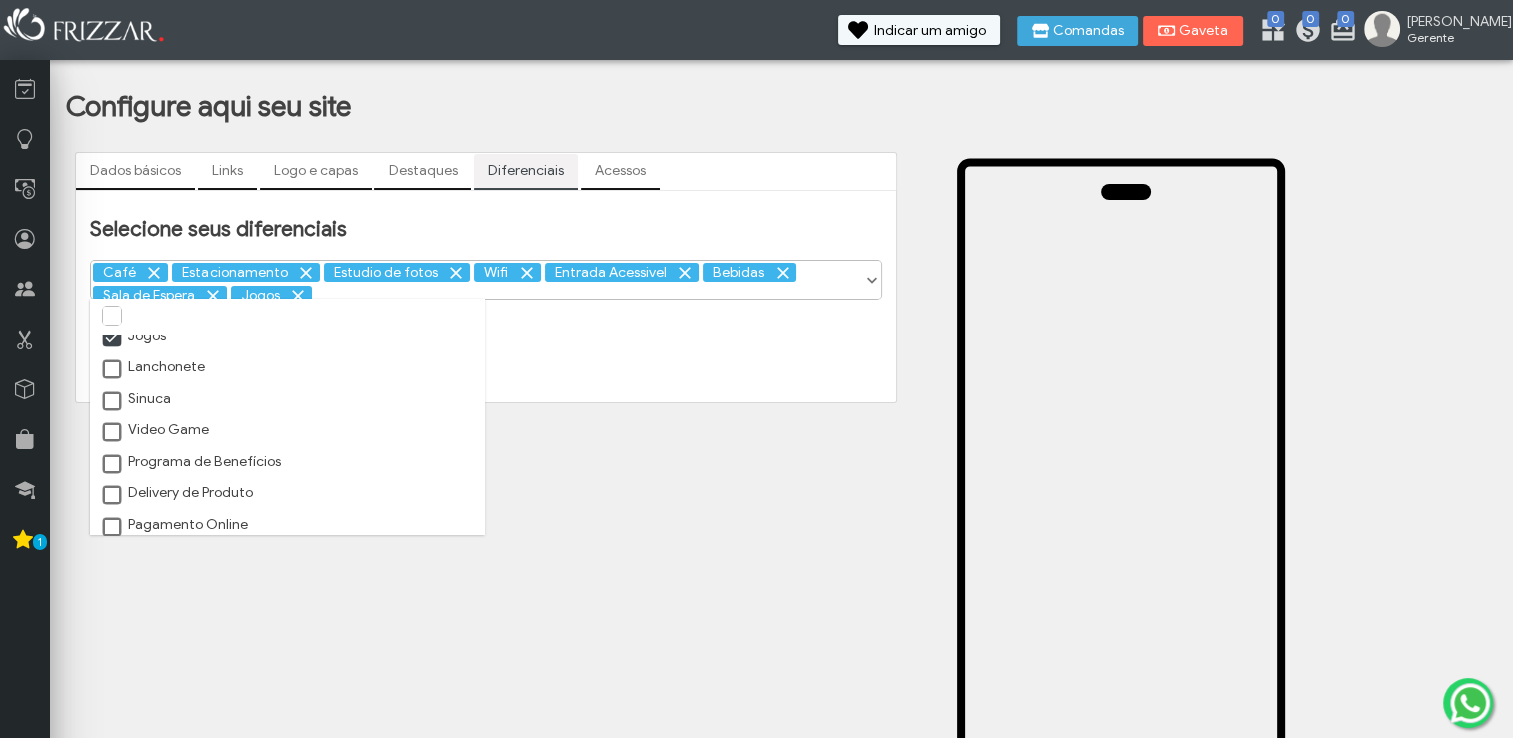 click at bounding box center [113, 402] 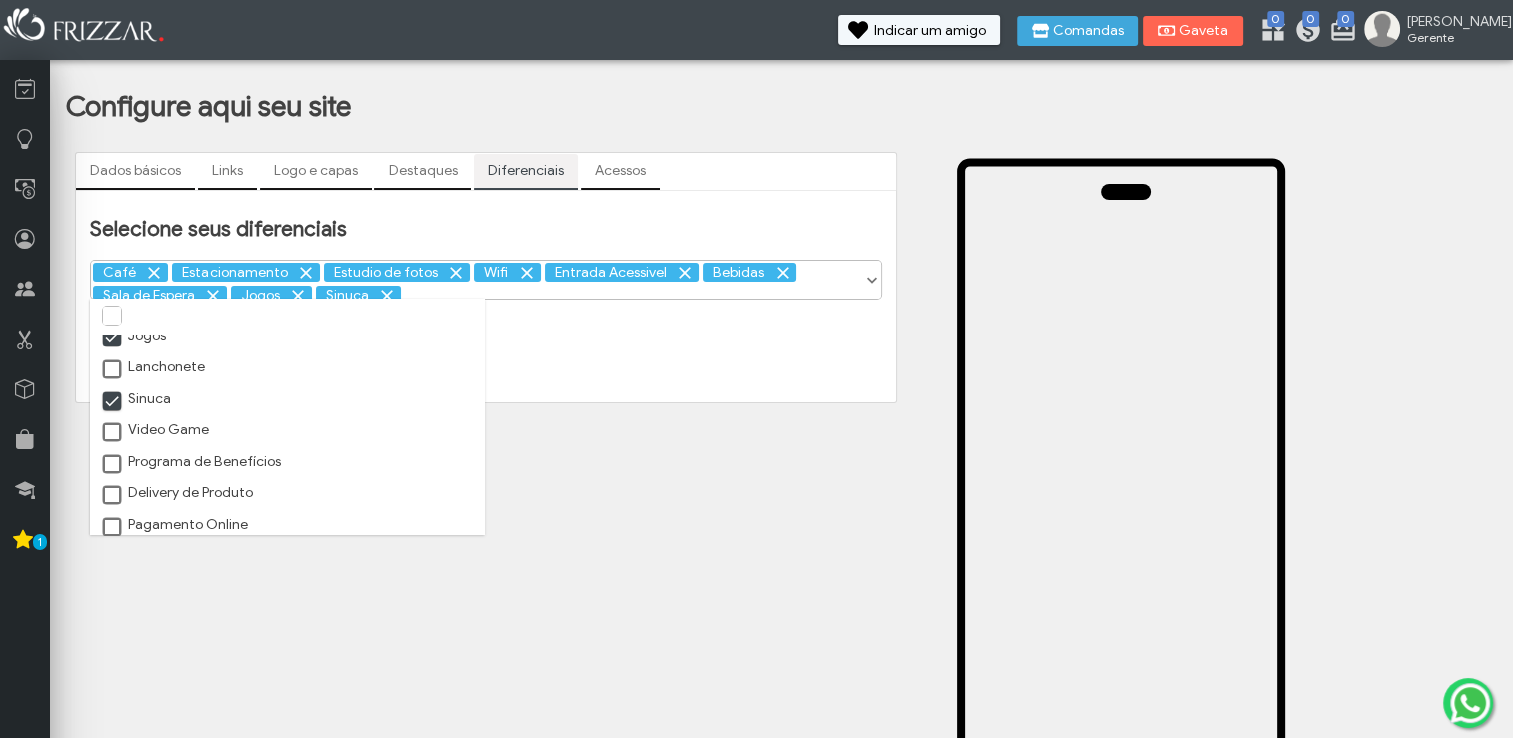 click at bounding box center (113, 433) 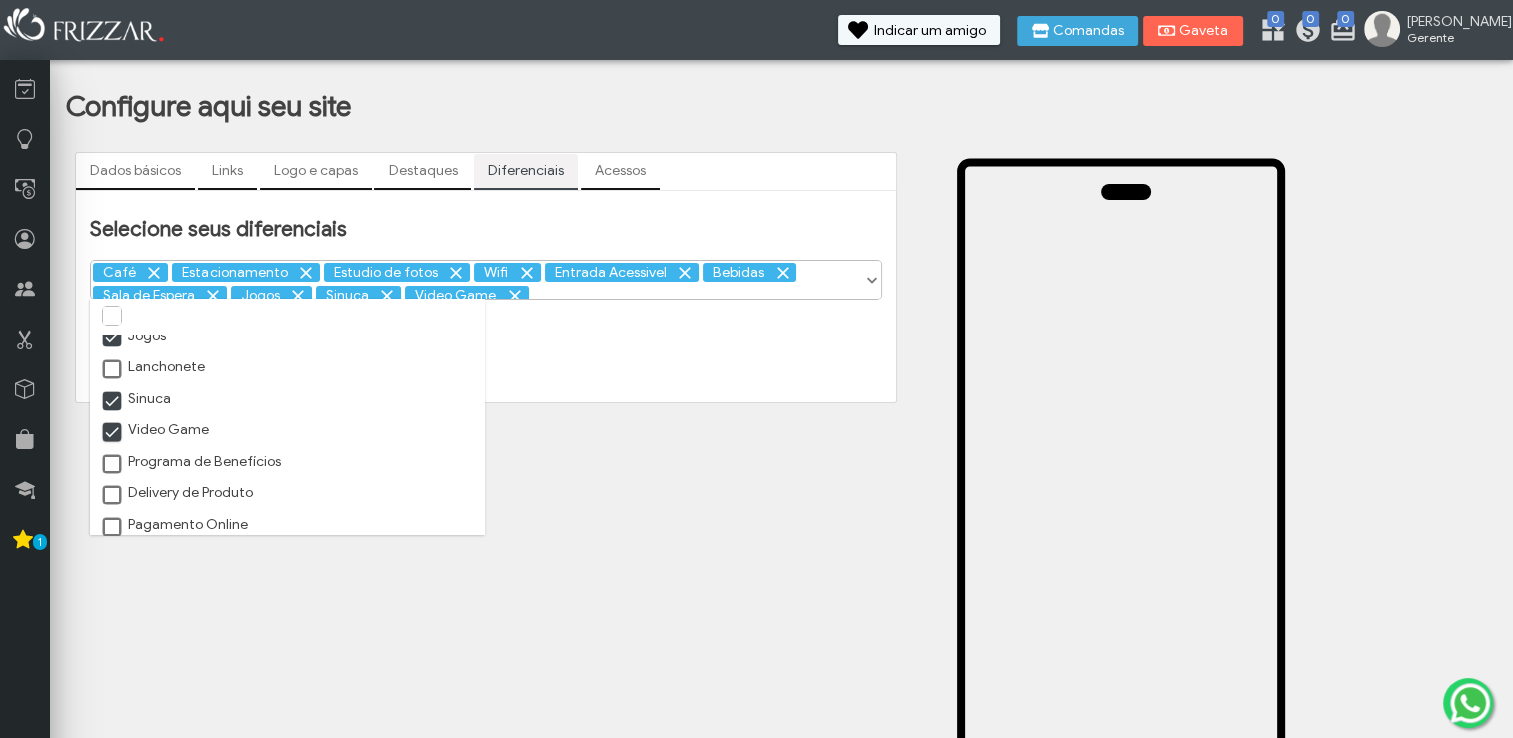 scroll, scrollTop: 9, scrollLeft: 10, axis: both 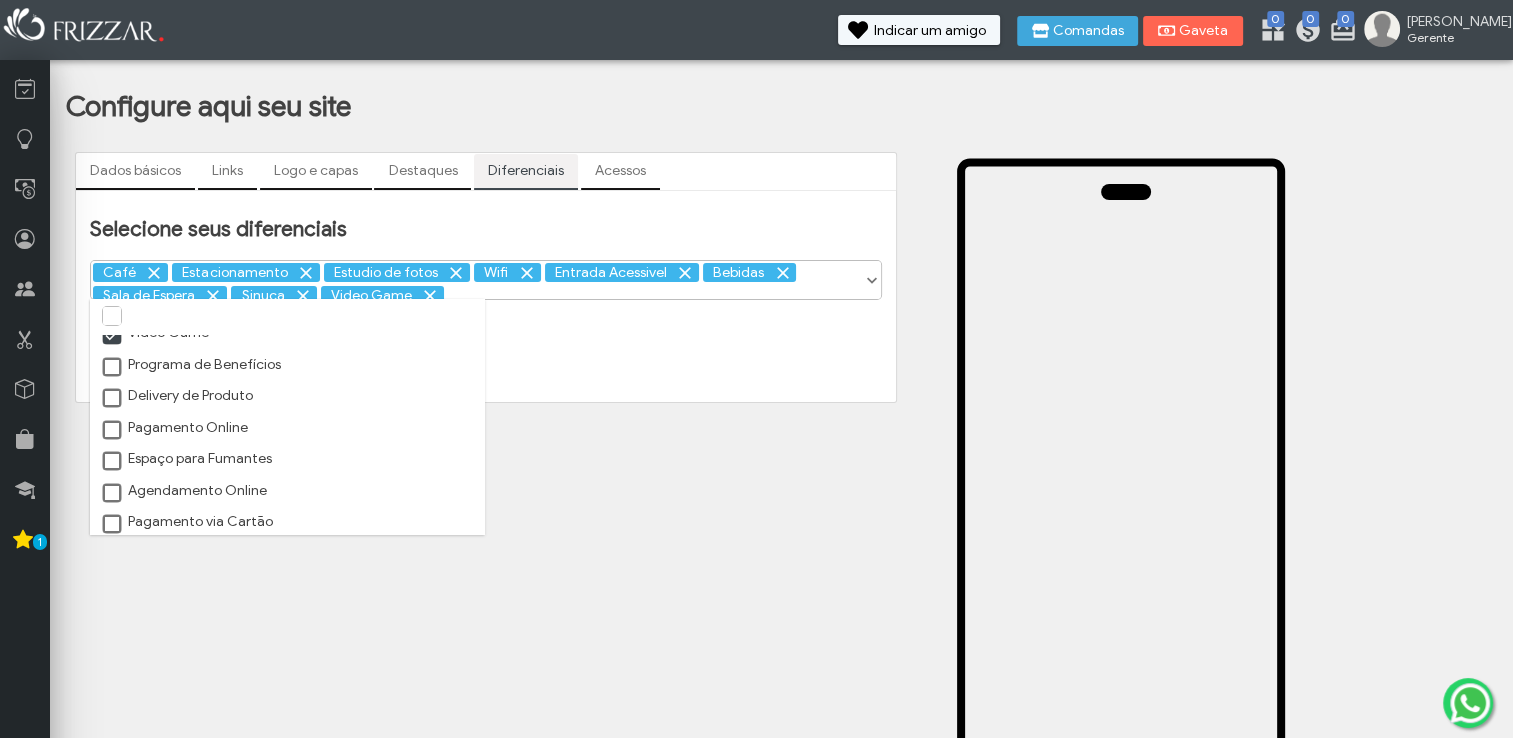 click at bounding box center [113, 368] 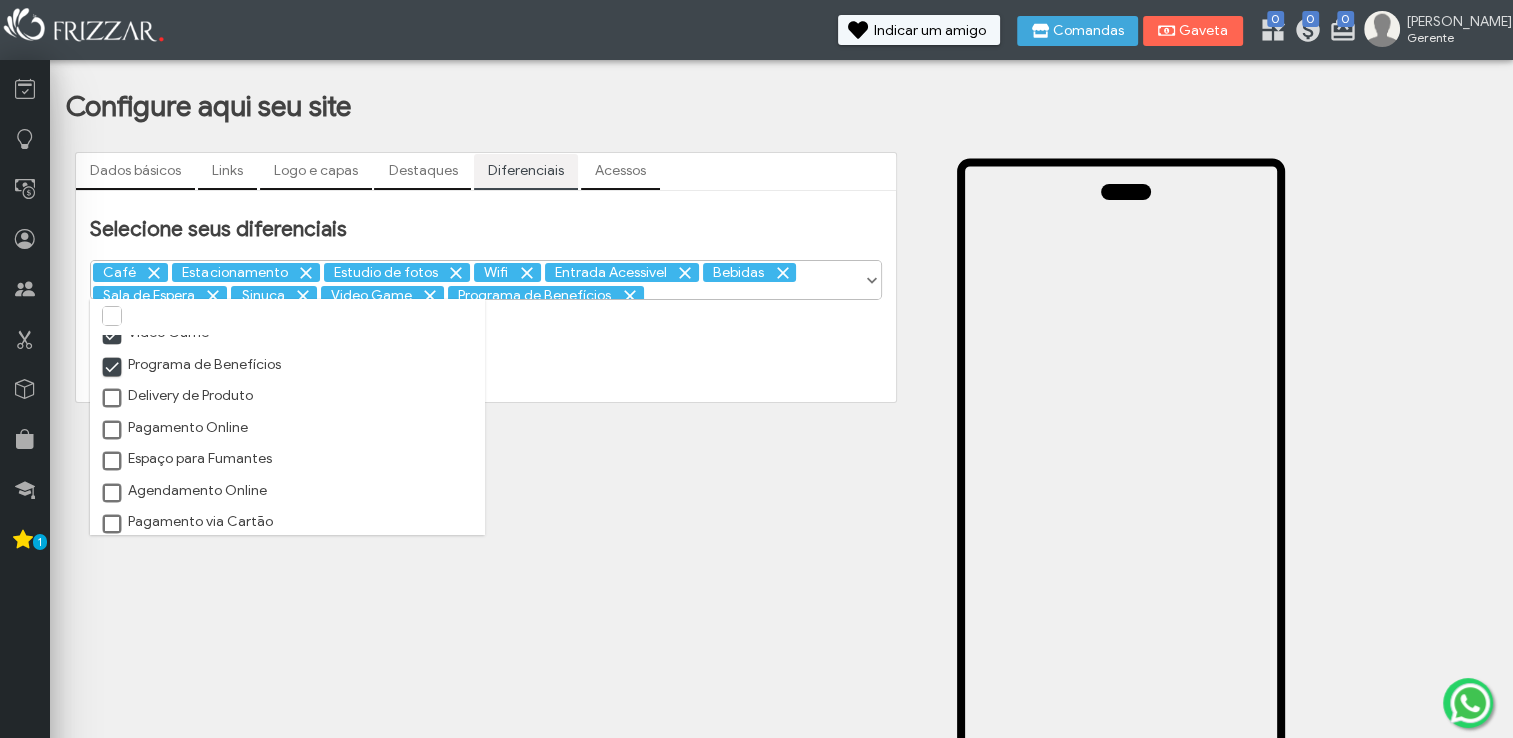 scroll, scrollTop: 9, scrollLeft: 10, axis: both 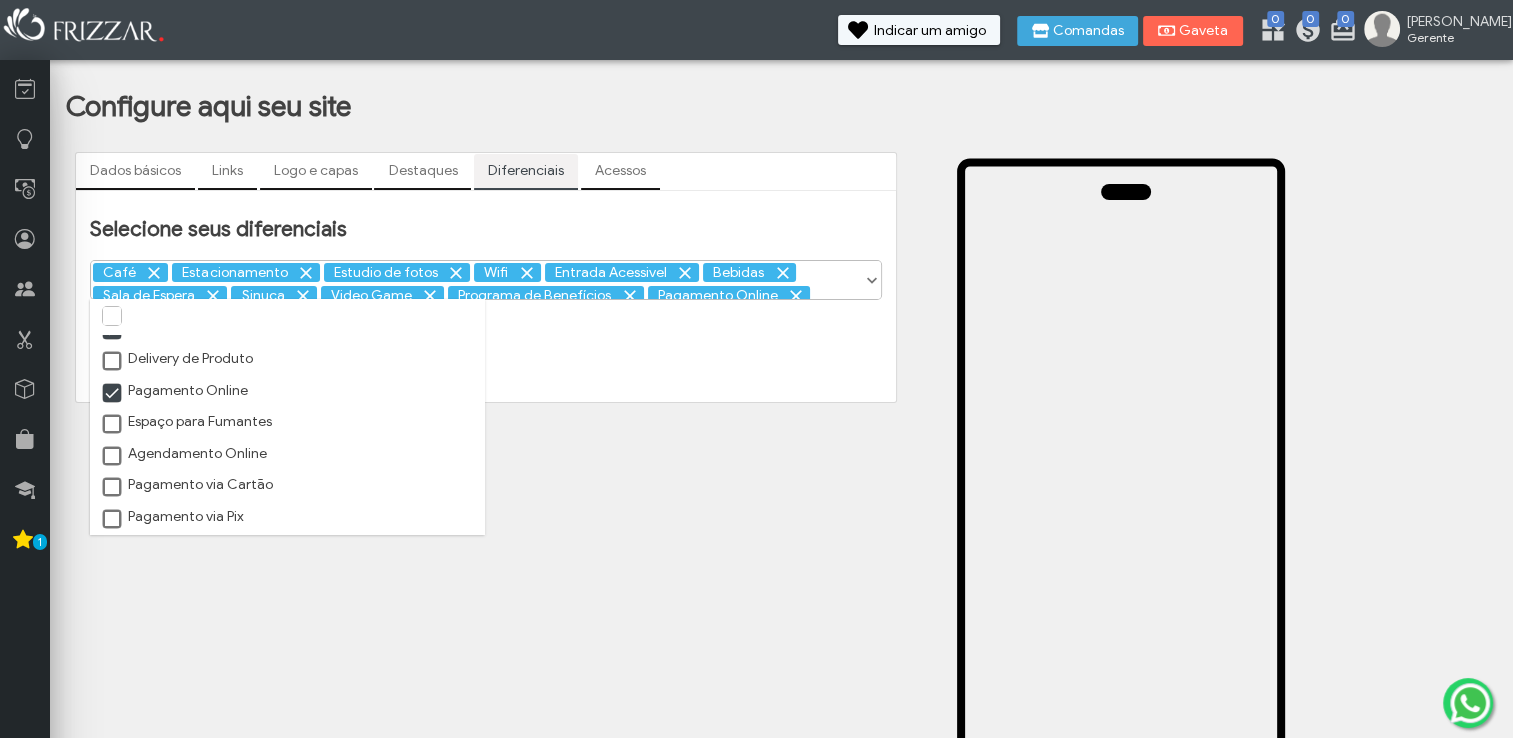click on "Agendamento Online" at bounding box center (183, 454) 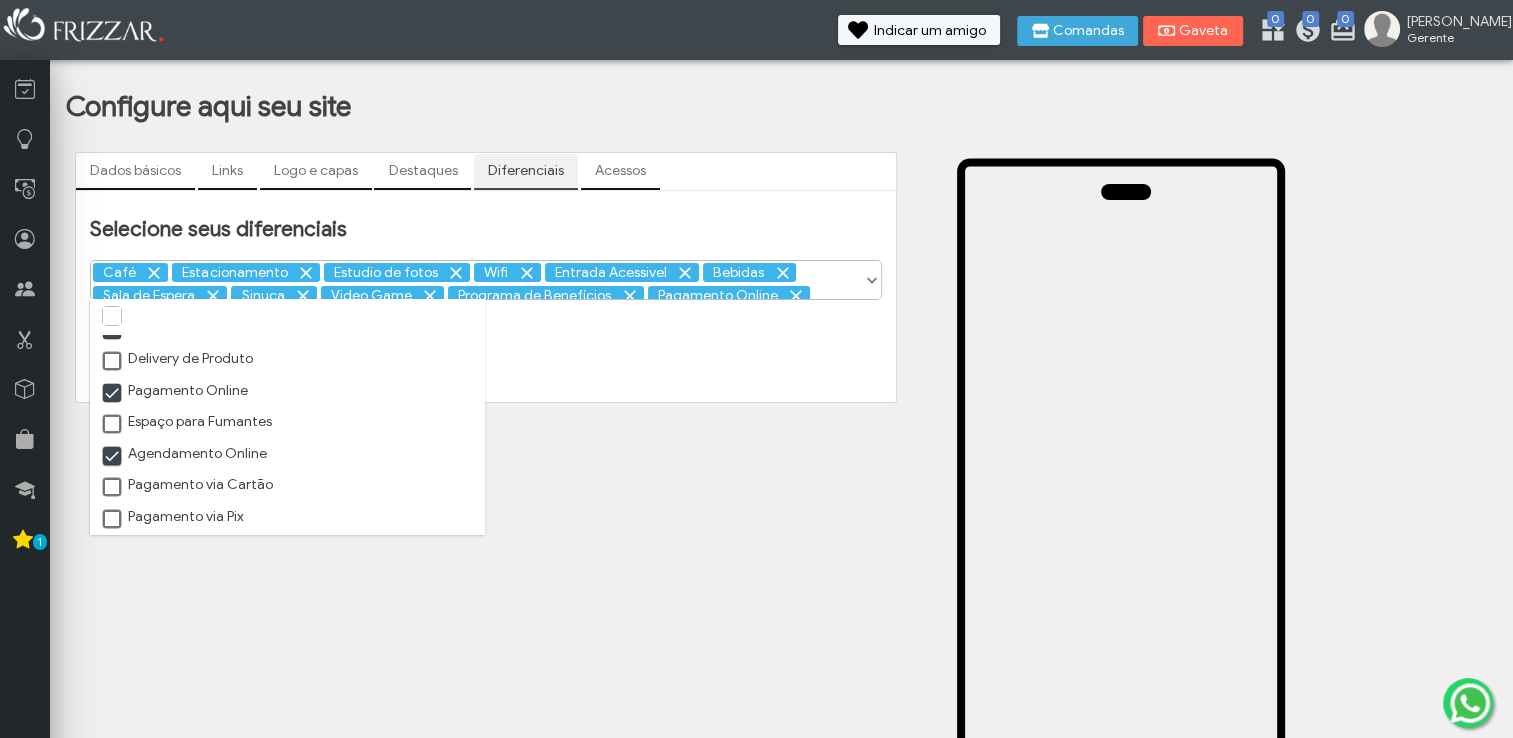 click at bounding box center [113, 488] 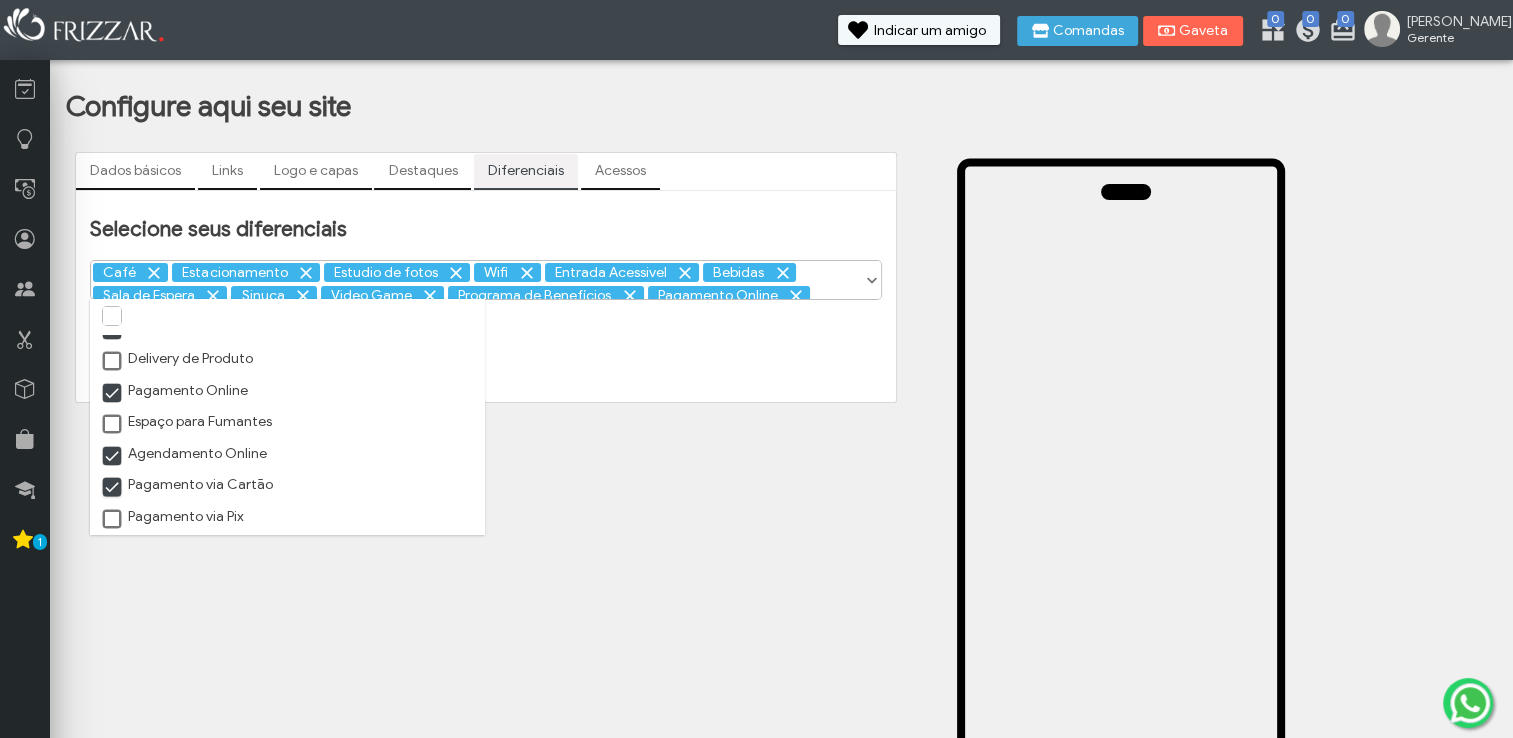 scroll, scrollTop: 9, scrollLeft: 10, axis: both 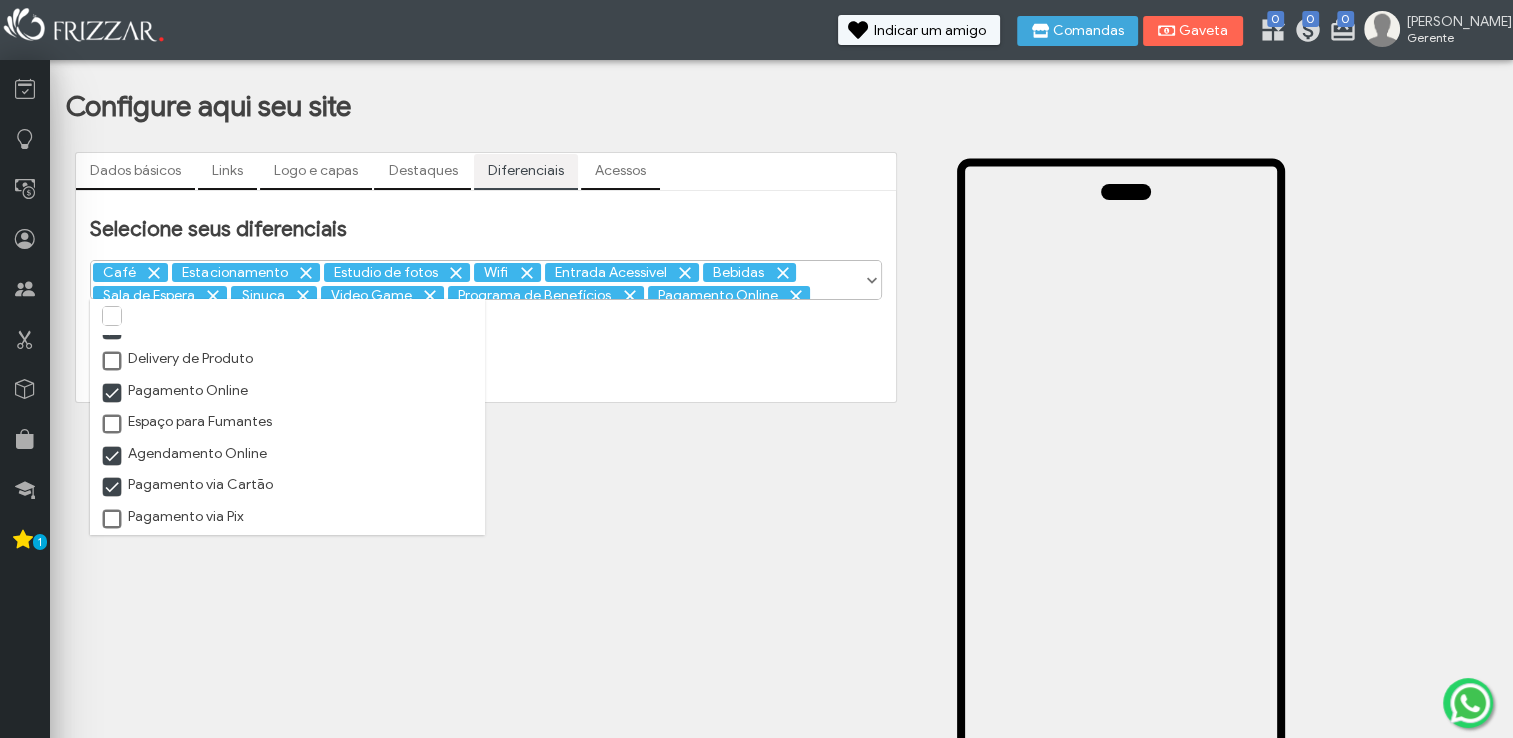 click on "Pagamento via Pix" at bounding box center [287, 517] 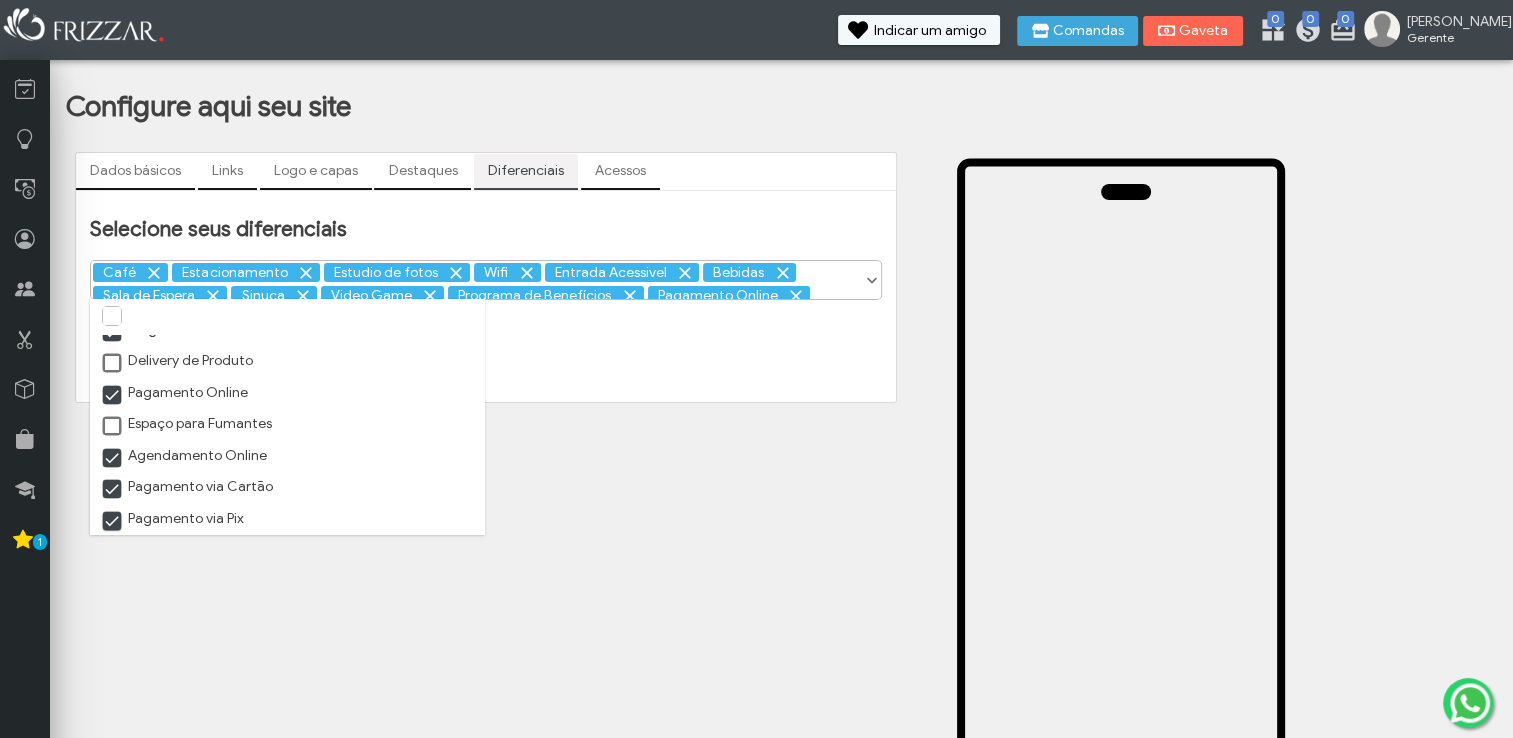 scroll, scrollTop: 9, scrollLeft: 10, axis: both 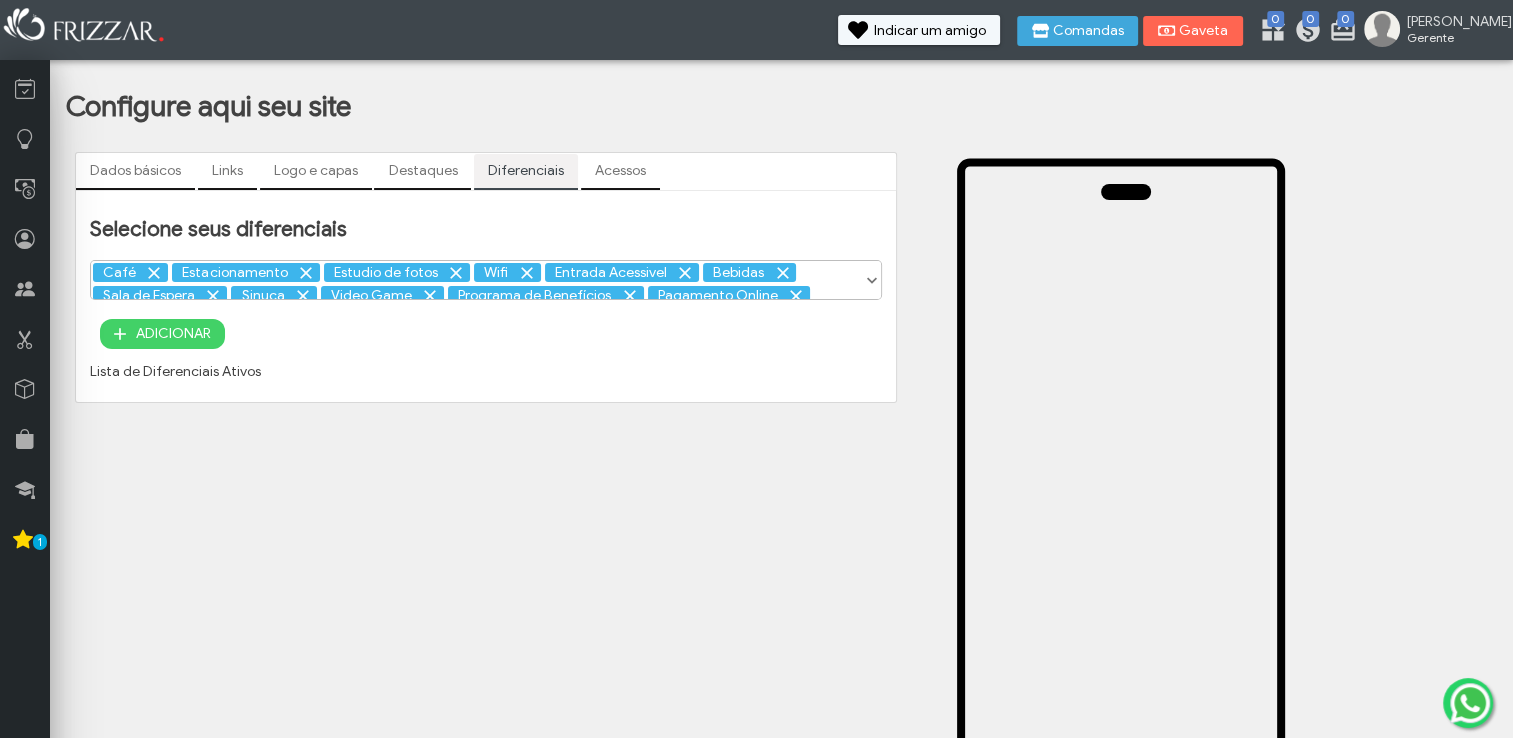 click on "Acessos" at bounding box center (620, 171) 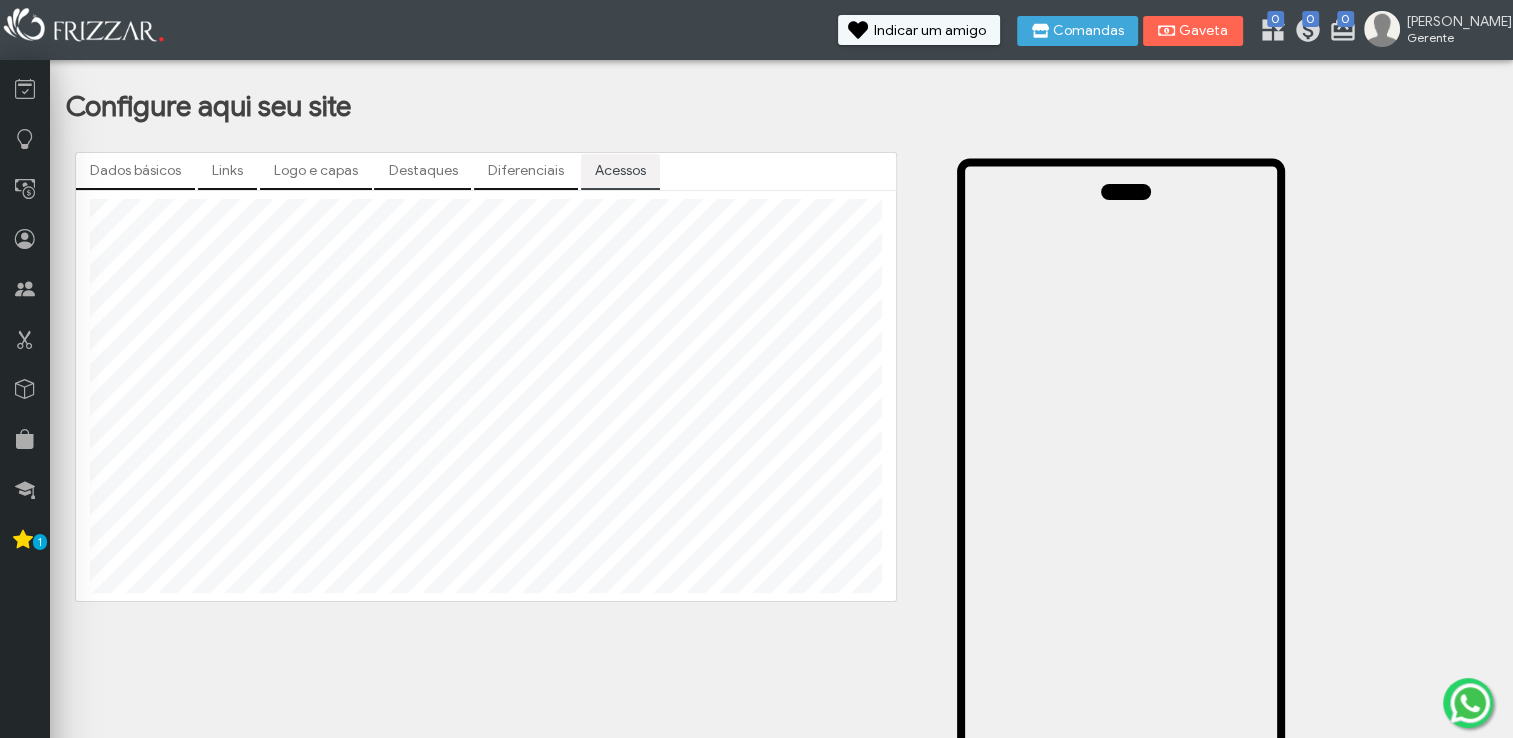 click on "Diferenciais" at bounding box center [526, 171] 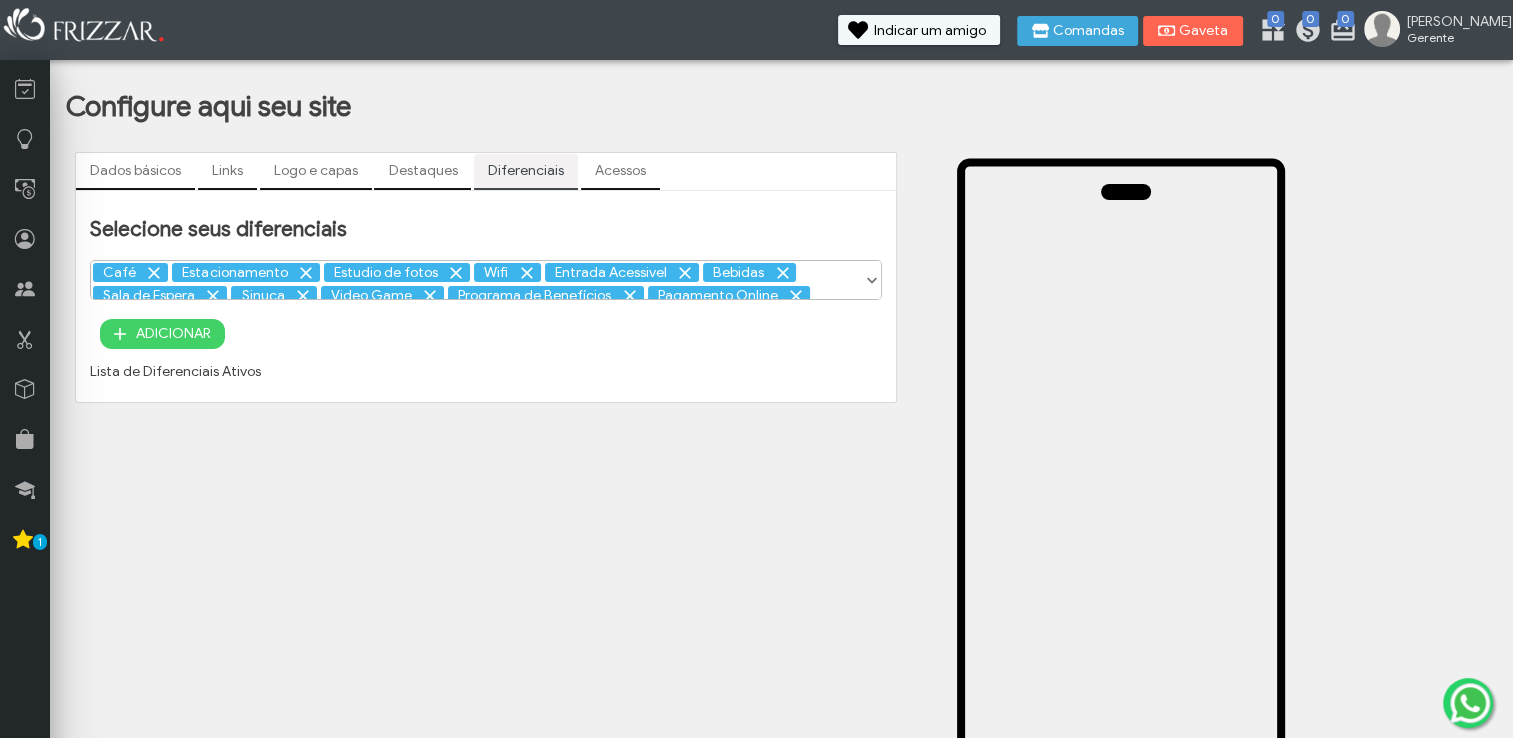 click on "Destaques" at bounding box center (422, 171) 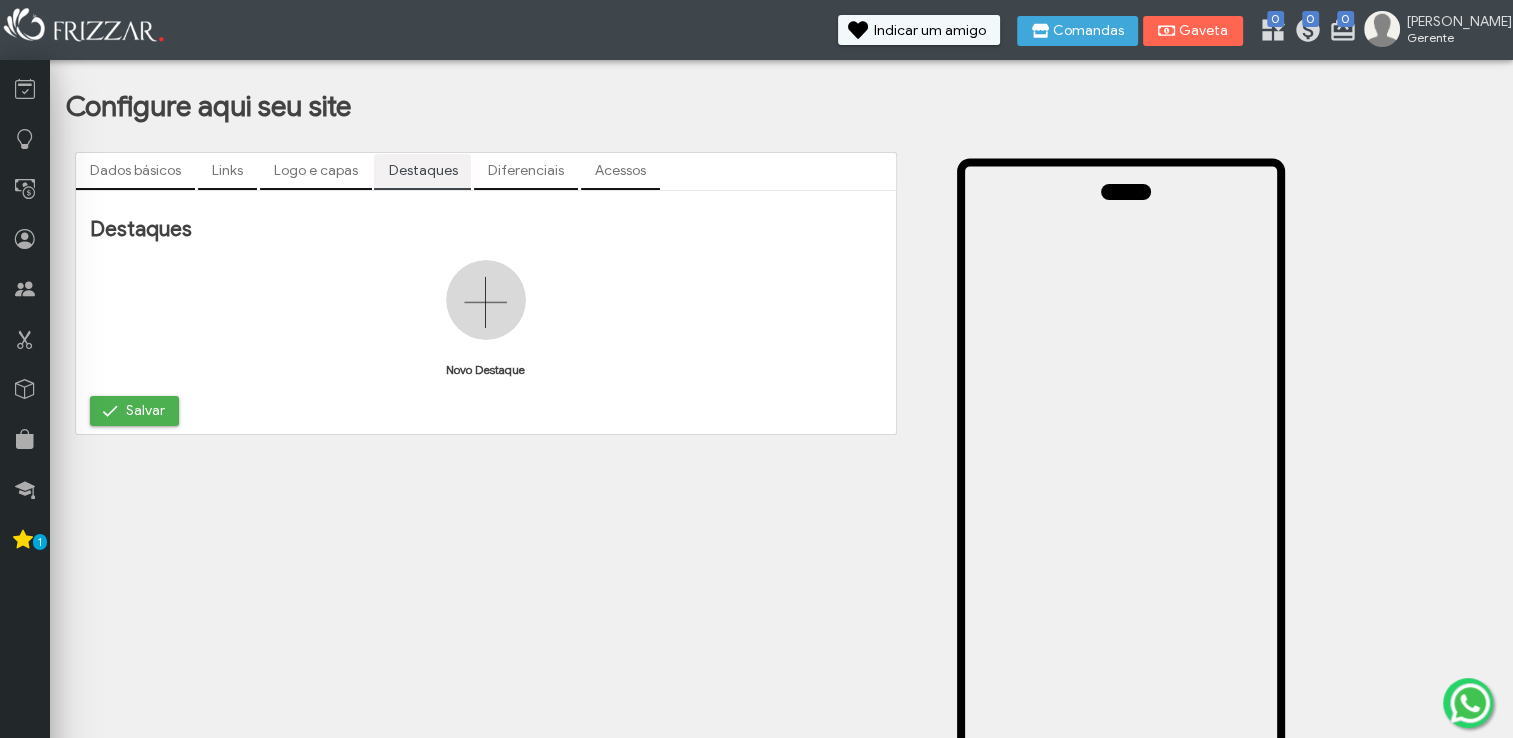 click at bounding box center [486, 300] 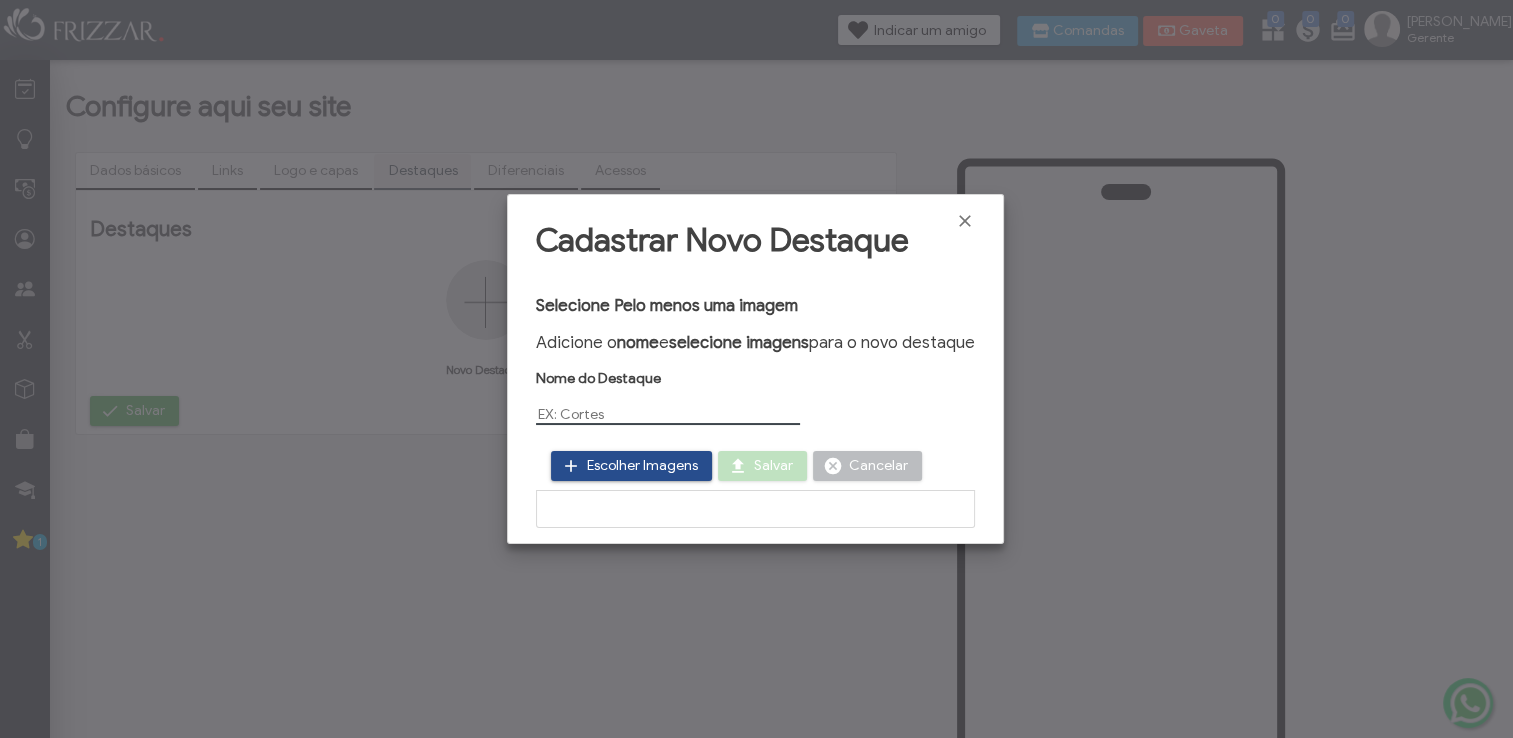 click on "Escolher Imagens" at bounding box center [642, 466] 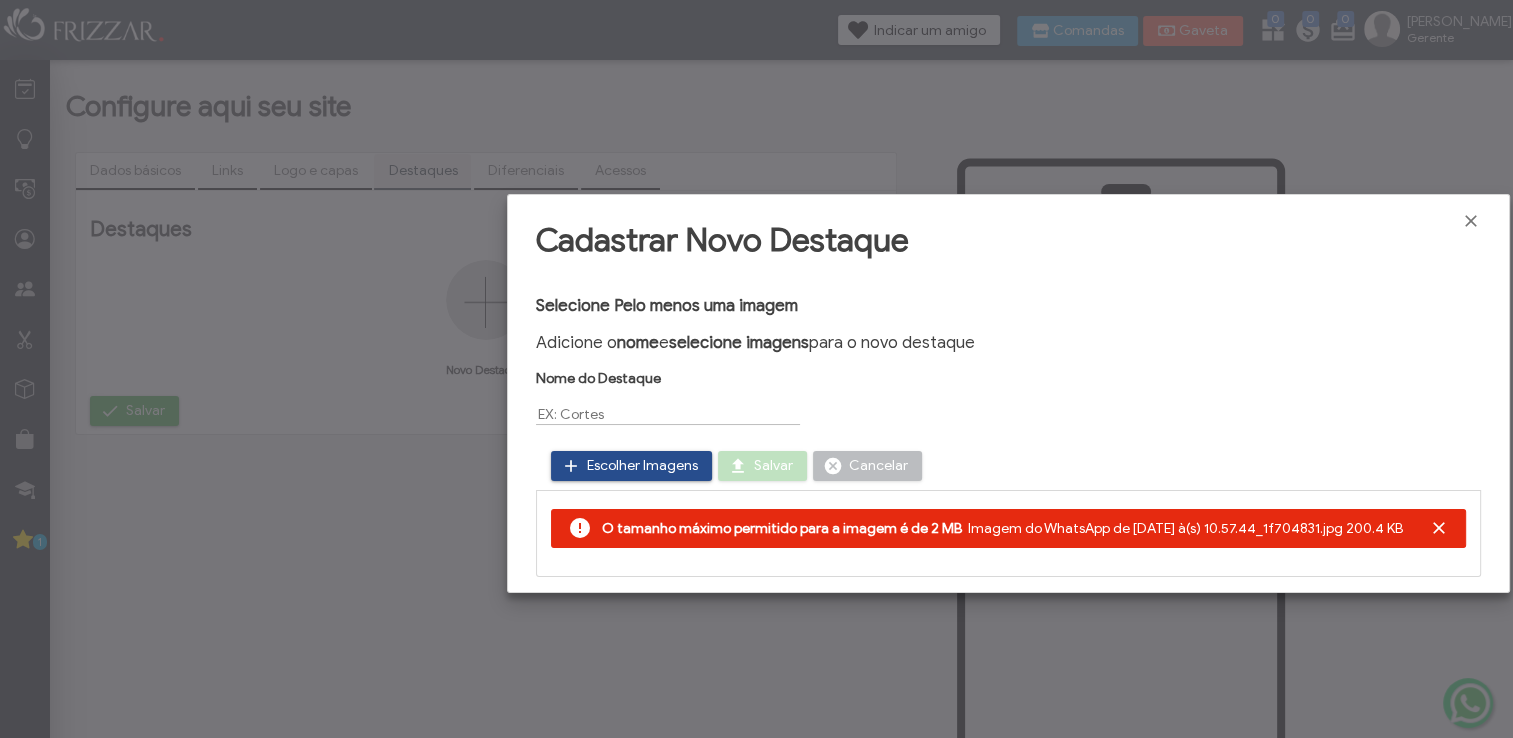 click on "Escolher Imagens" at bounding box center [631, 466] 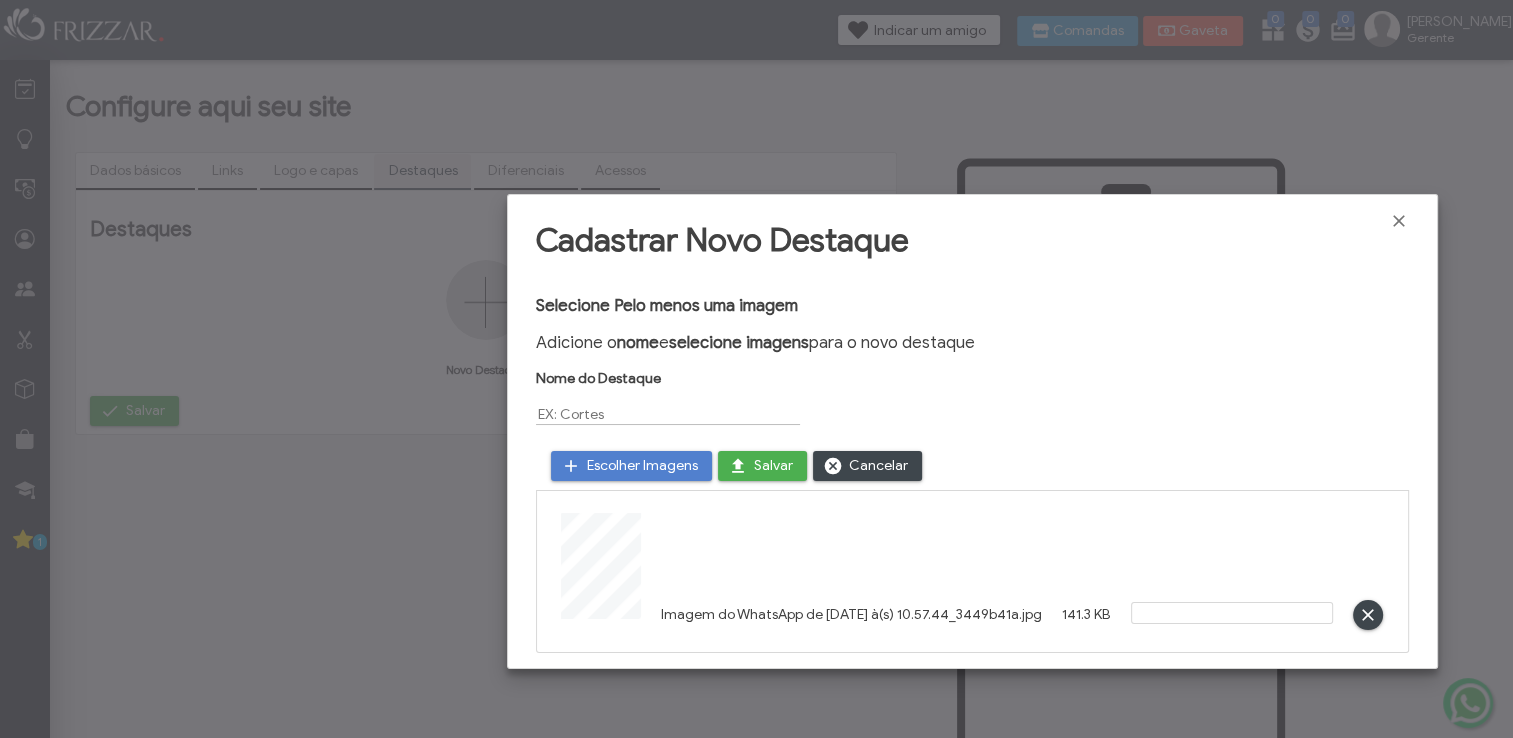 scroll, scrollTop: 100, scrollLeft: 0, axis: vertical 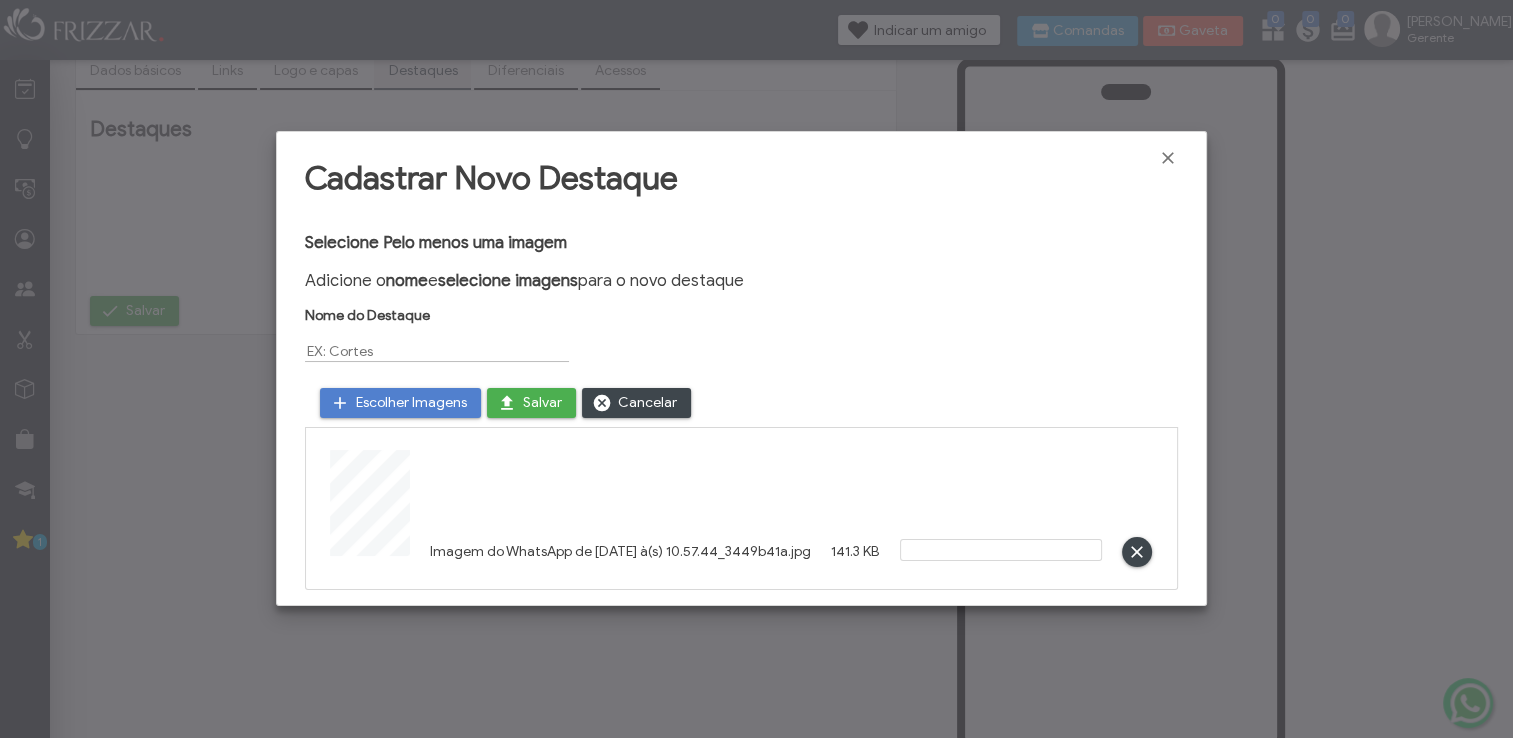 click on "Escolher Imagens" at bounding box center [411, 403] 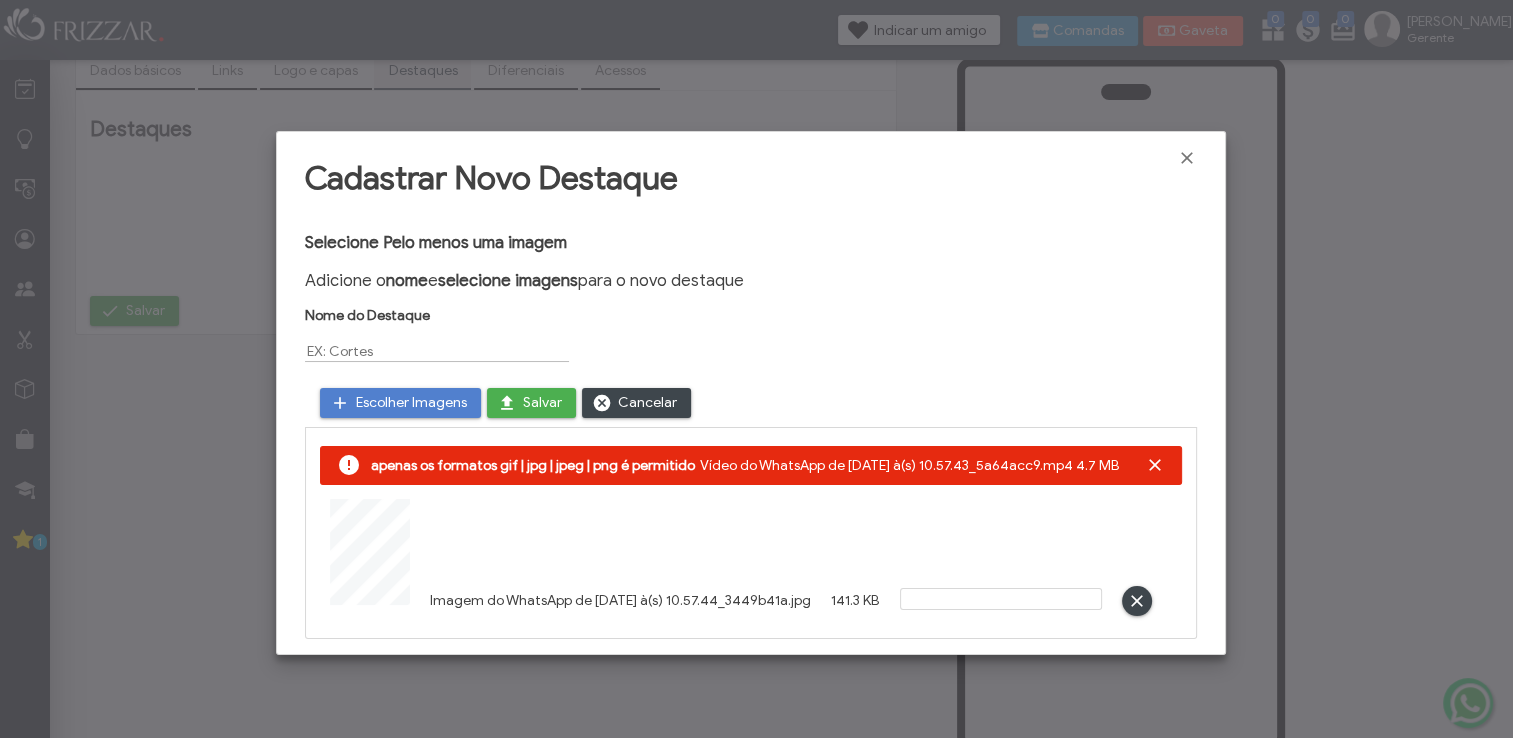 click at bounding box center [1001, 599] 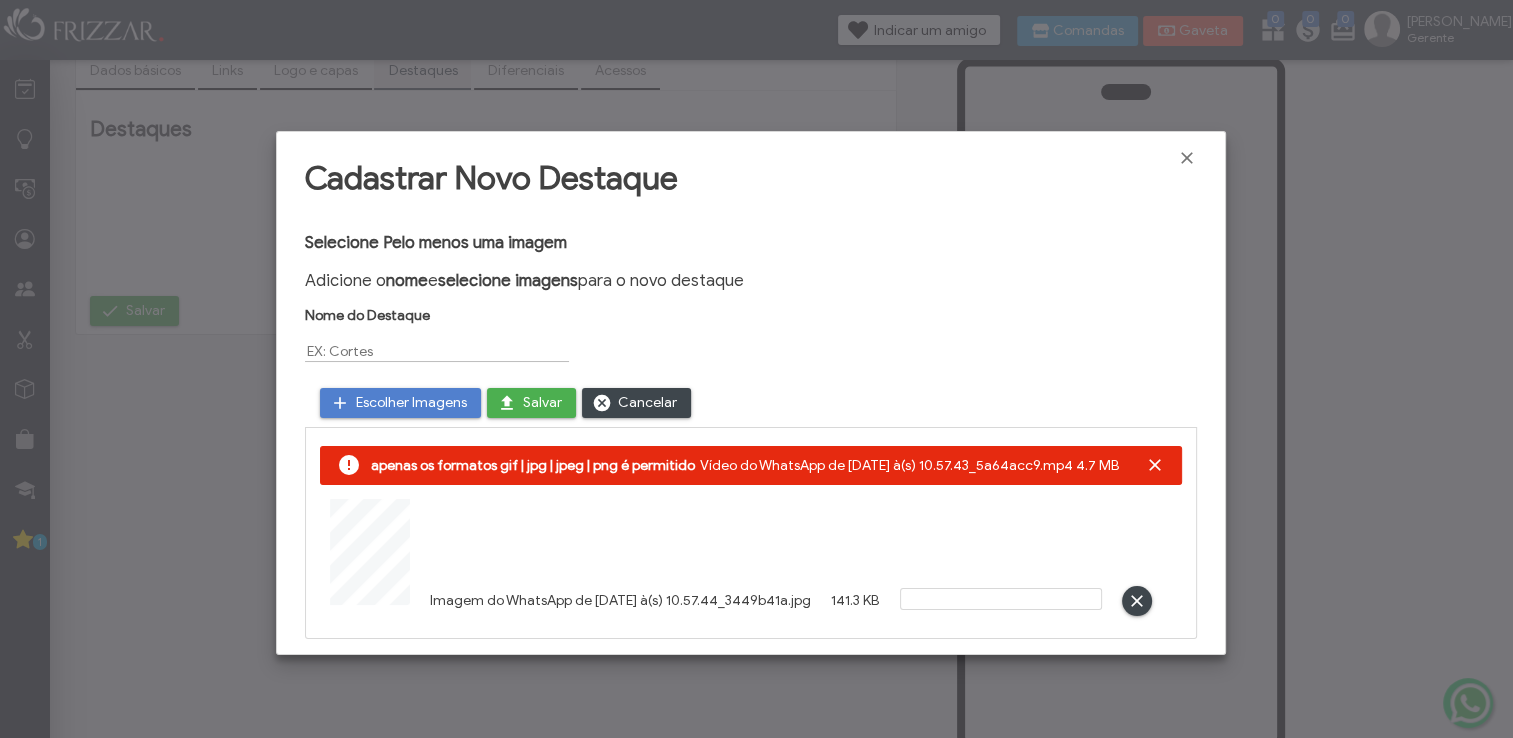 click on "Imagem do WhatsApp de 2025-07-07 à(s) 10.57.44_3449b41a.jpg" at bounding box center (620, 600) 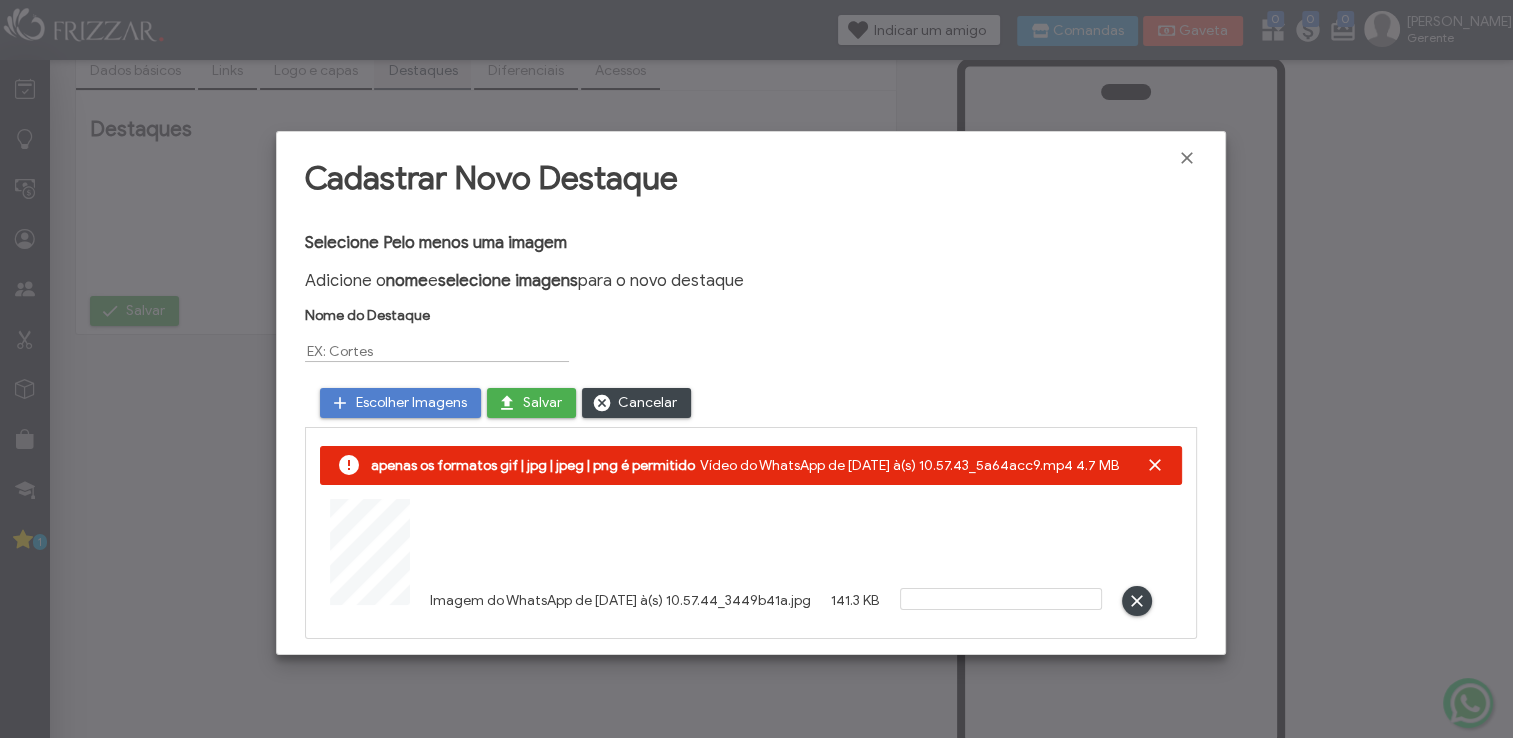 click on "Escolher Imagens" at bounding box center [411, 403] 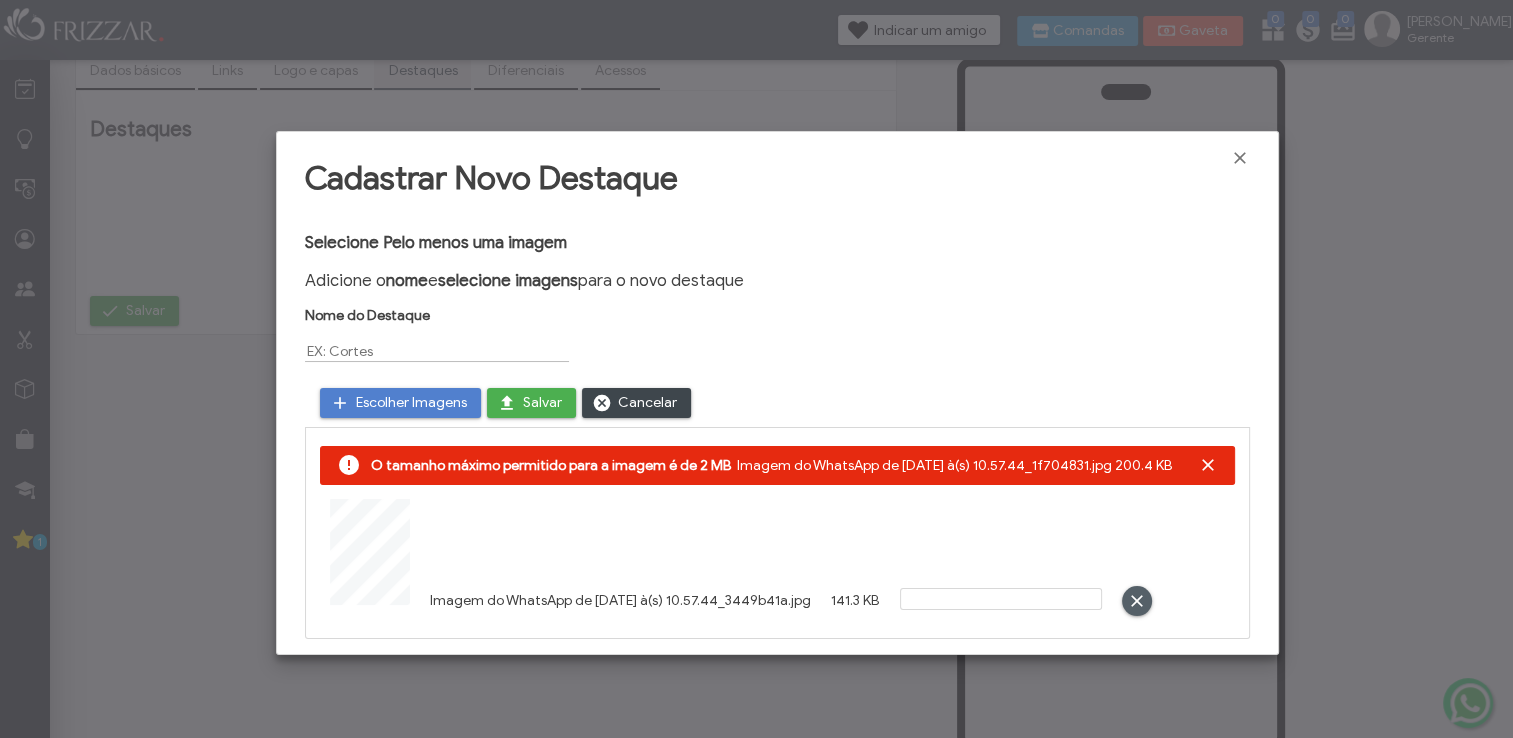 click at bounding box center [1137, 601] 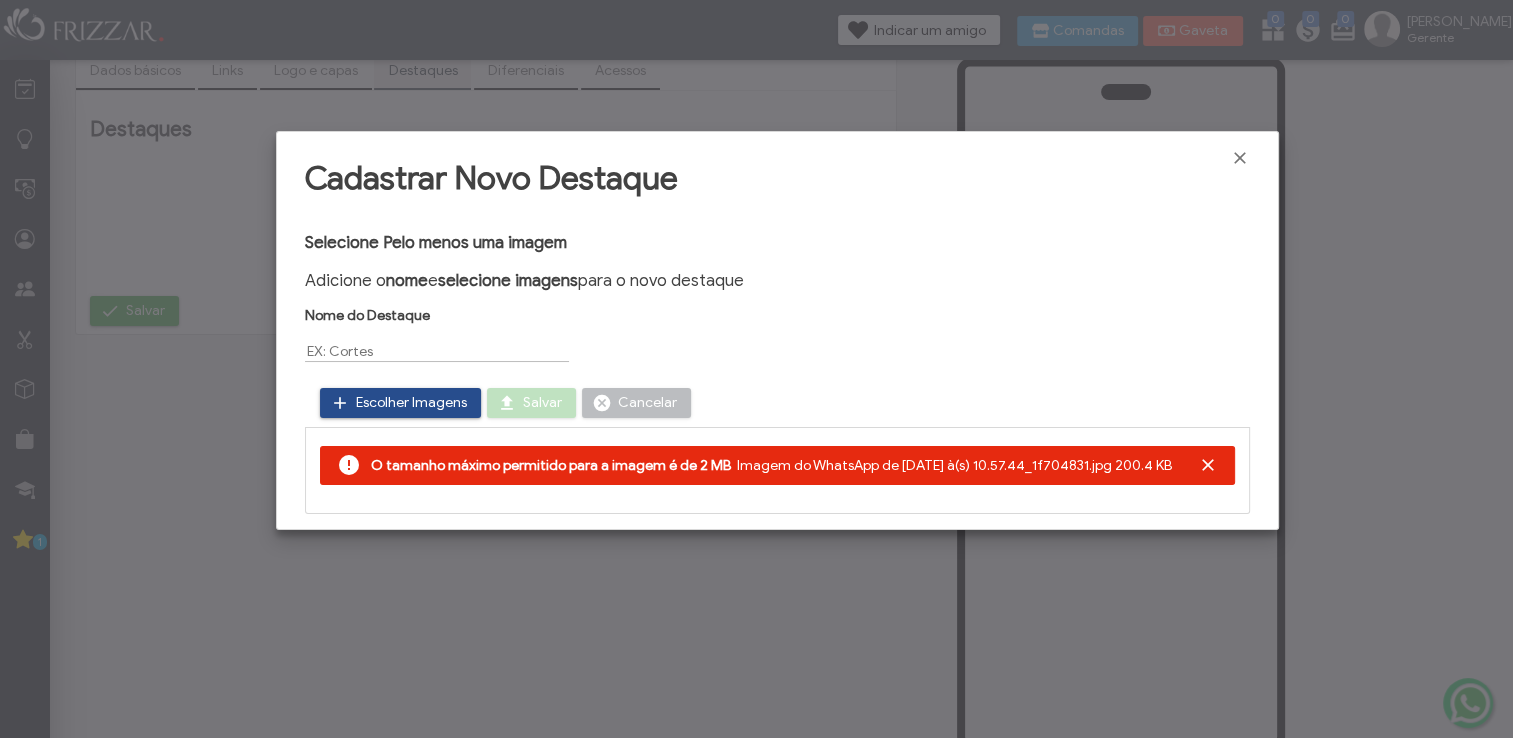 click on "Escolher Imagens" at bounding box center (411, 403) 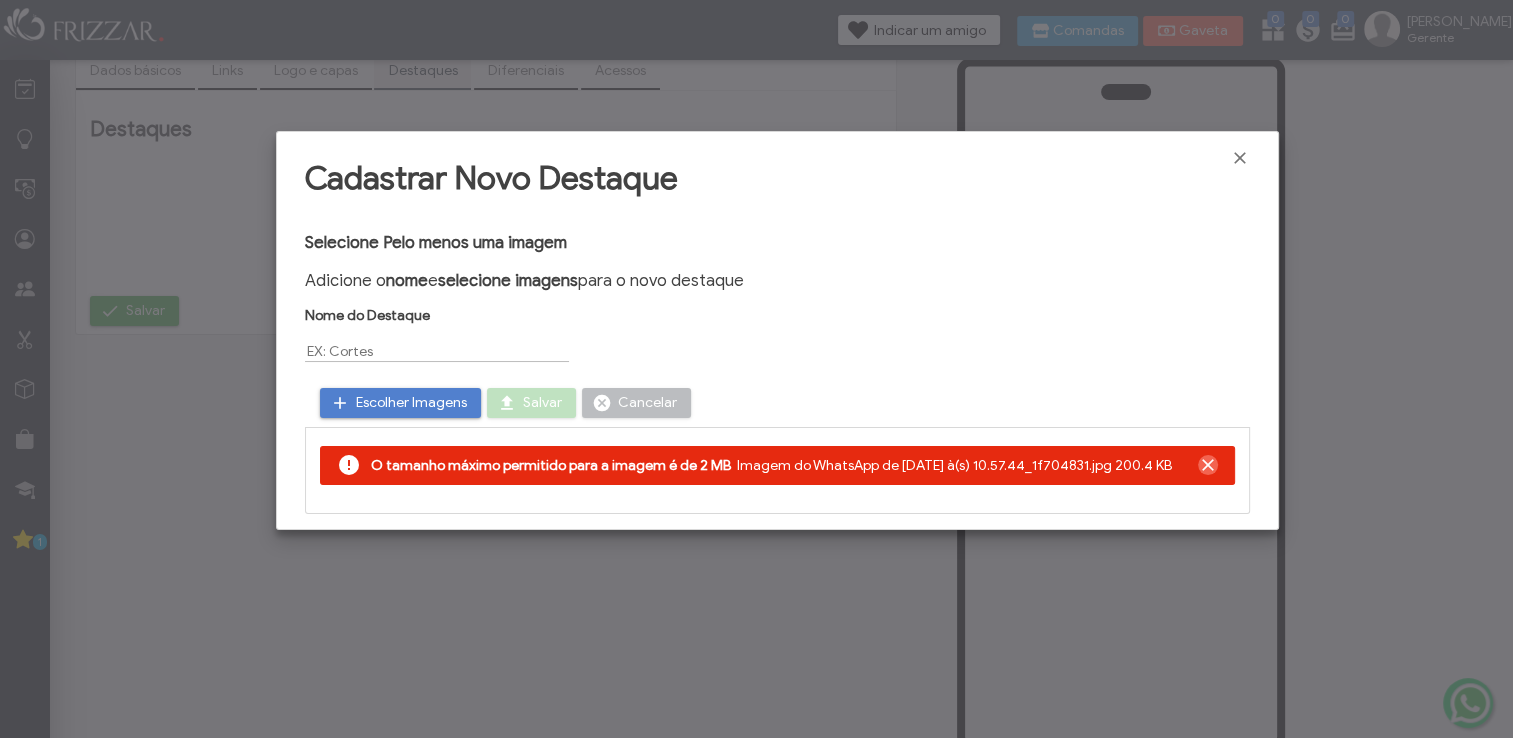 click at bounding box center [1208, 465] 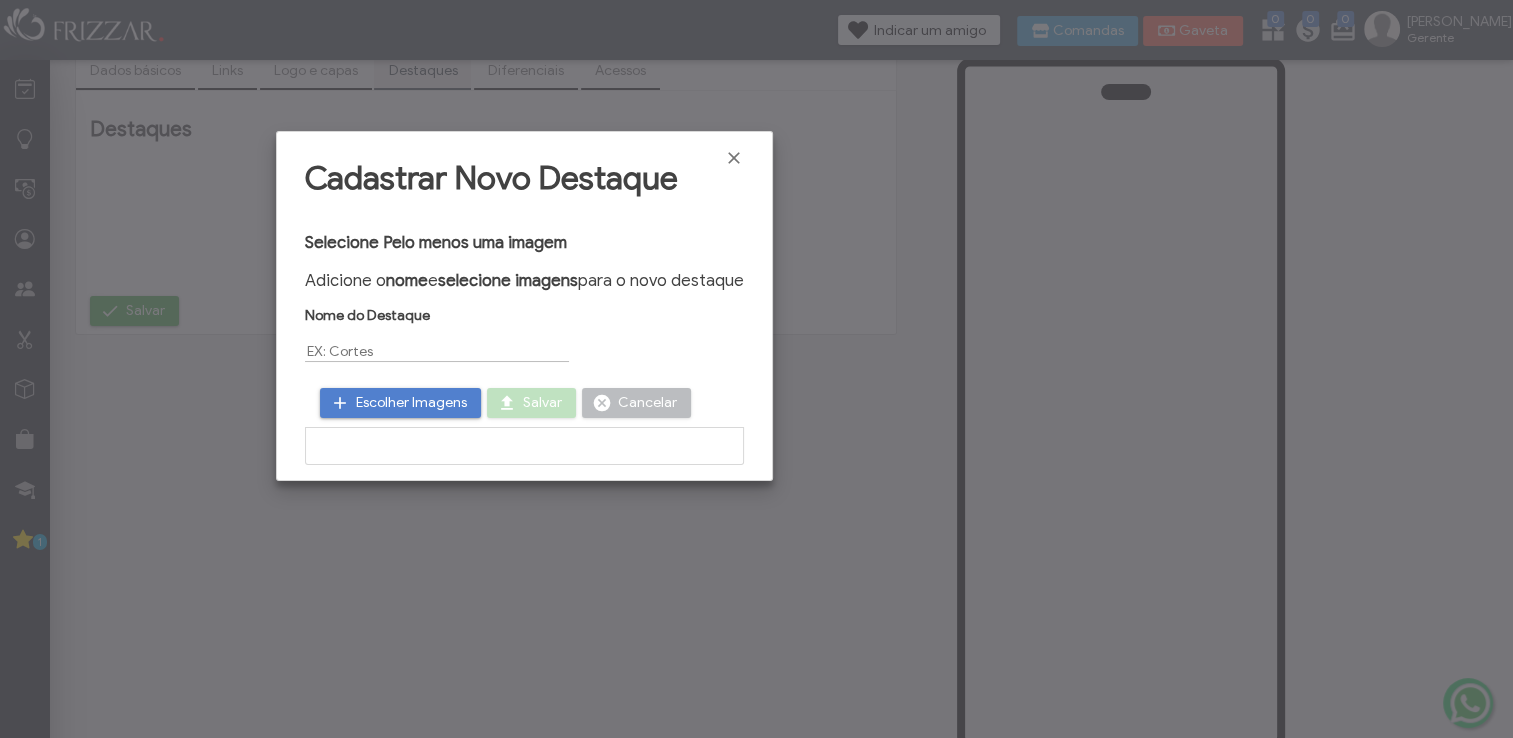 click on "Escolher Imagens" at bounding box center [411, 403] 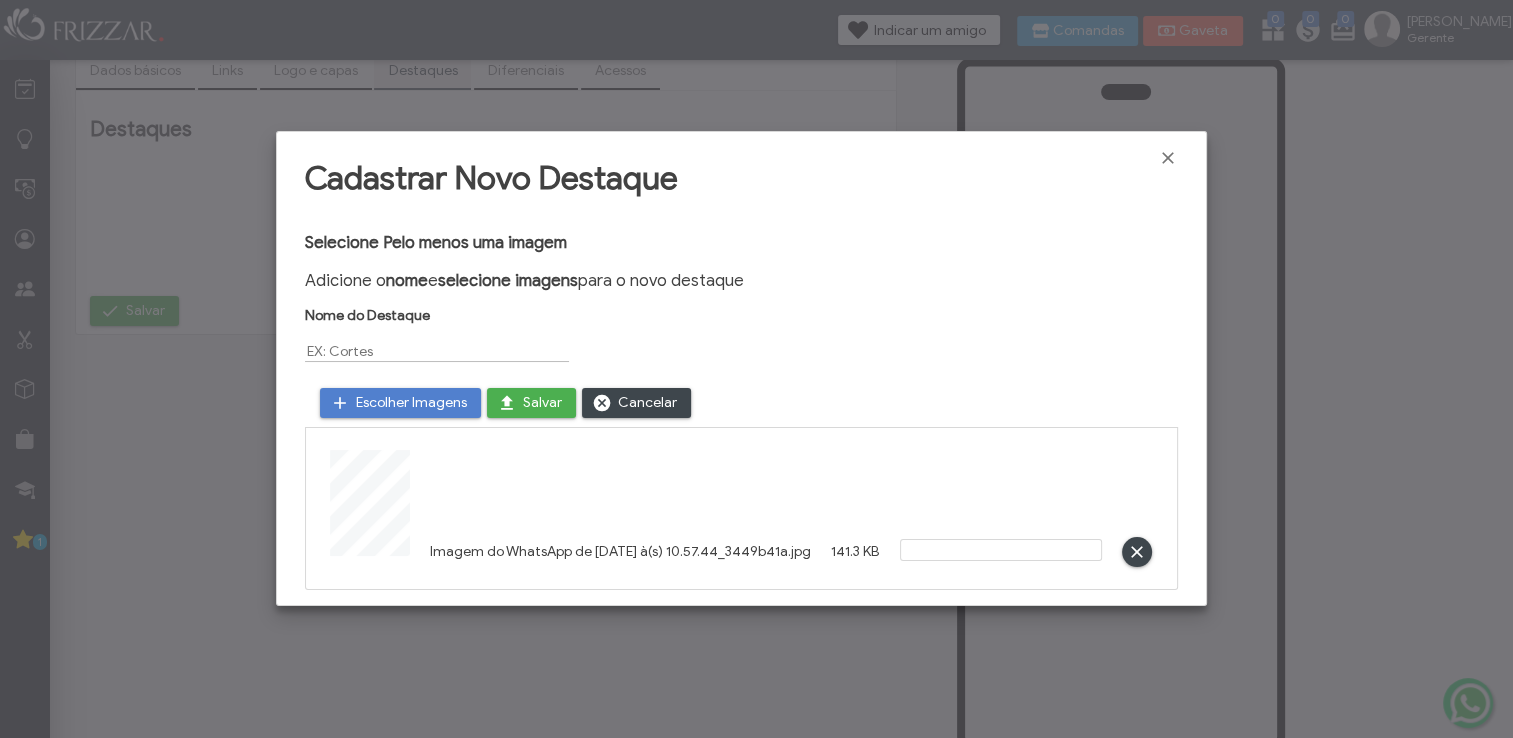 click on "Salvar" at bounding box center [531, 403] 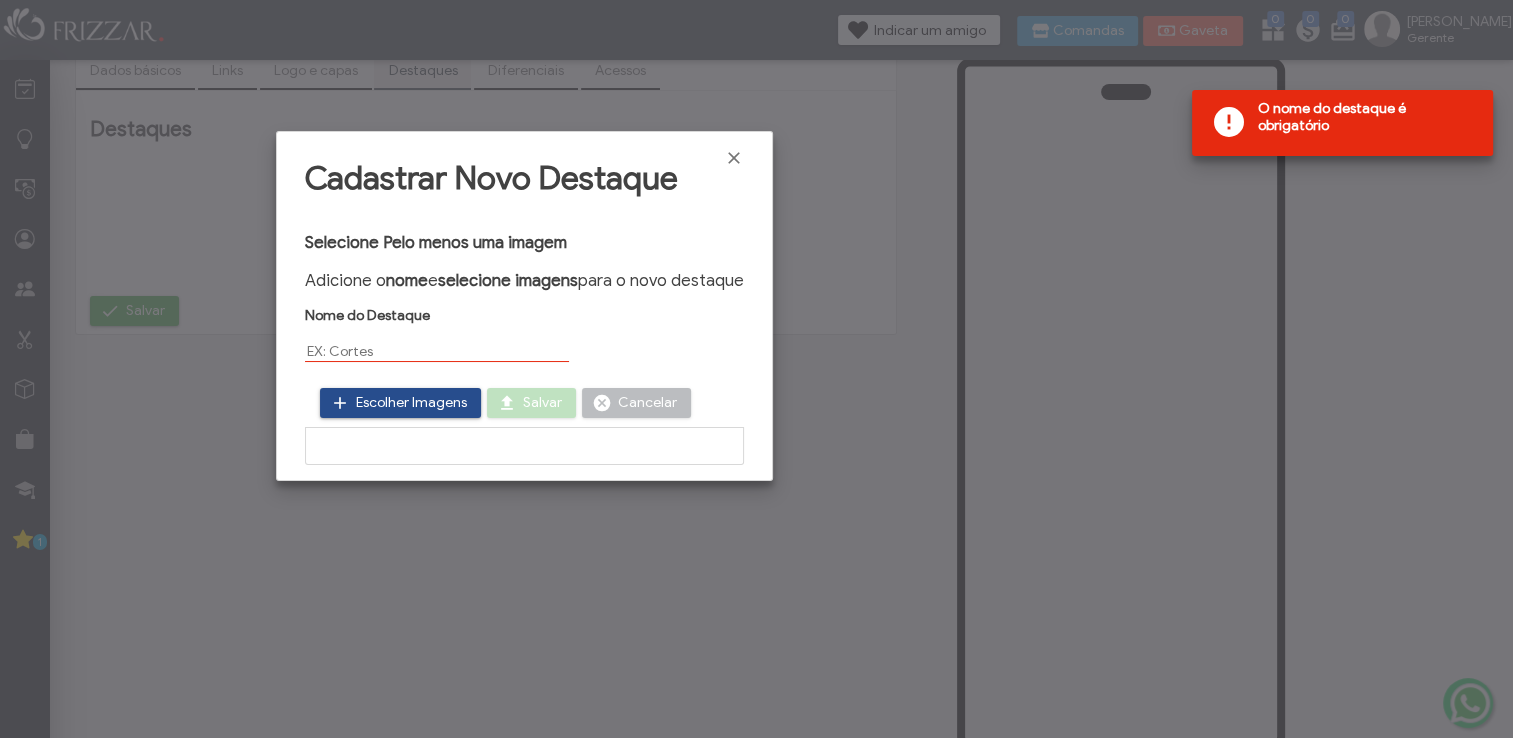 click on "Escolher Imagens" at bounding box center [411, 403] 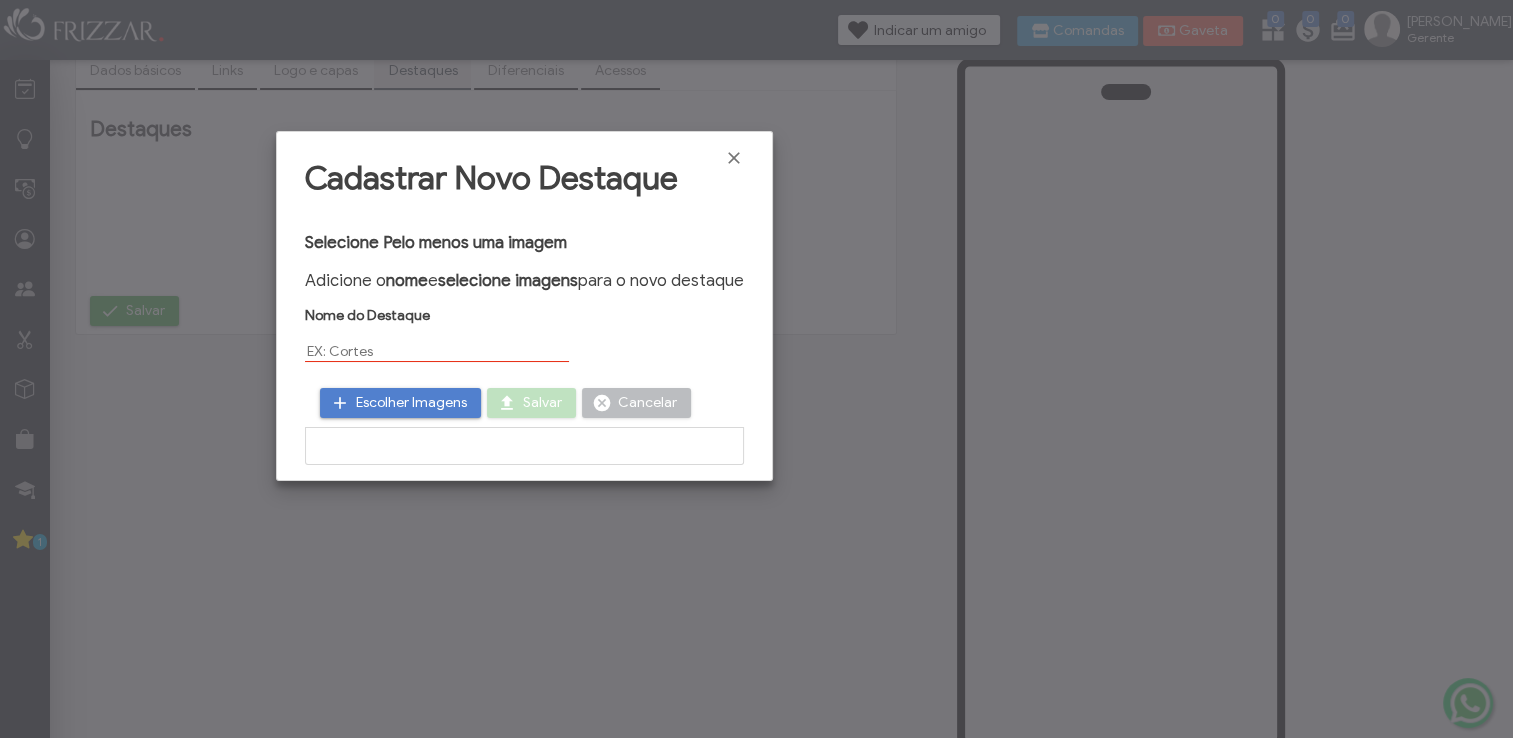 drag, startPoint x: 872, startPoint y: 354, endPoint x: 1504, endPoint y: 254, distance: 639.8625 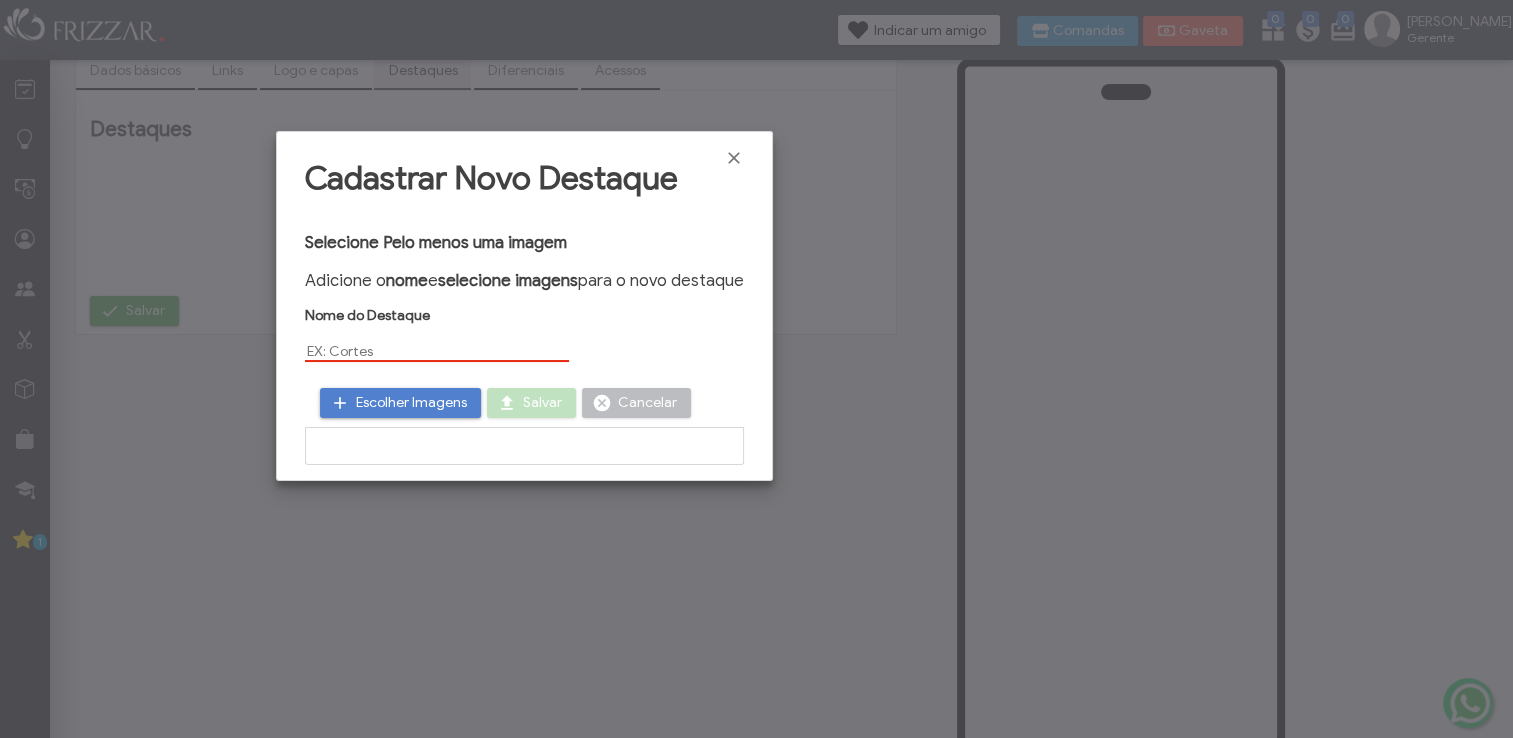 click at bounding box center [437, 351] 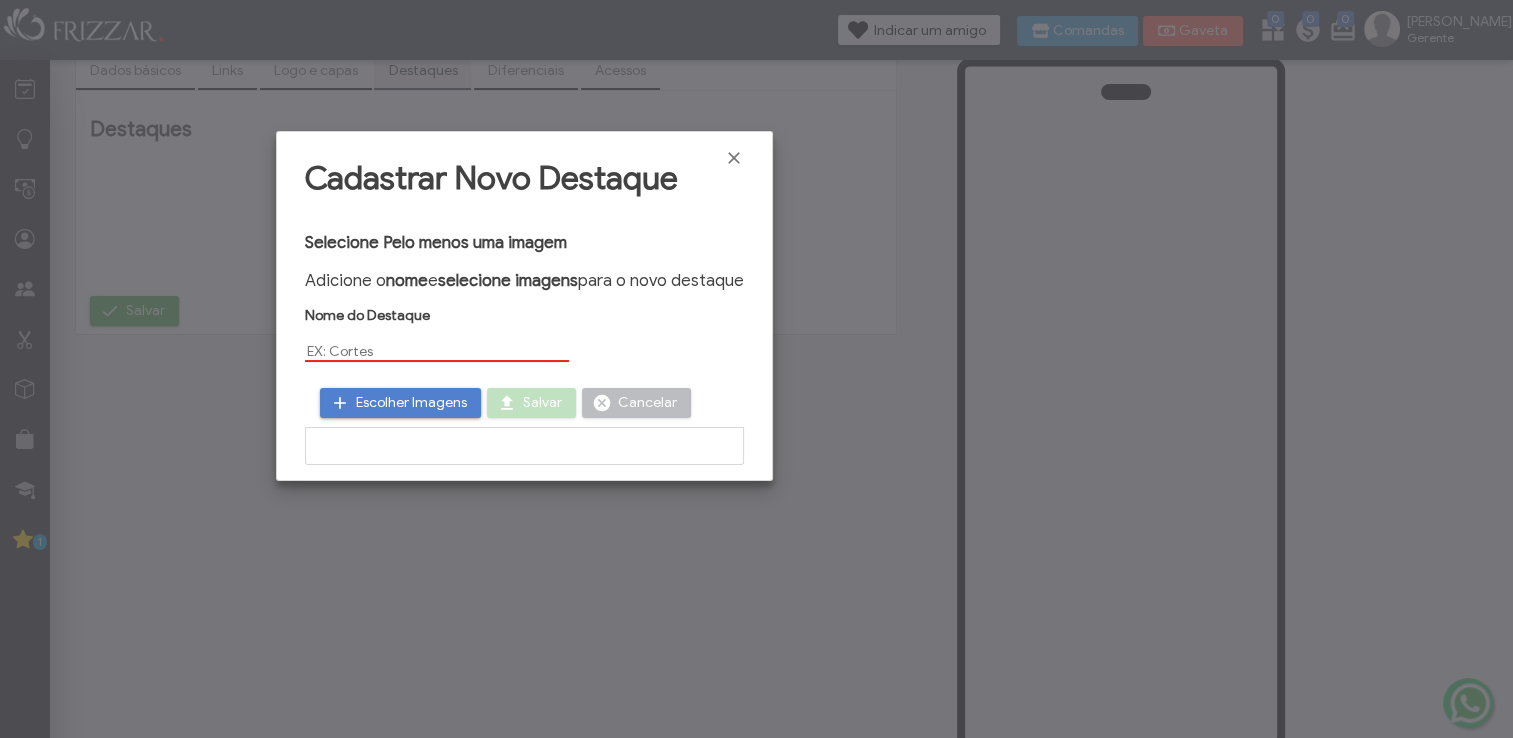 type on "c" 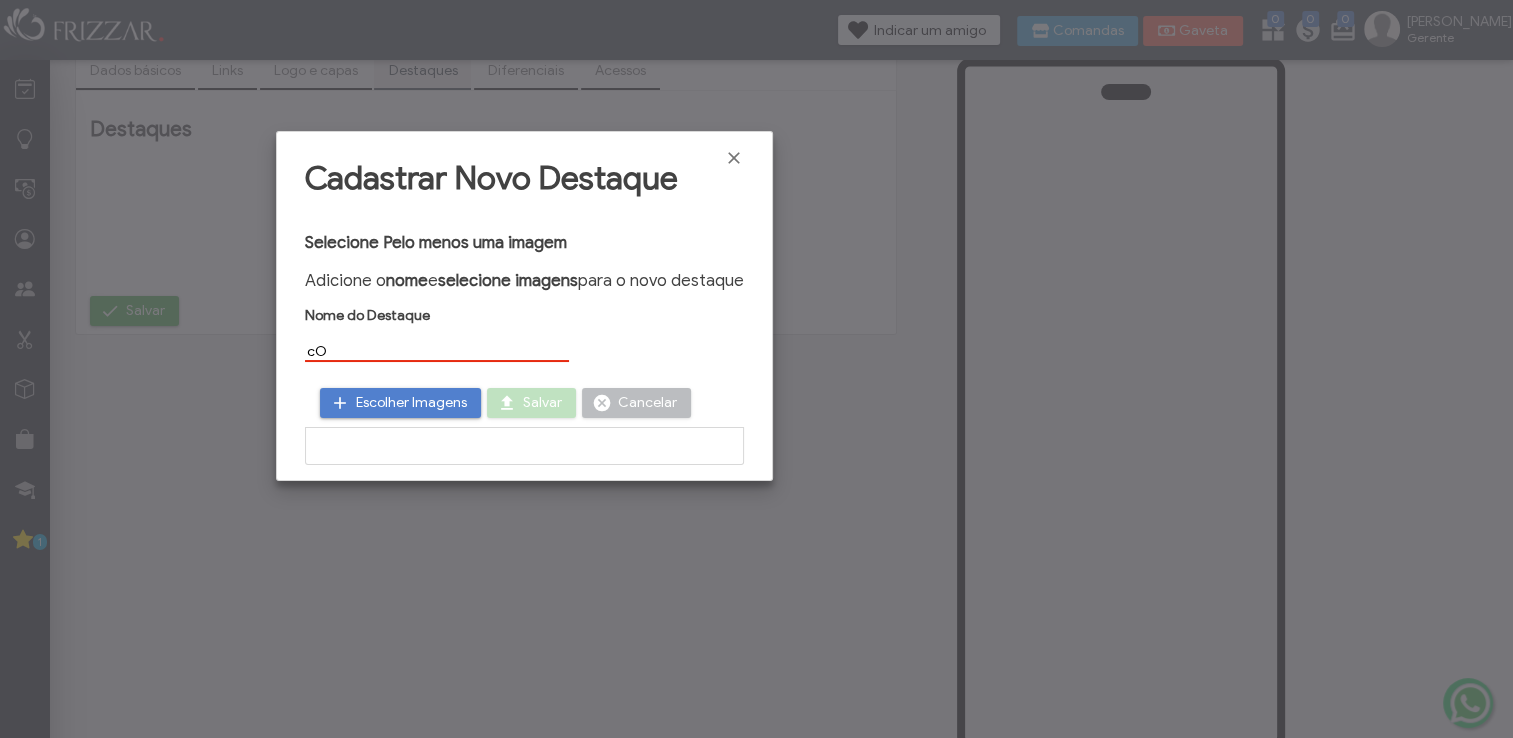 type on "c" 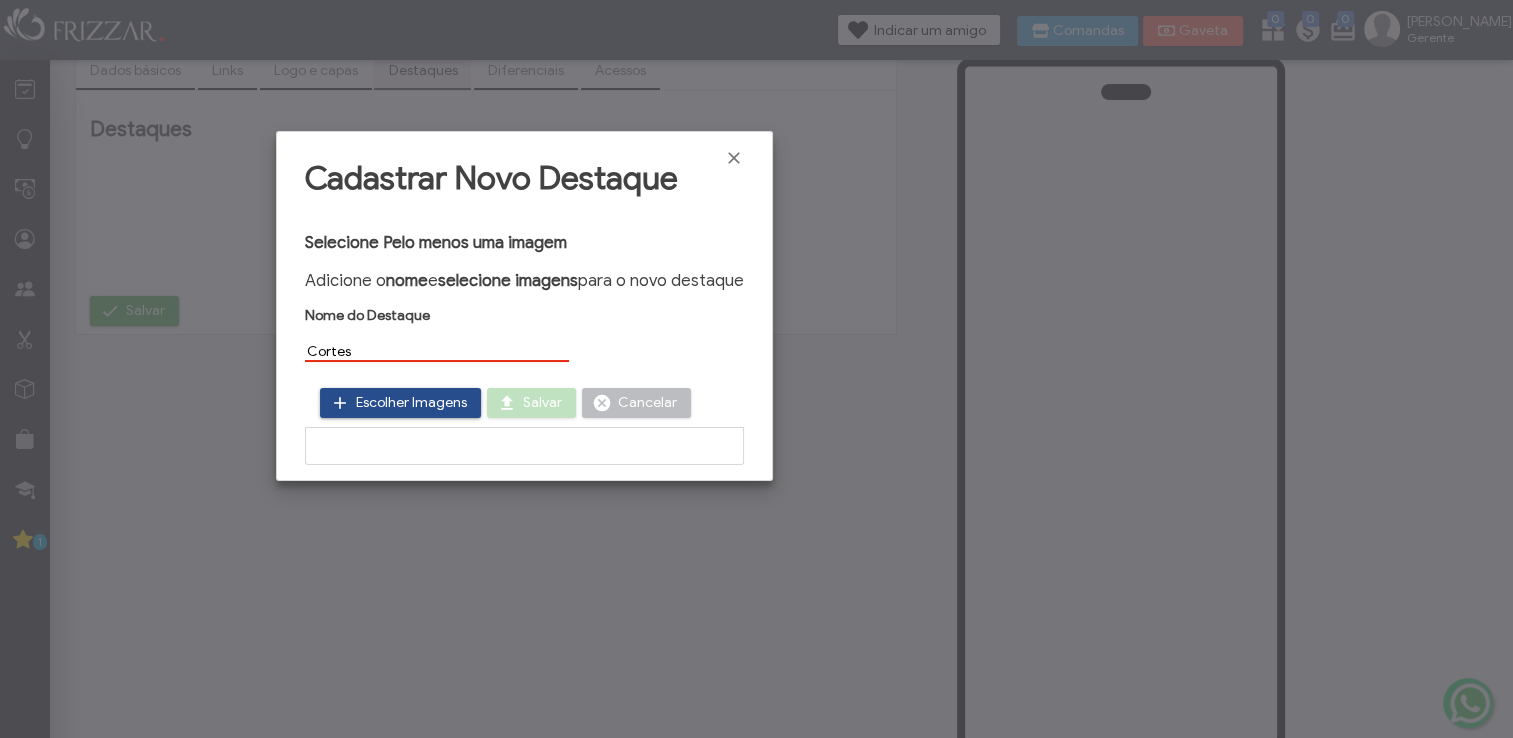 type on "Cortes" 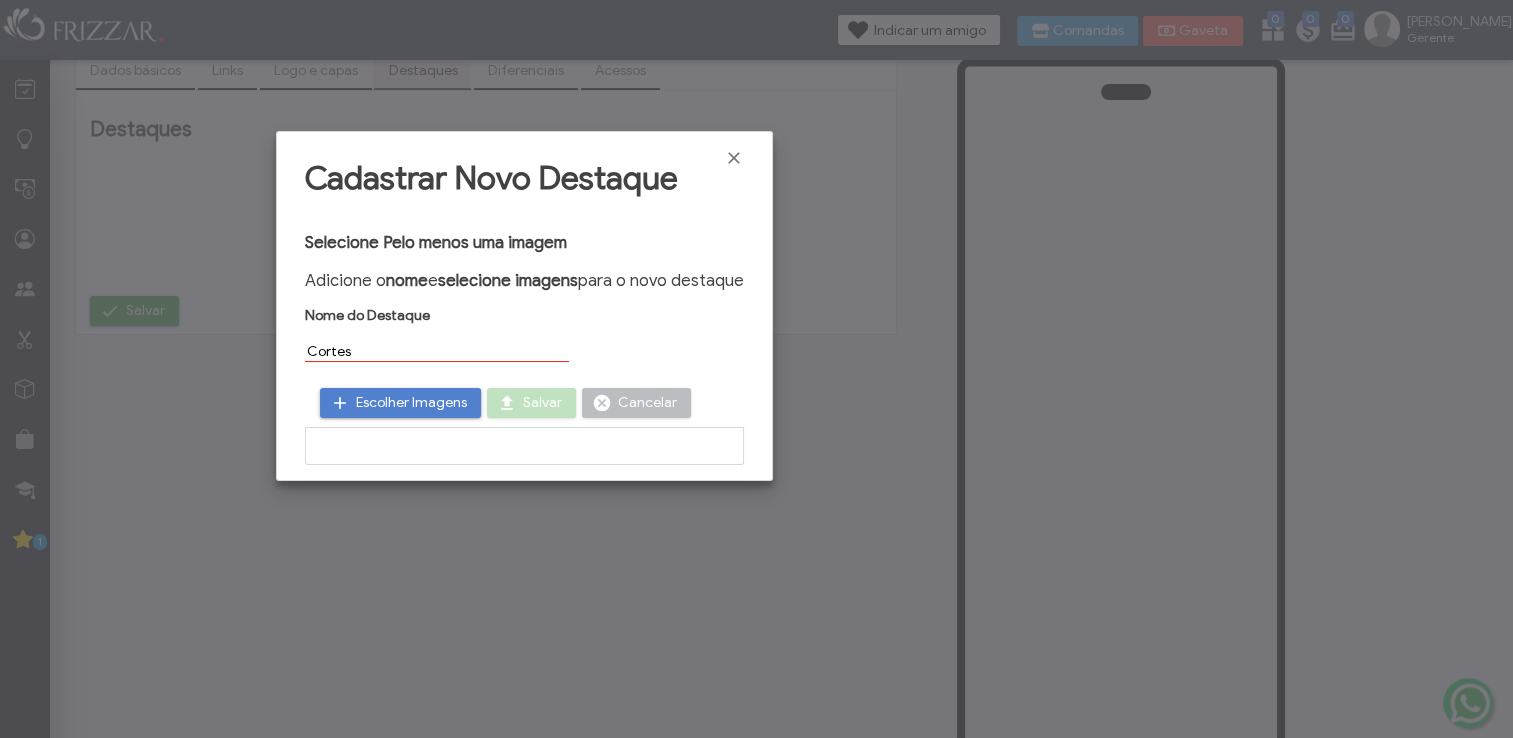 click on "Escolher Imagens" at bounding box center [411, 403] 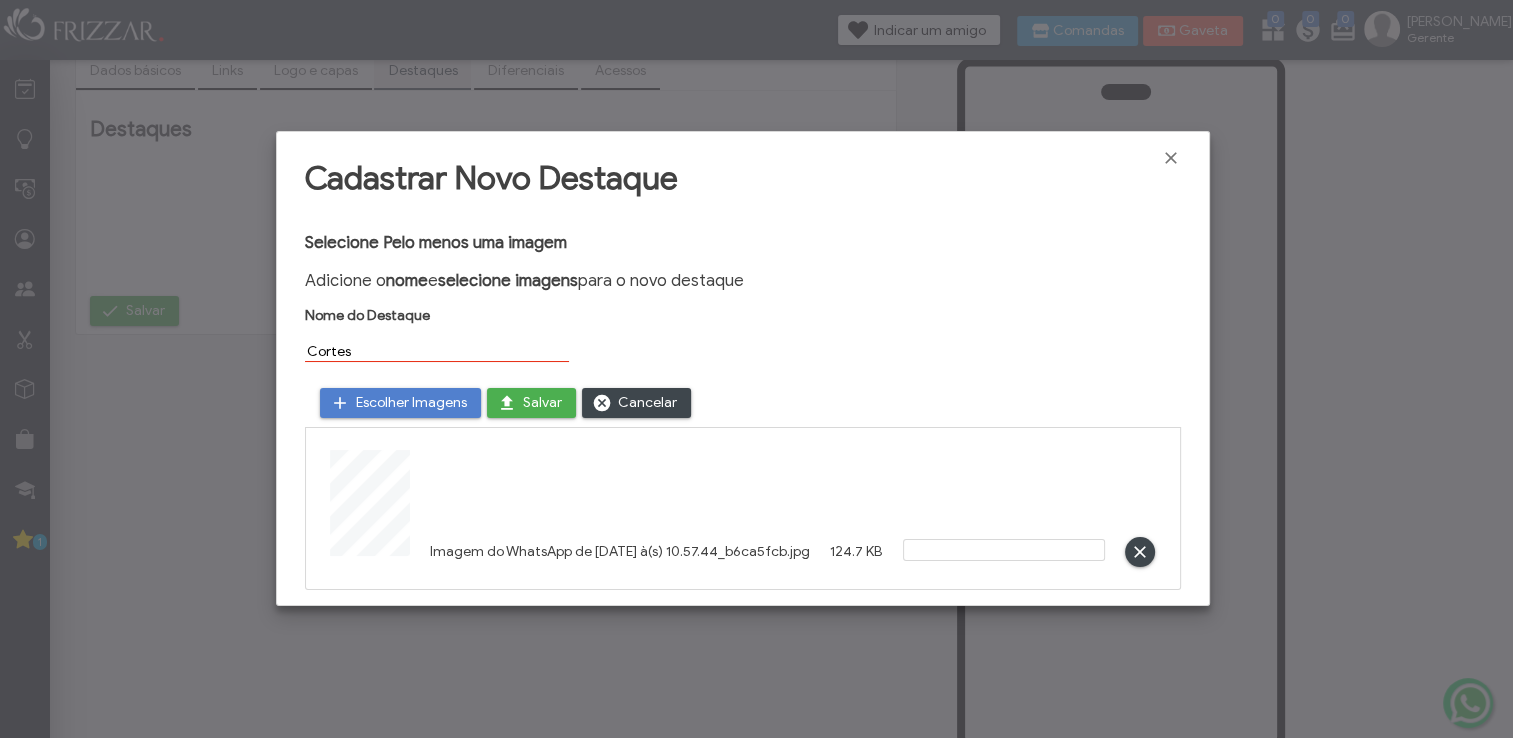 click at bounding box center [507, 403] 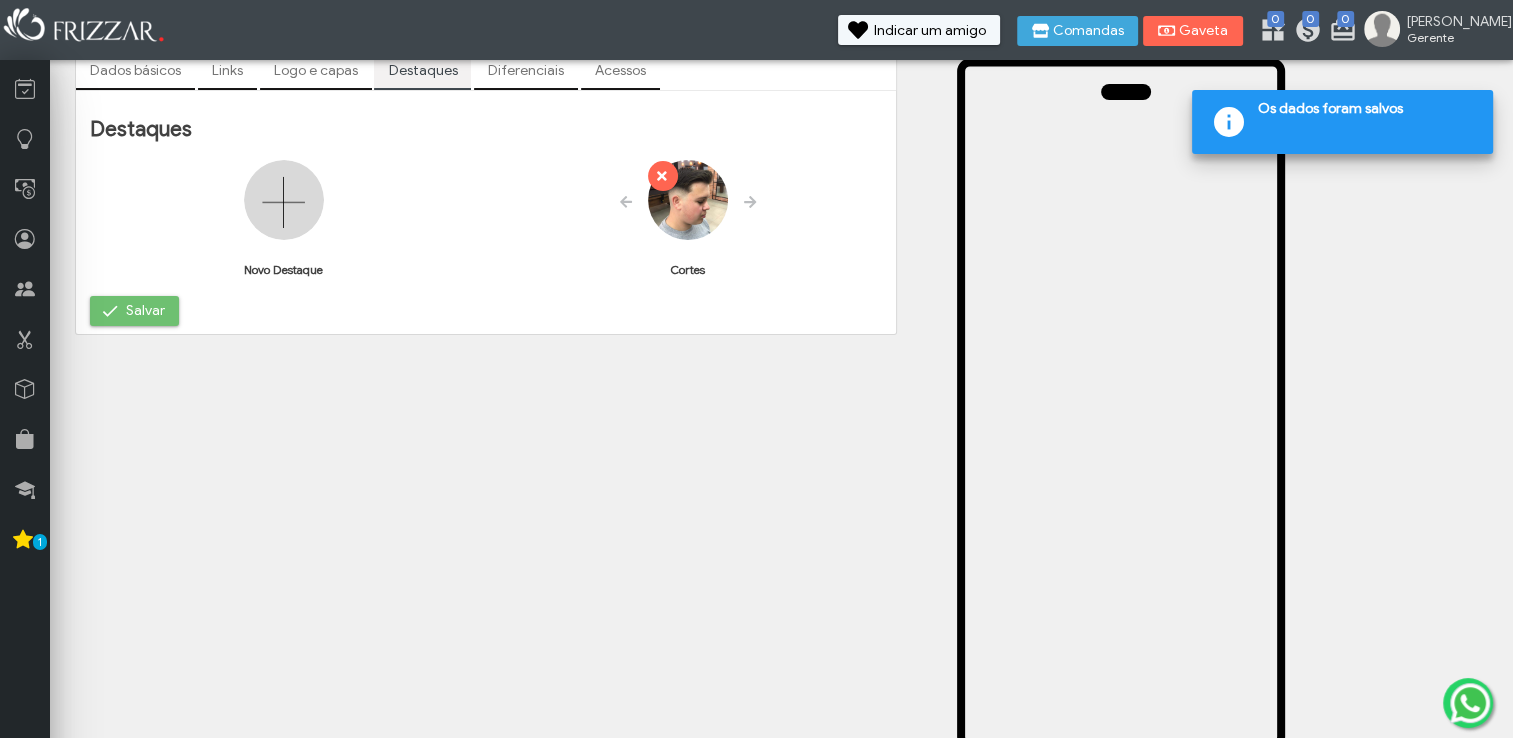 click on "Salvar" at bounding box center [145, 311] 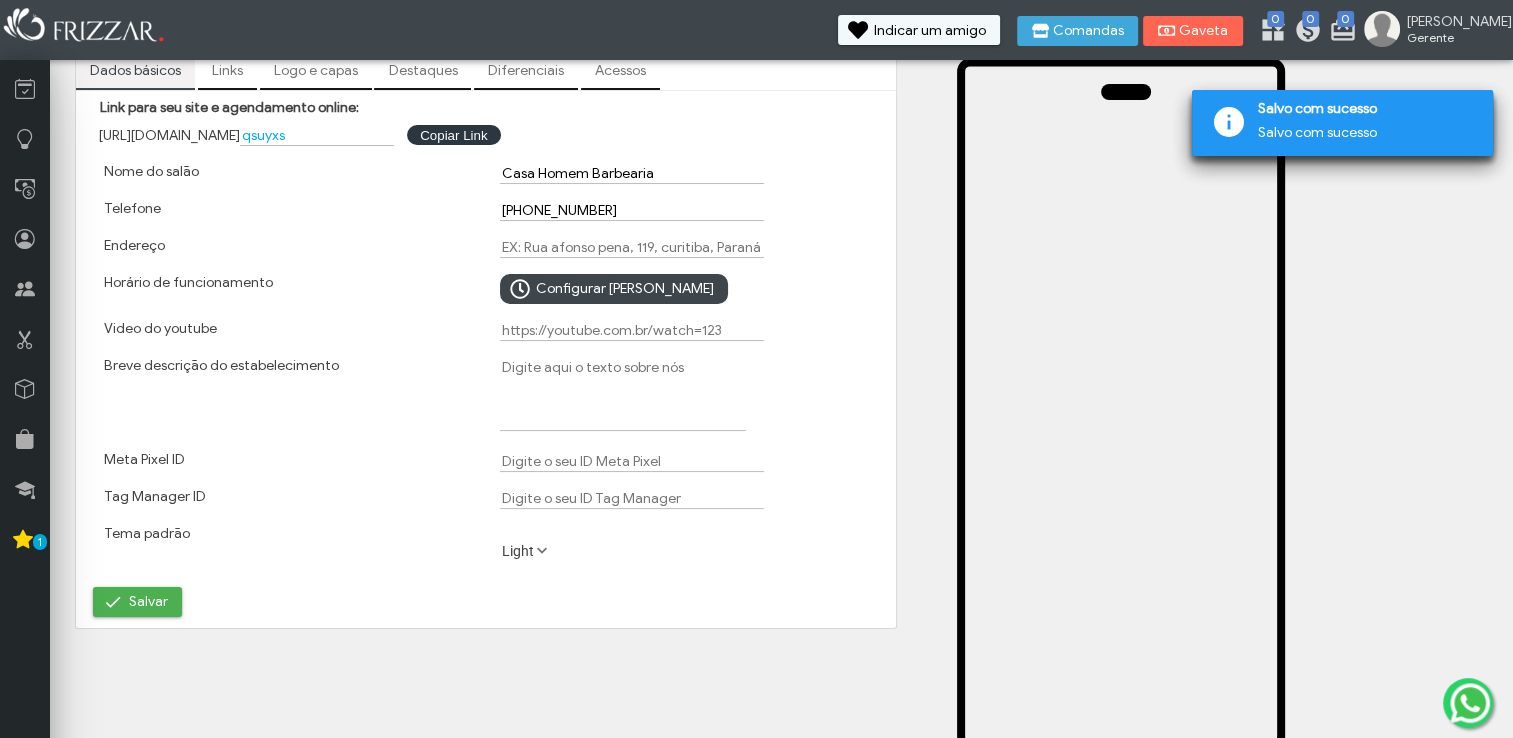 scroll, scrollTop: 0, scrollLeft: 0, axis: both 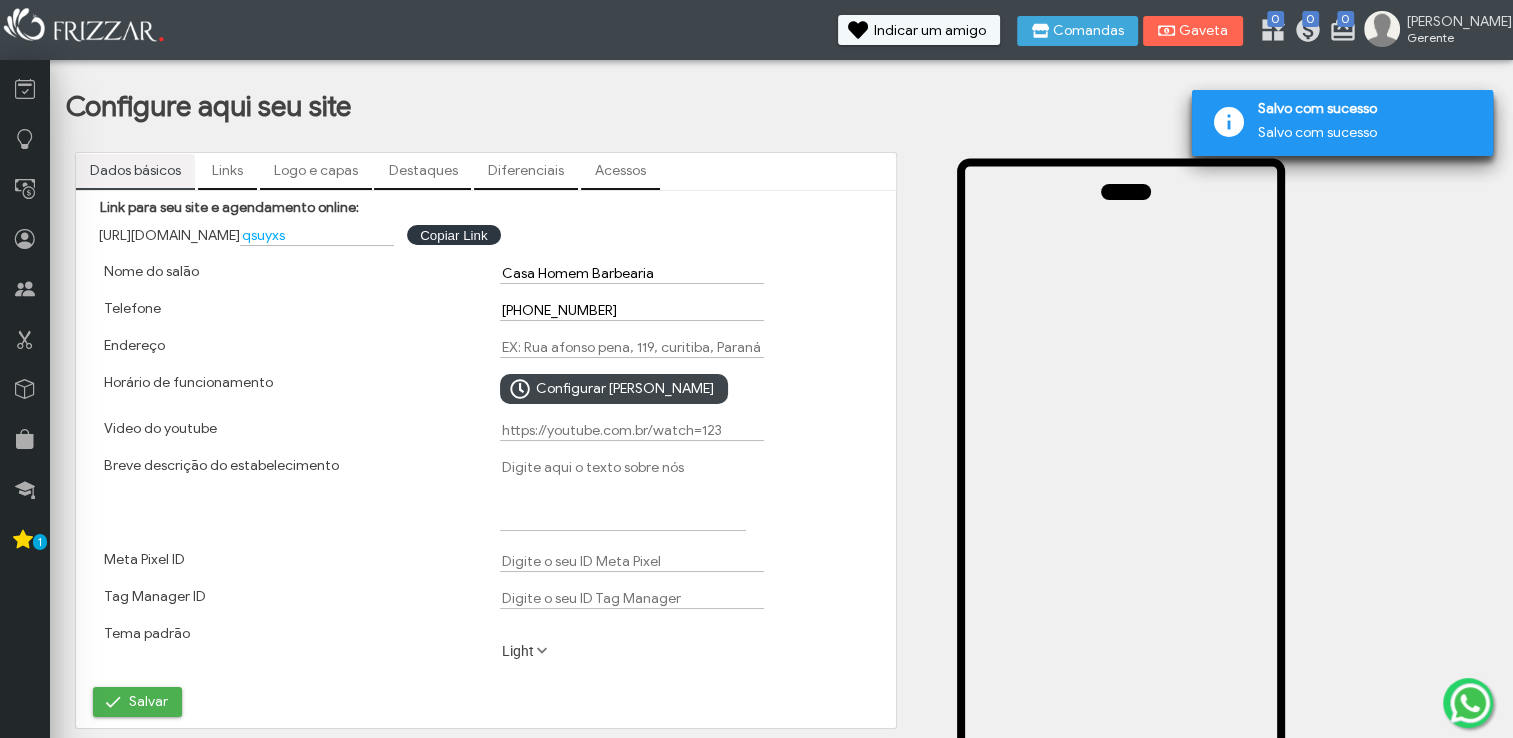 click on "Acessos" at bounding box center (620, 172) 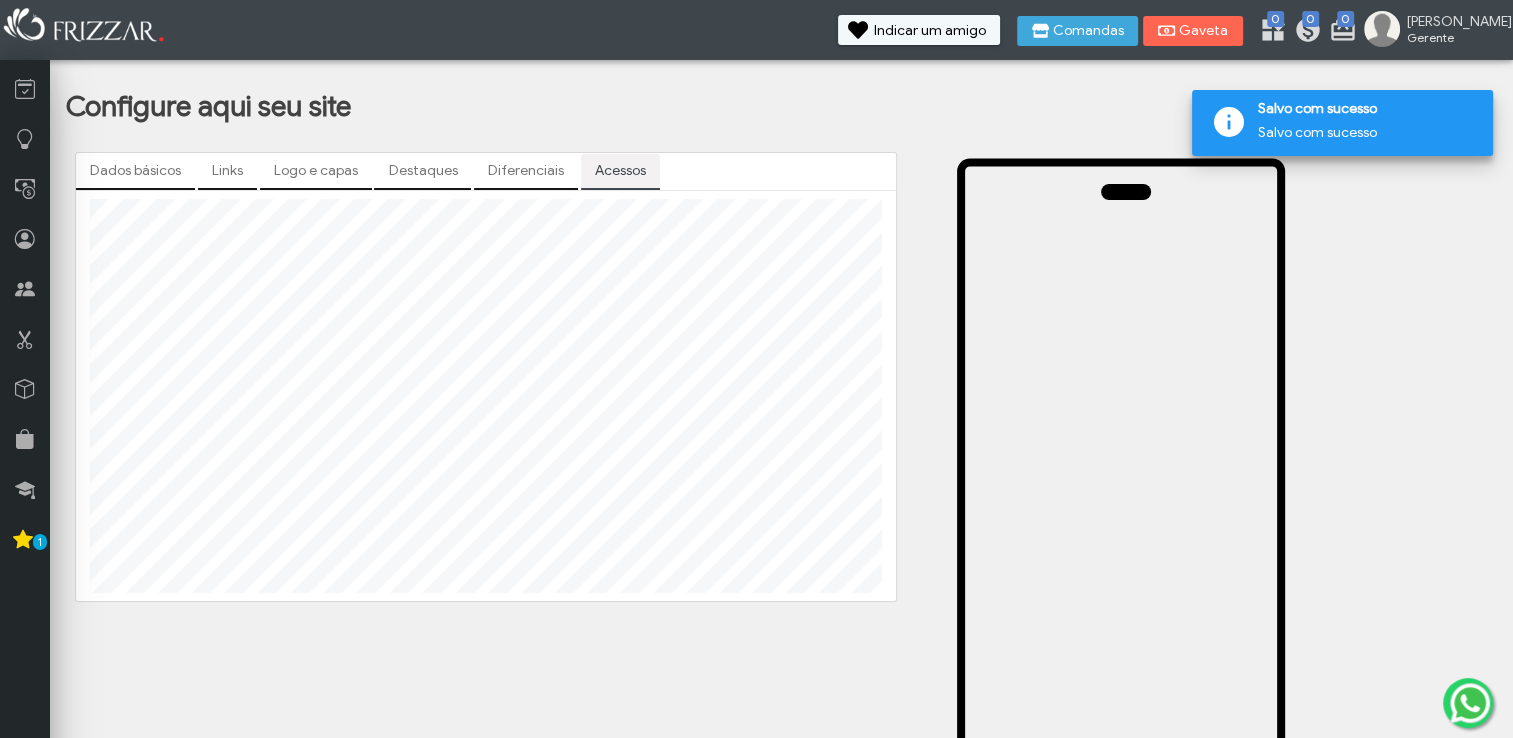 click on "Dados básicos" at bounding box center [135, 171] 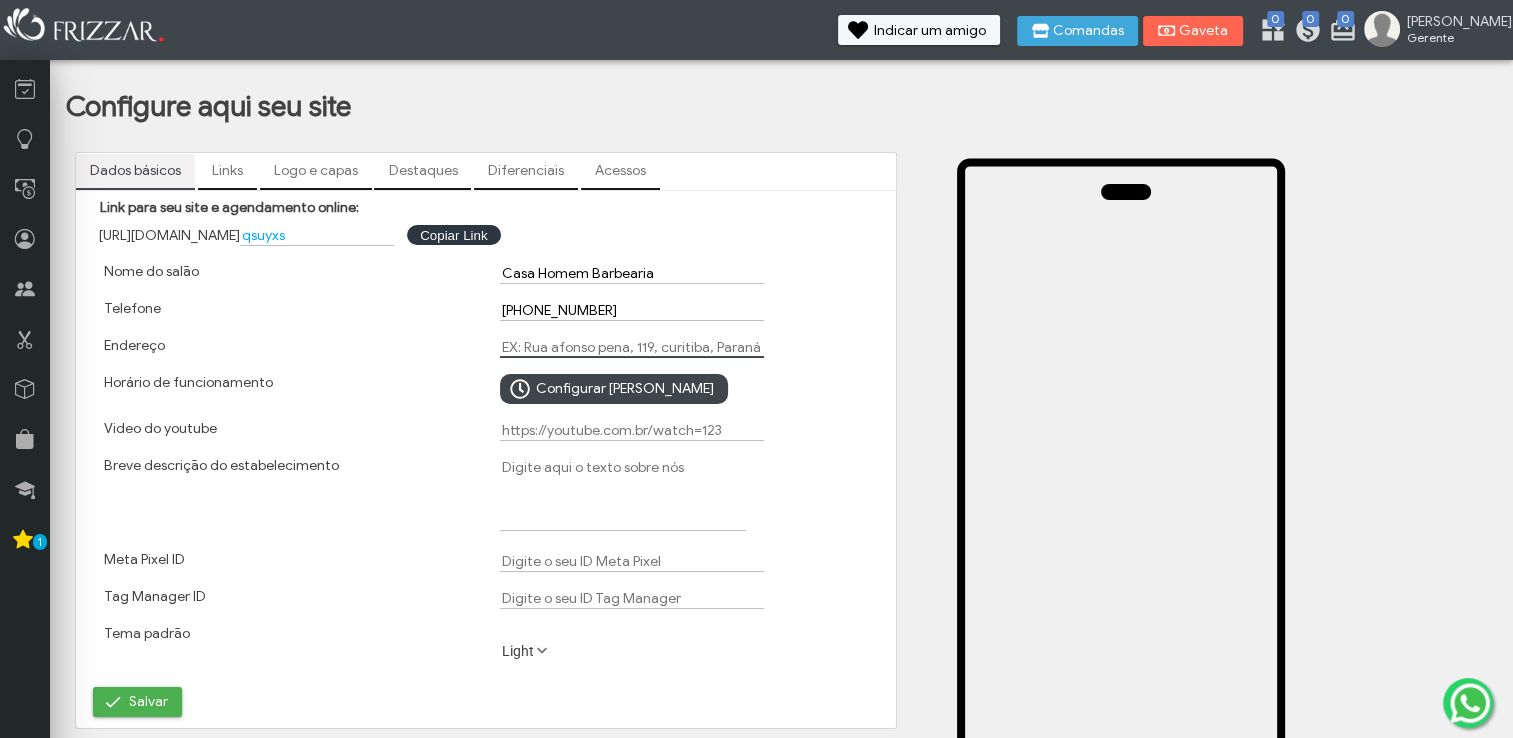 click on "Endereço" at bounding box center (632, 347) 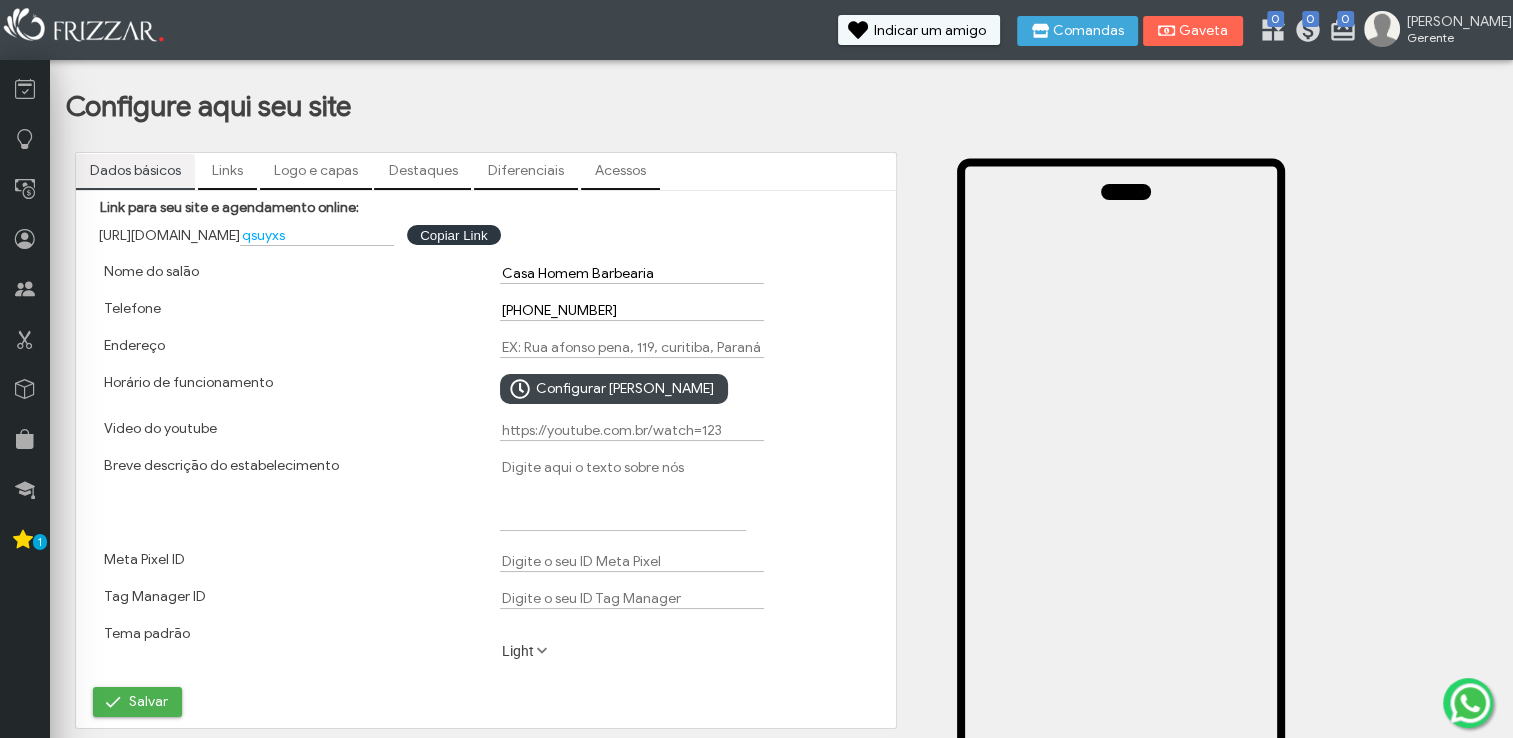 click at bounding box center [684, 347] 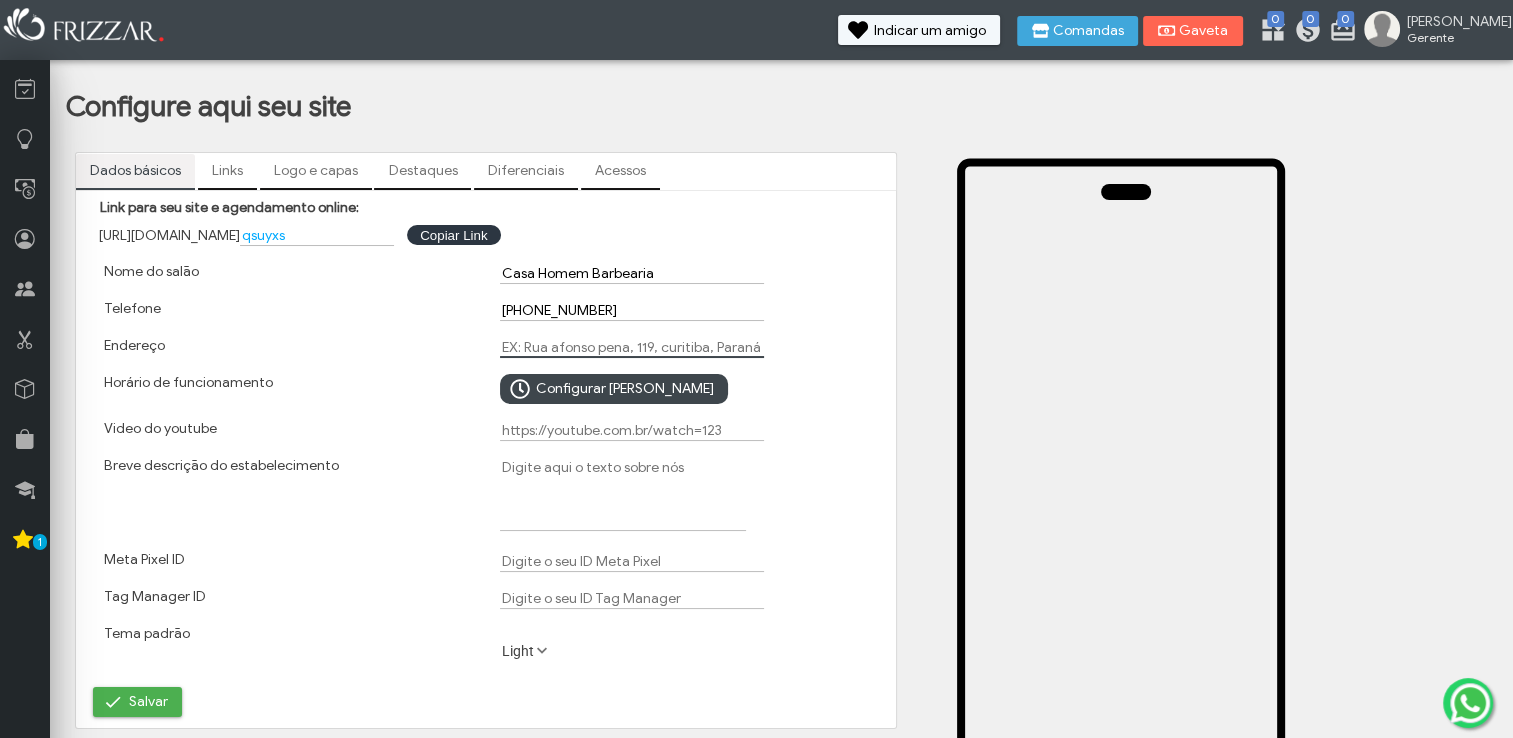 type on "R" 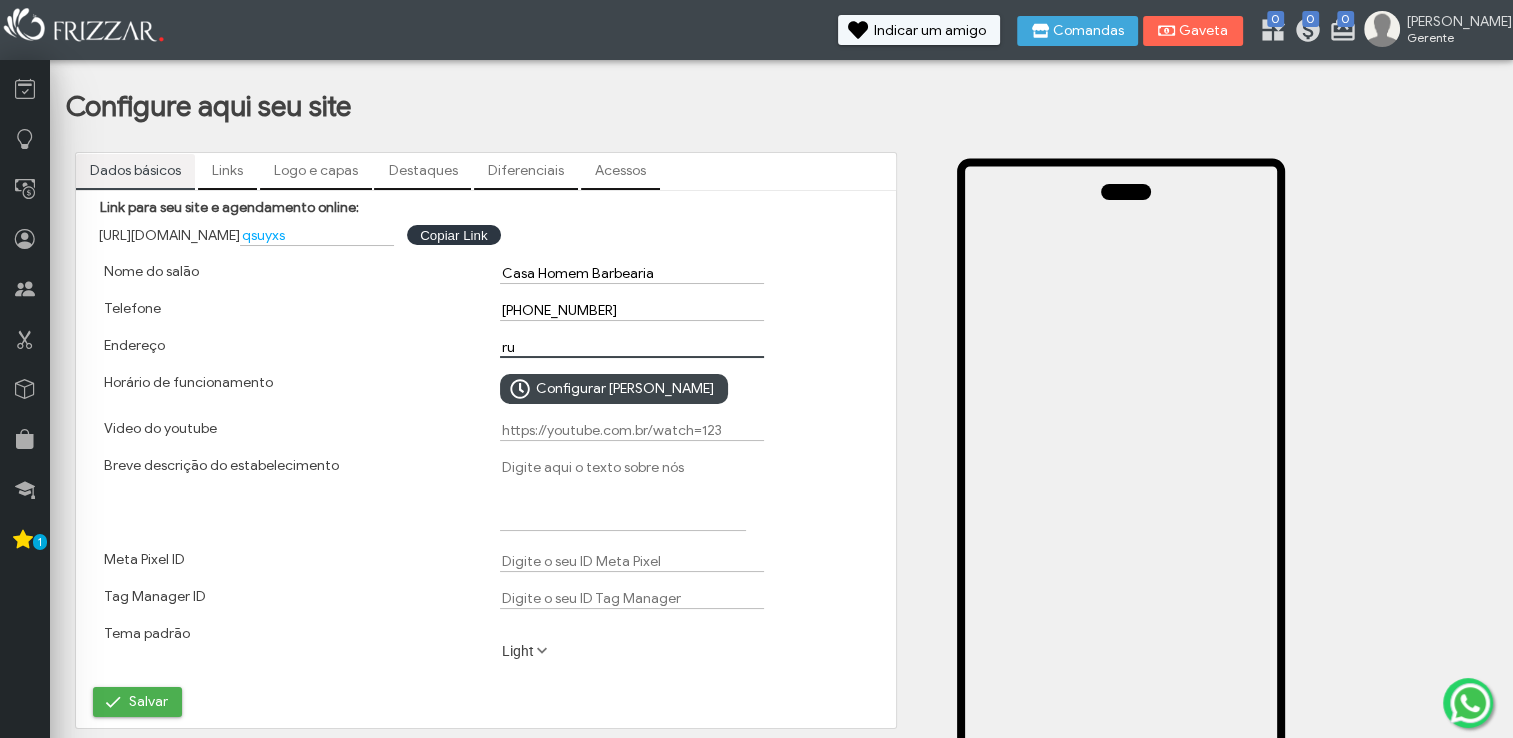 type on "r" 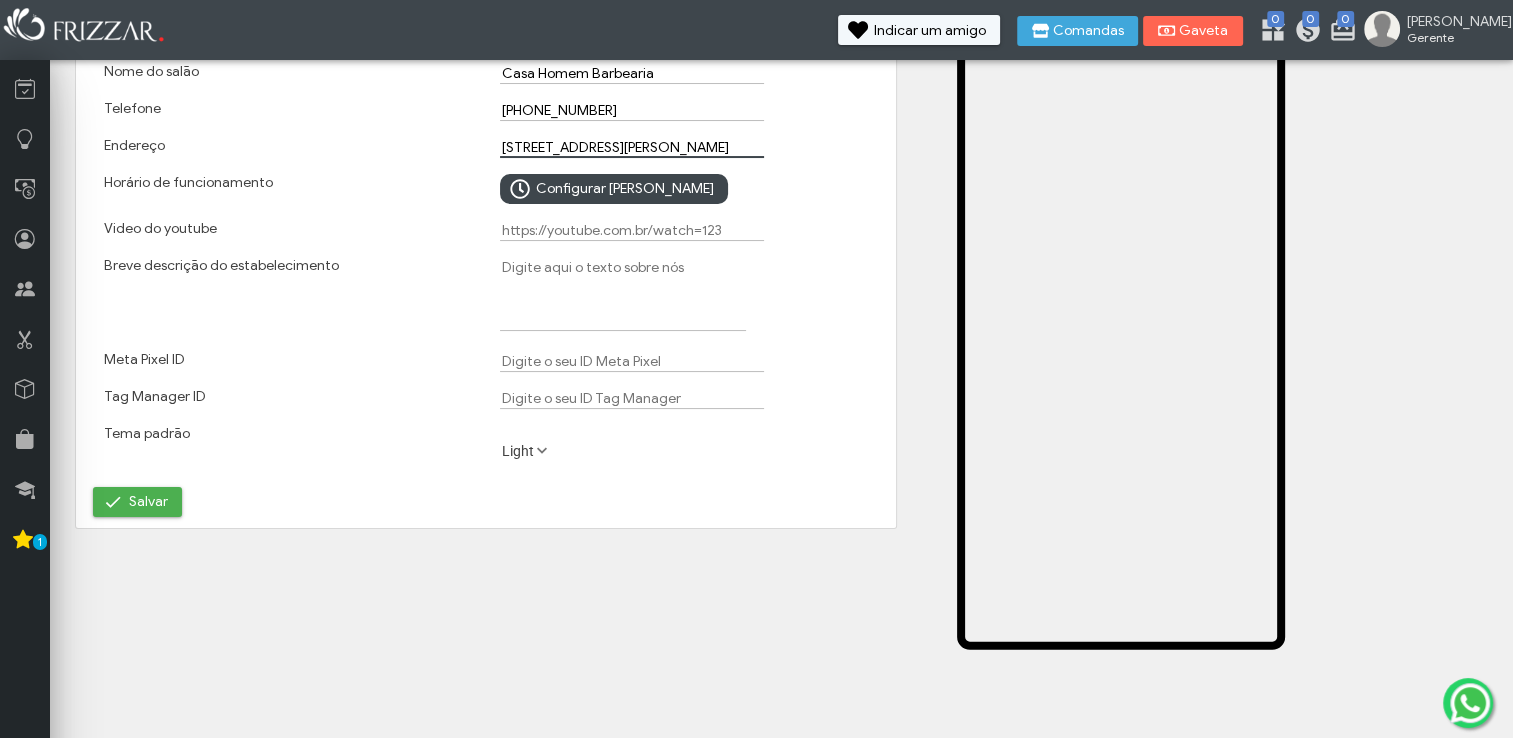 scroll, scrollTop: 305, scrollLeft: 0, axis: vertical 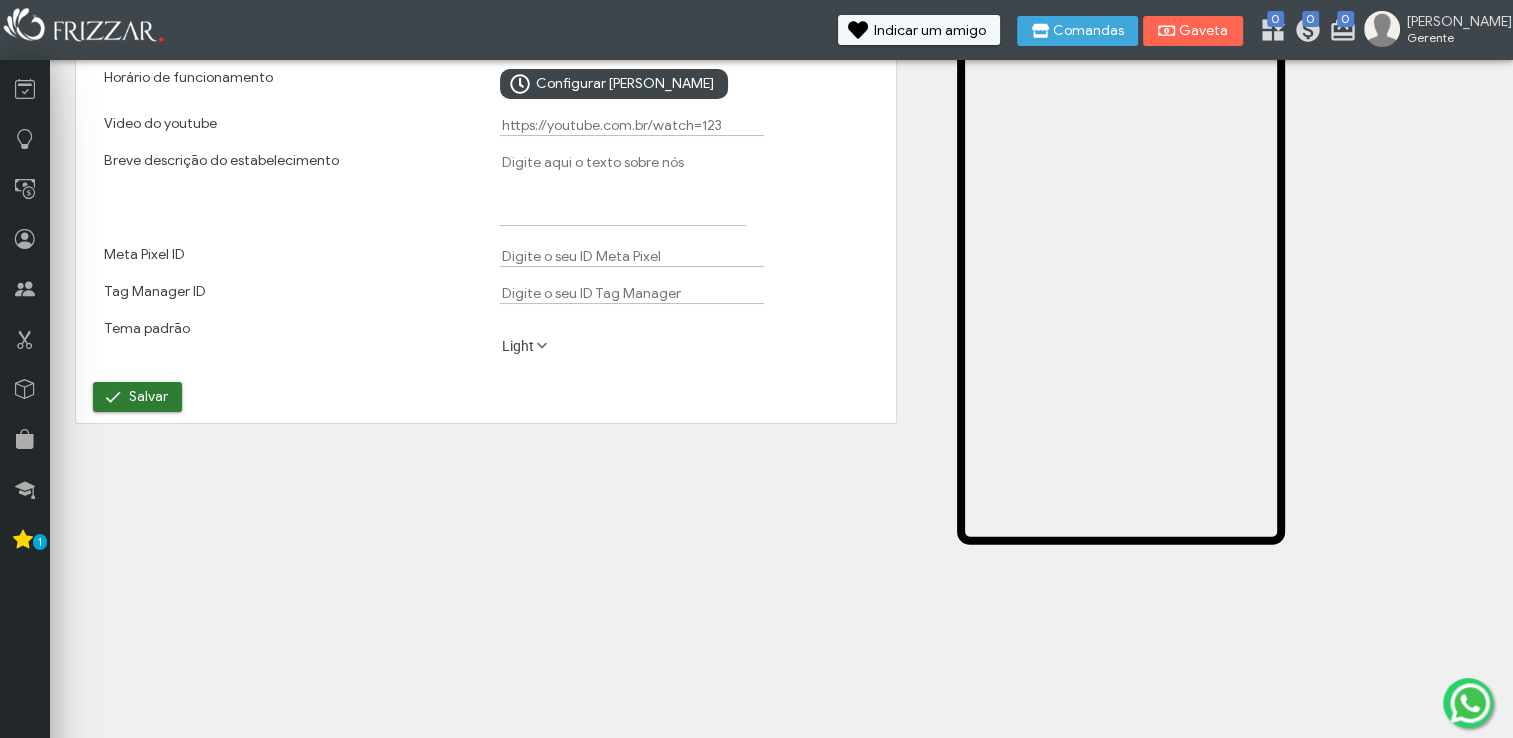 type on "[STREET_ADDRESS][PERSON_NAME]" 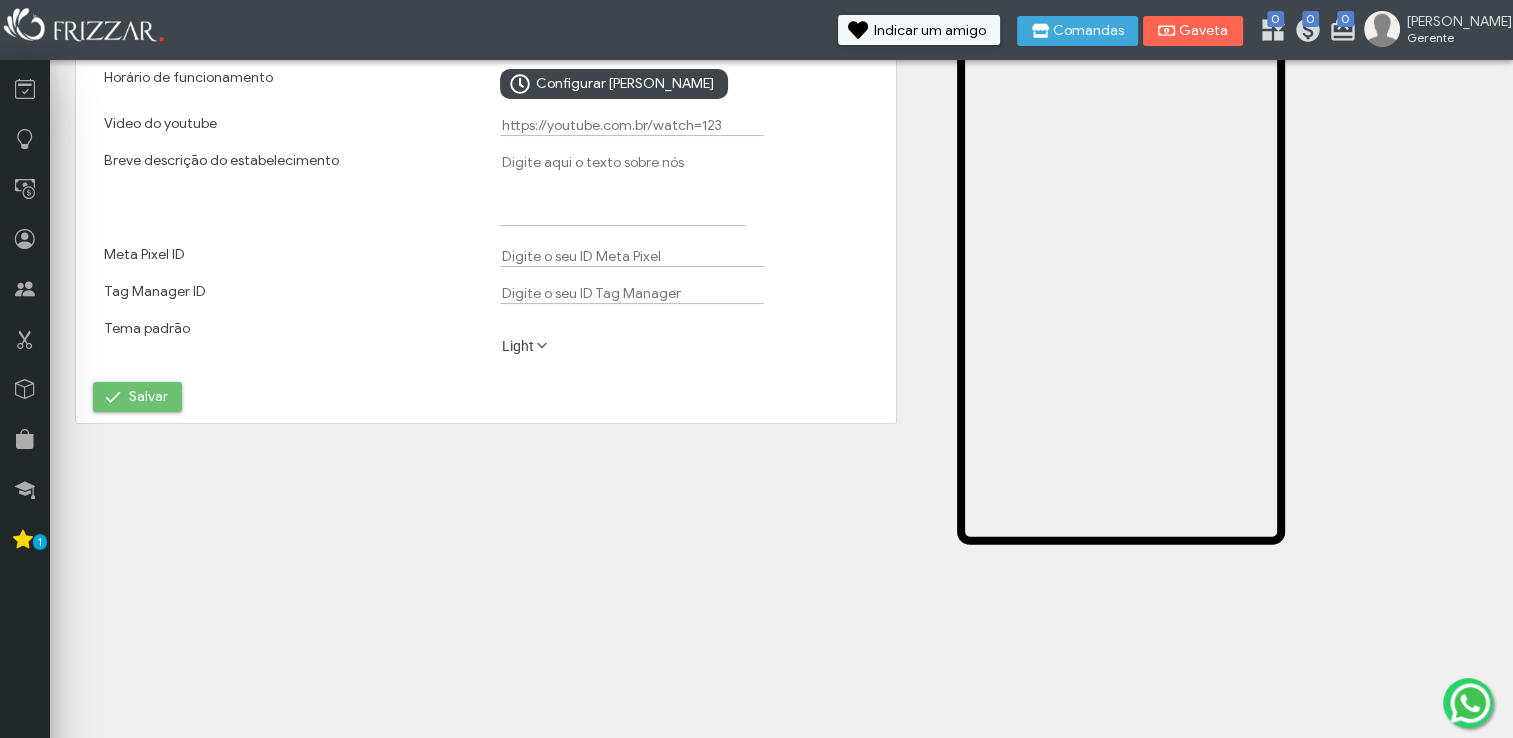 click on "Salvar" at bounding box center [137, 397] 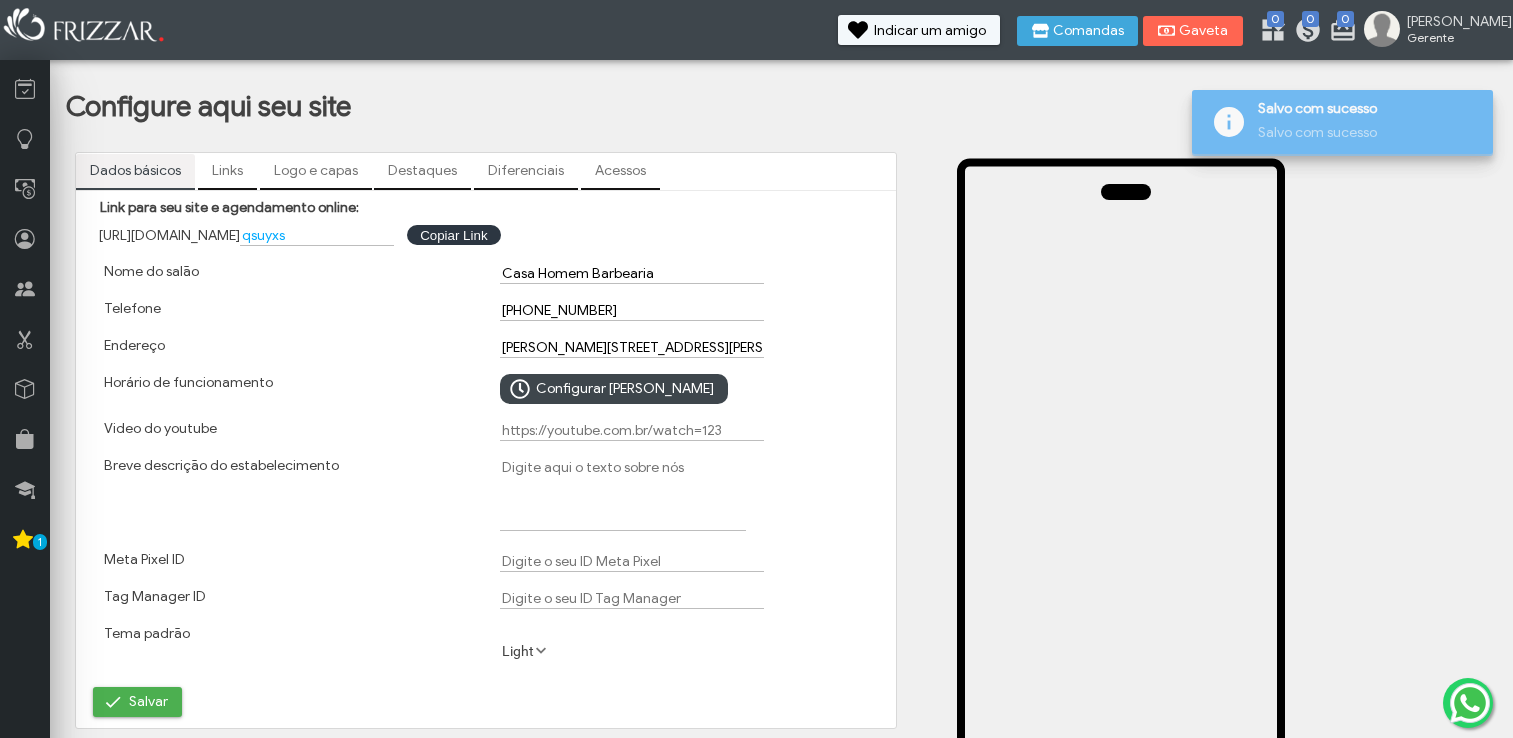 scroll, scrollTop: 0, scrollLeft: 0, axis: both 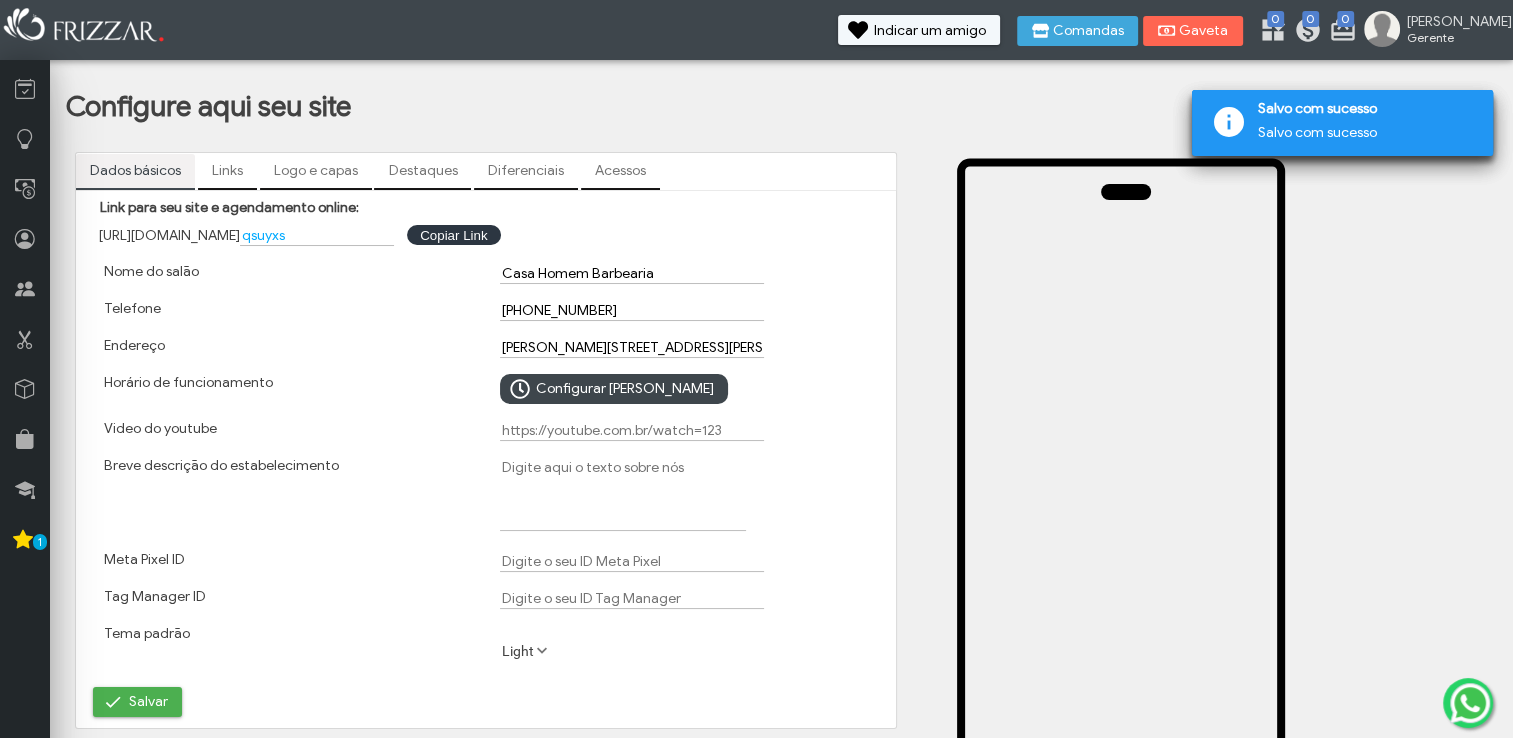 click on "[PHONE_NUMBER]" at bounding box center [632, 310] 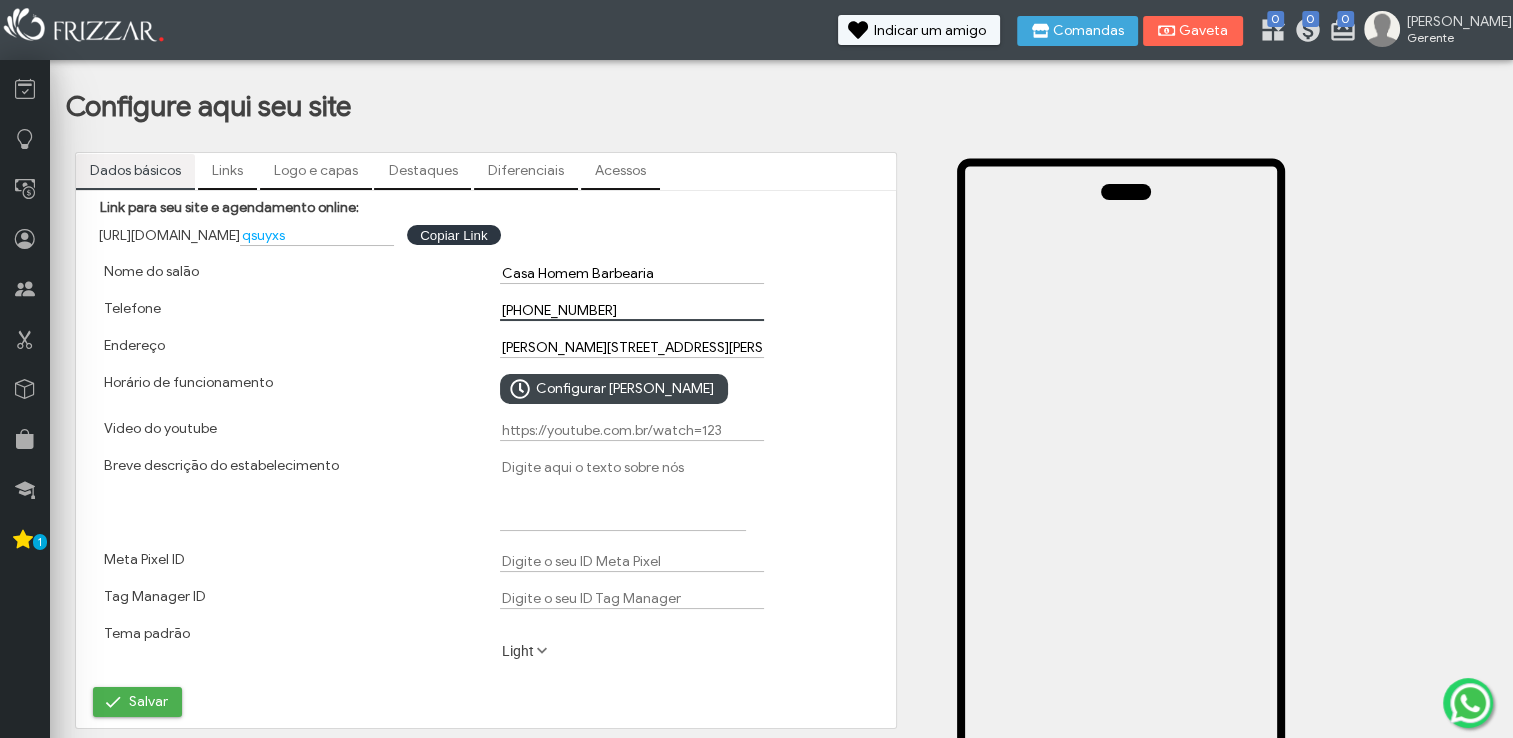 type on "[PHONE_NUMBER]" 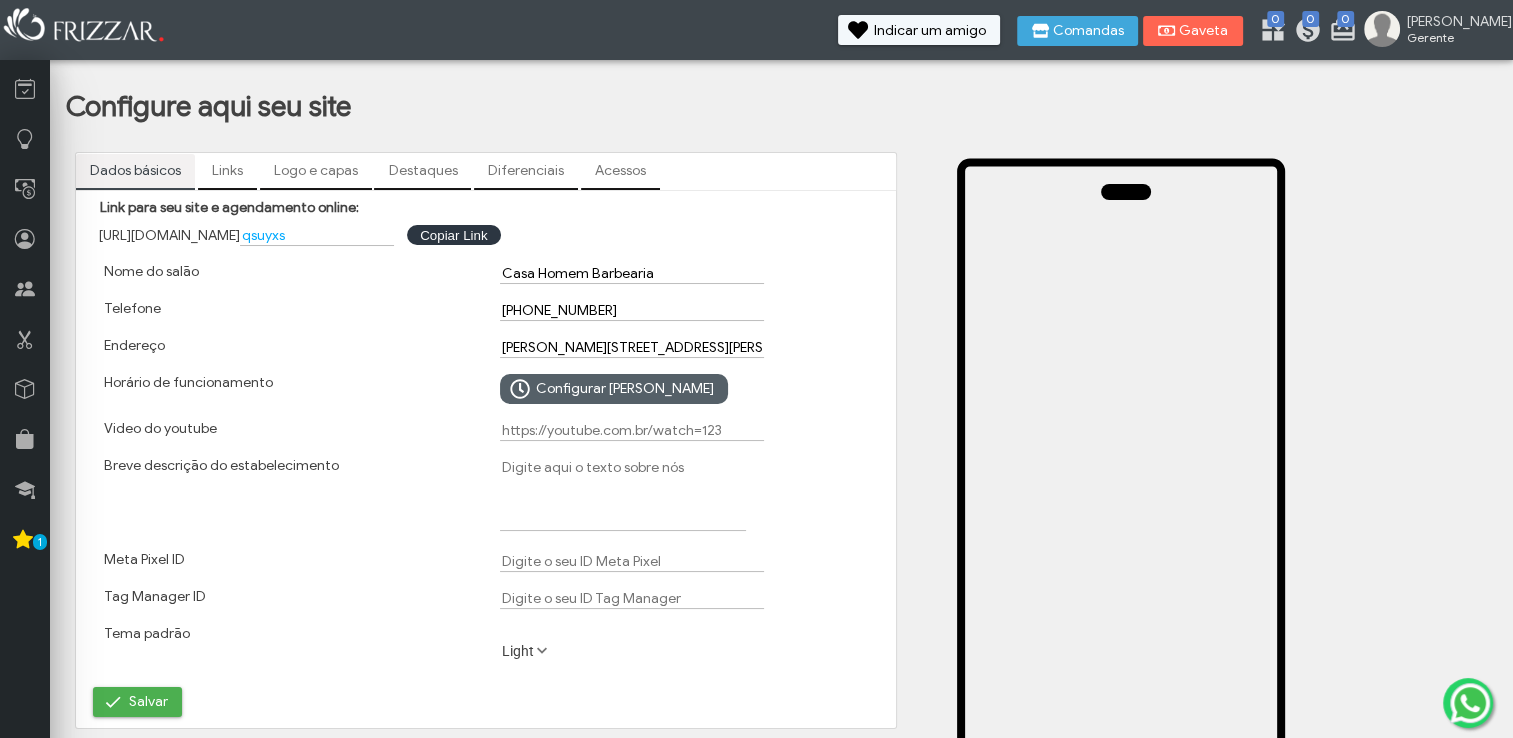 click on "Configurar [PERSON_NAME]" at bounding box center (625, 389) 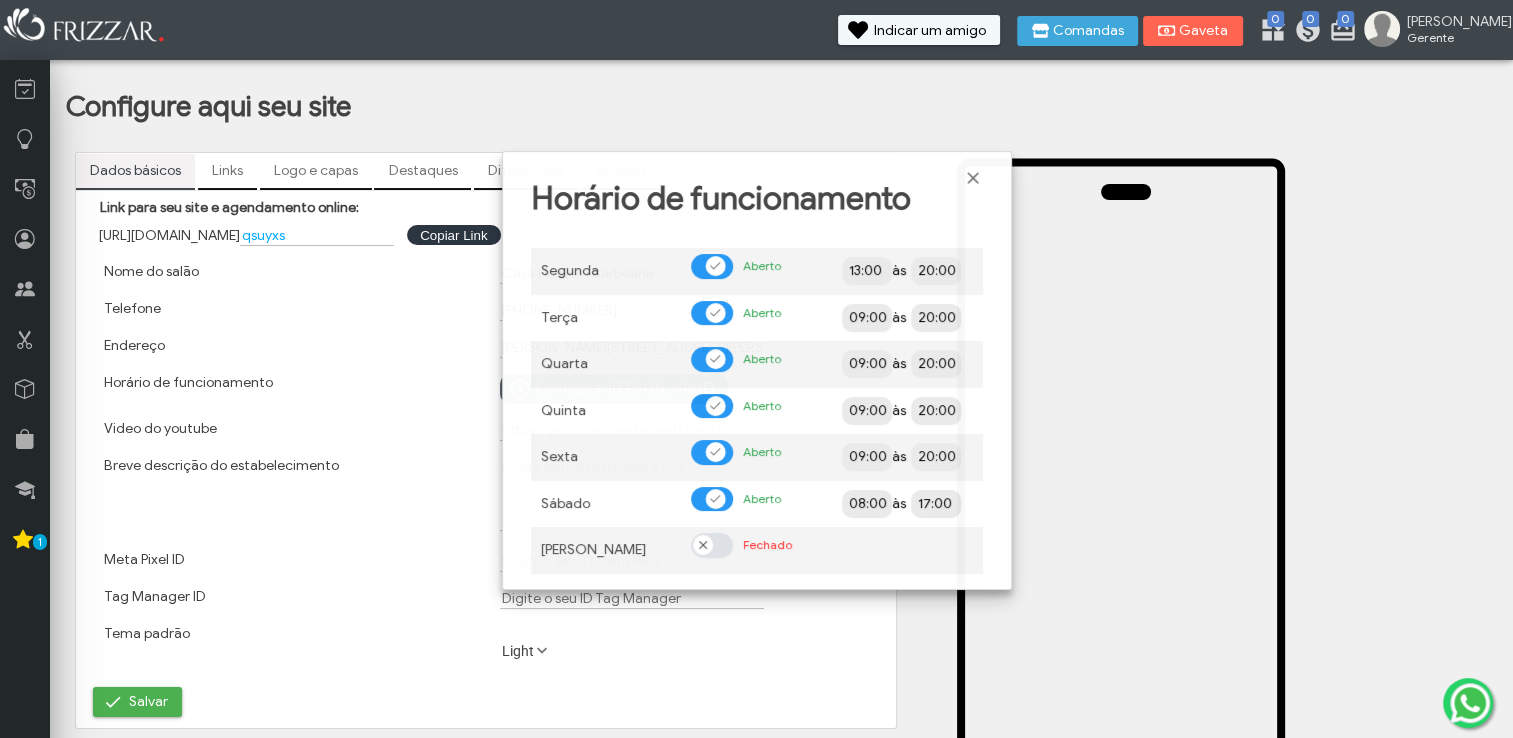 scroll, scrollTop: 12, scrollLeft: 10, axis: both 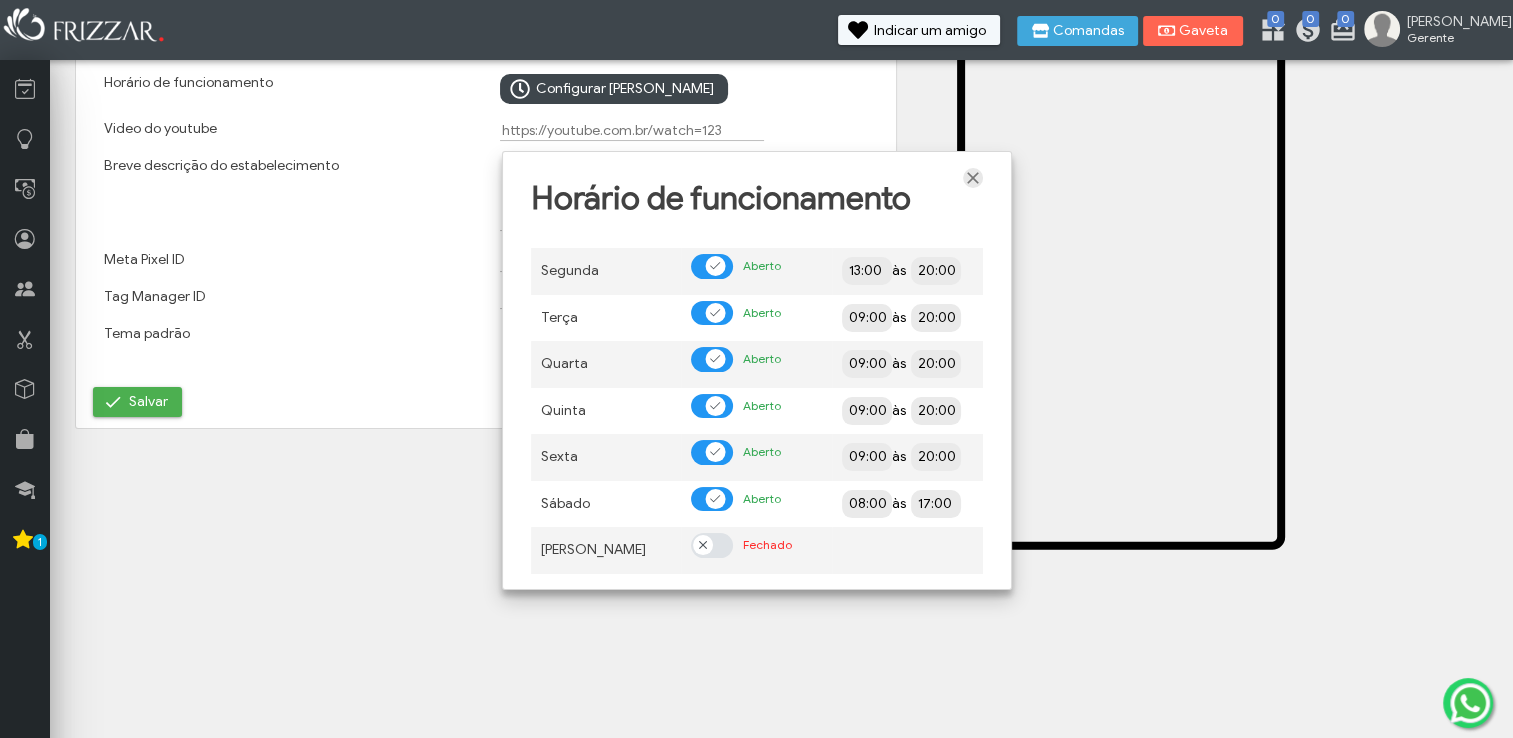 click at bounding box center [973, 178] 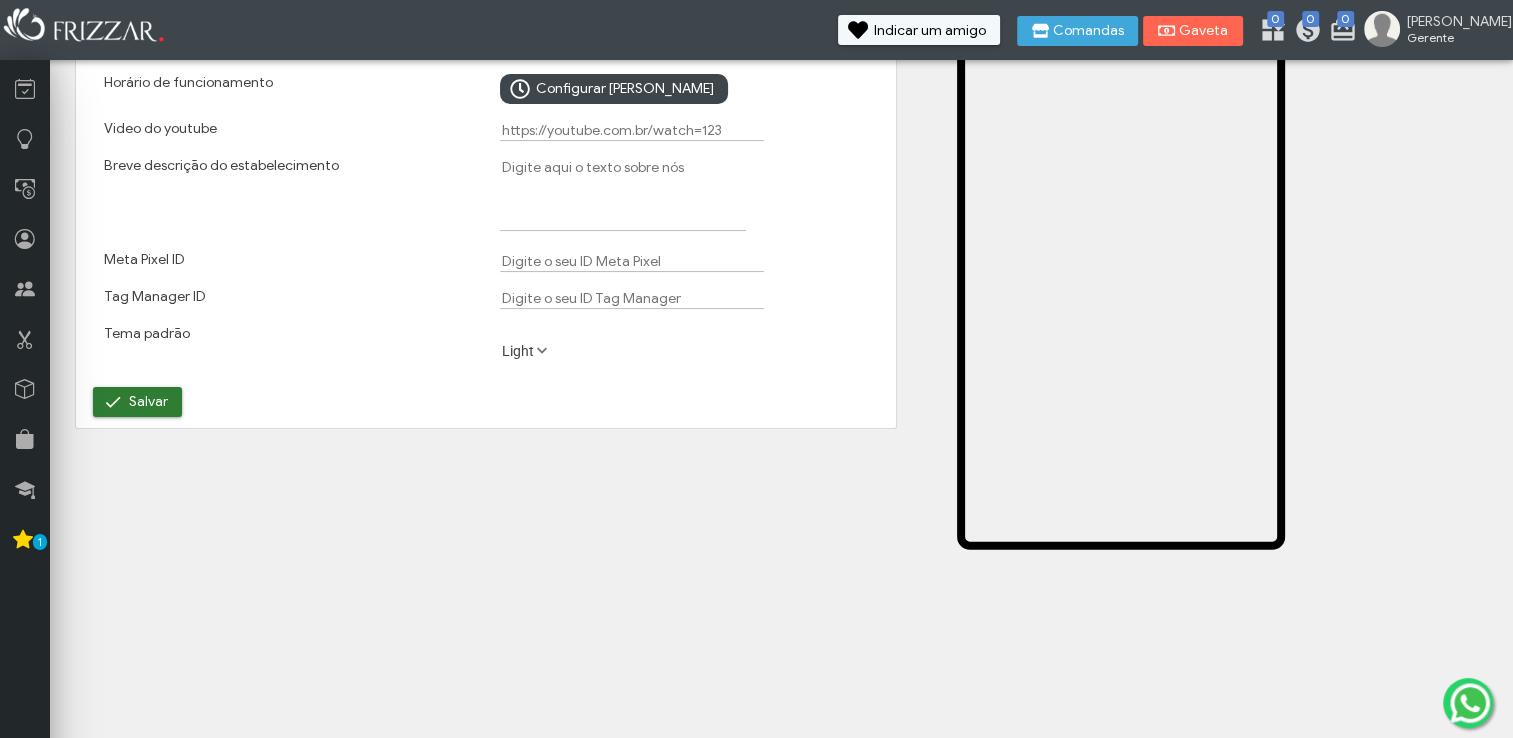 click at bounding box center [113, 402] 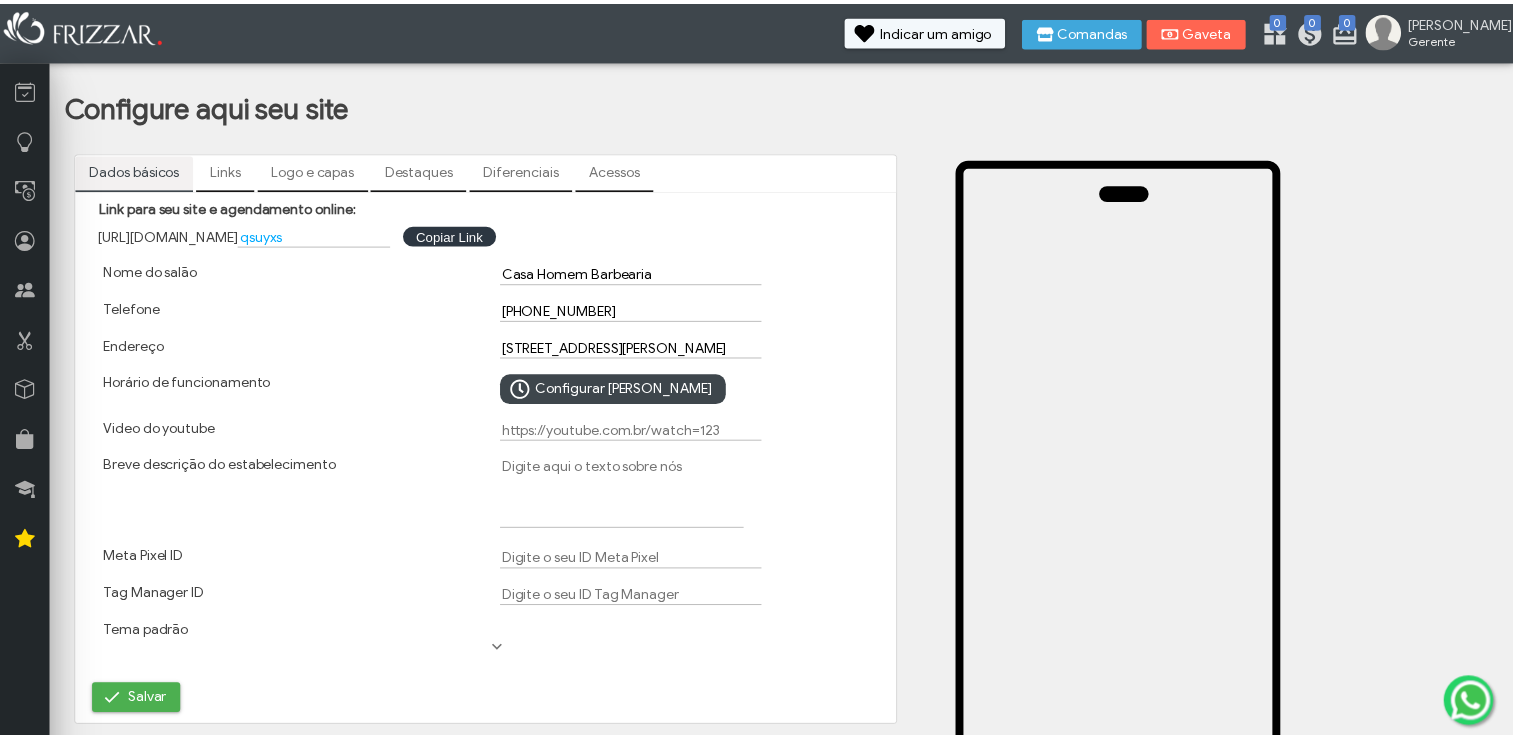 scroll, scrollTop: 0, scrollLeft: 0, axis: both 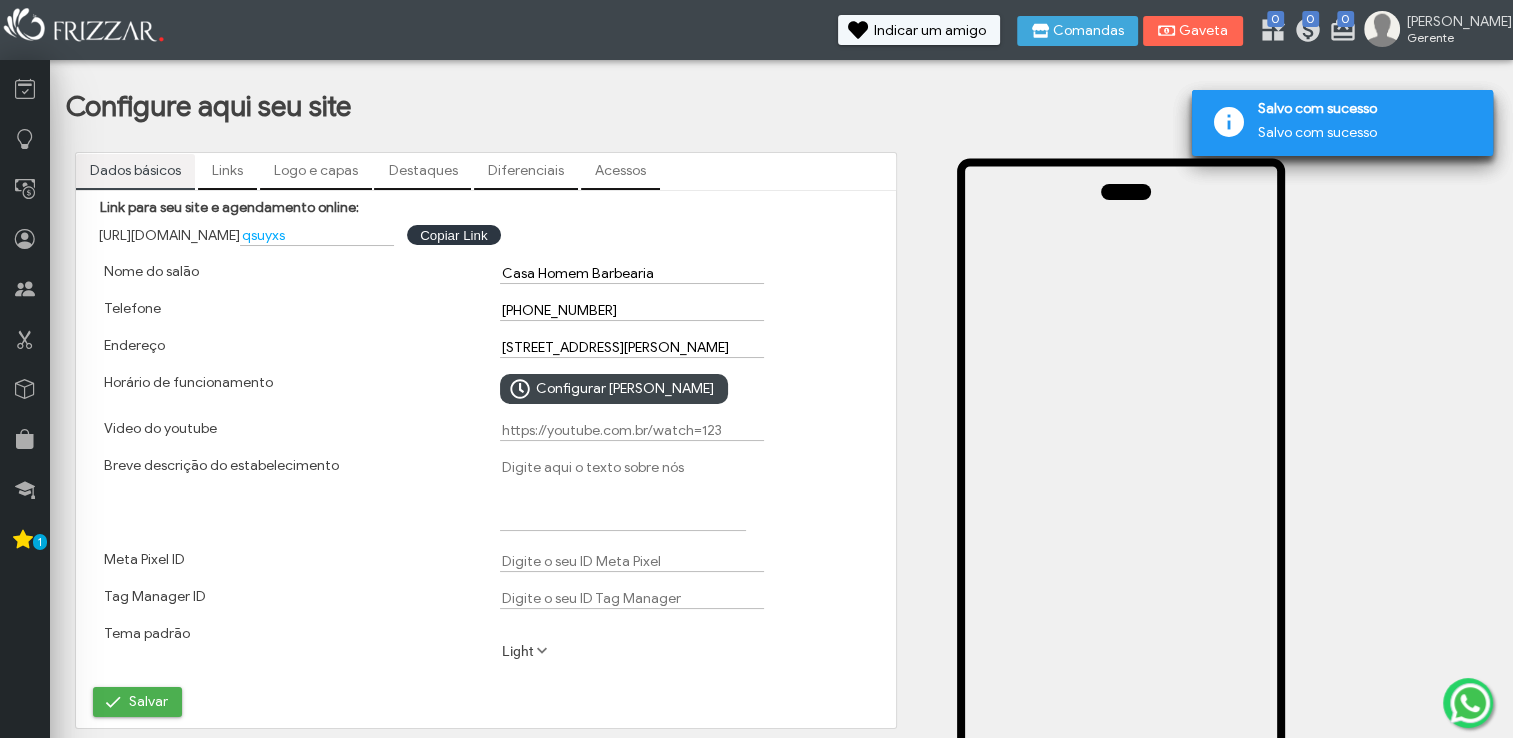 click on "Links" at bounding box center [227, 171] 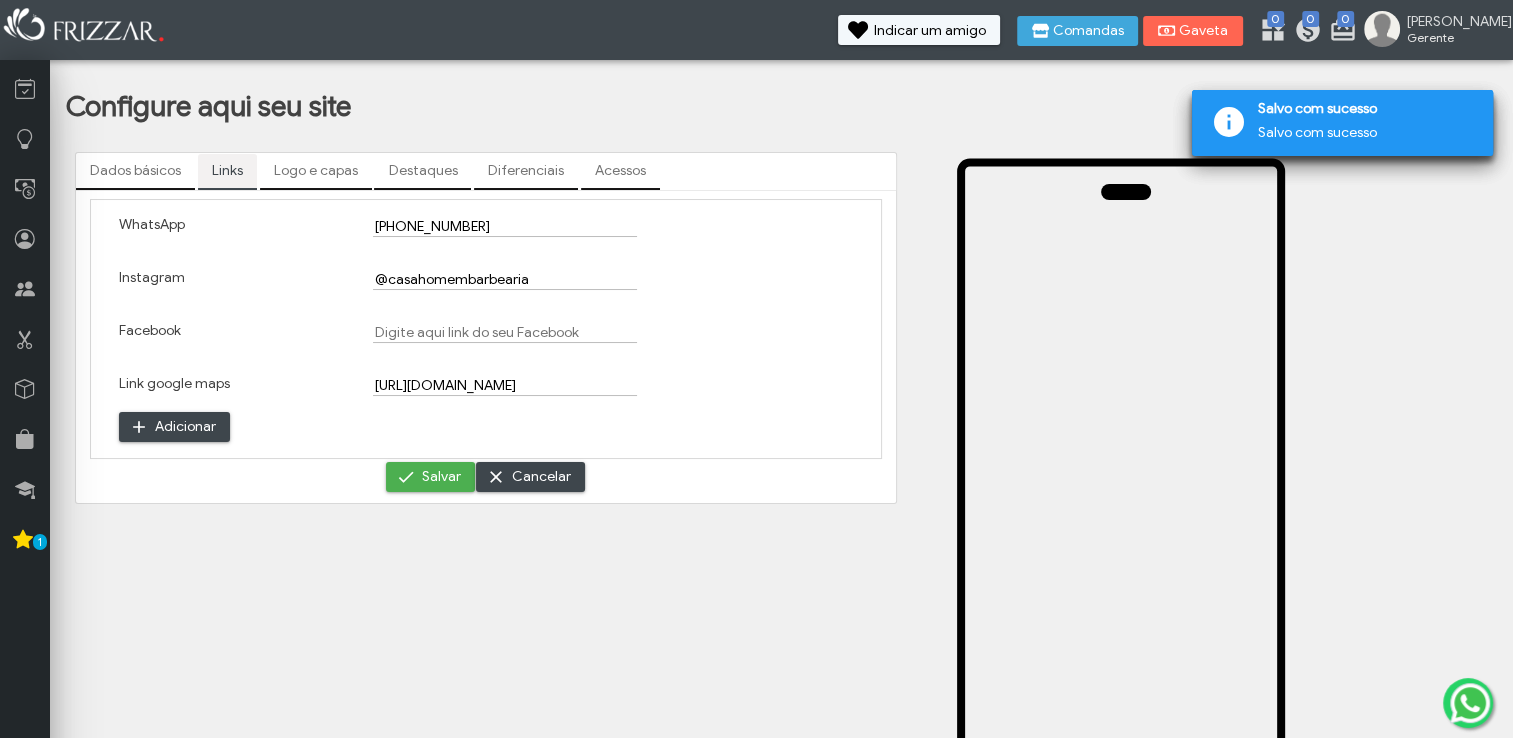 click on "Dados básicos" at bounding box center [135, 171] 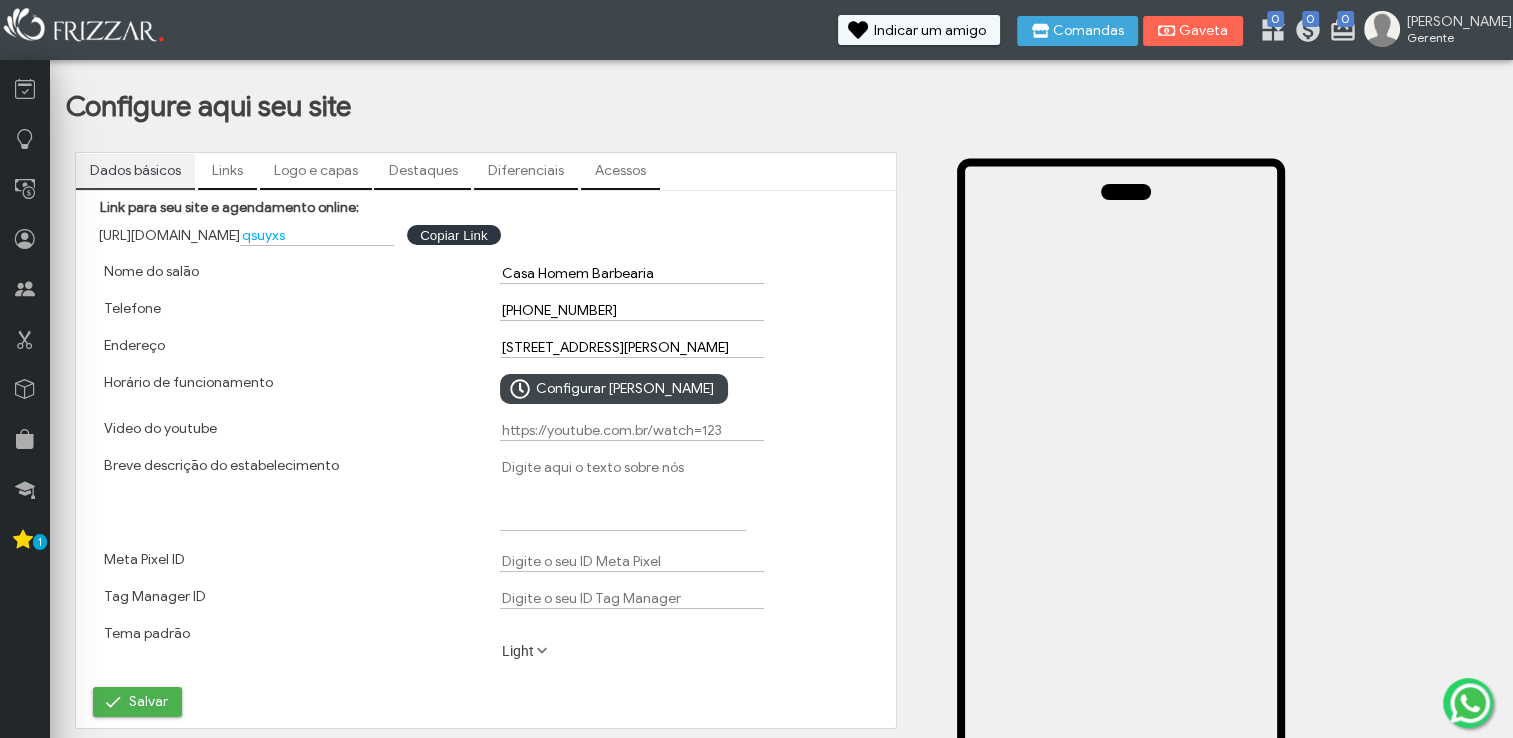 click on "Telefone" at bounding box center [288, 310] 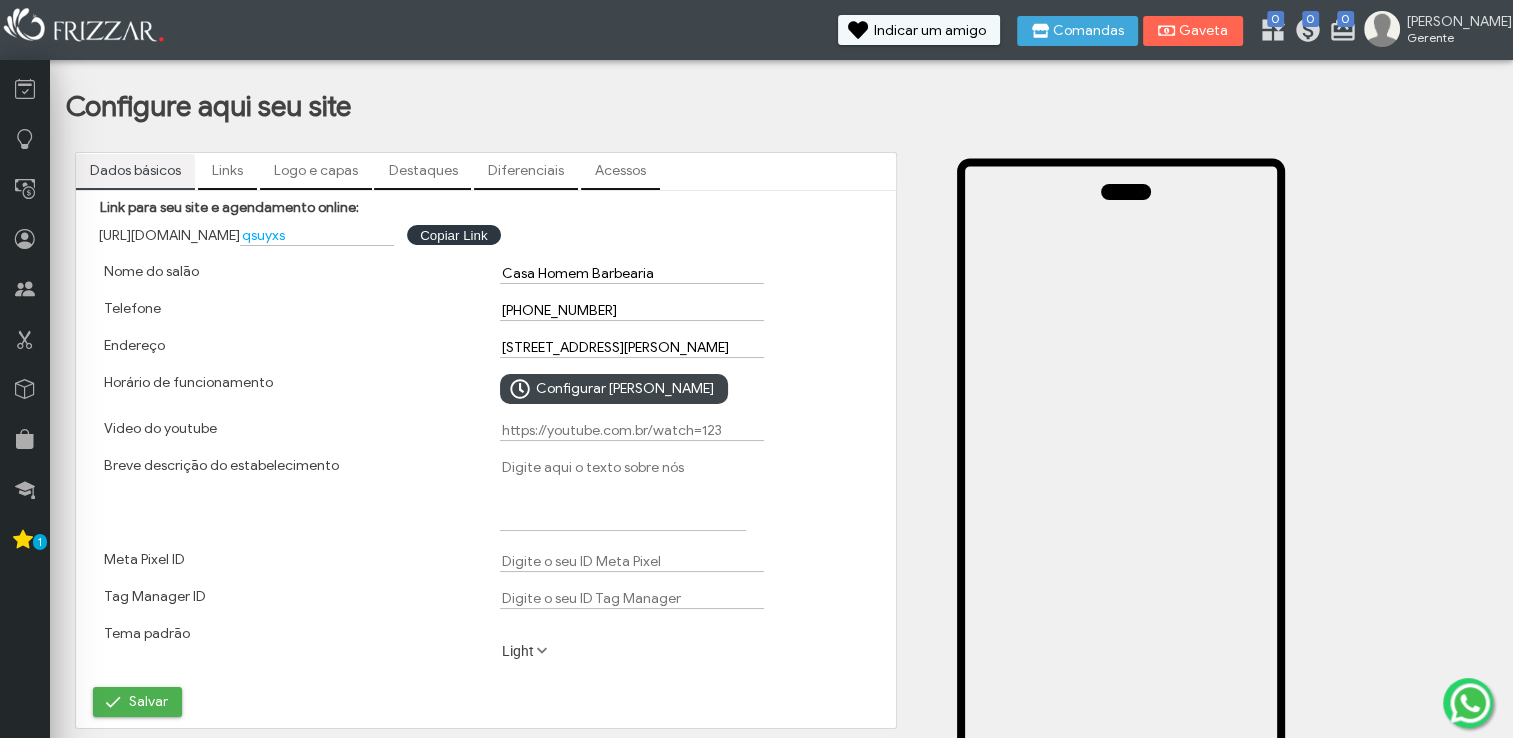 click on "Diferenciais" at bounding box center (526, 171) 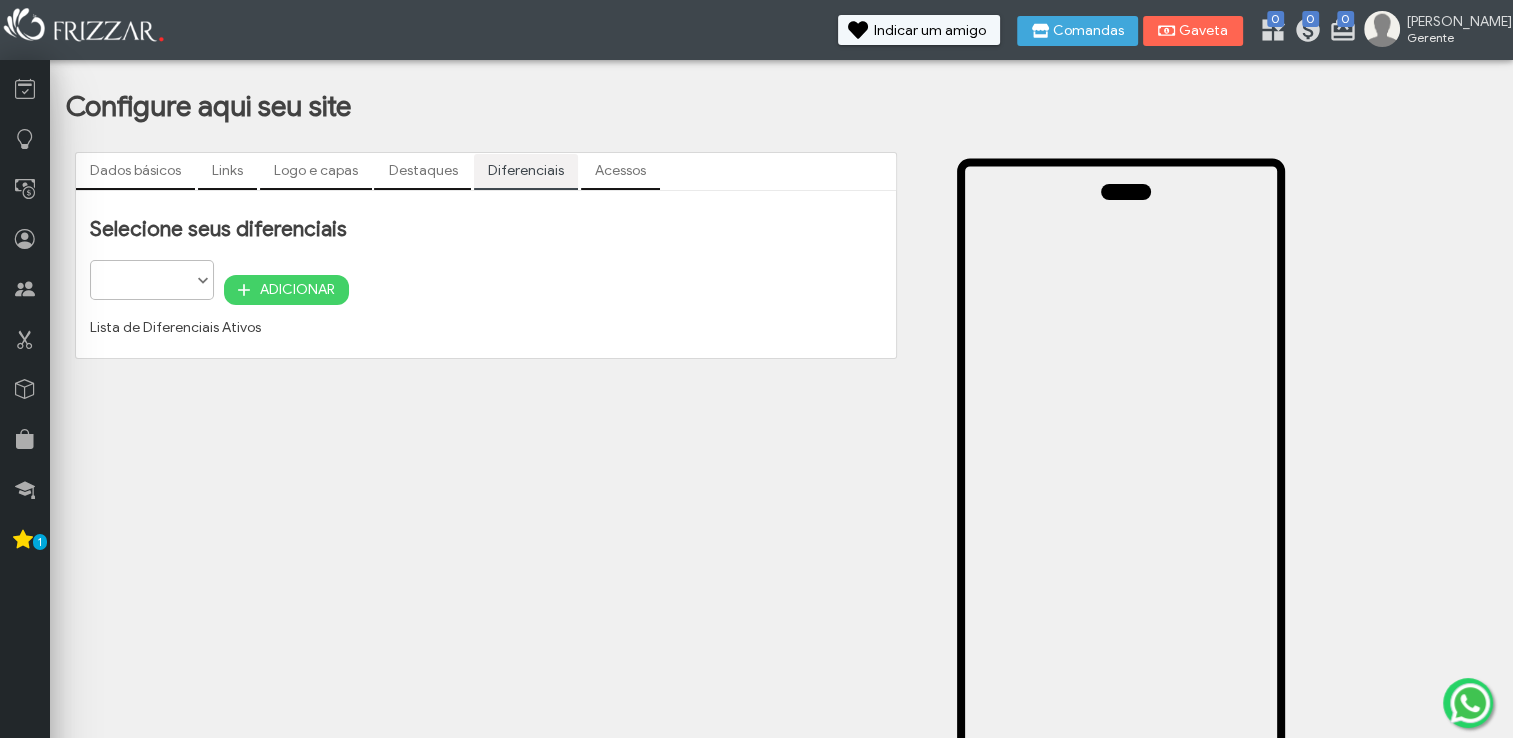click on "Acessos" at bounding box center [620, 171] 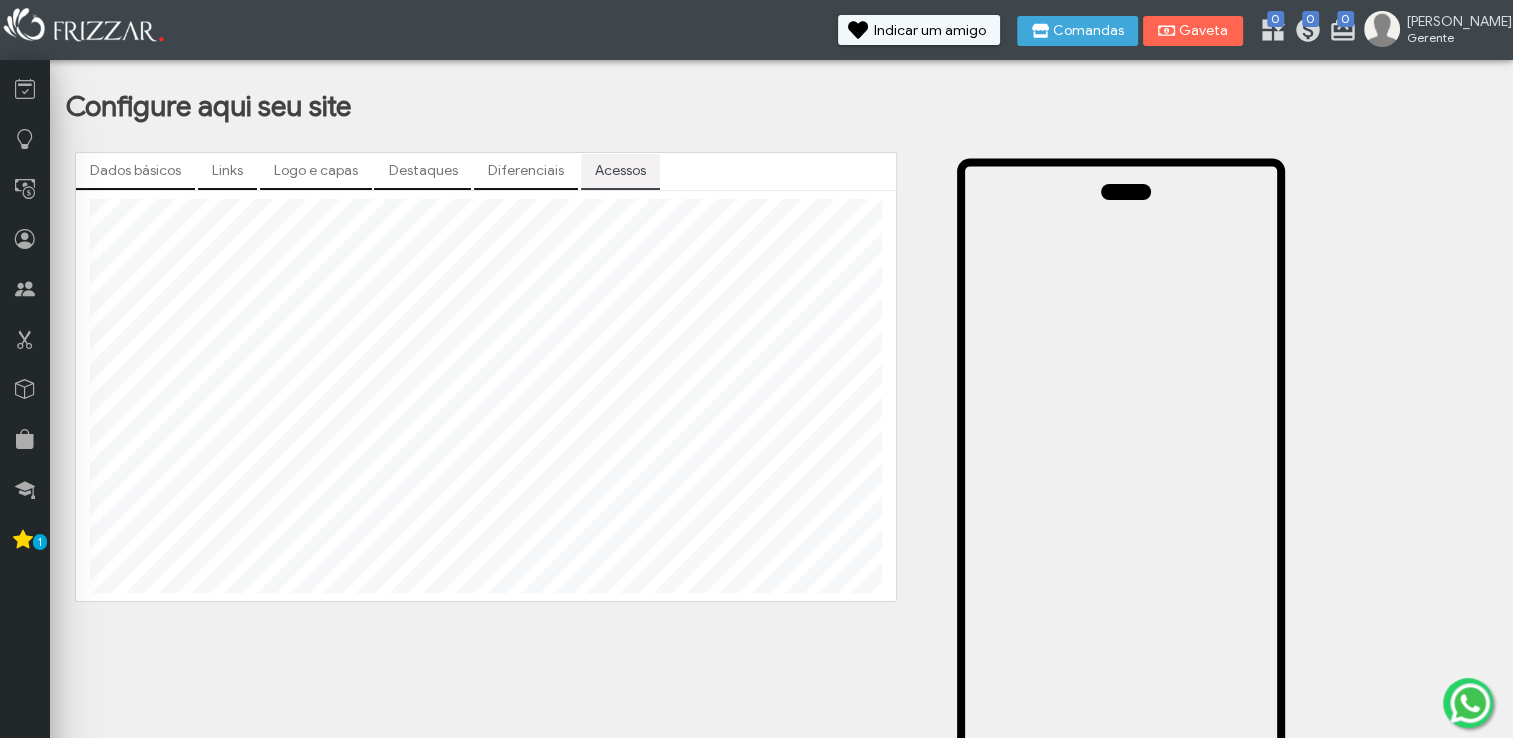 click on "Destaques" at bounding box center [422, 171] 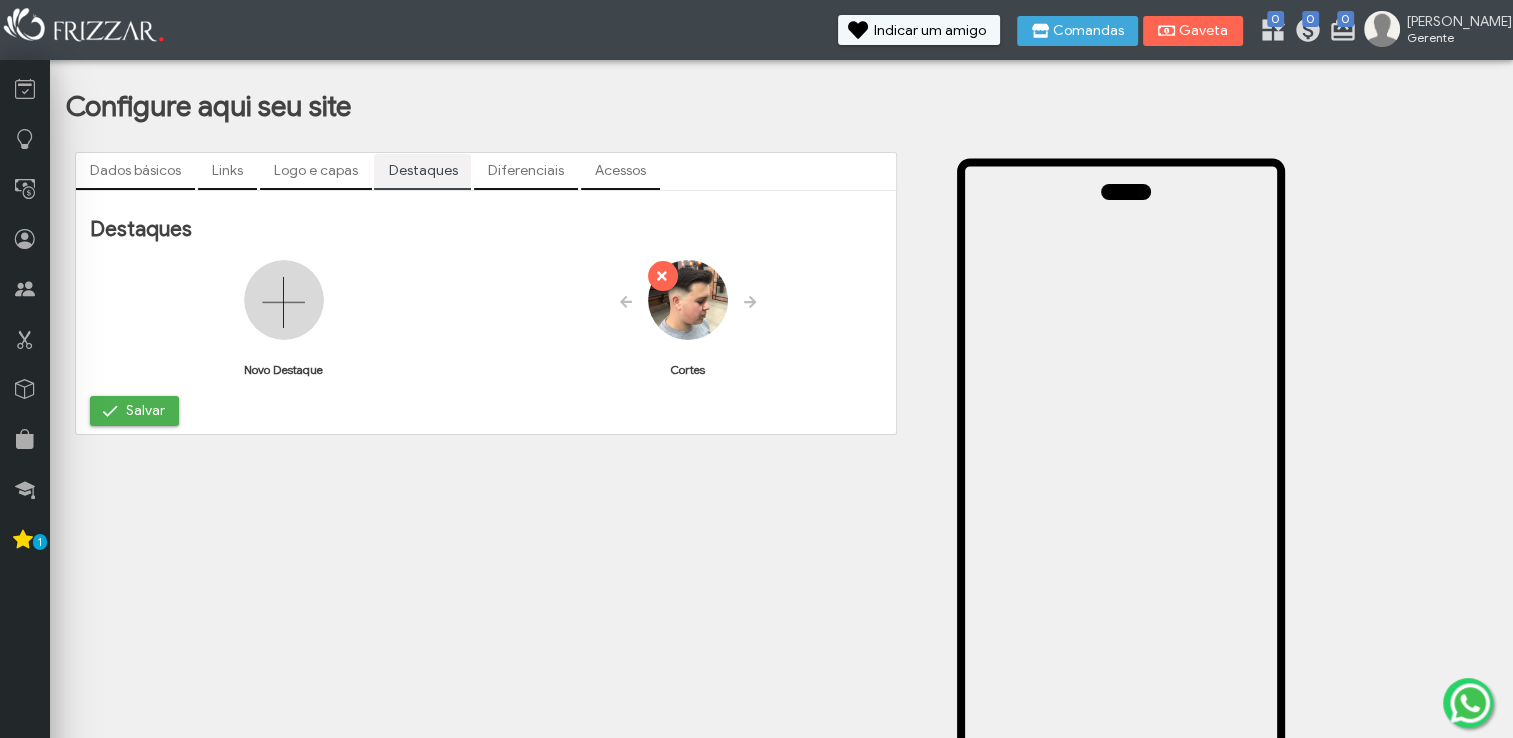 click at bounding box center [284, 300] 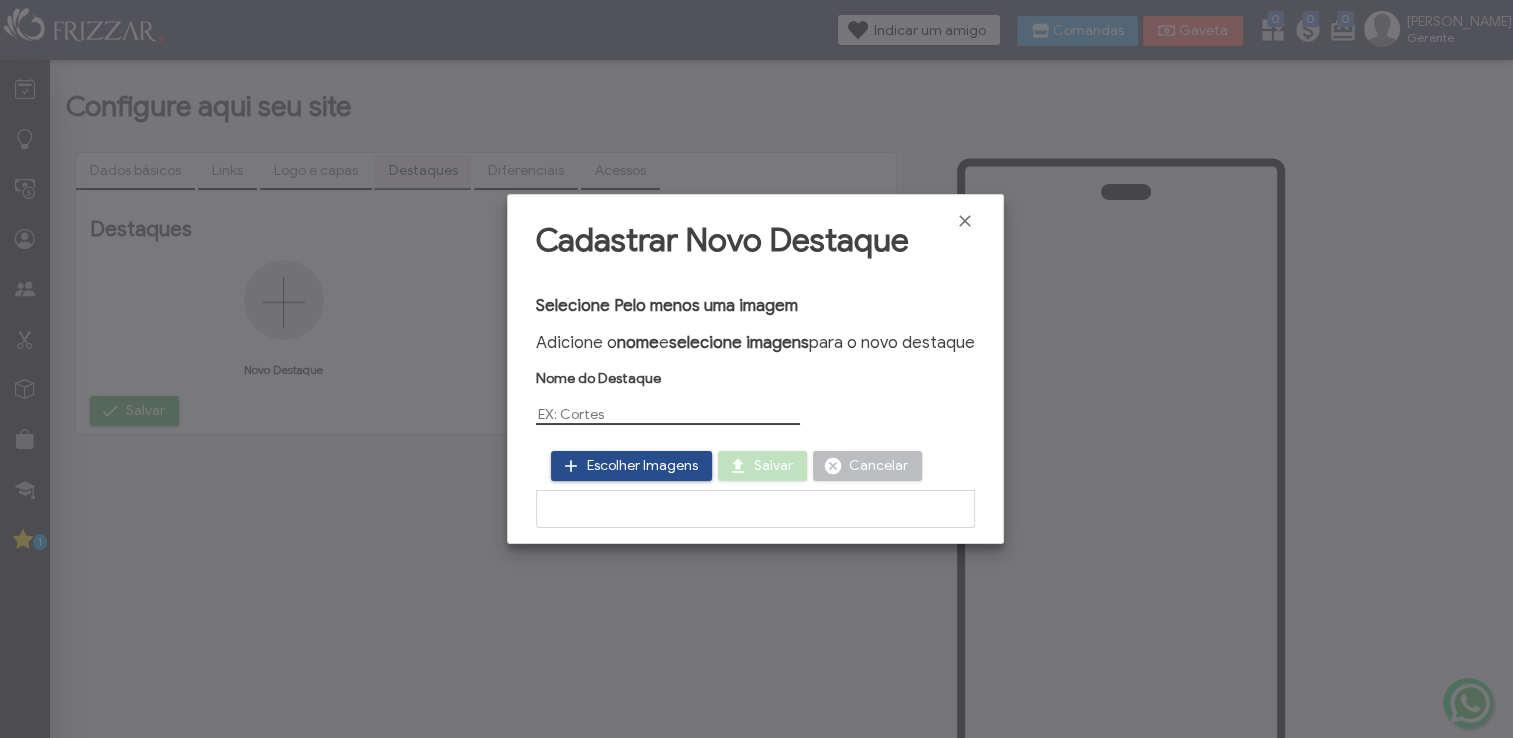 click on "Escolher Imagens" at bounding box center [642, 466] 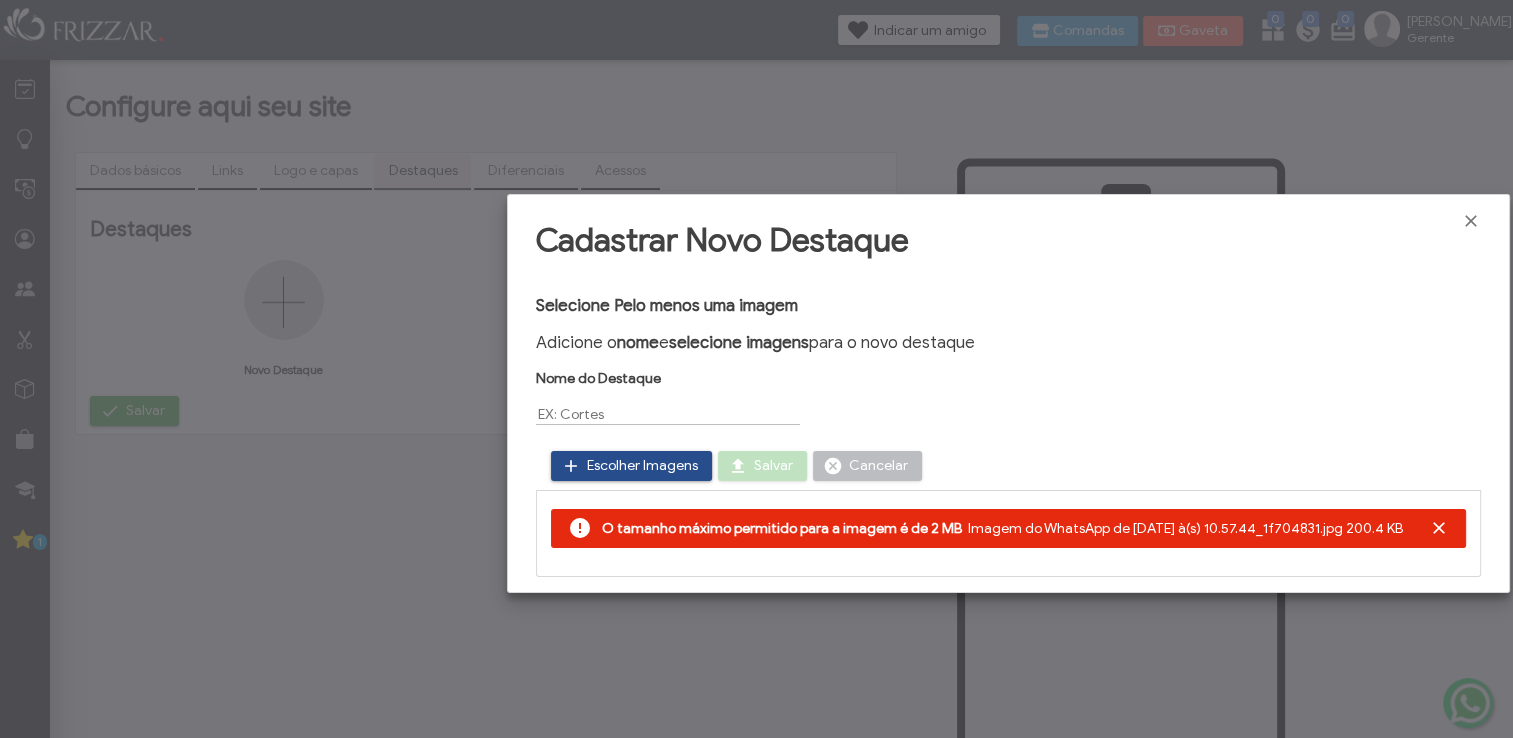 click on "Escolher Imagens" at bounding box center (642, 466) 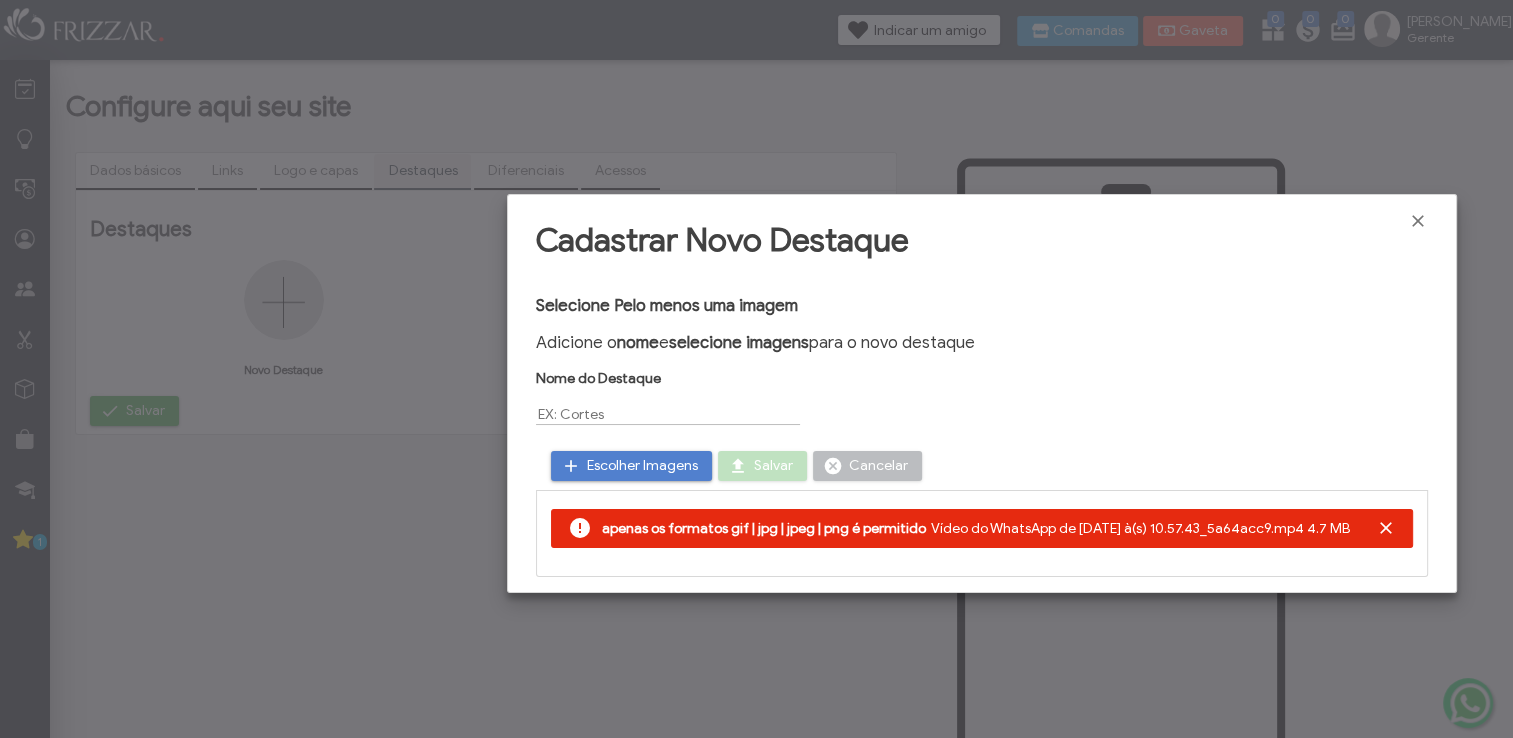 click at bounding box center (668, 414) 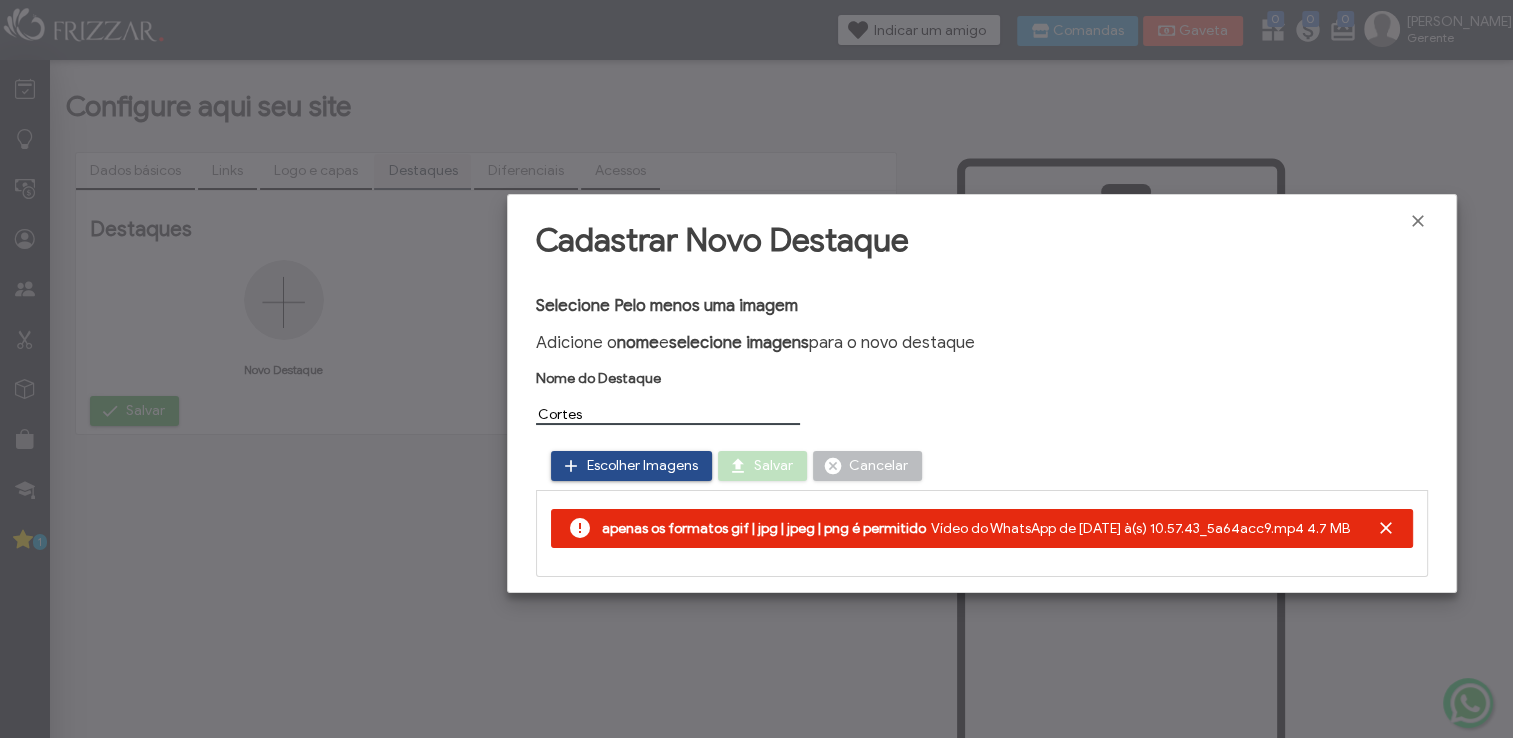 type on "Cortes" 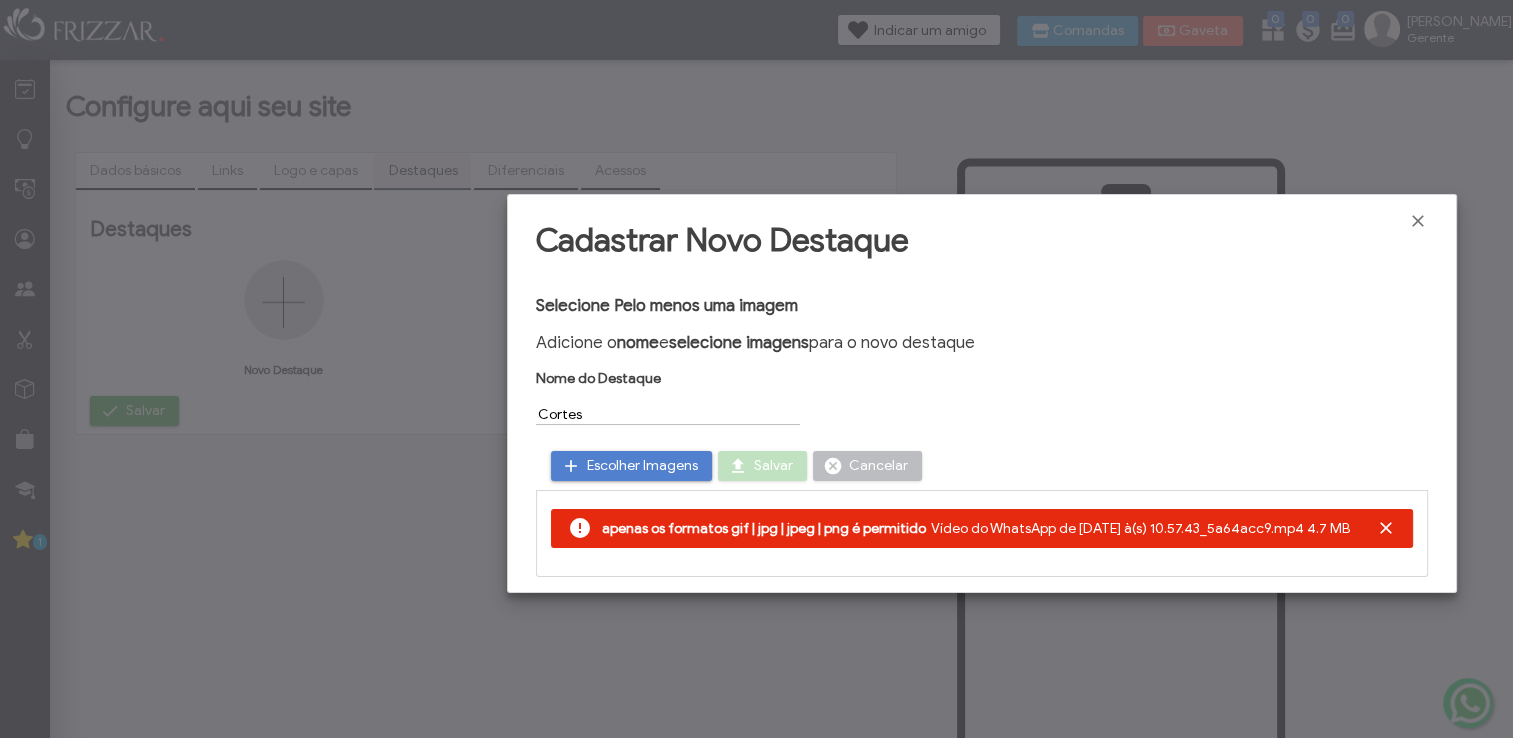 click on "Escolher Imagens" at bounding box center (642, 466) 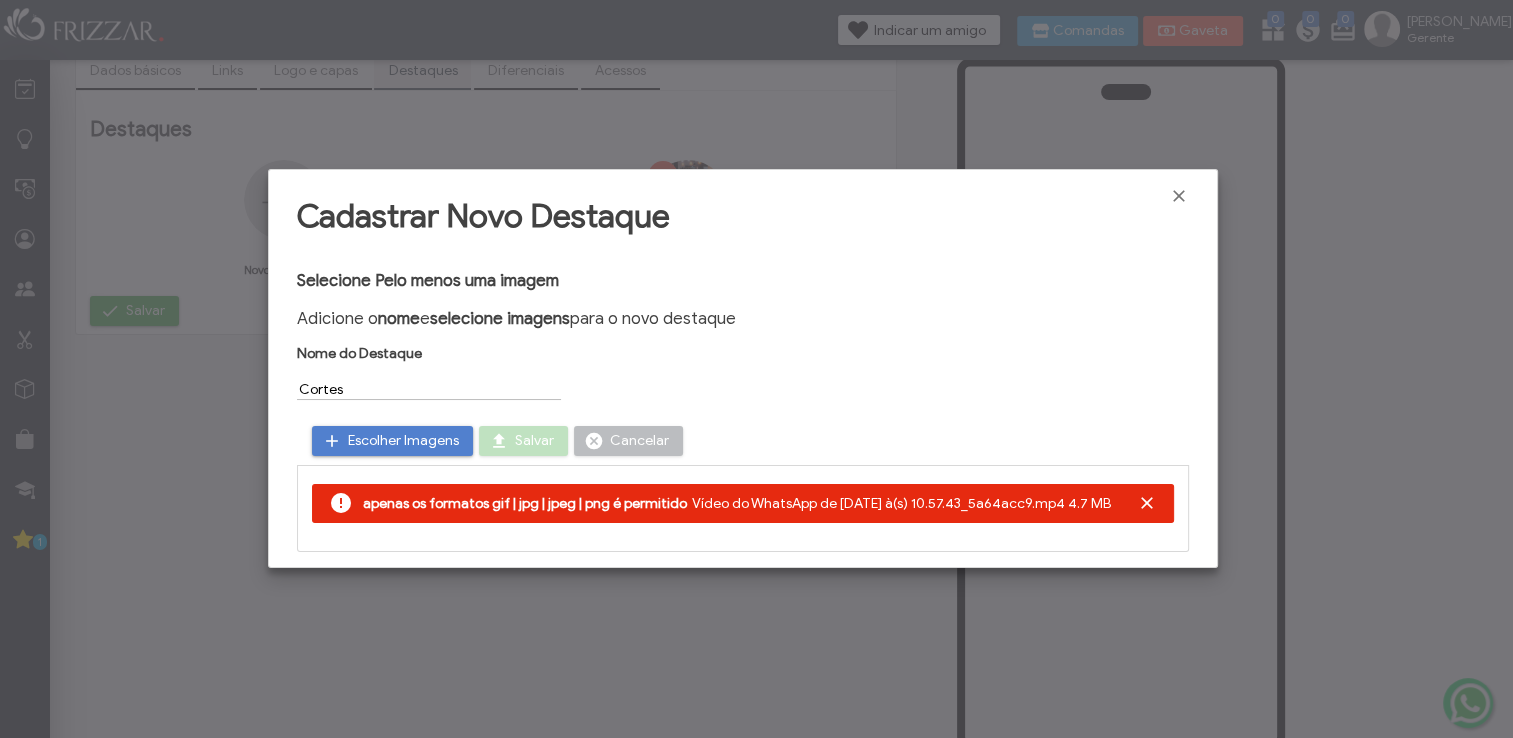 scroll, scrollTop: 200, scrollLeft: 0, axis: vertical 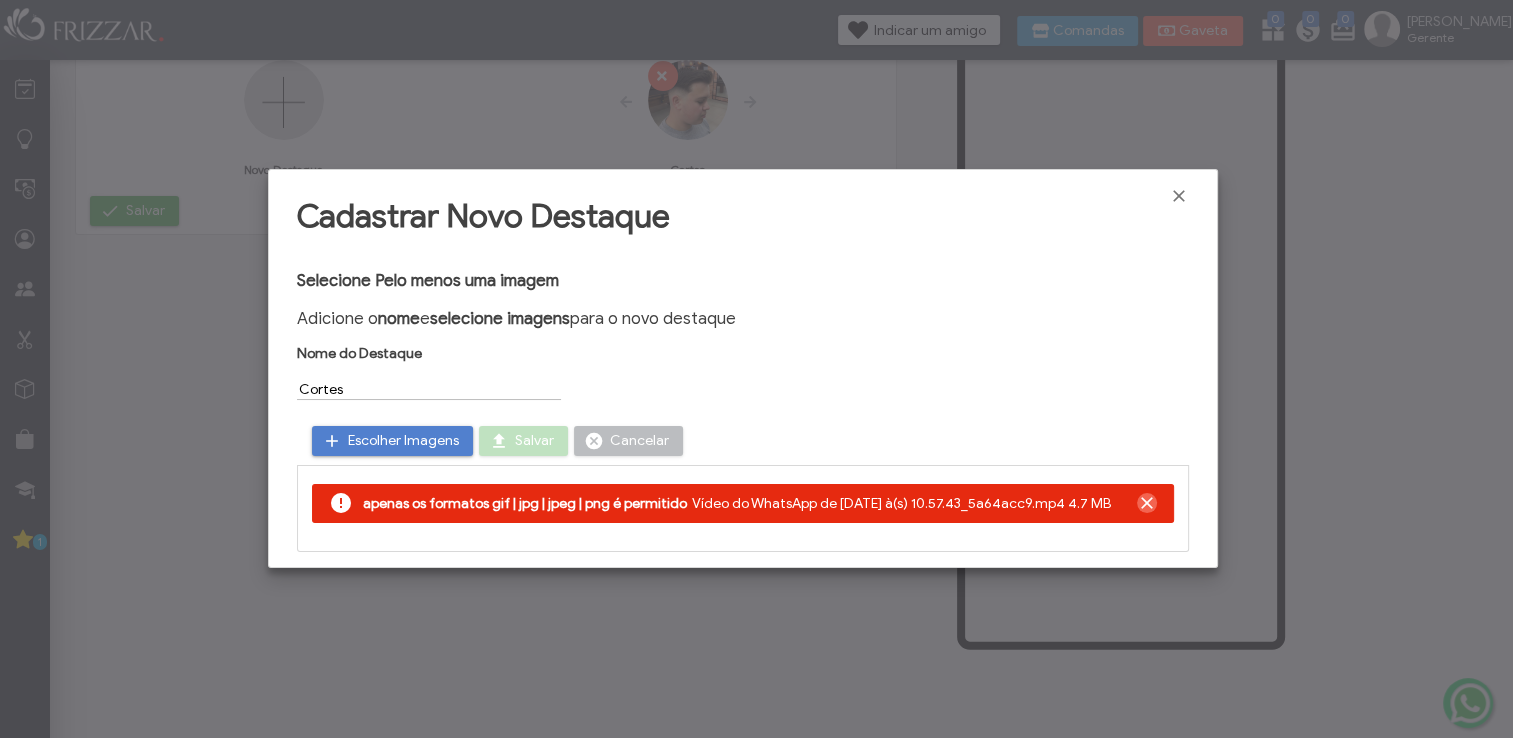 click at bounding box center [1147, 503] 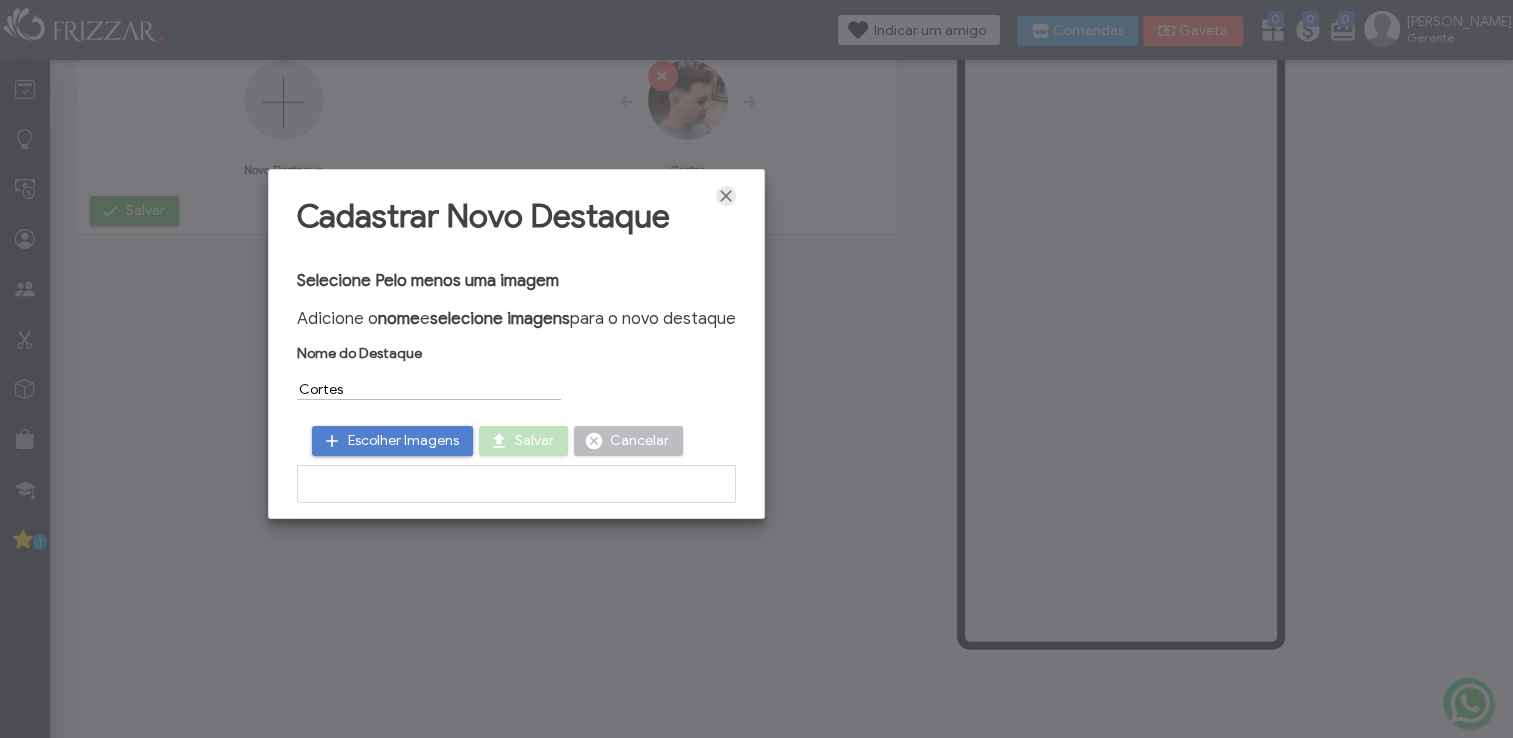 click at bounding box center (726, 196) 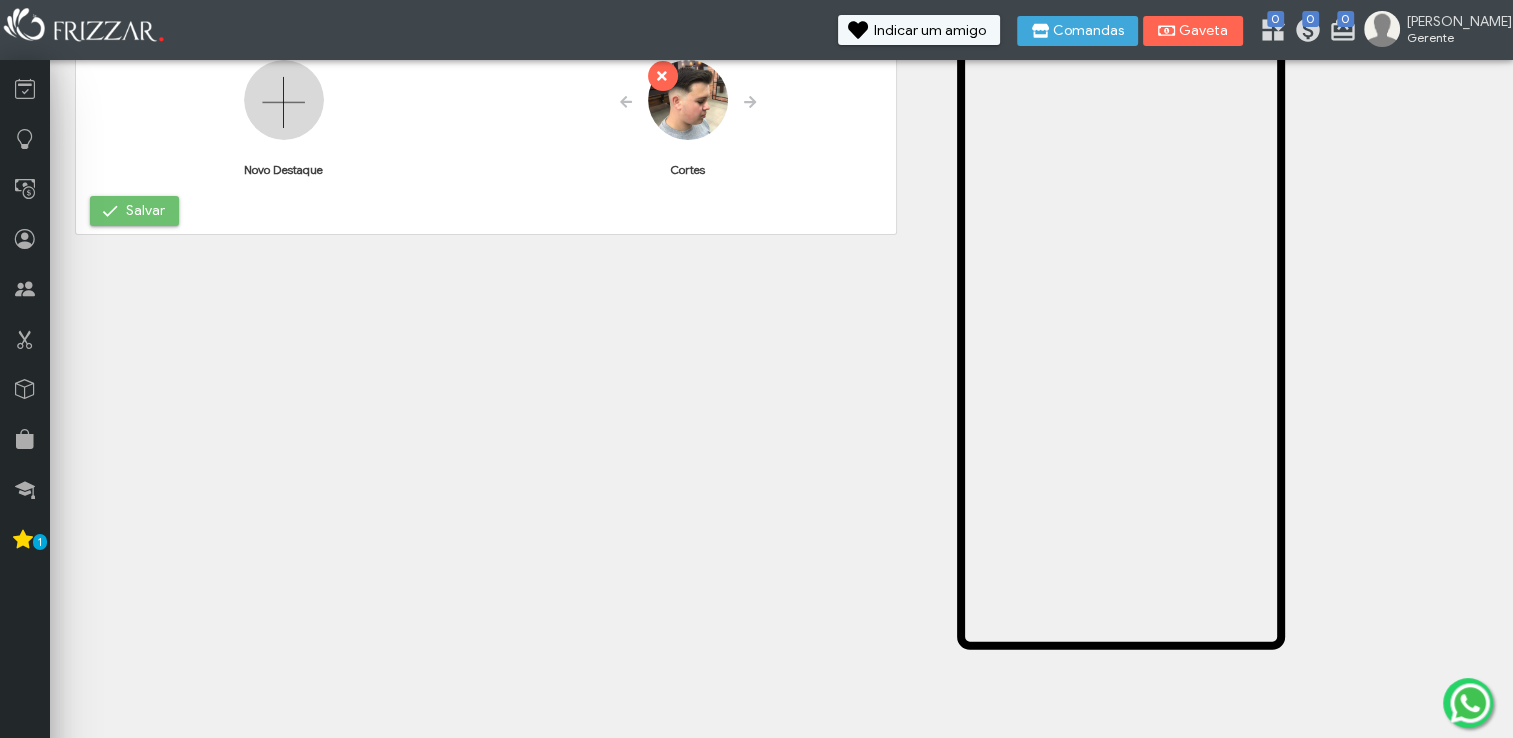 click on "Salvar" at bounding box center (134, 211) 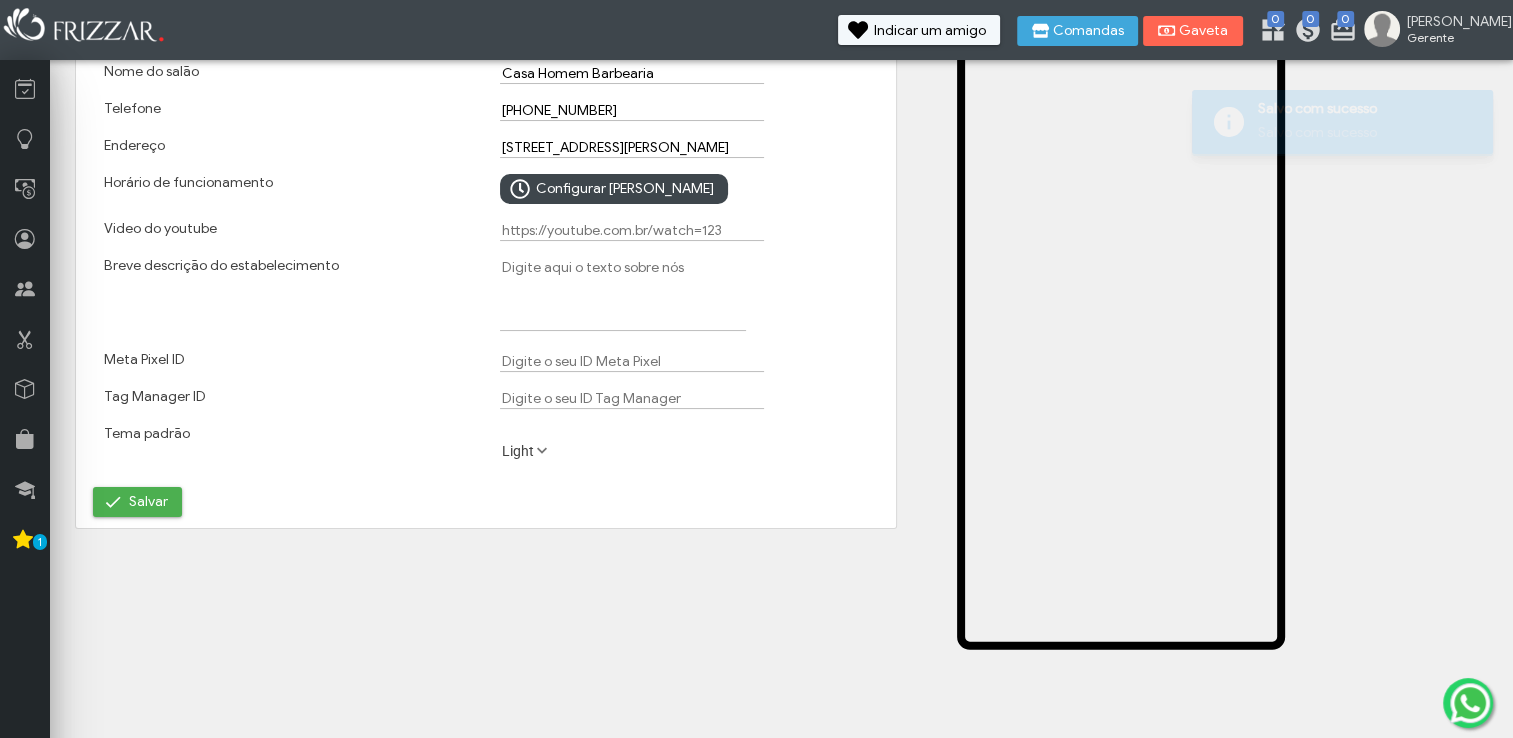 scroll, scrollTop: 0, scrollLeft: 0, axis: both 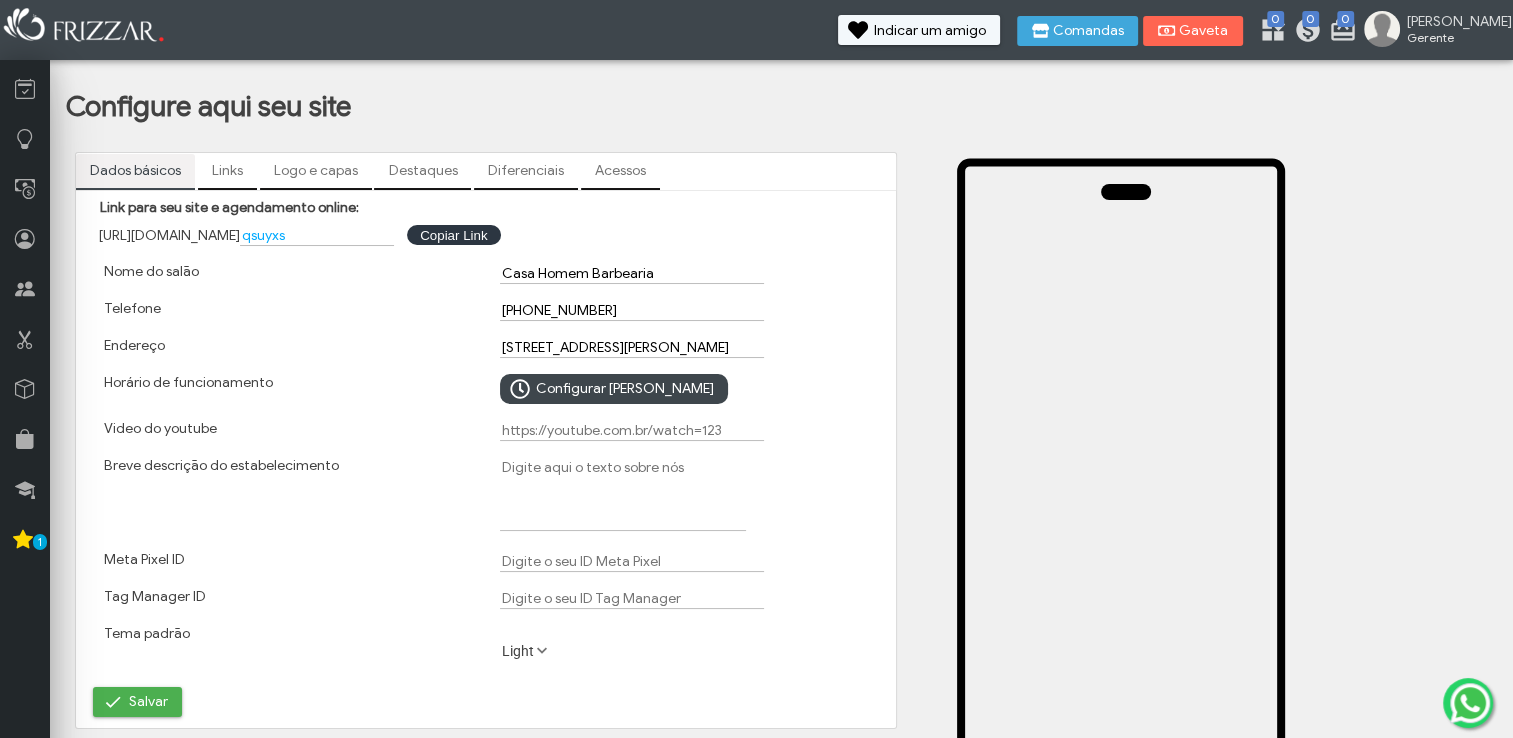 click on "Breve descrição do estabelecimento" at bounding box center (623, 494) 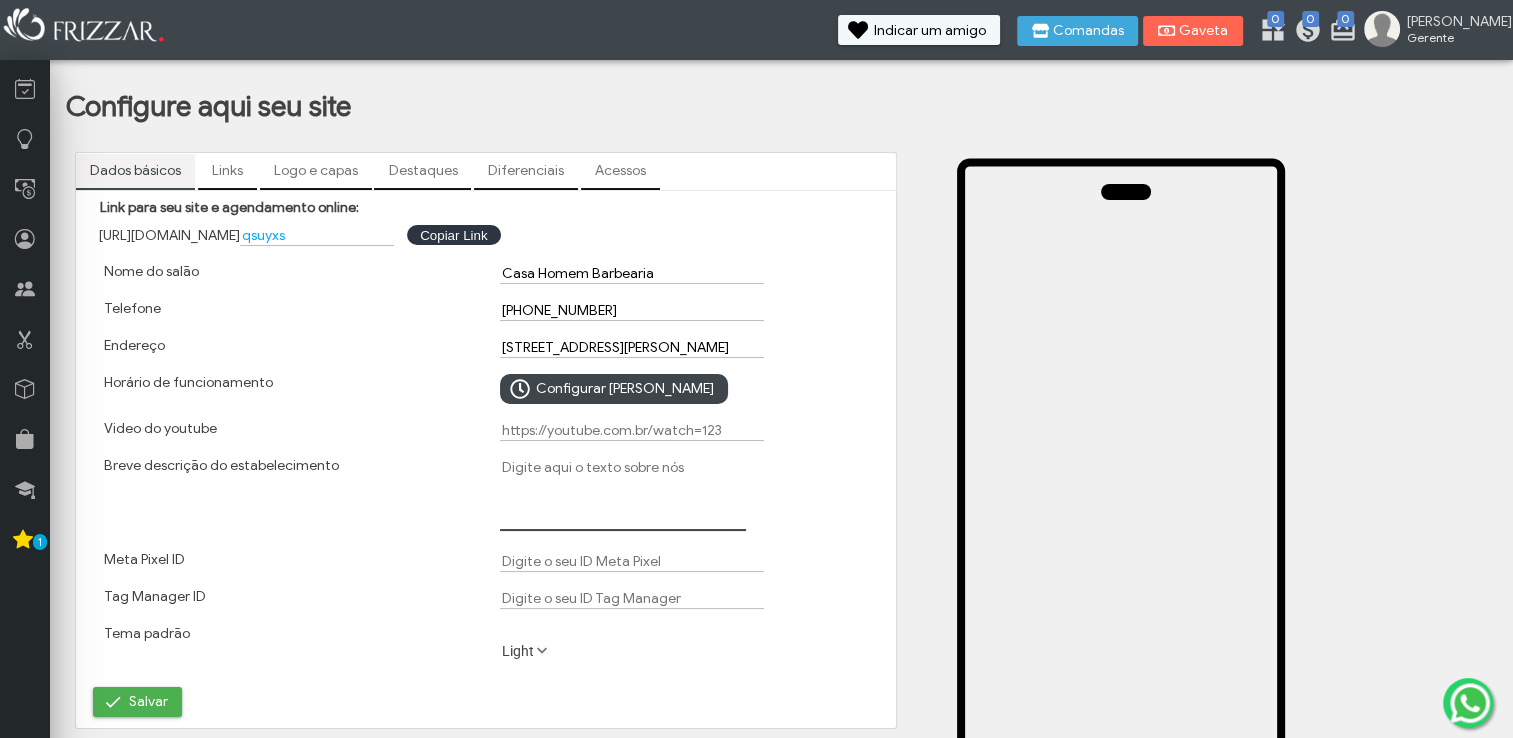 click on "Breve descrição do estabelecimento" at bounding box center [623, 494] 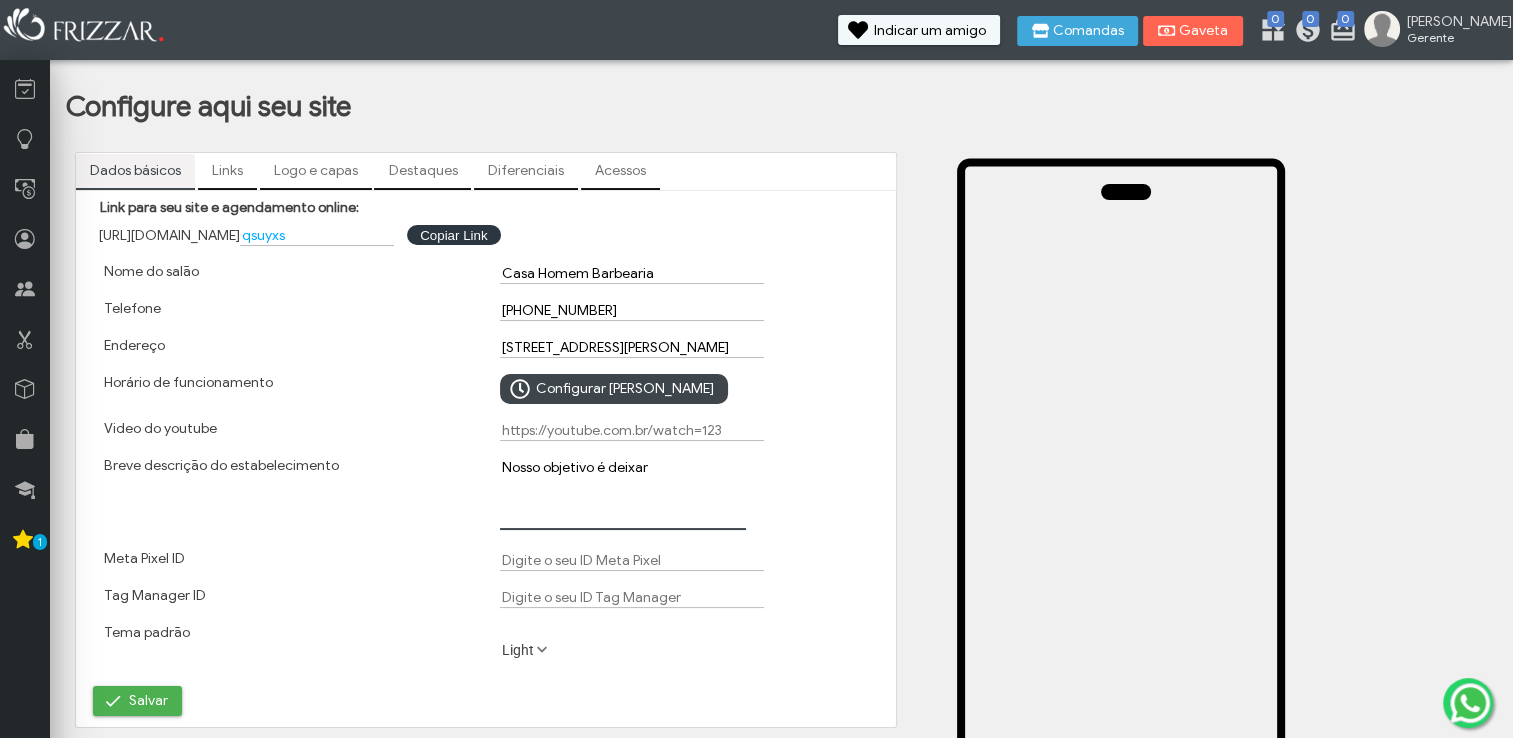 type on "Nosso objetivo é deixar" 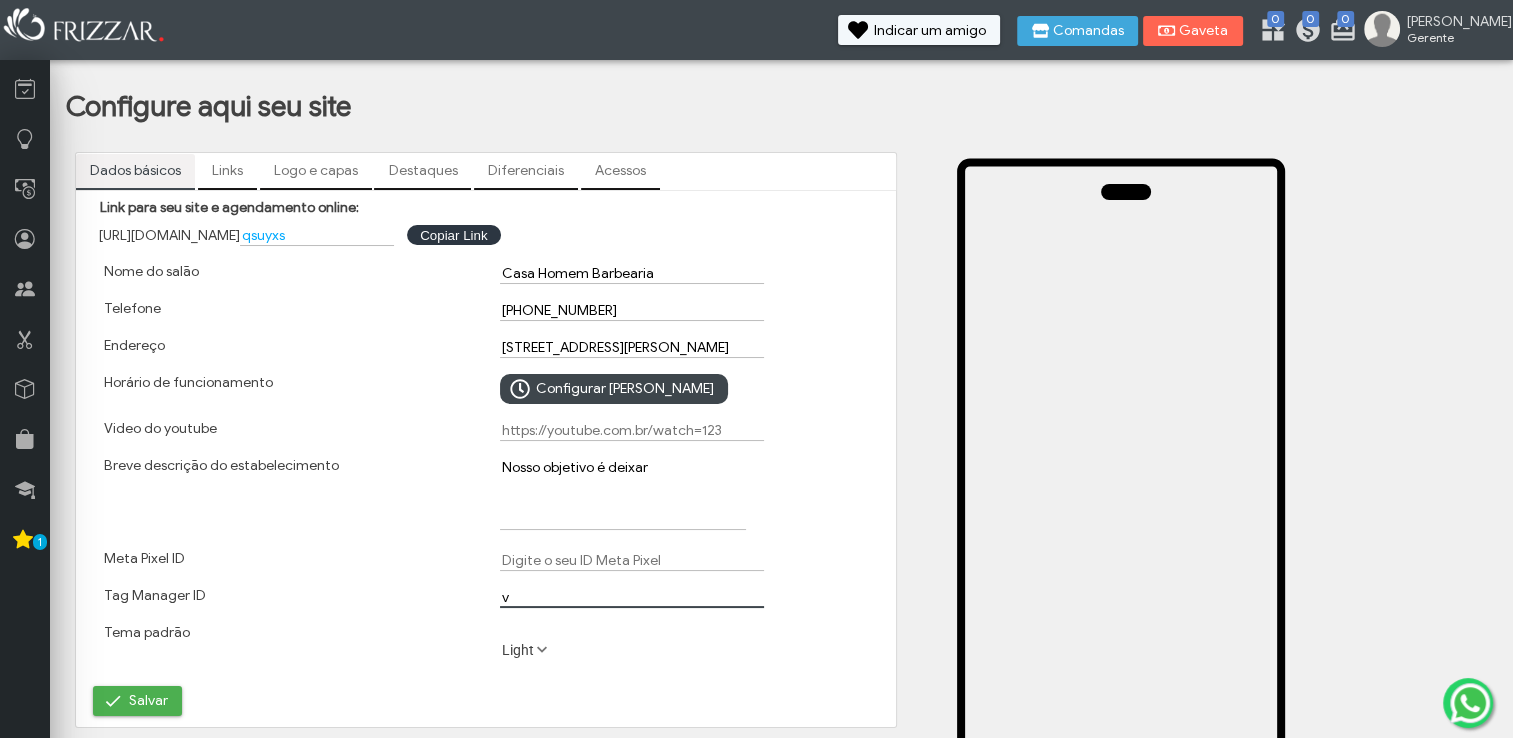 click on "v" at bounding box center [632, 597] 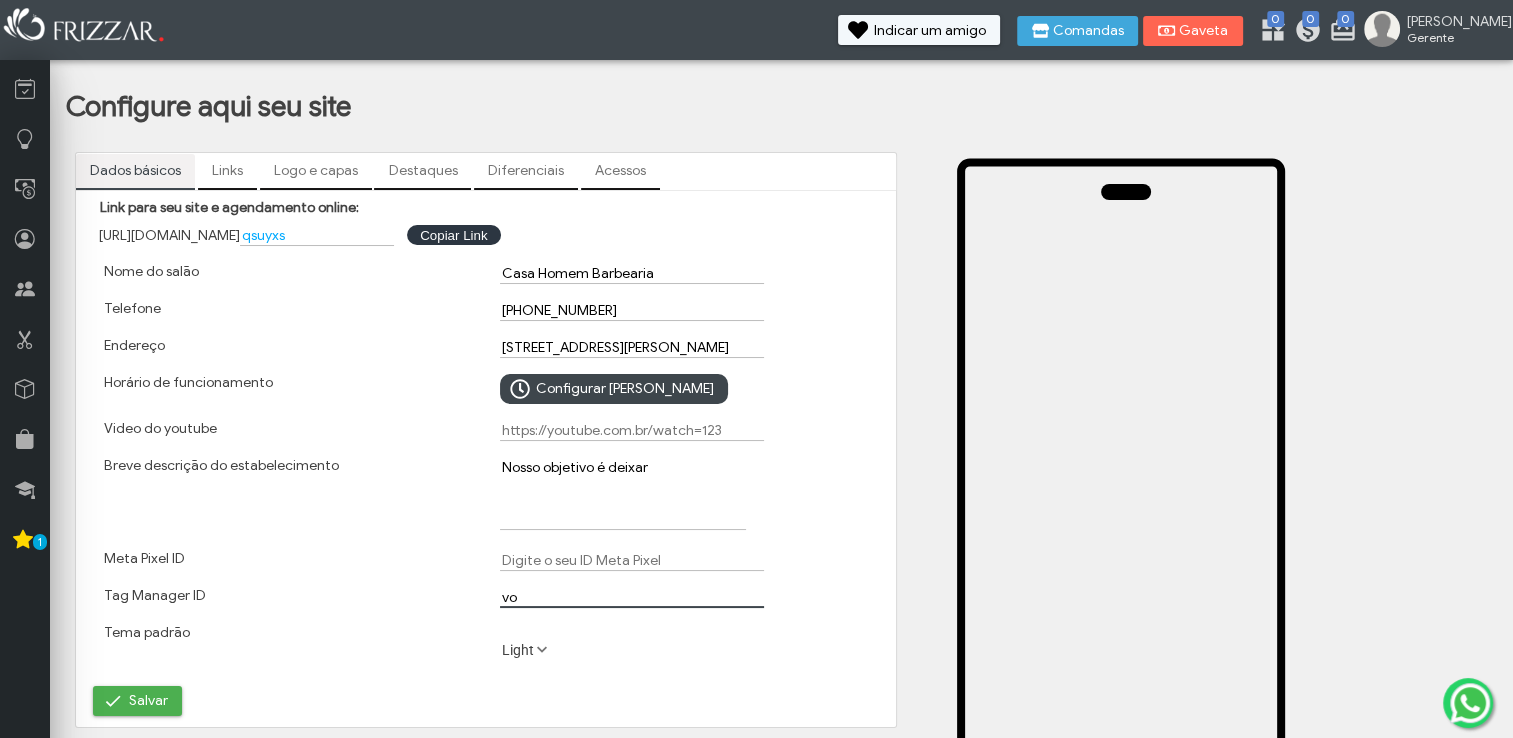 type on "v" 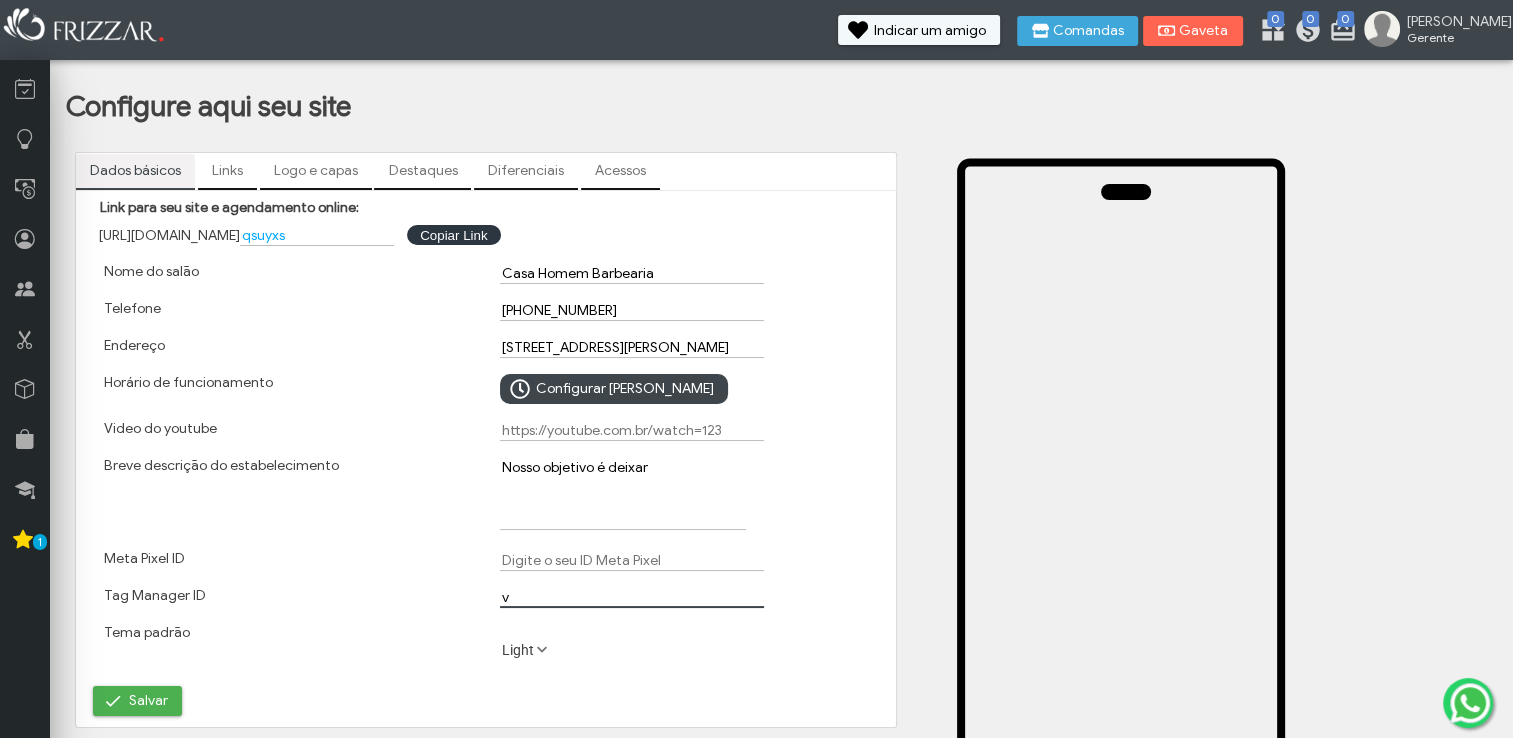 type 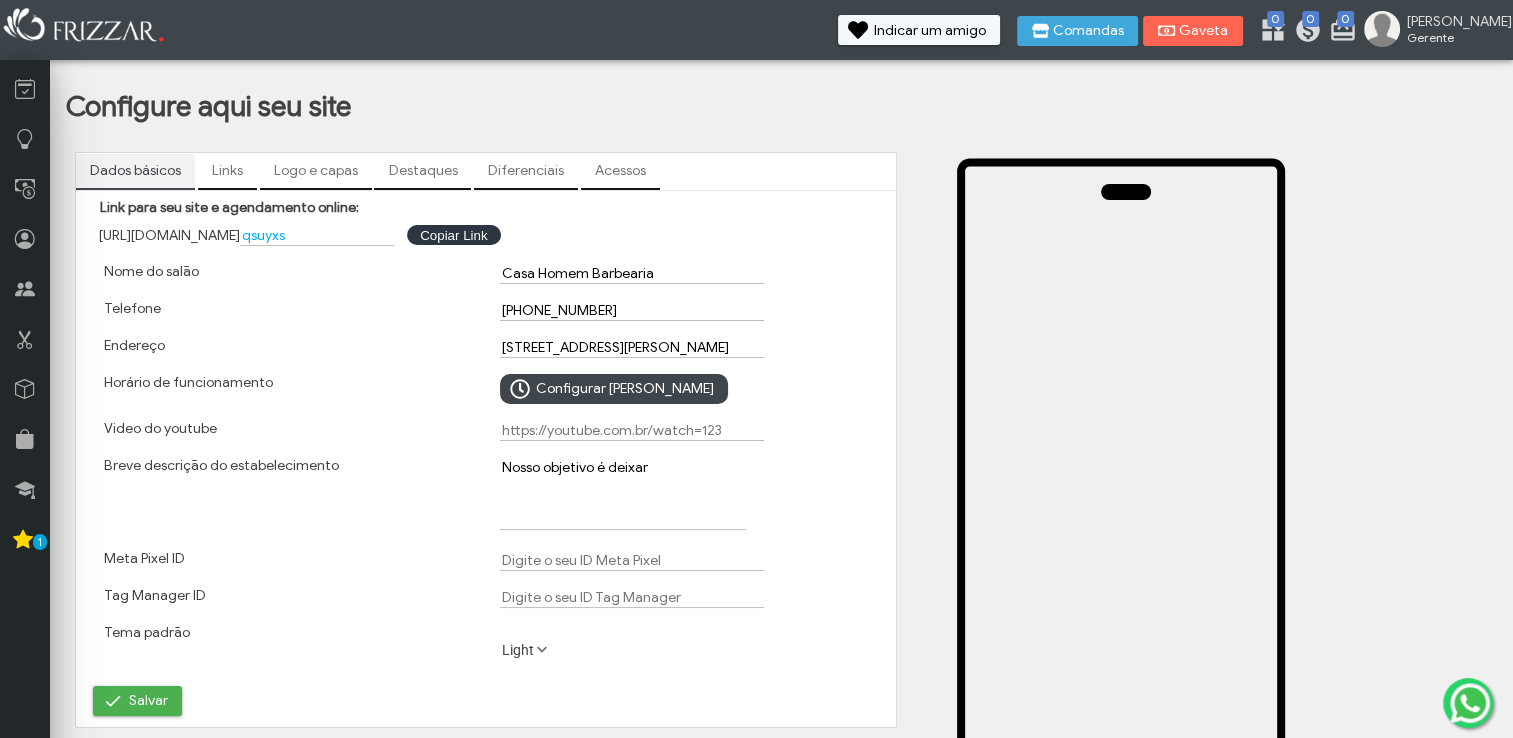 click on "Nosso objetivo é deixar" at bounding box center (684, 495) 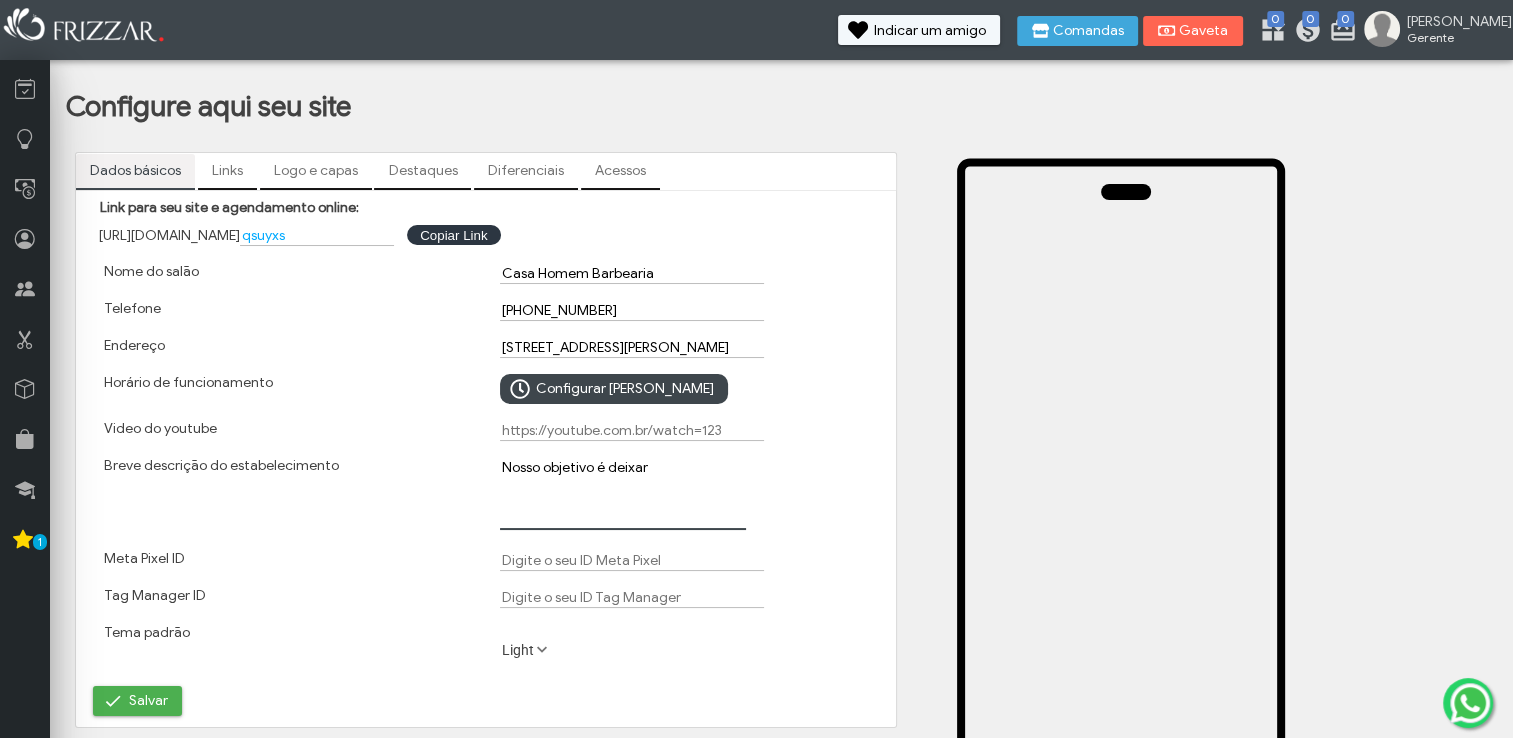 click on "Nosso objetivo é deixar" at bounding box center [623, 493] 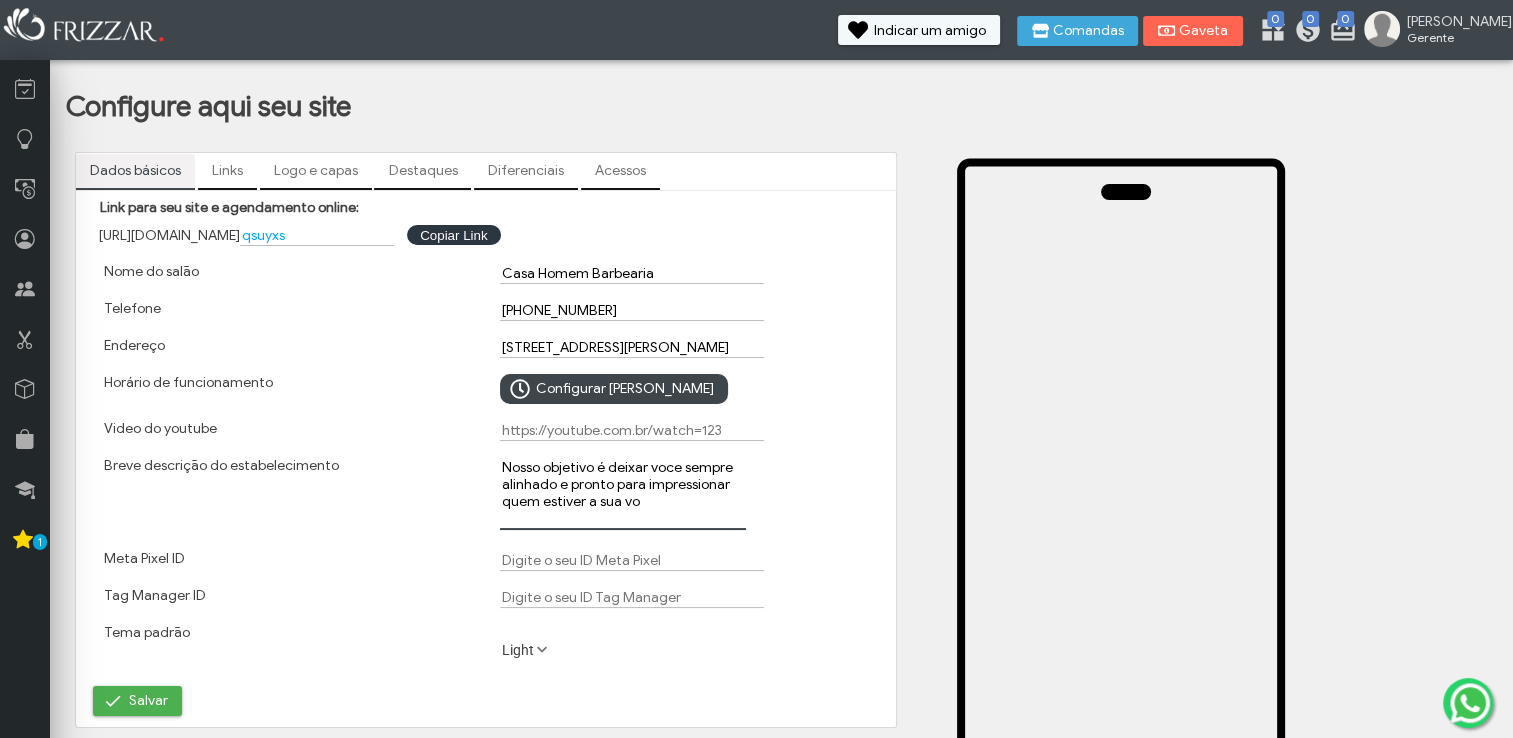 scroll, scrollTop: 1, scrollLeft: 0, axis: vertical 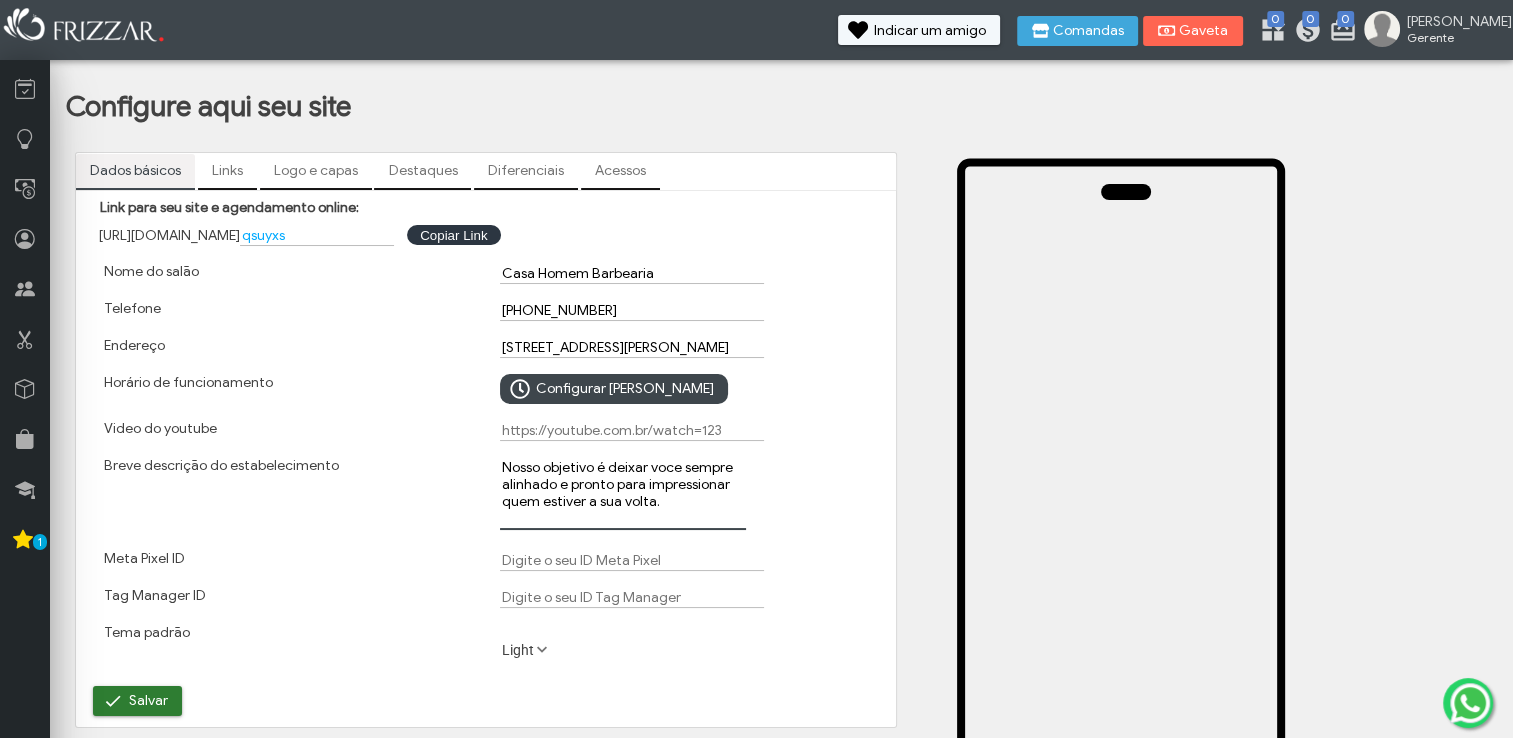 type on "Nosso objetivo é deixar voce sempre alinhado e pronto para impressionar quem estiver a sua volta." 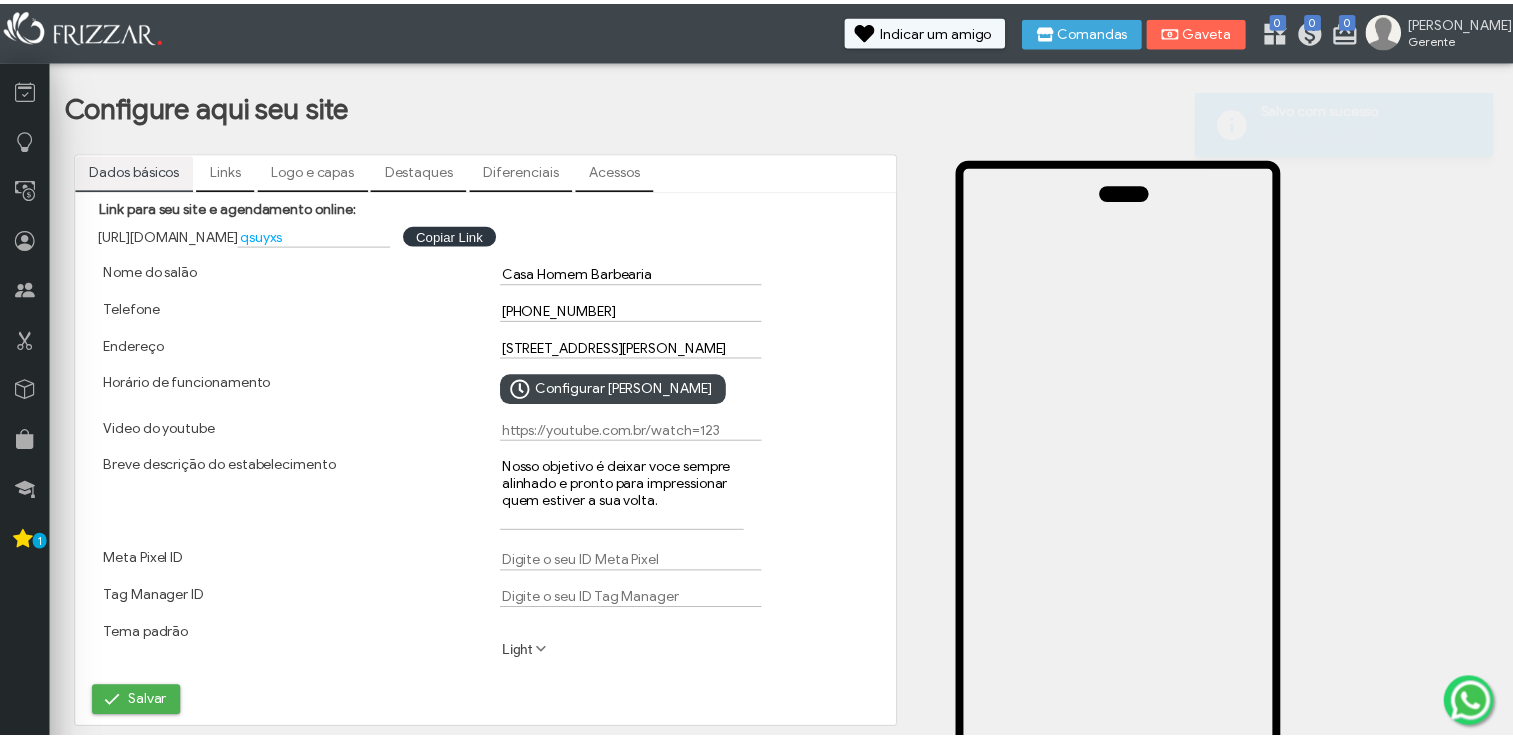 scroll, scrollTop: 0, scrollLeft: 0, axis: both 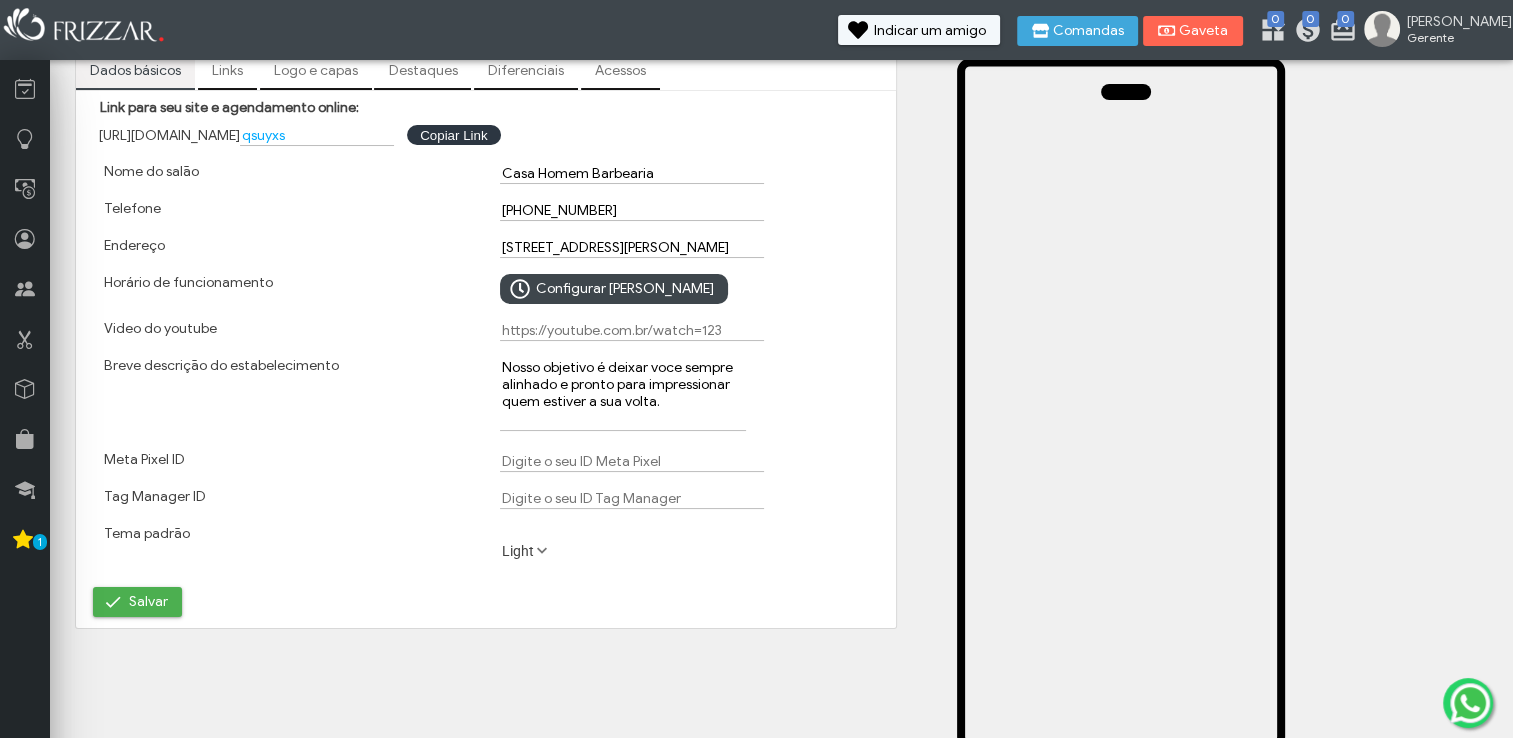 click on "Logo e capas" at bounding box center (316, 71) 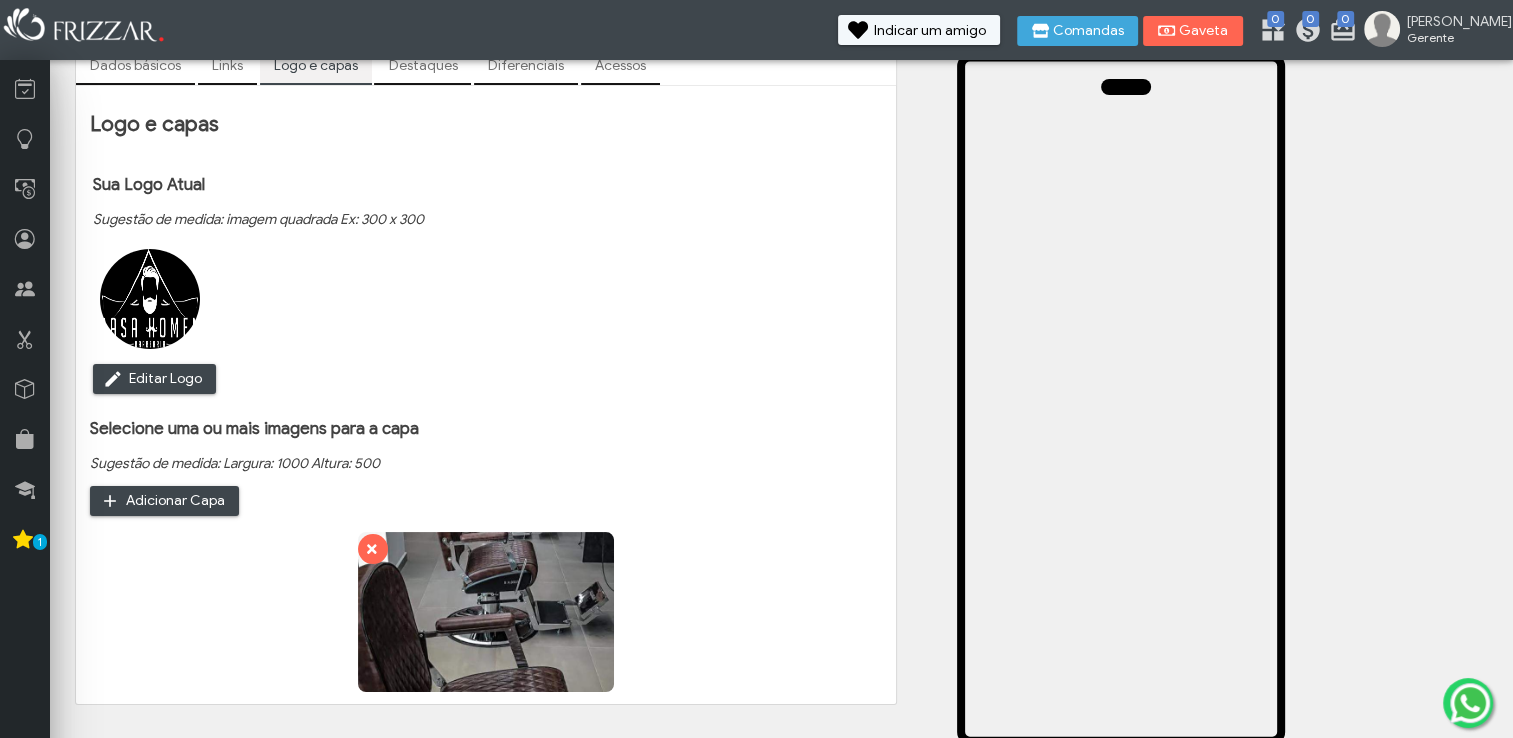 scroll, scrollTop: 5, scrollLeft: 0, axis: vertical 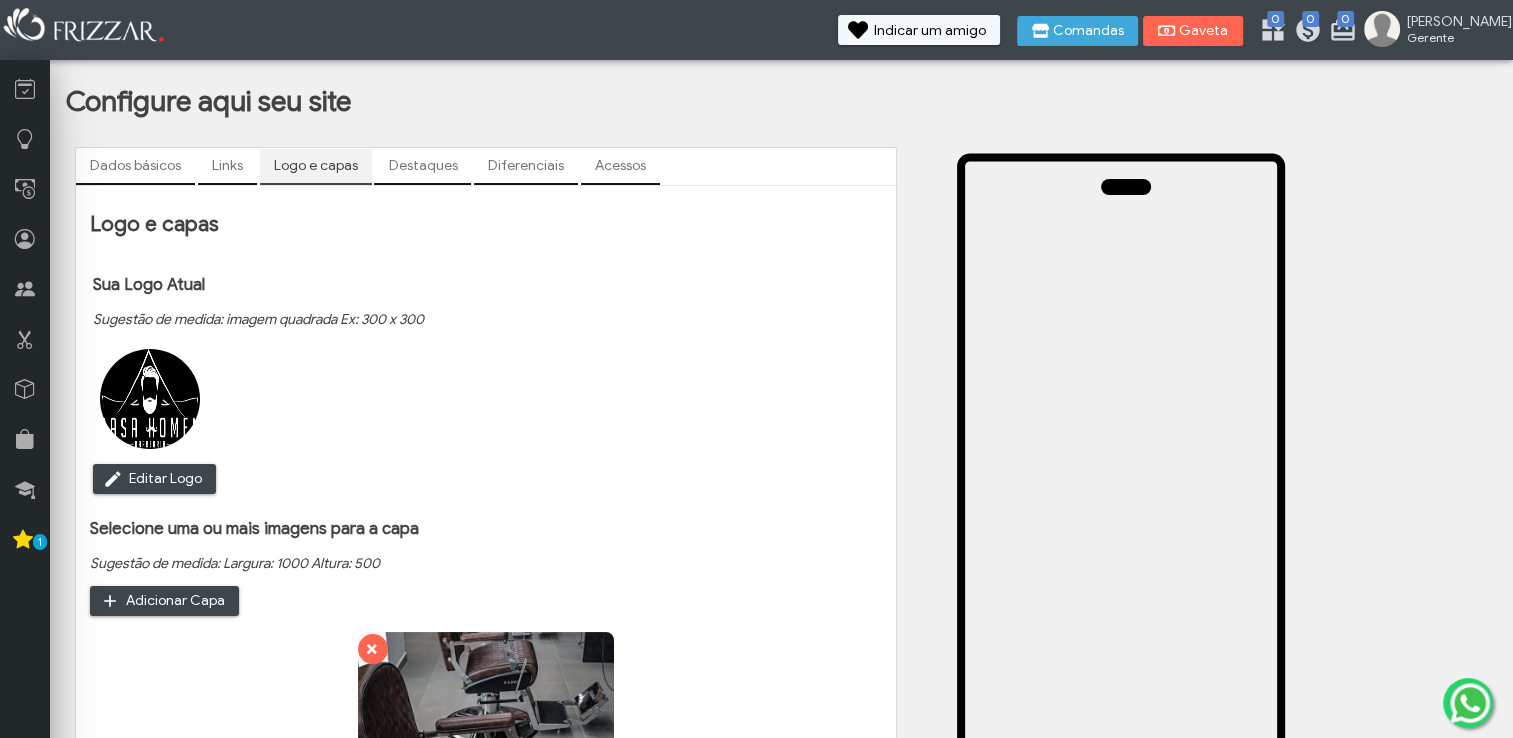 click on "Destaques" at bounding box center (422, 166) 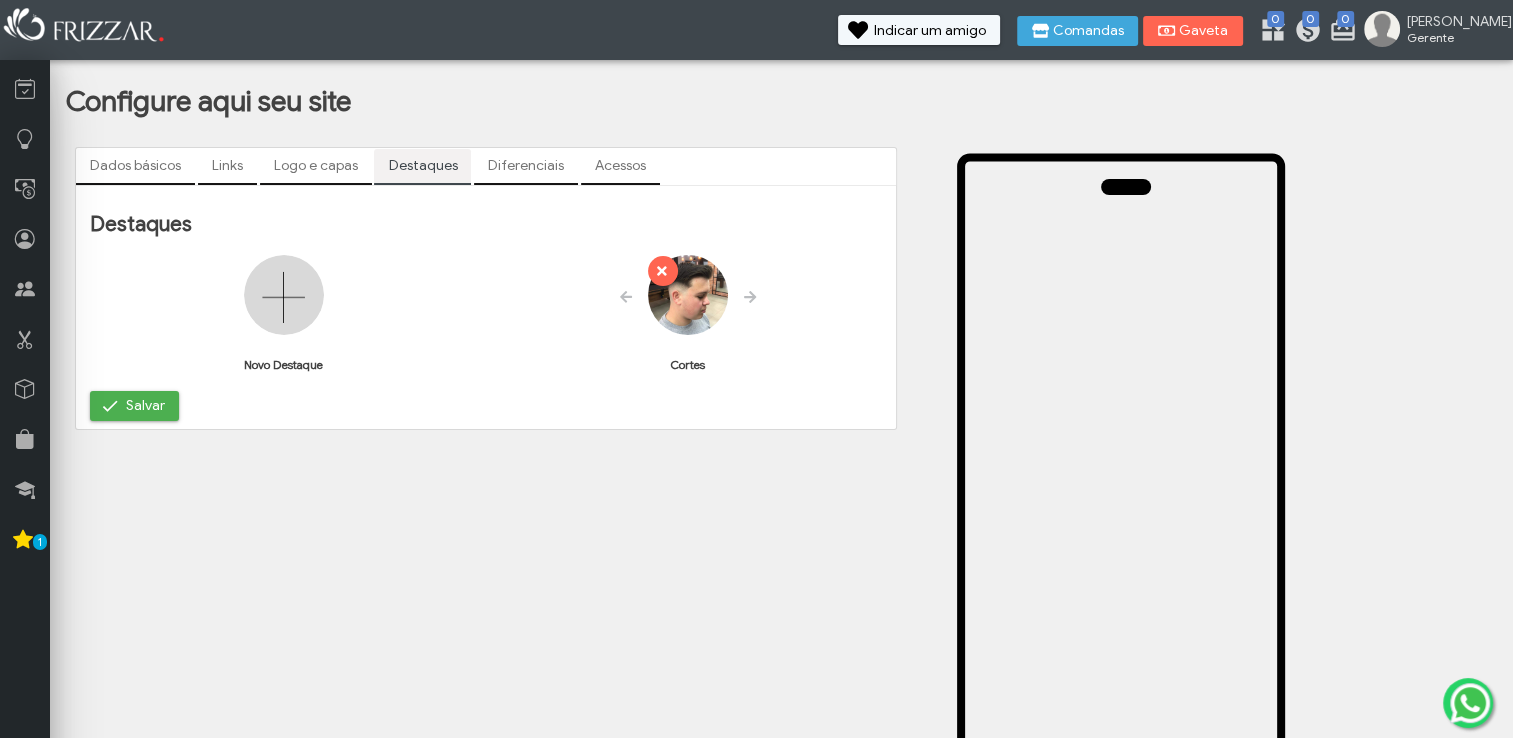 click on "Diferenciais" at bounding box center (526, 166) 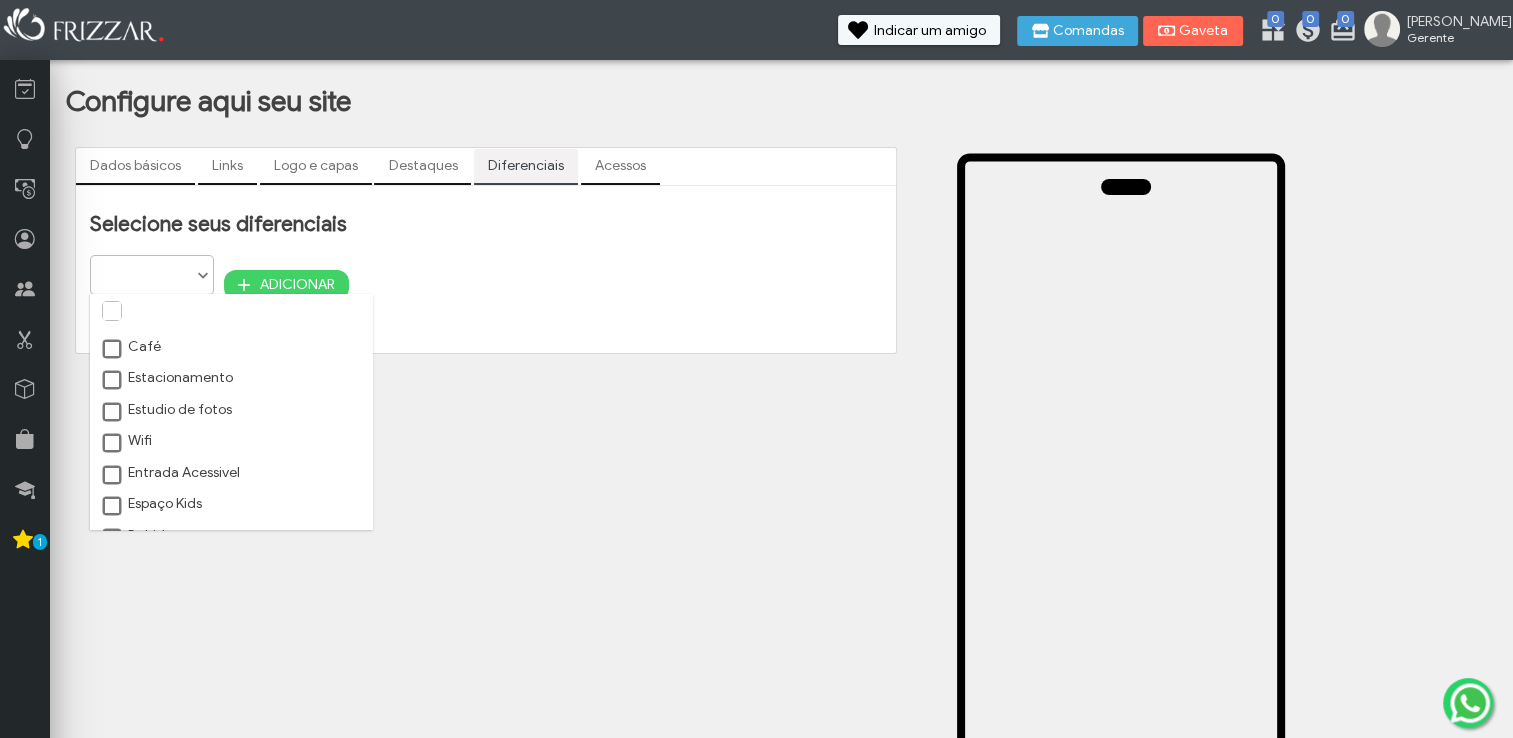 click at bounding box center (203, 276) 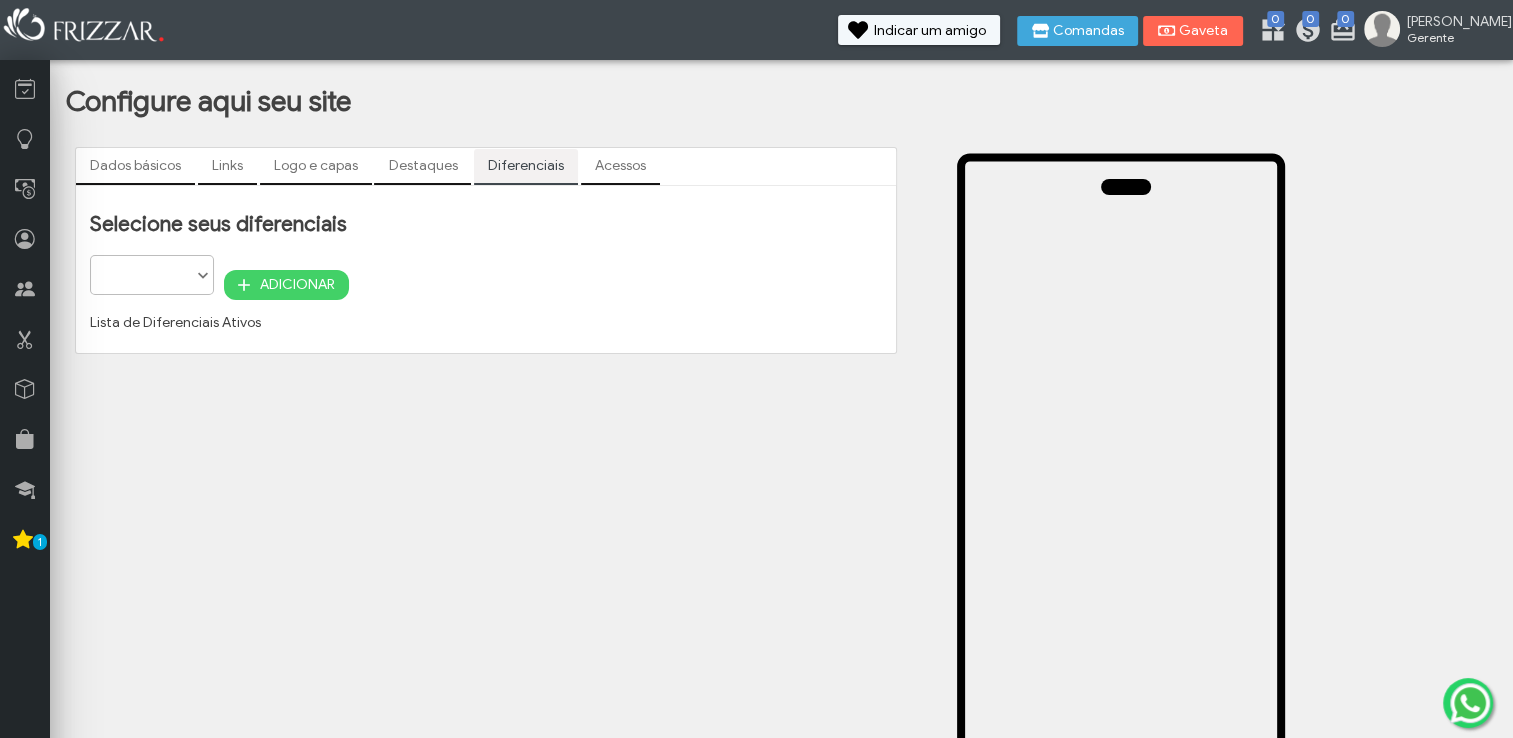 click on "Acessos" at bounding box center [620, 166] 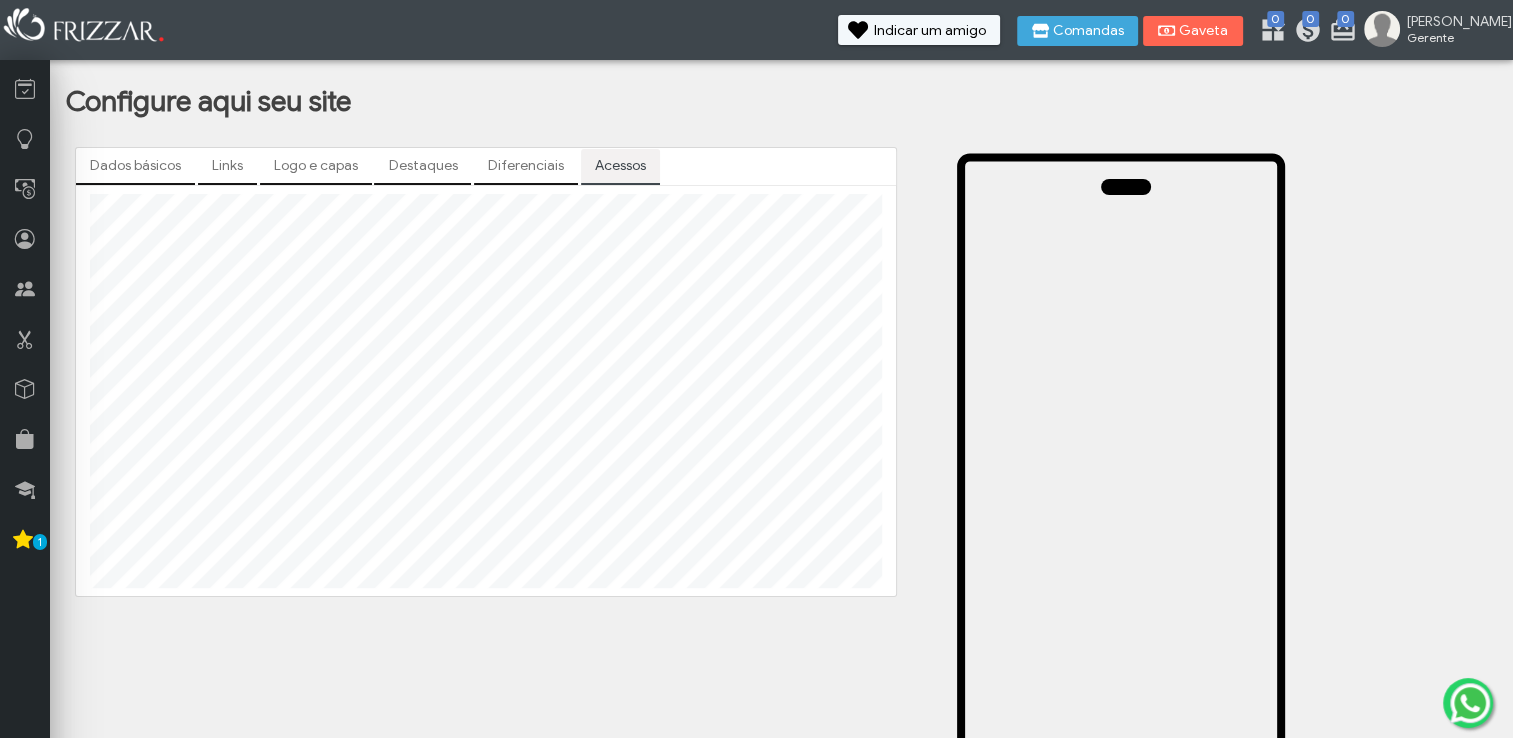 click on "Diferenciais" at bounding box center [526, 166] 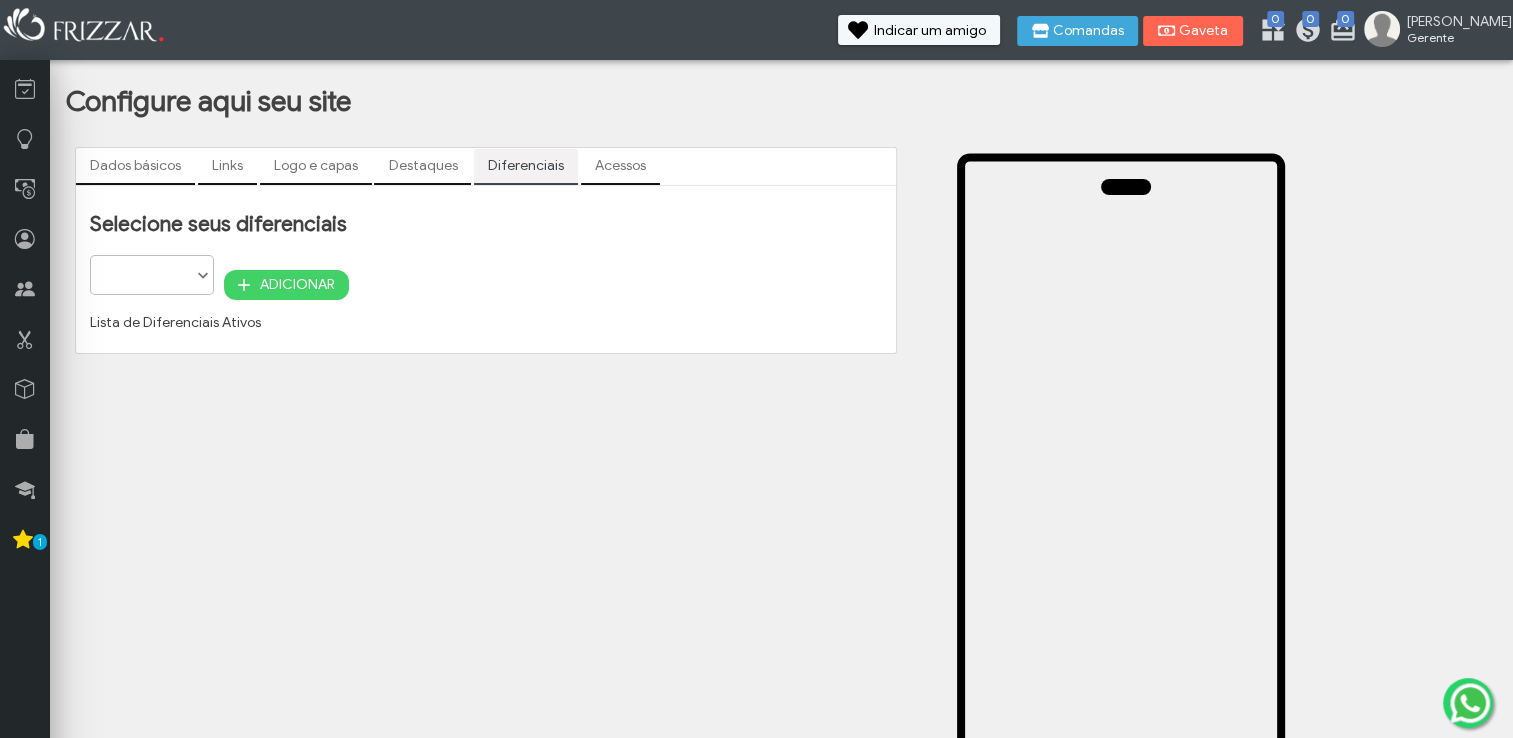 click on "ADICIONAR" at bounding box center (297, 285) 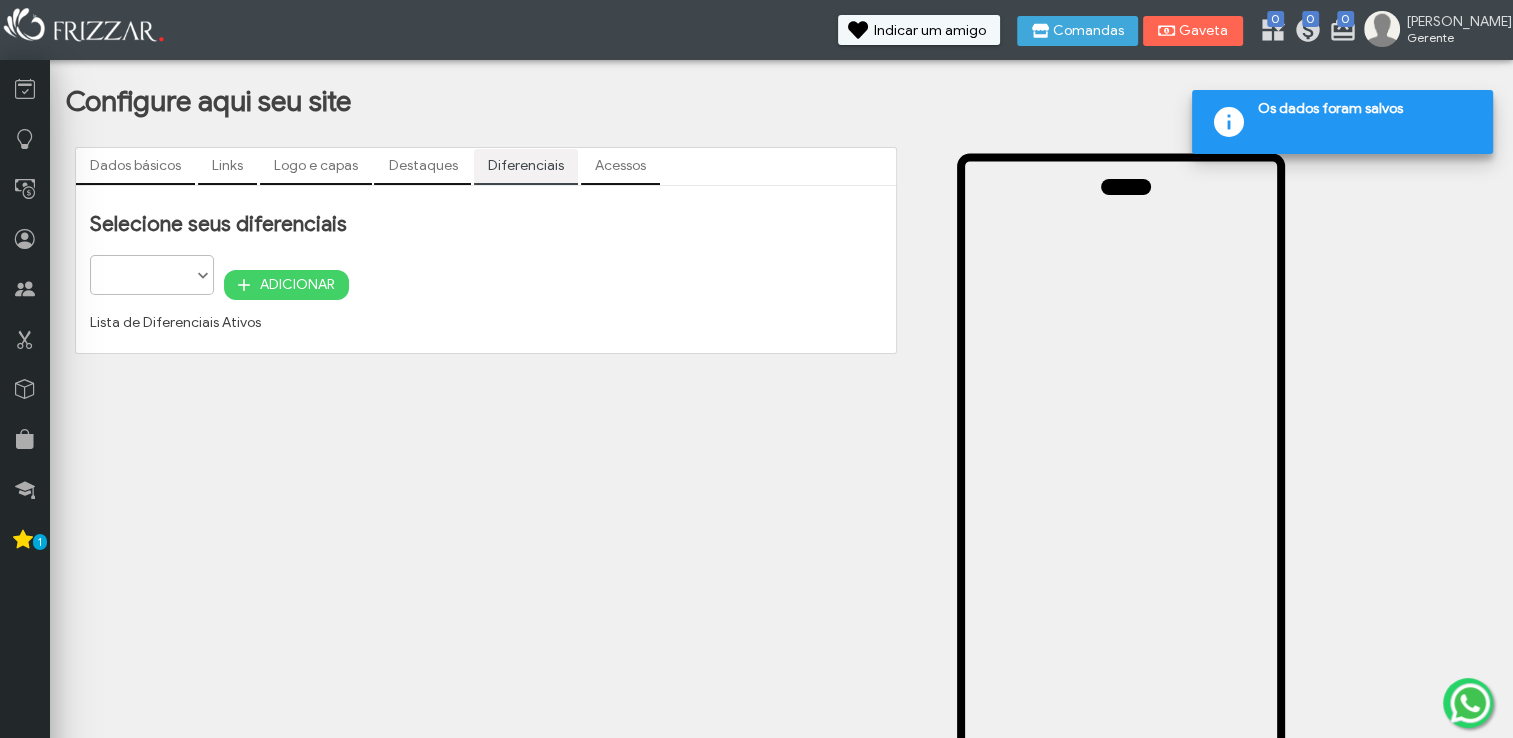 click on "Café Estacionamento Estudio de fotos Wifi Entrada Acessivel Espaço Kids Bebidas Fliperama Sala de Espera Jogos Lanchonete Sinuca Video Game Programa de Benefícios Delivery de Produto Pagamento Online Espaço para Fumantes Agendamento Online Pagamento via Cartão Pagamento via Pix" at bounding box center (152, 275) 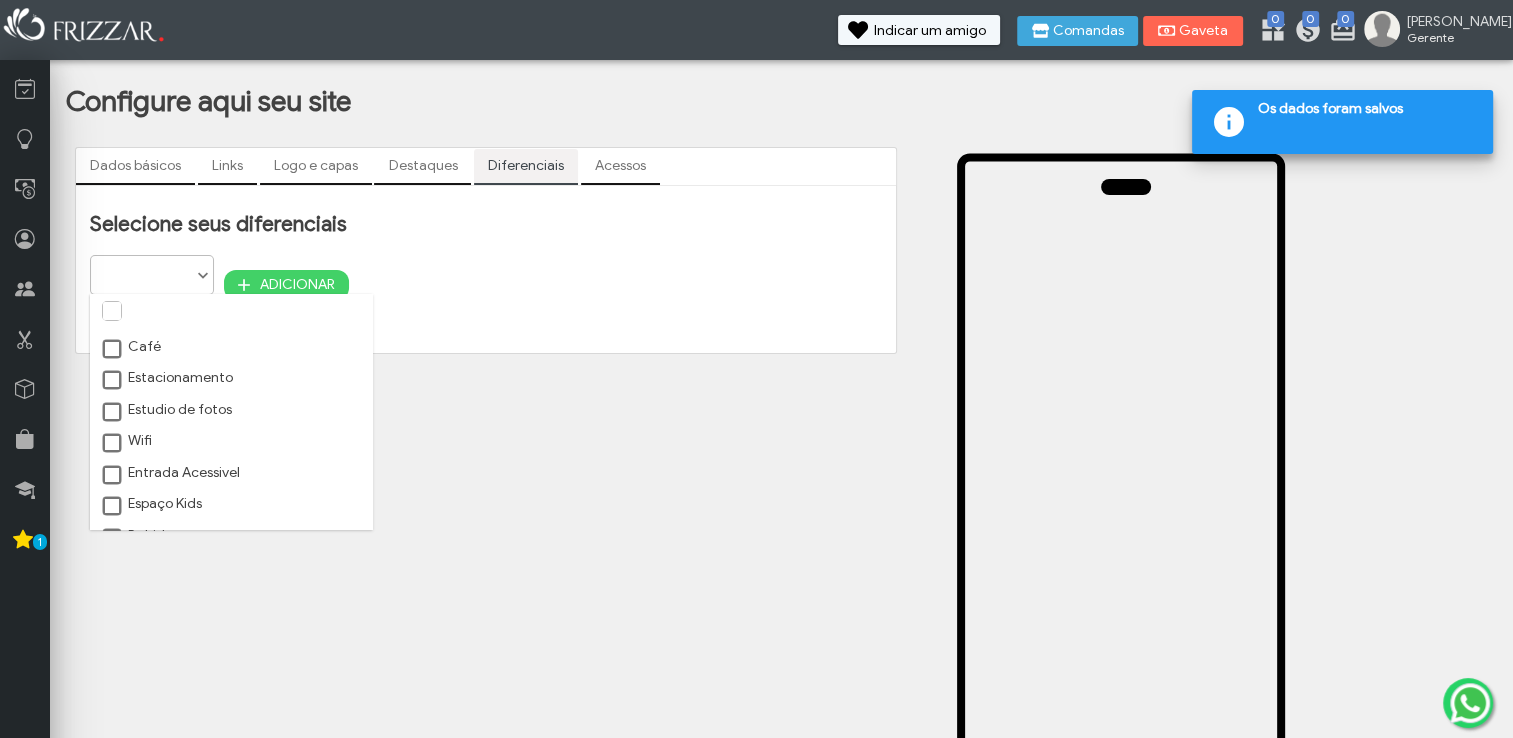 click on "Café" at bounding box center [130, 347] 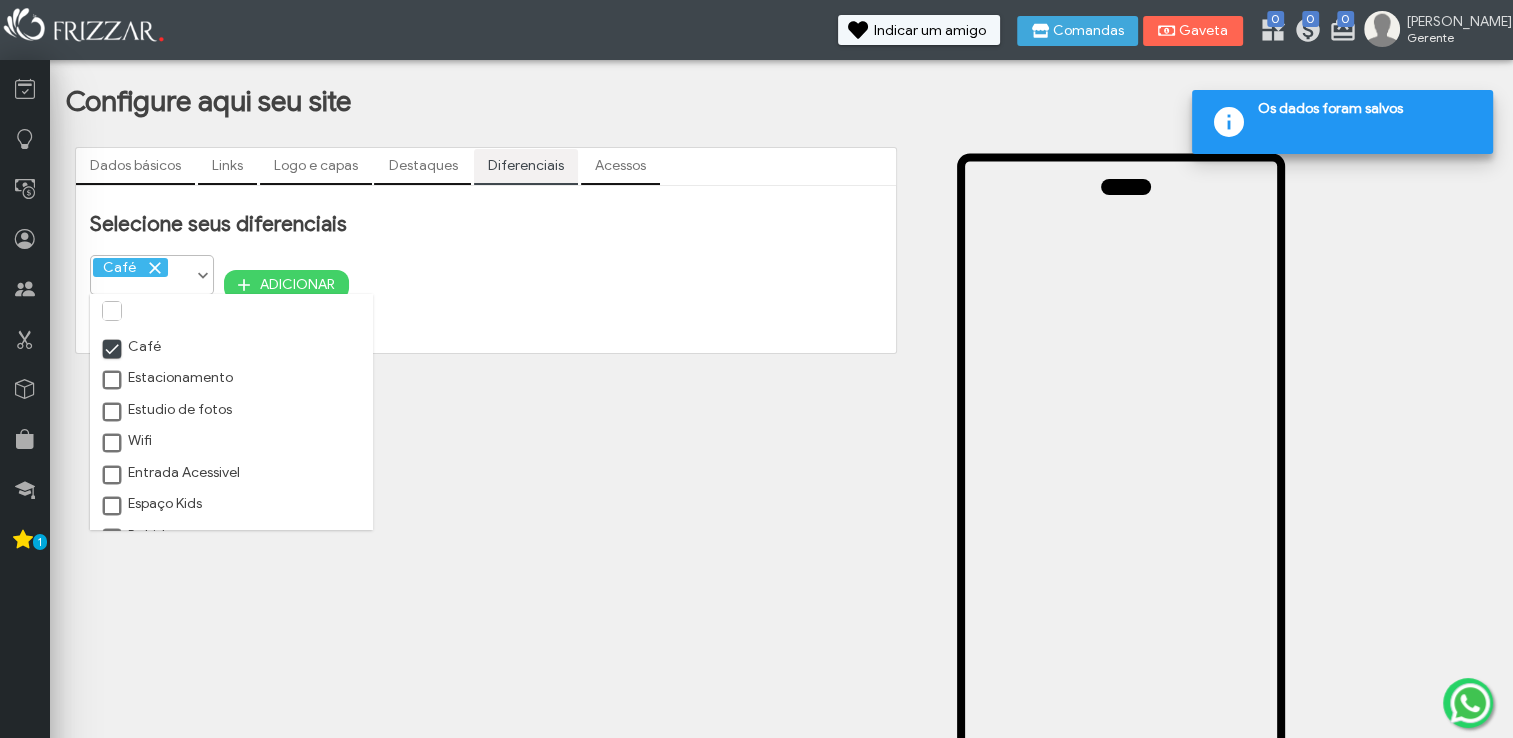 scroll, scrollTop: 9, scrollLeft: 10, axis: both 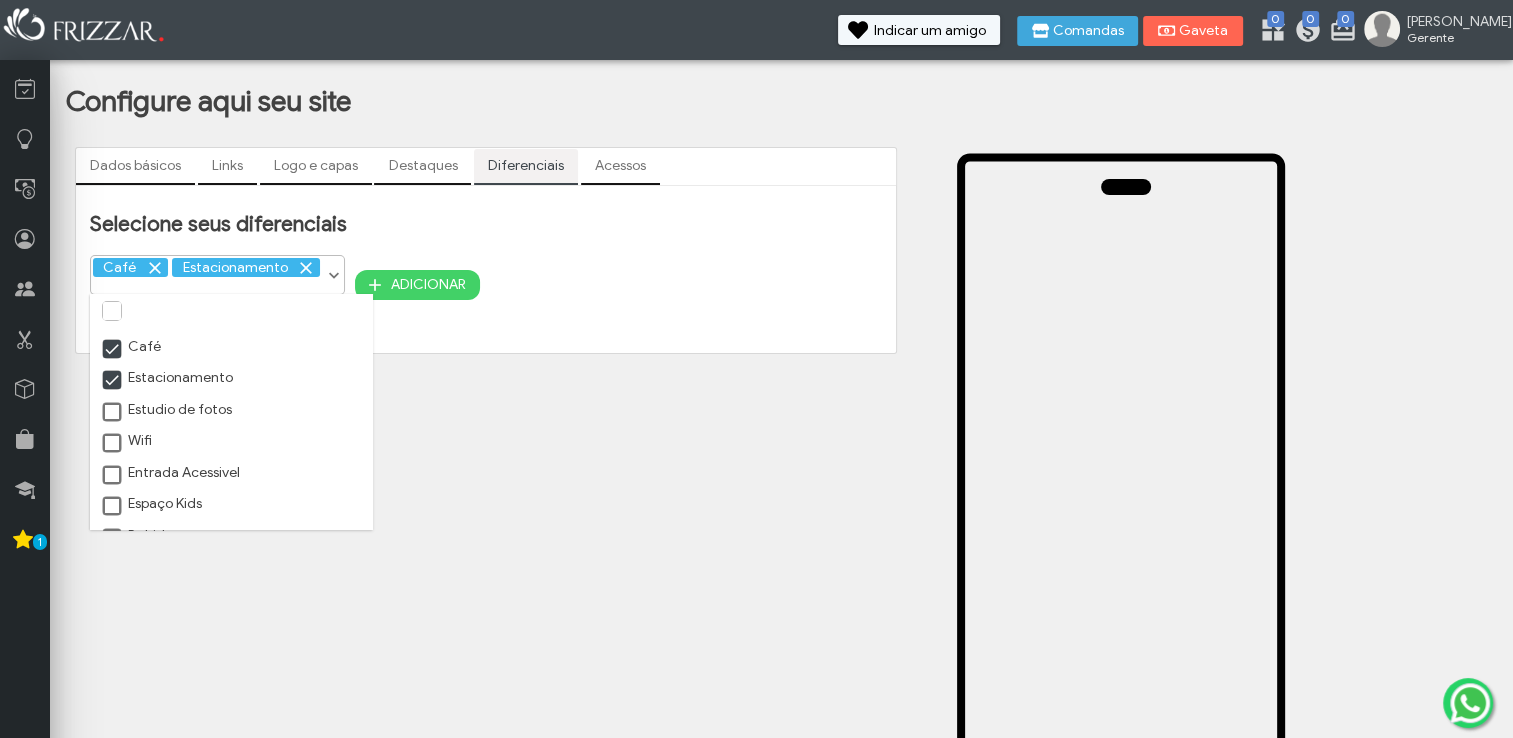 click at bounding box center [113, 413] 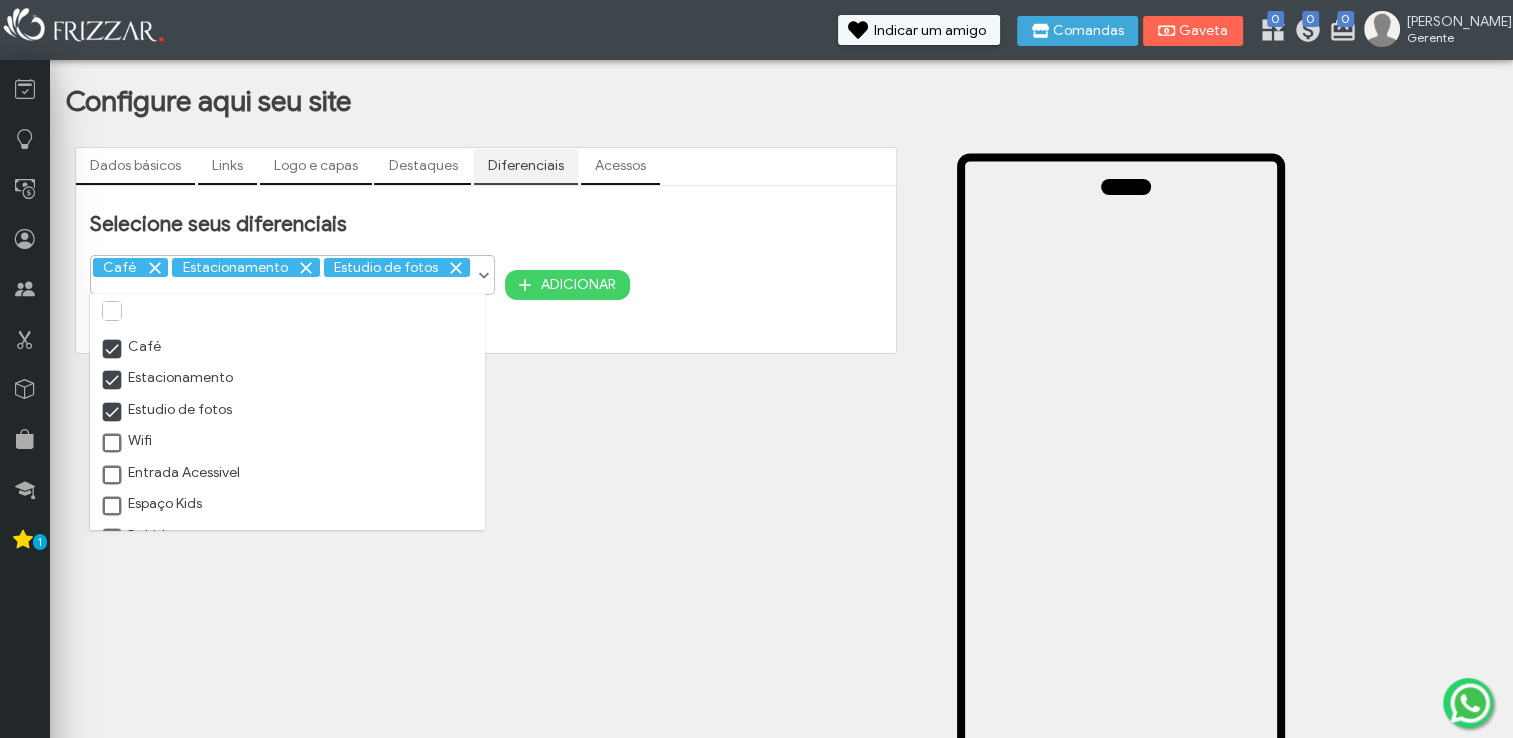 click at bounding box center [113, 444] 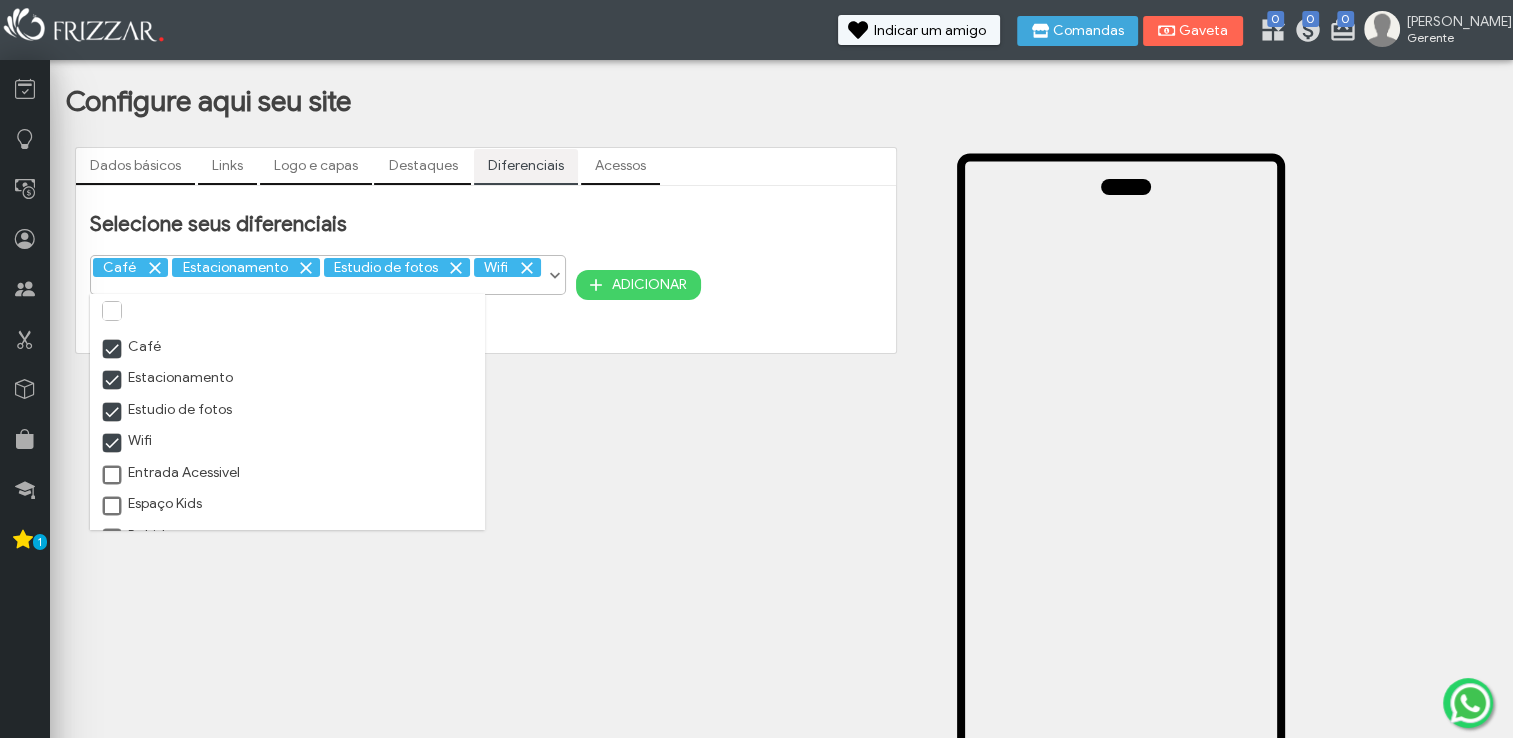 click on "Entrada Acessivel" at bounding box center [287, 473] 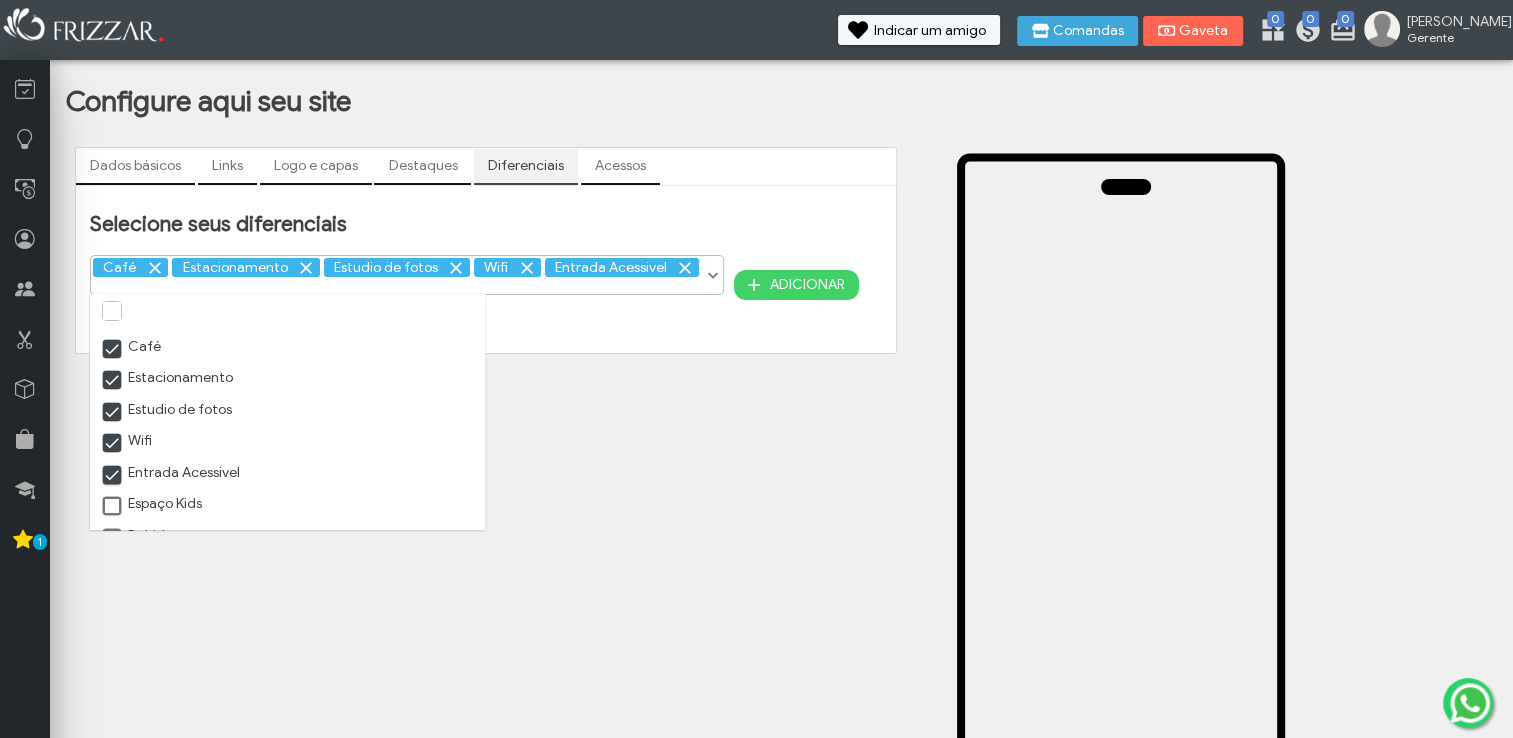 scroll, scrollTop: 100, scrollLeft: 0, axis: vertical 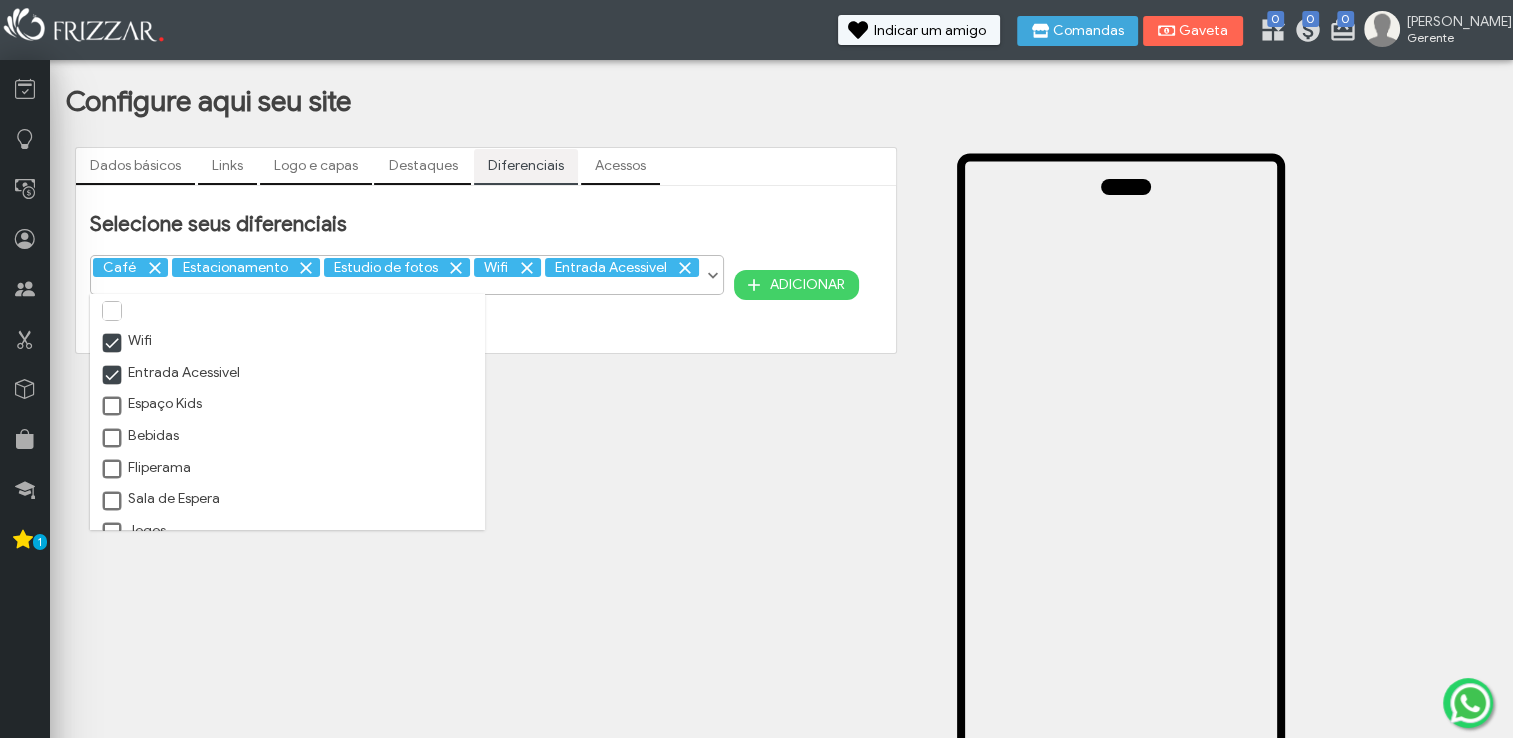 click at bounding box center (113, 439) 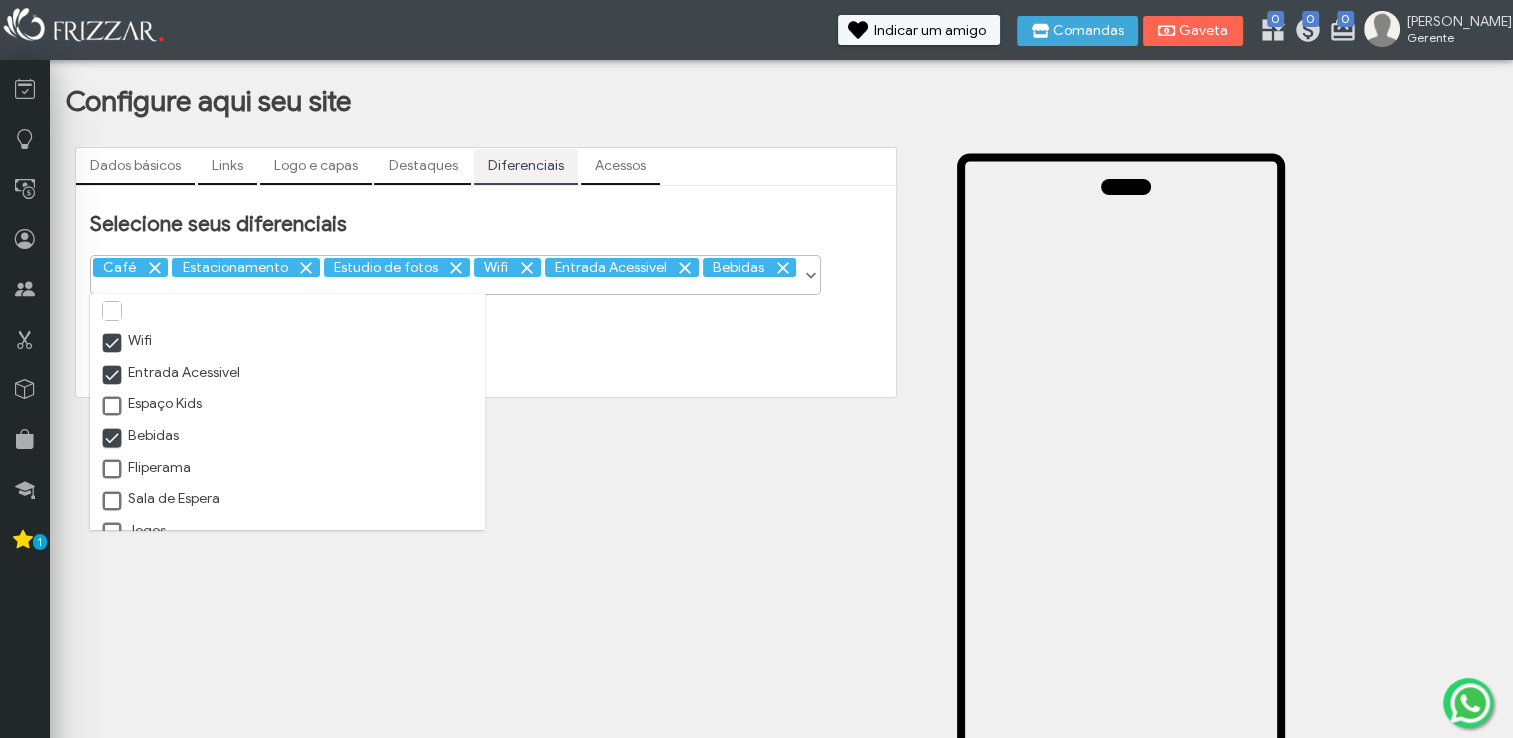 scroll, scrollTop: 200, scrollLeft: 0, axis: vertical 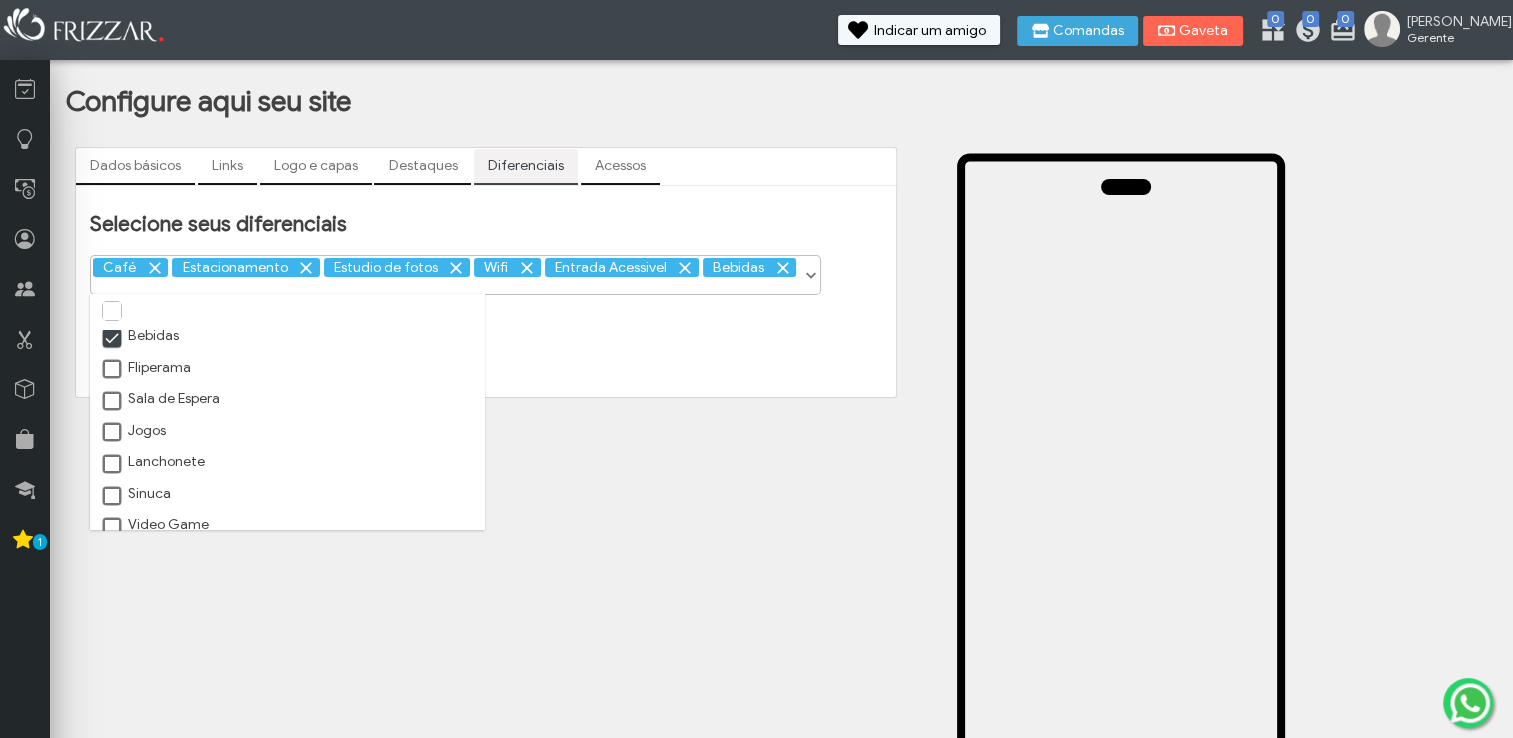 click at bounding box center (113, 402) 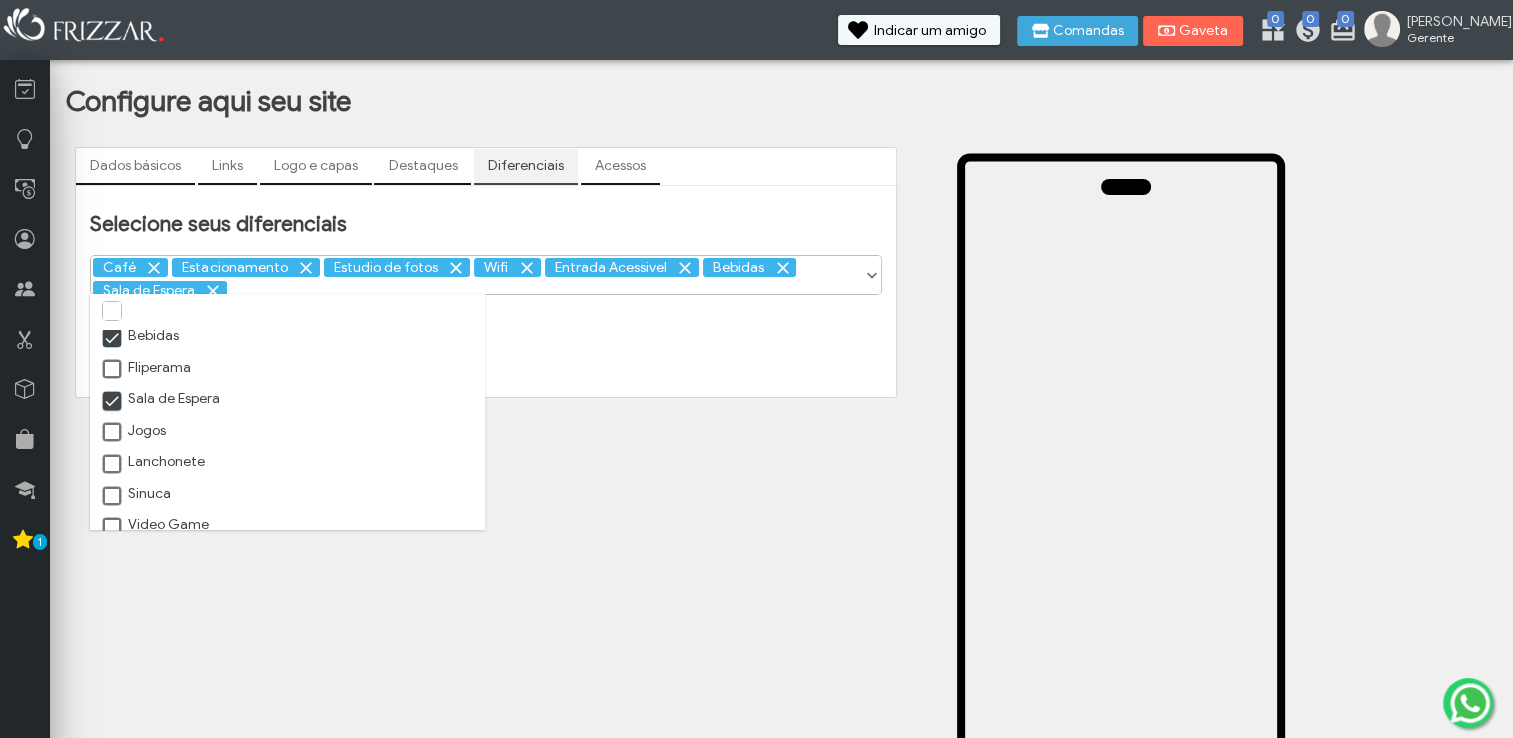 scroll, scrollTop: 9, scrollLeft: 10, axis: both 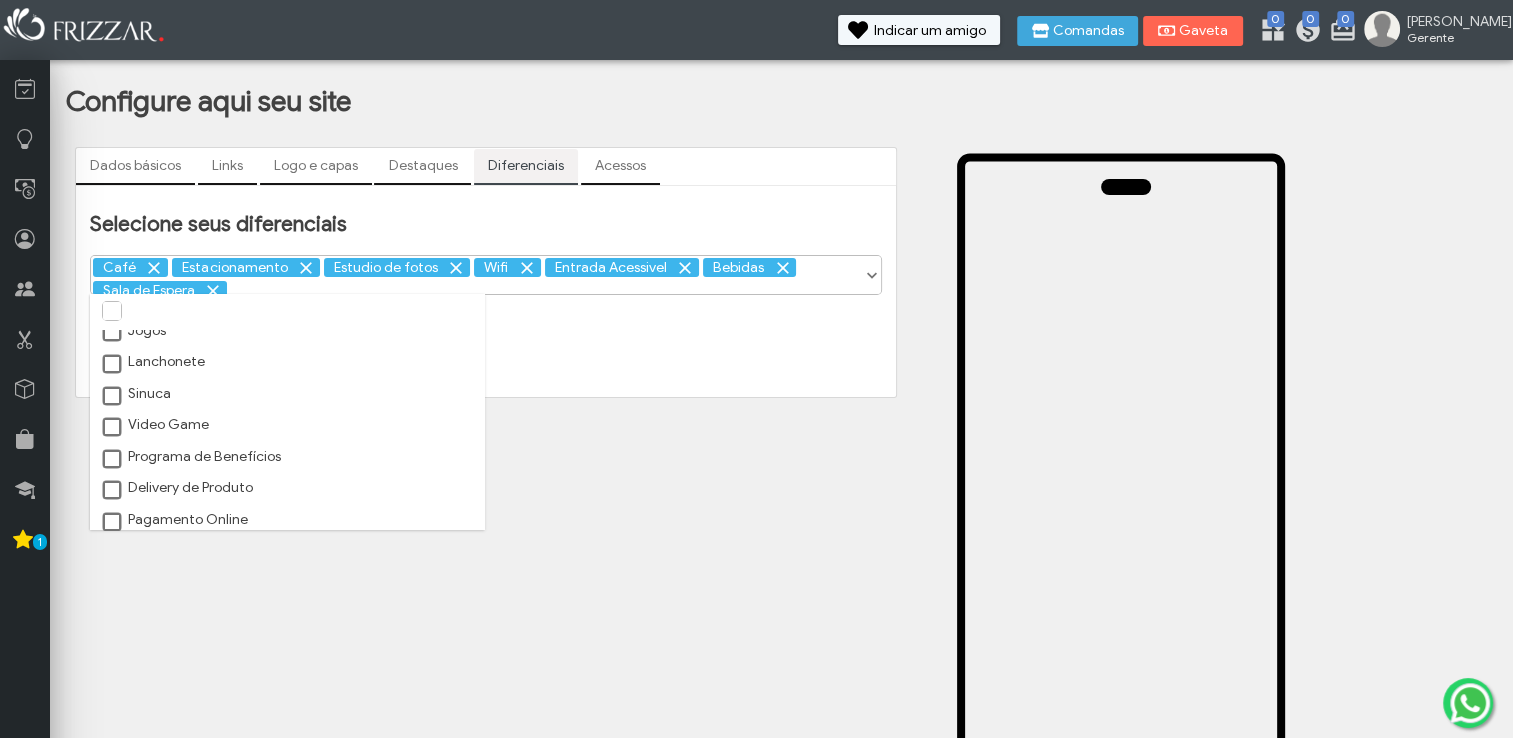 click at bounding box center [113, 397] 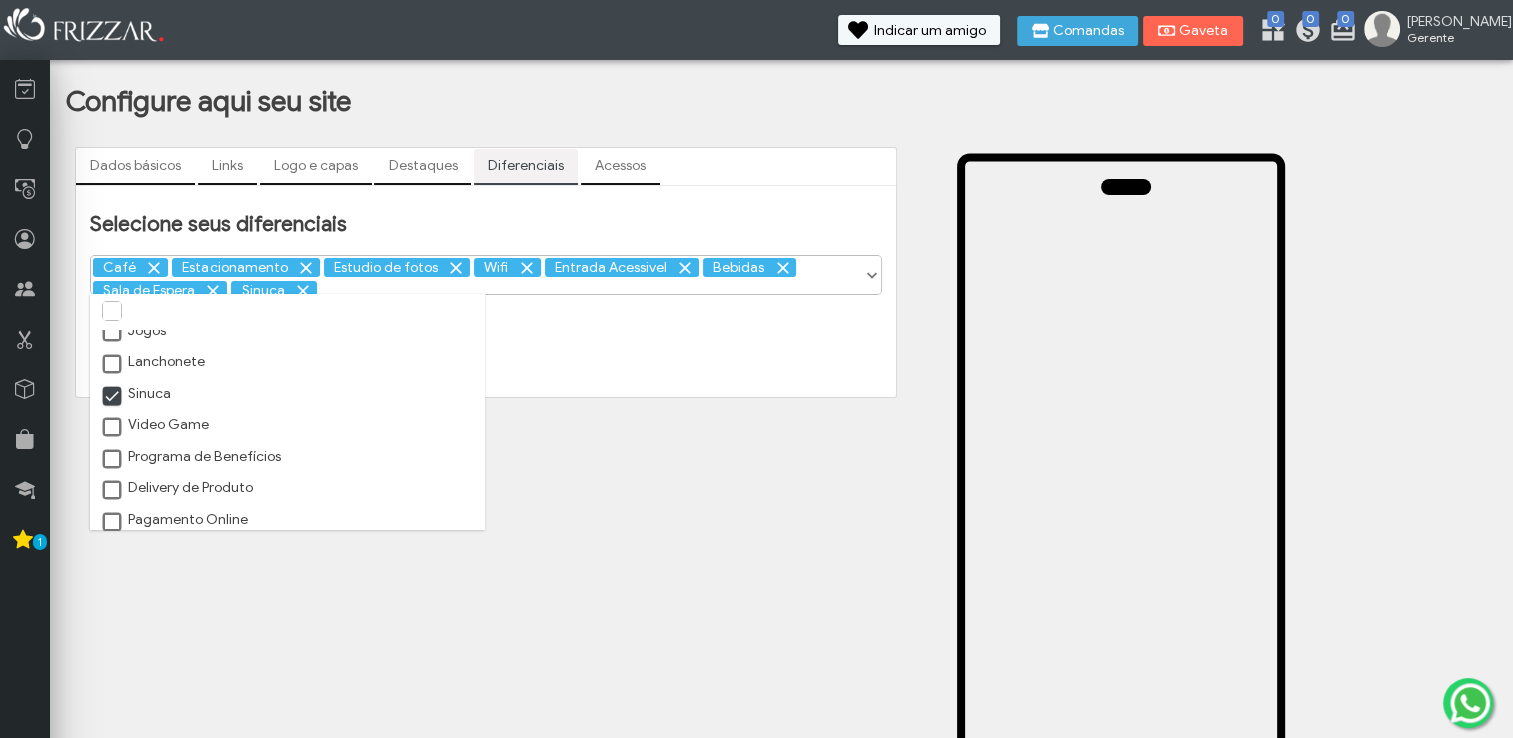 scroll, scrollTop: 9, scrollLeft: 10, axis: both 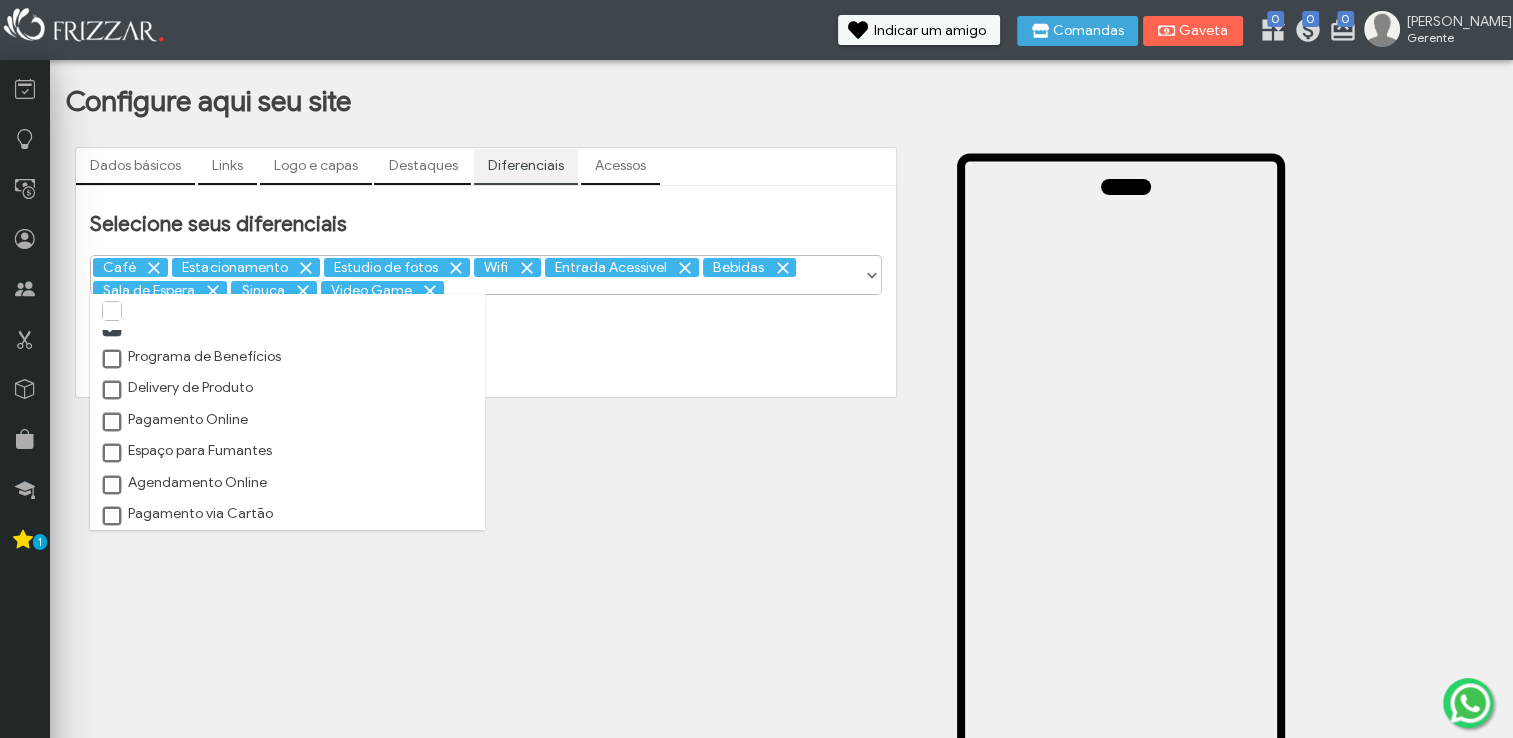 click at bounding box center (113, 360) 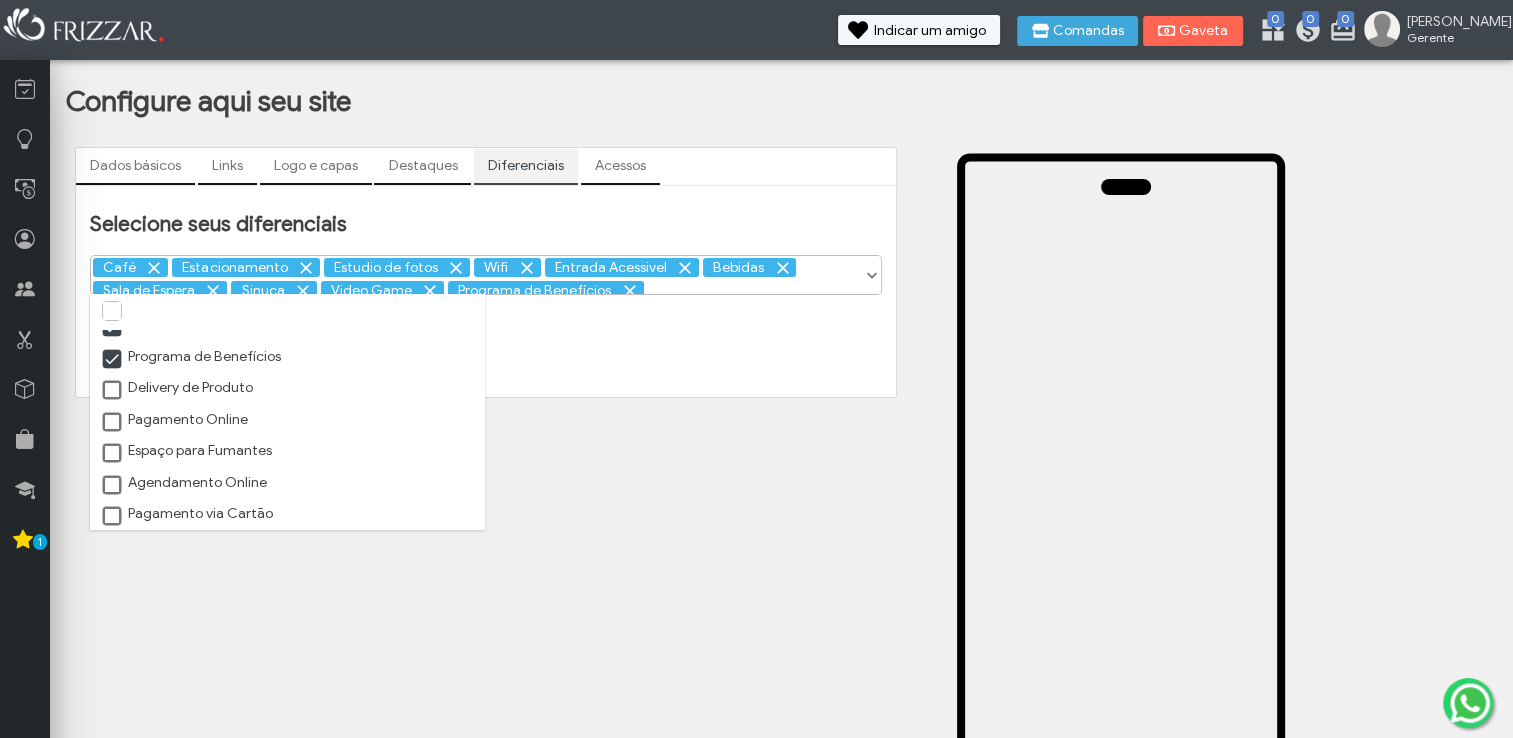 click at bounding box center [113, 423] 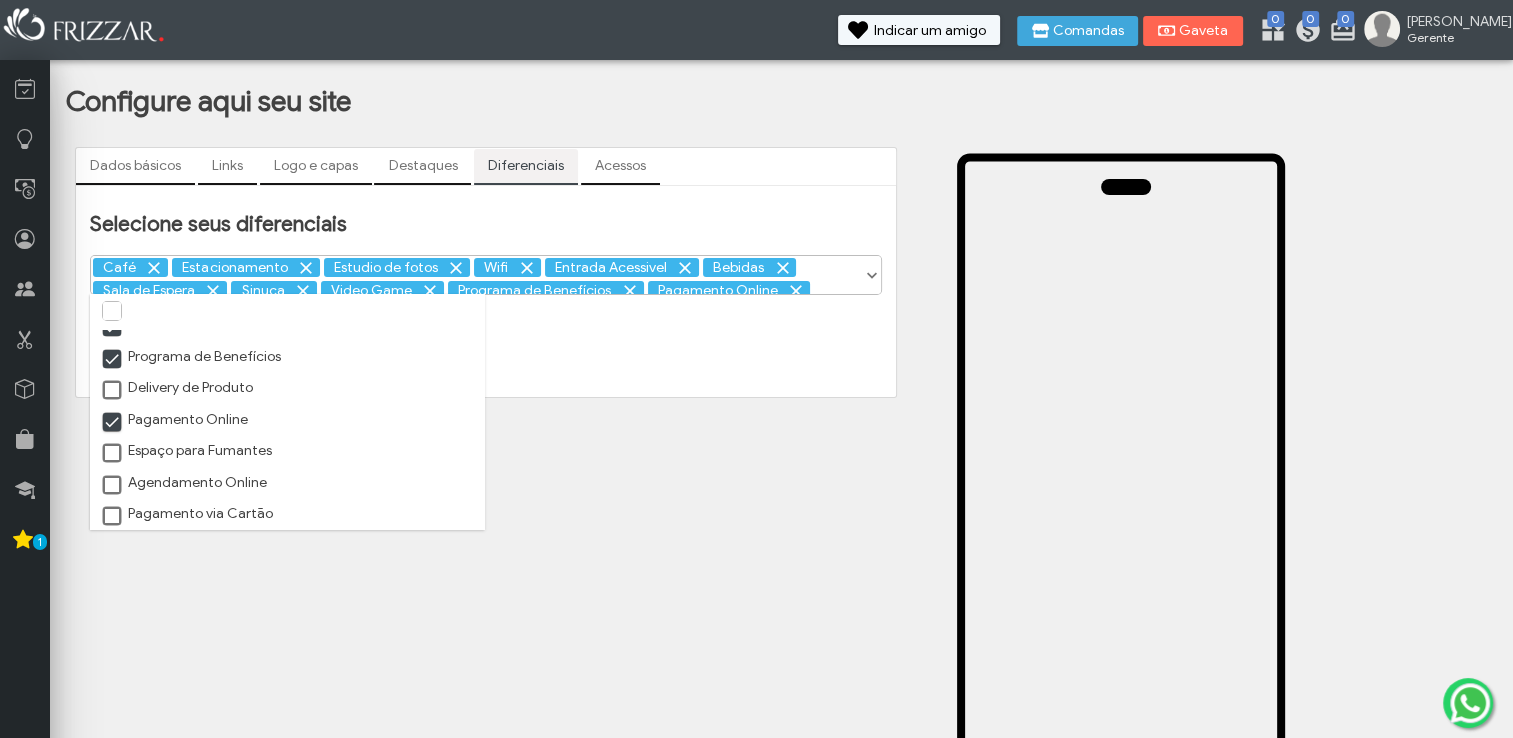 scroll, scrollTop: 444, scrollLeft: 0, axis: vertical 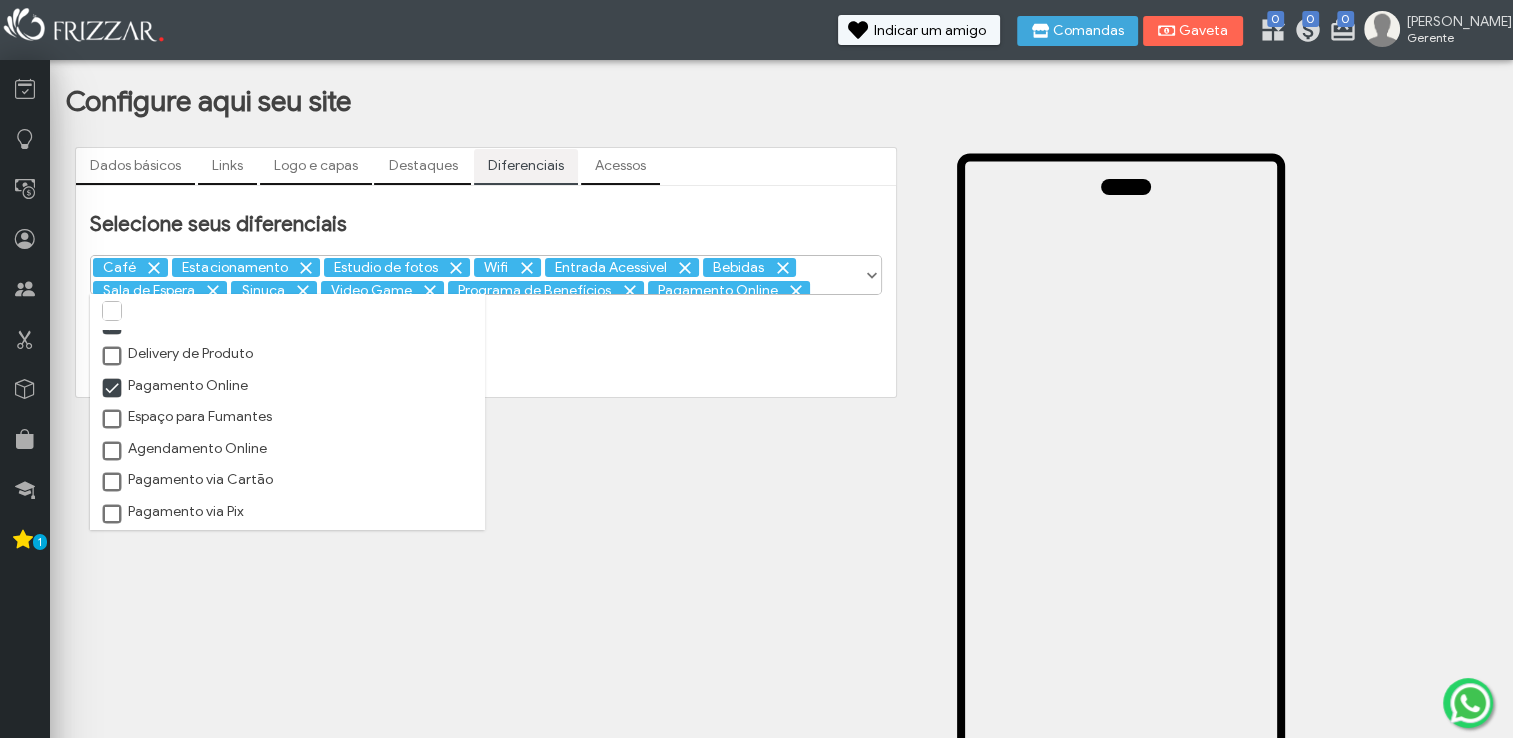 click at bounding box center [113, 452] 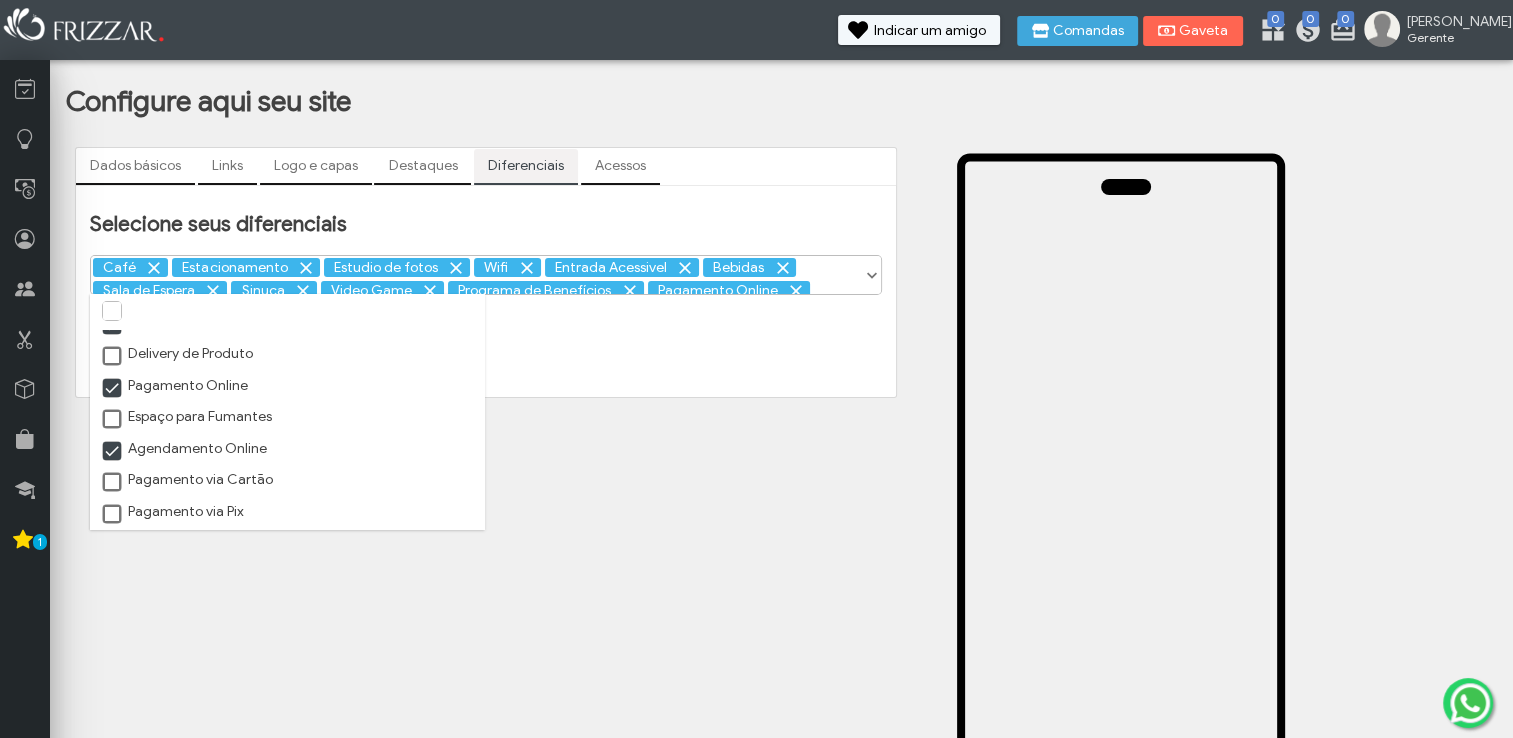 click at bounding box center (113, 483) 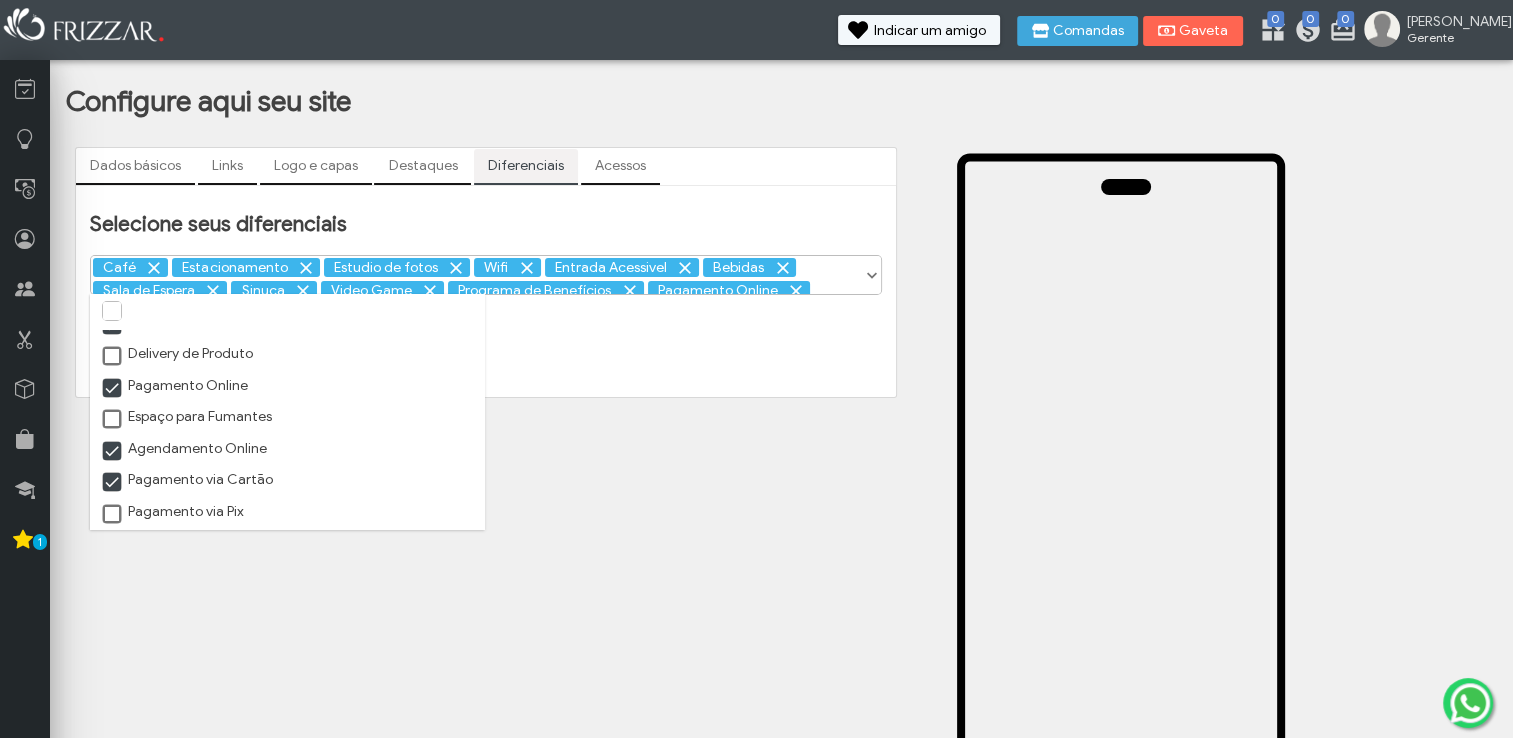 click at bounding box center [113, 515] 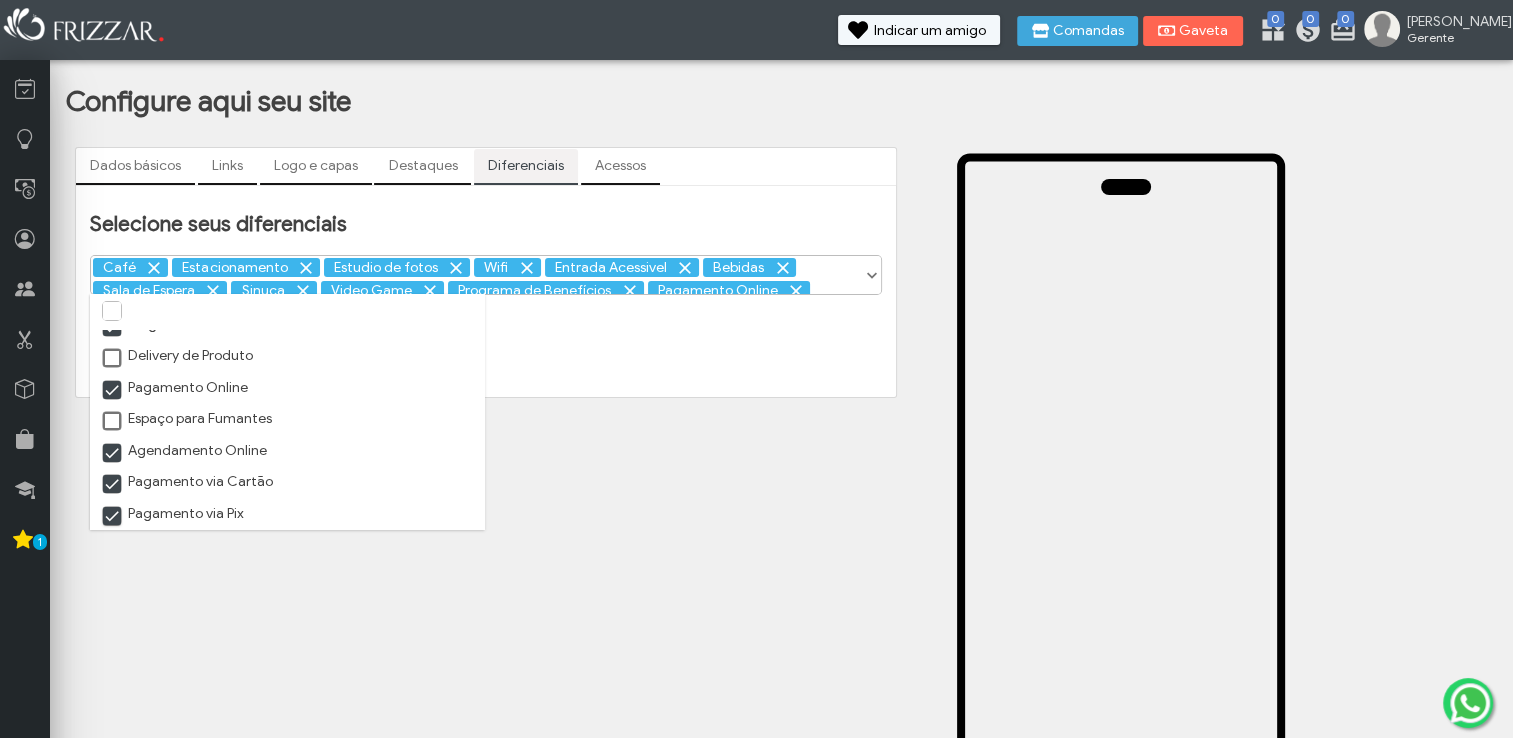 scroll, scrollTop: 105, scrollLeft: 0, axis: vertical 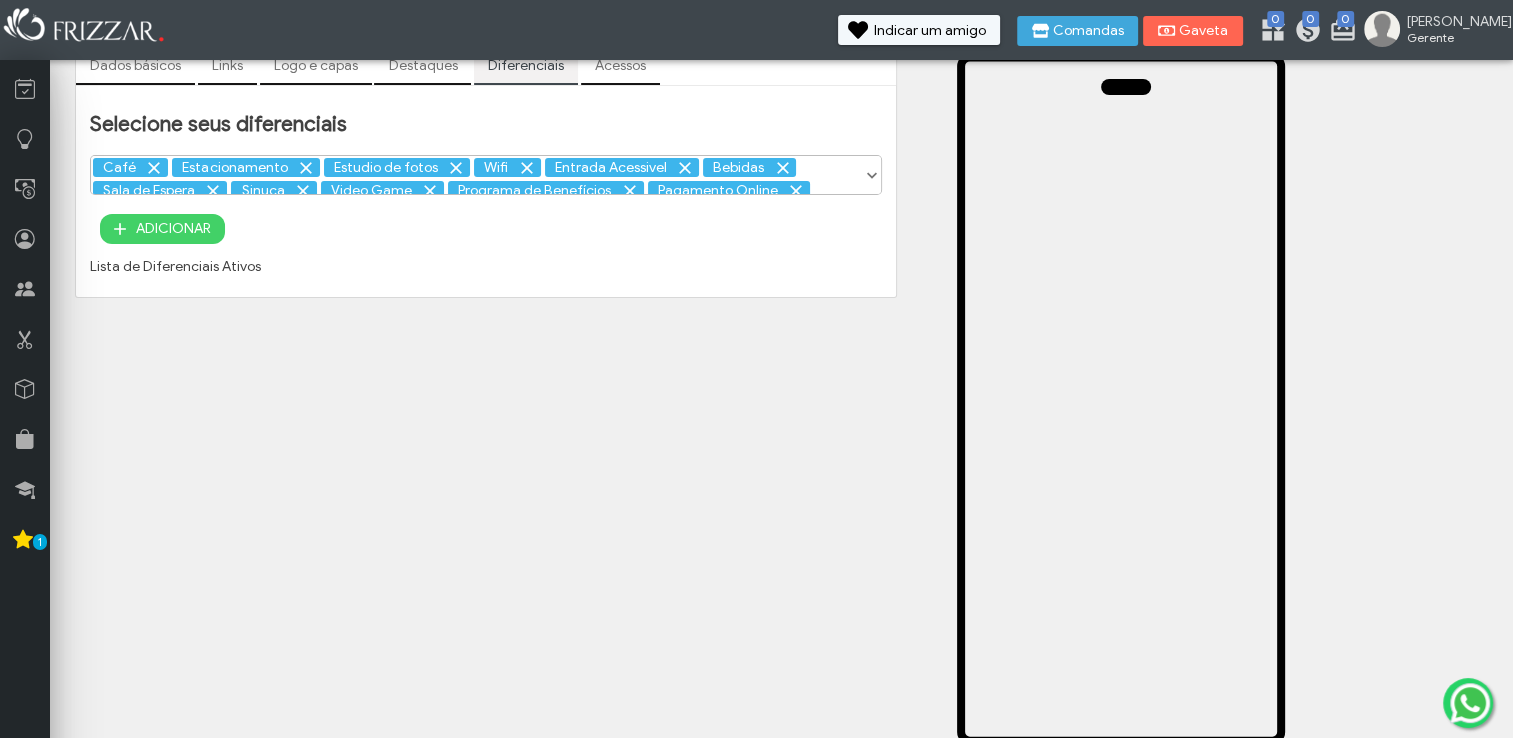 click at bounding box center (132, 54) 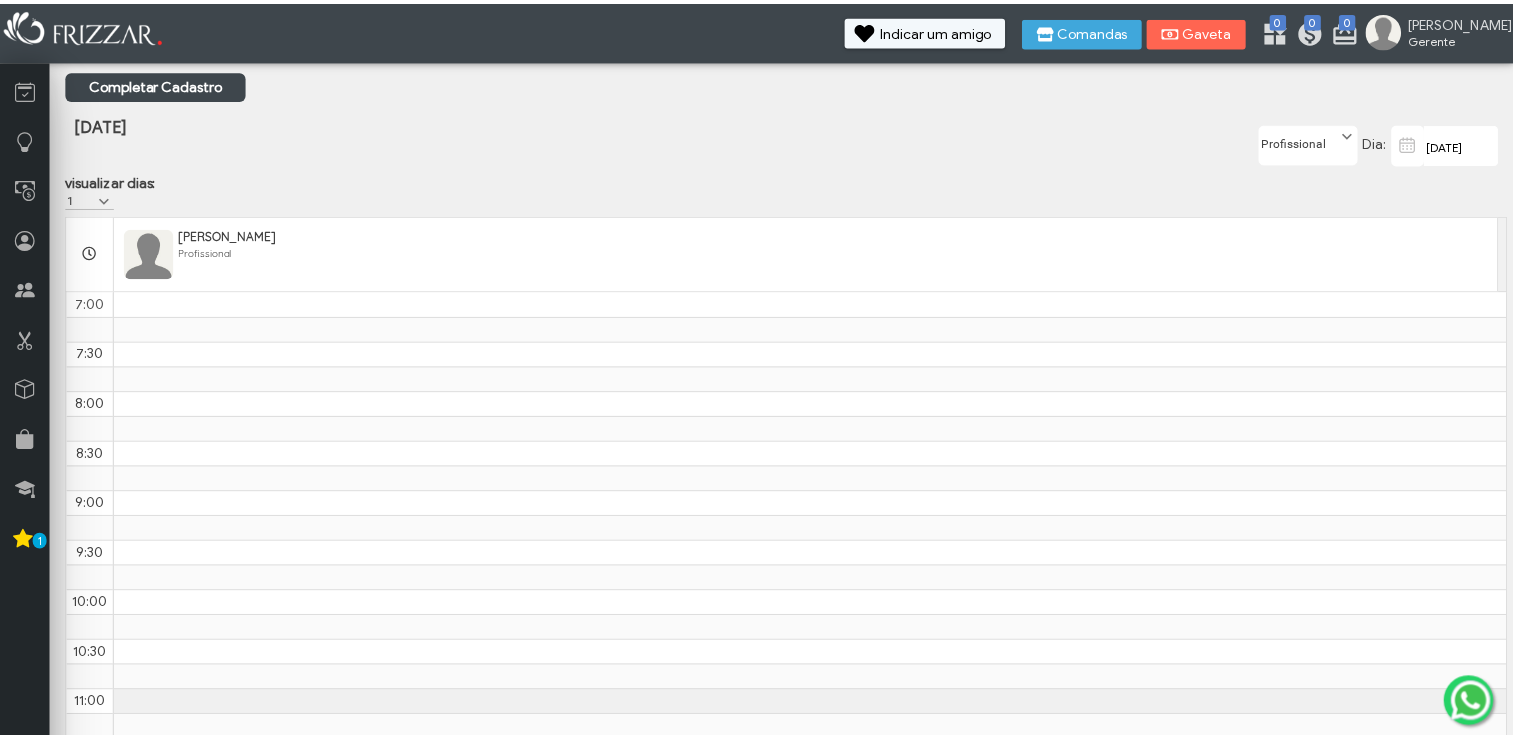 scroll, scrollTop: 0, scrollLeft: 0, axis: both 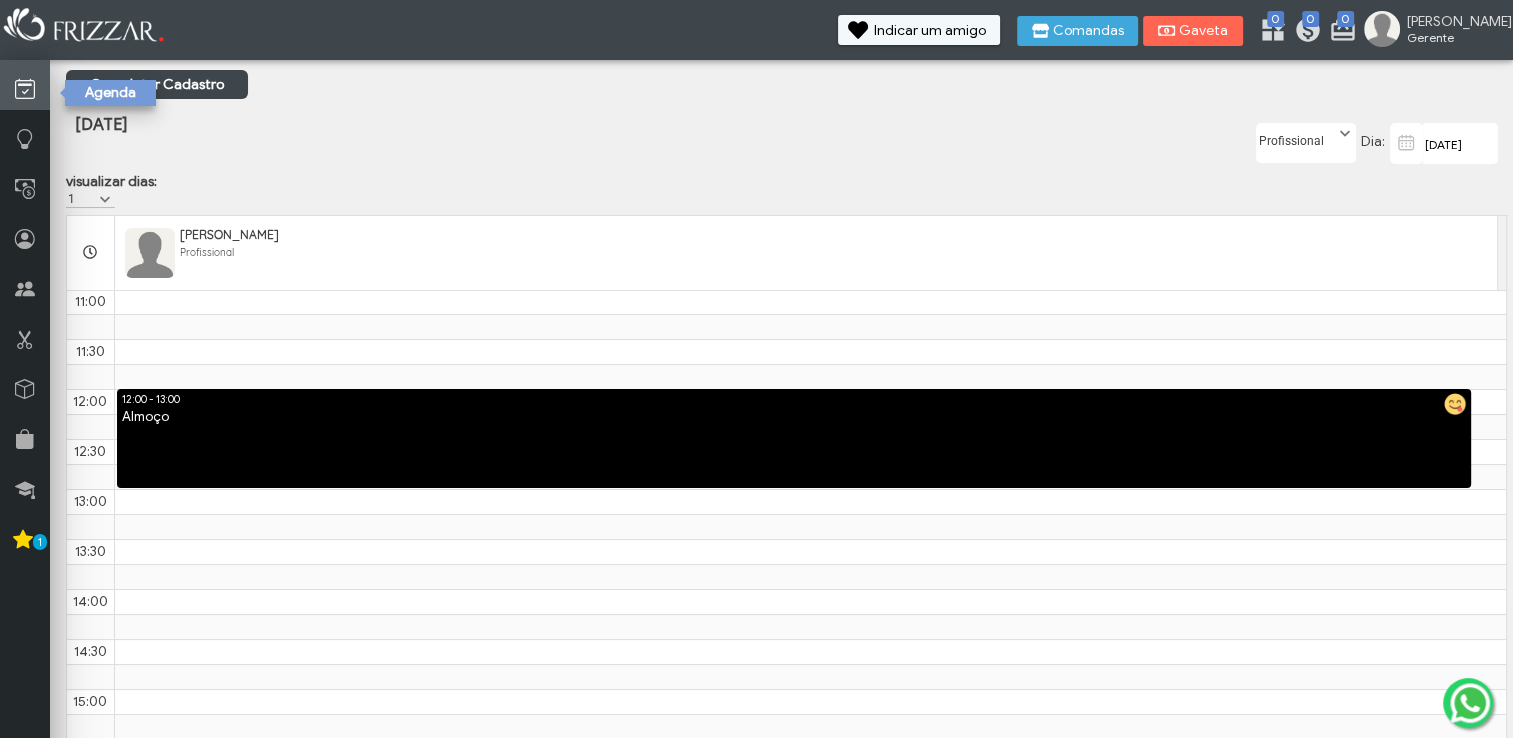 click at bounding box center [25, 89] 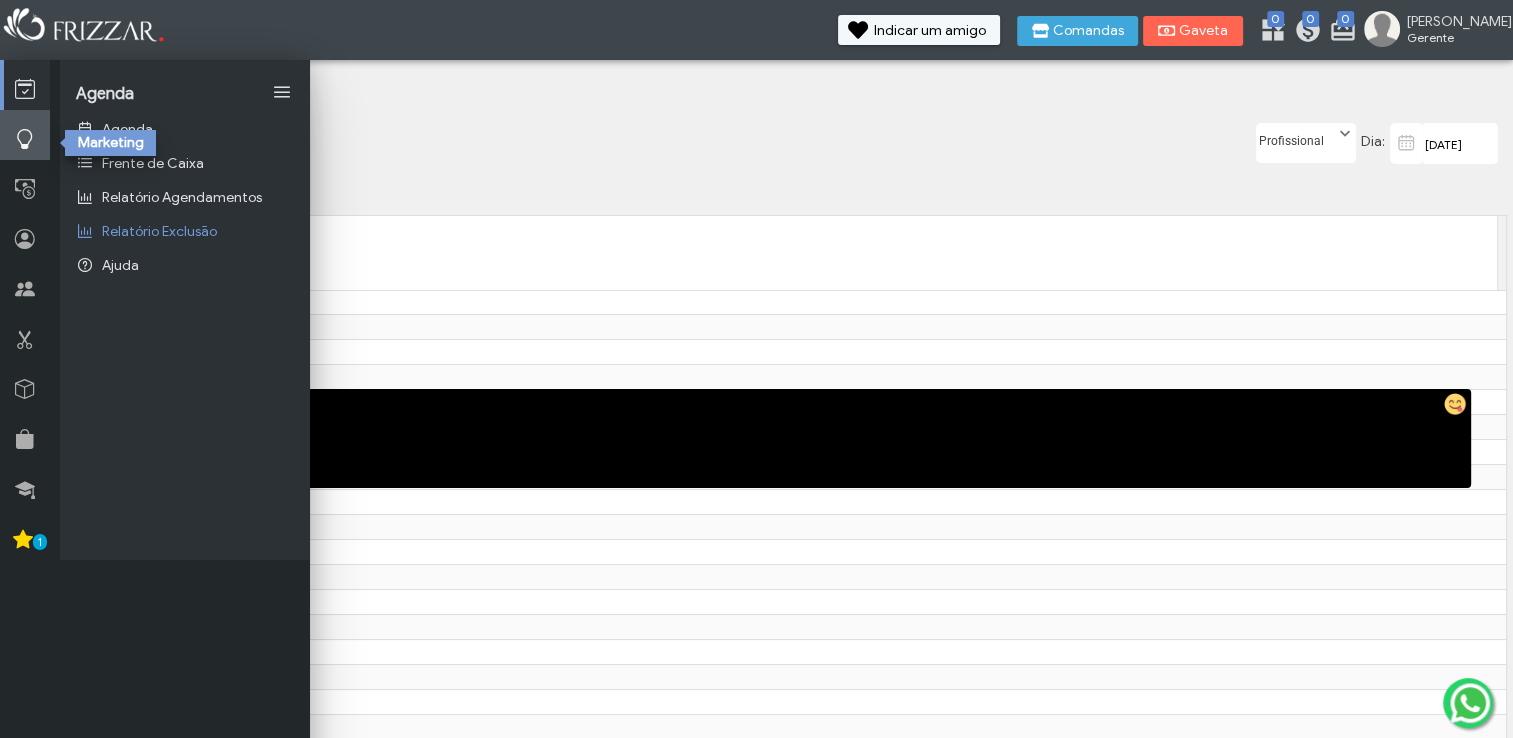 click at bounding box center [25, 139] 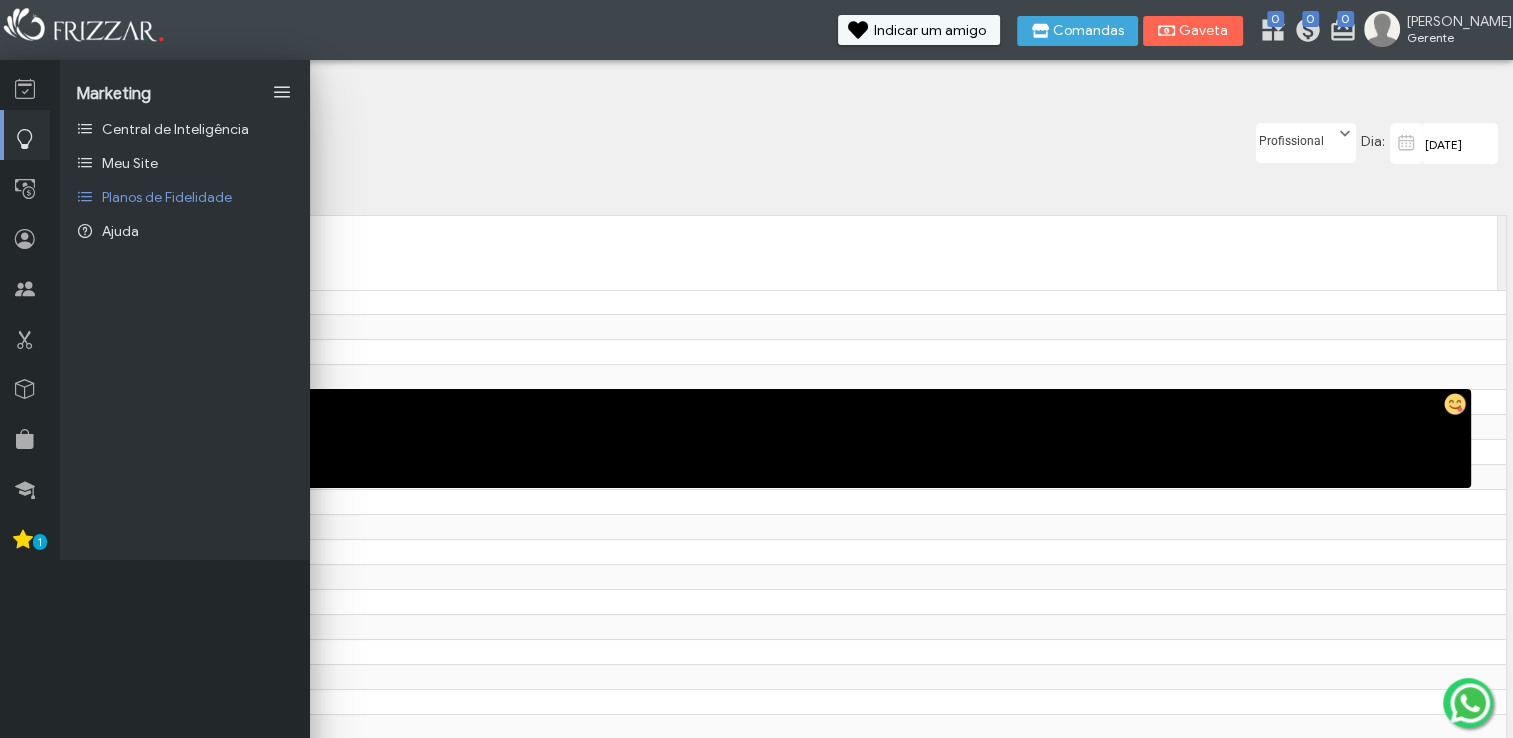 click at bounding box center (25, 139) 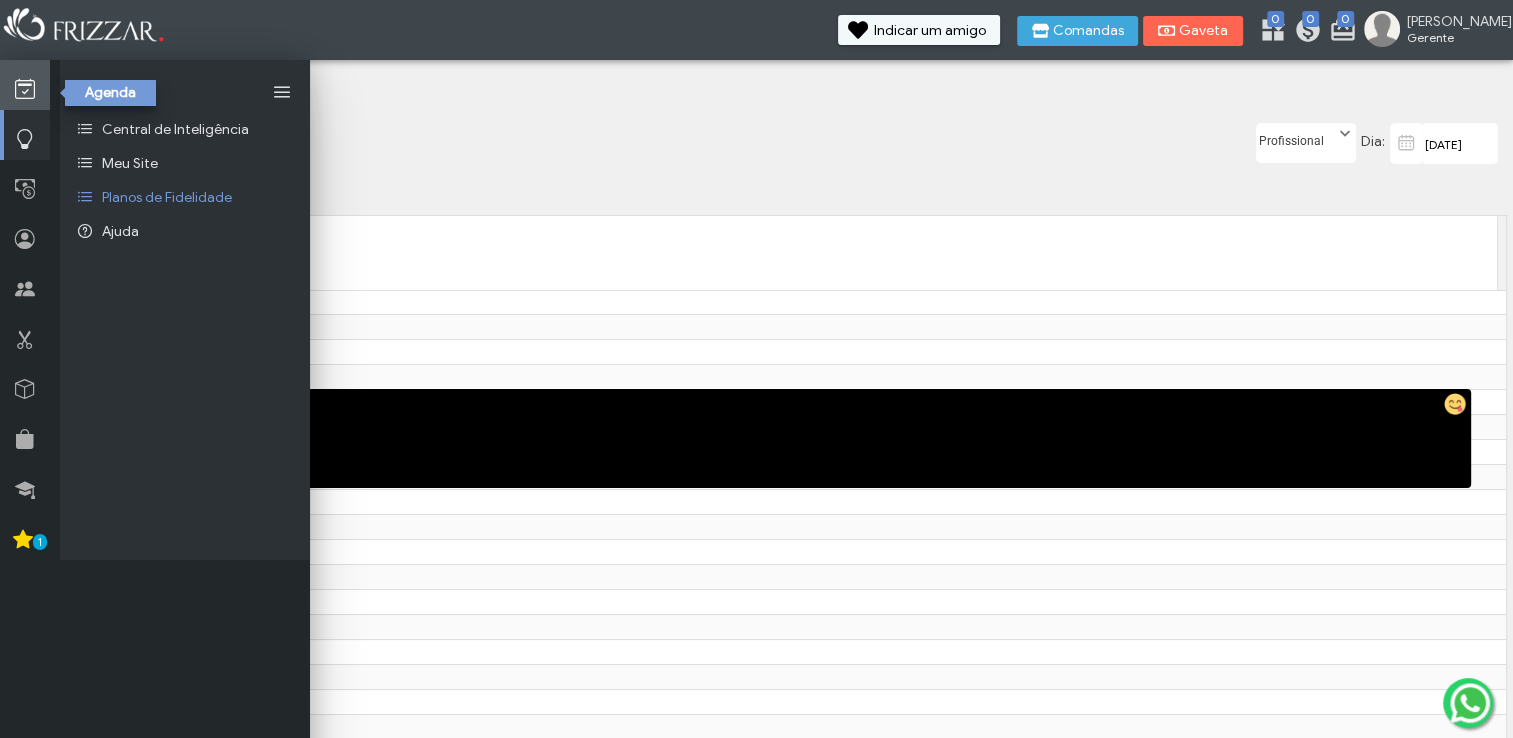 click at bounding box center [25, 89] 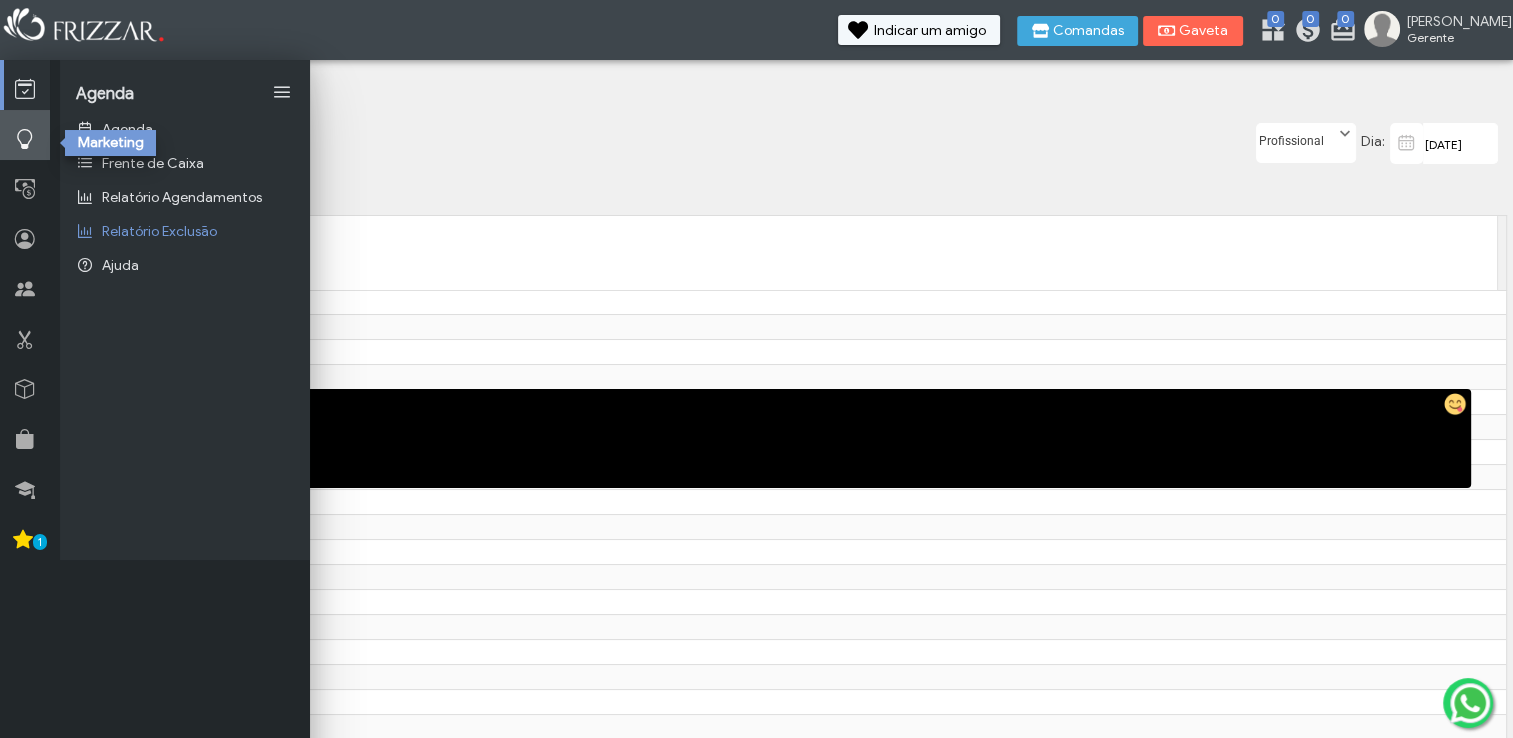 click at bounding box center (25, 139) 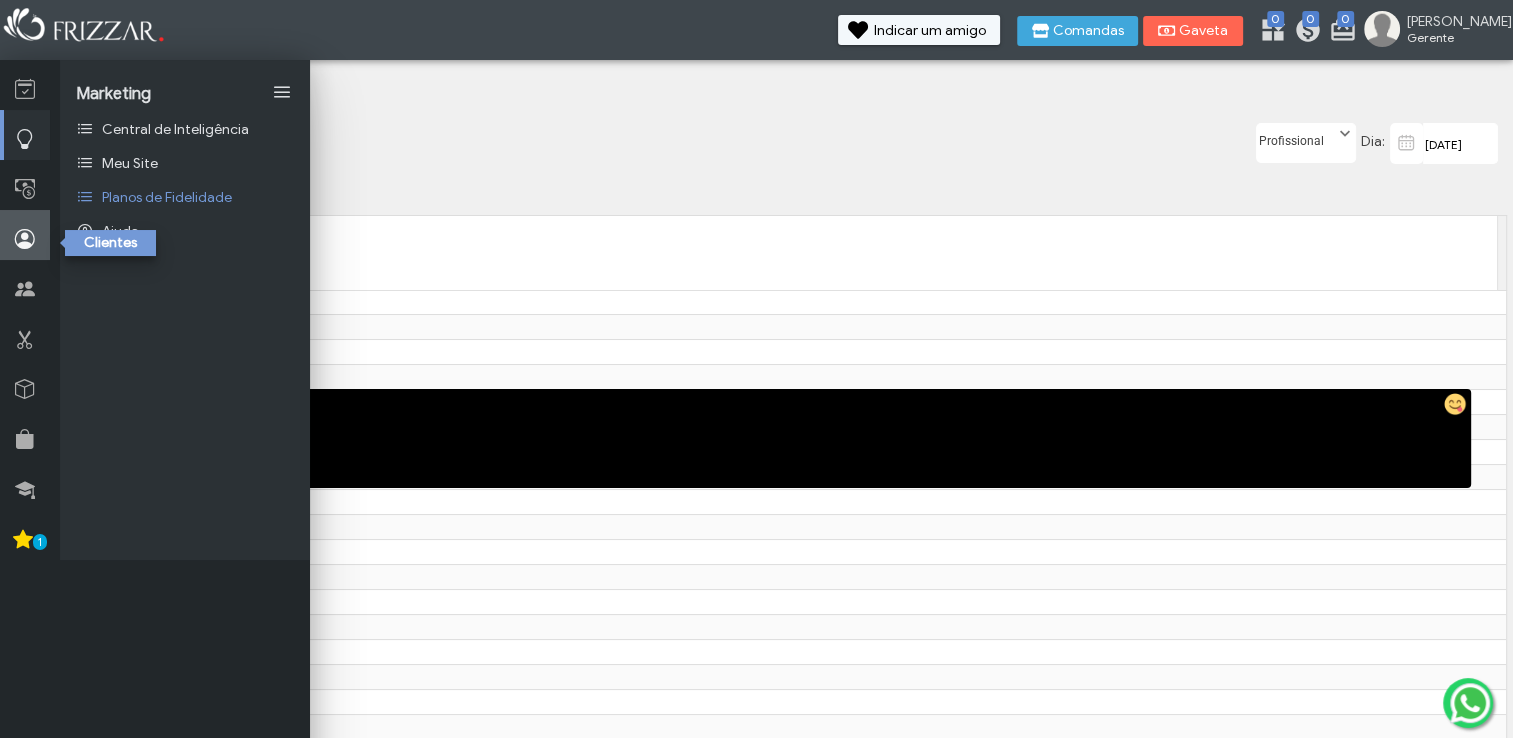 click at bounding box center (25, 239) 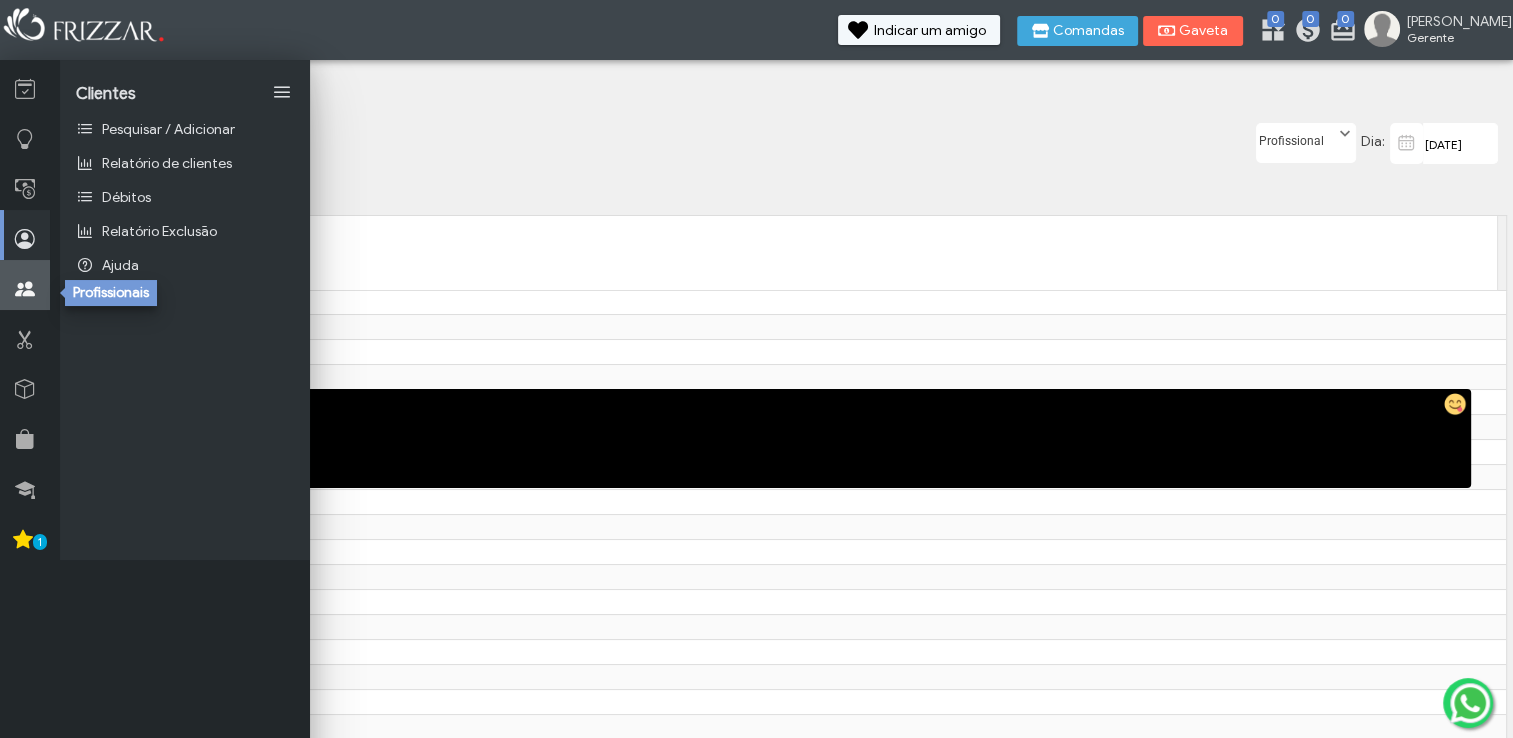 click at bounding box center (25, 289) 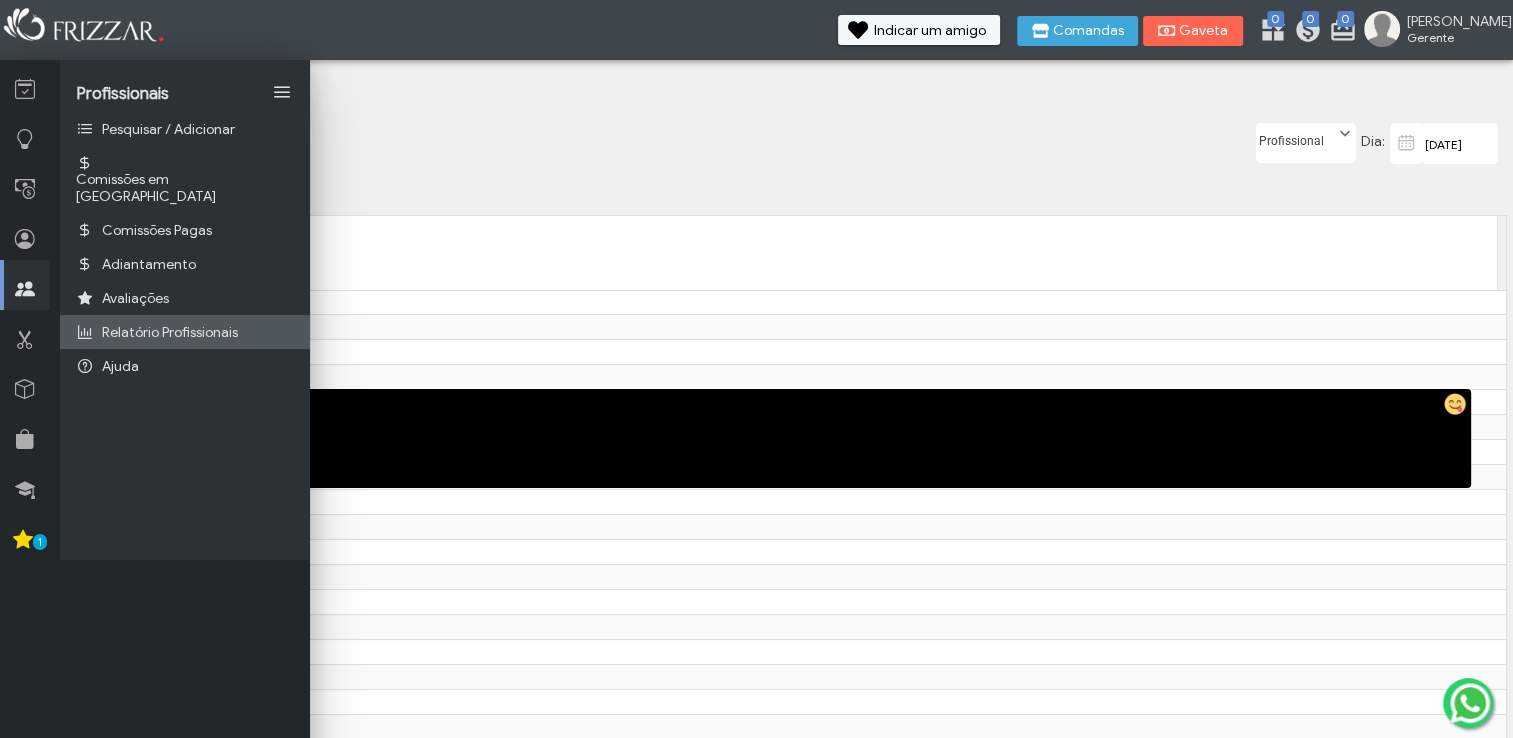 click on "Relatório Profissionais" at bounding box center (170, 332) 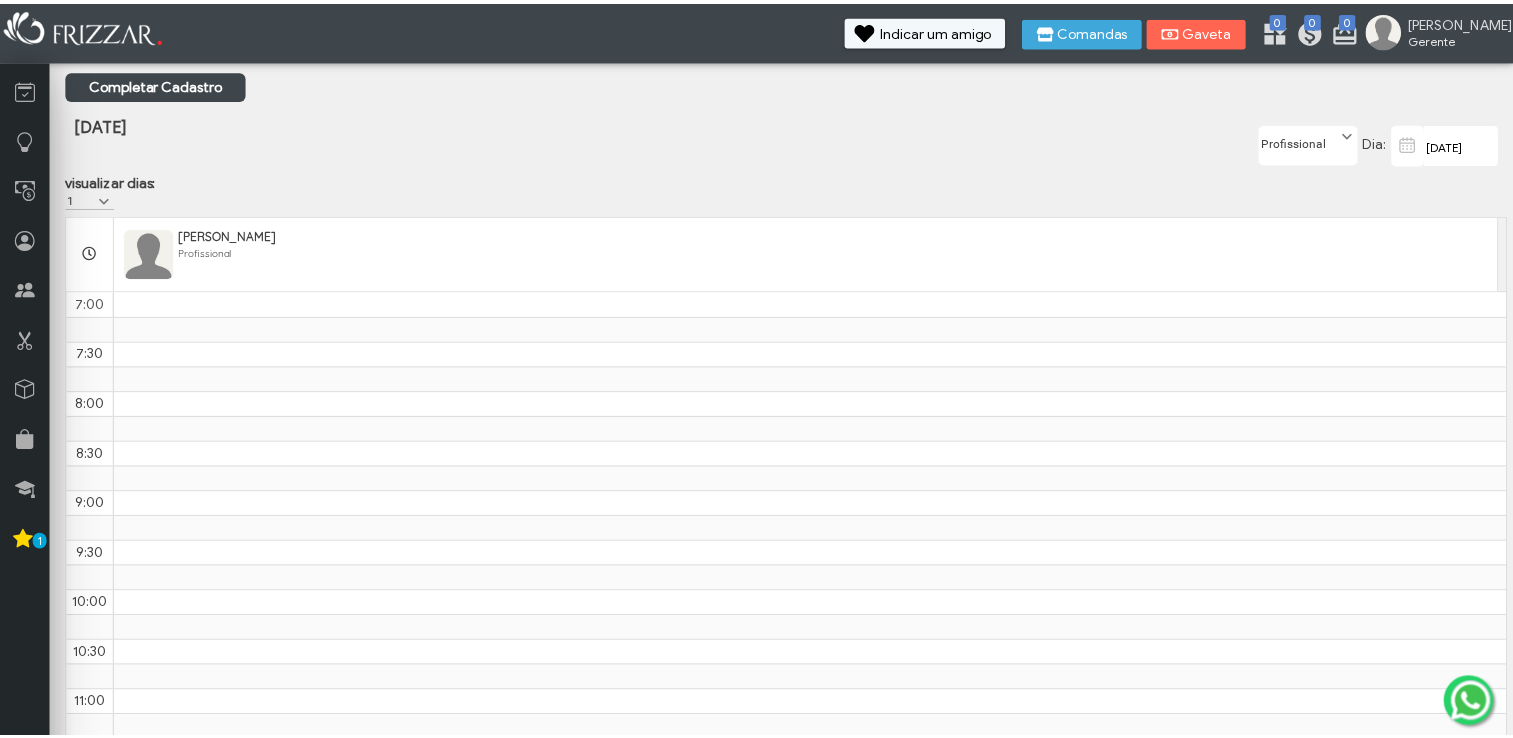 scroll, scrollTop: 0, scrollLeft: 0, axis: both 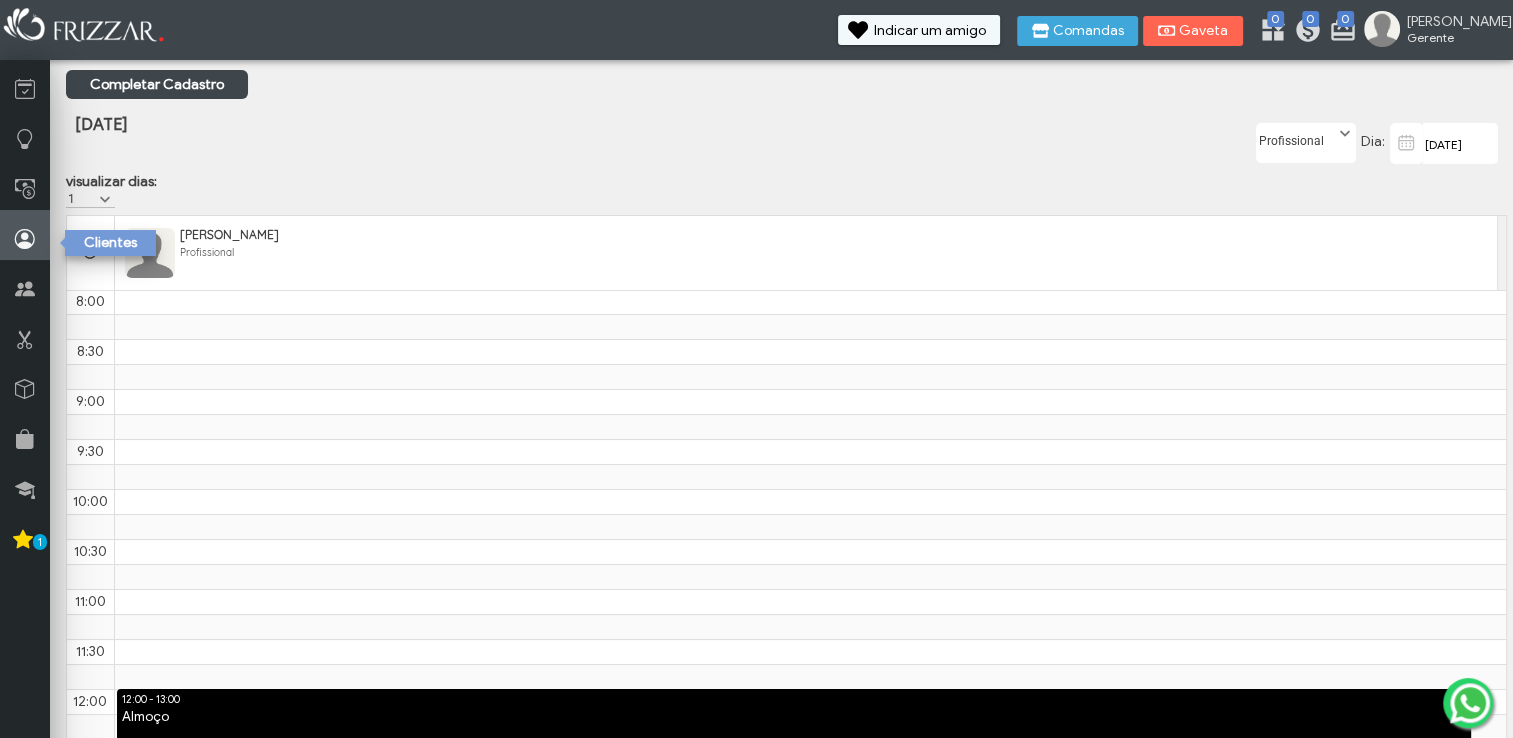 click at bounding box center [25, 235] 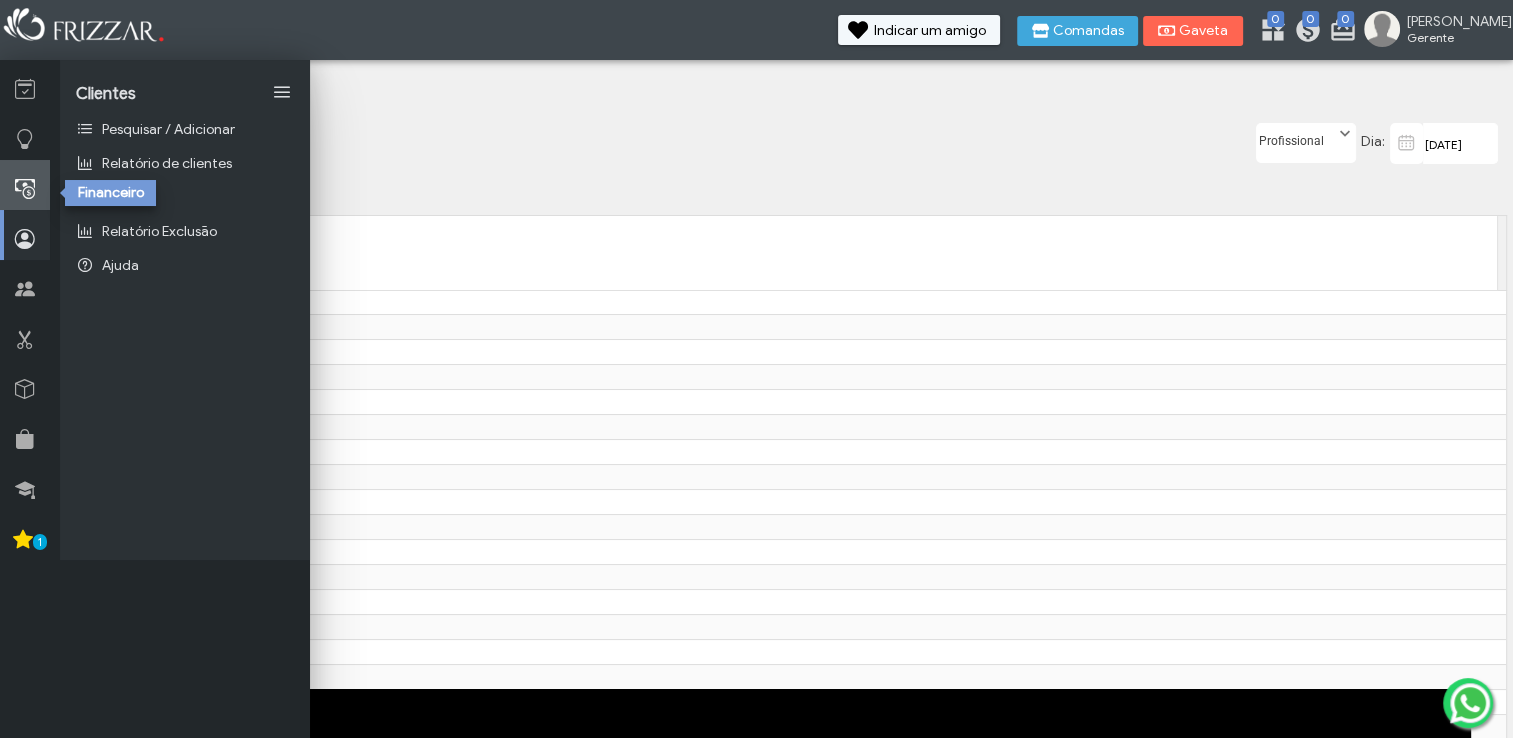 click at bounding box center (25, 189) 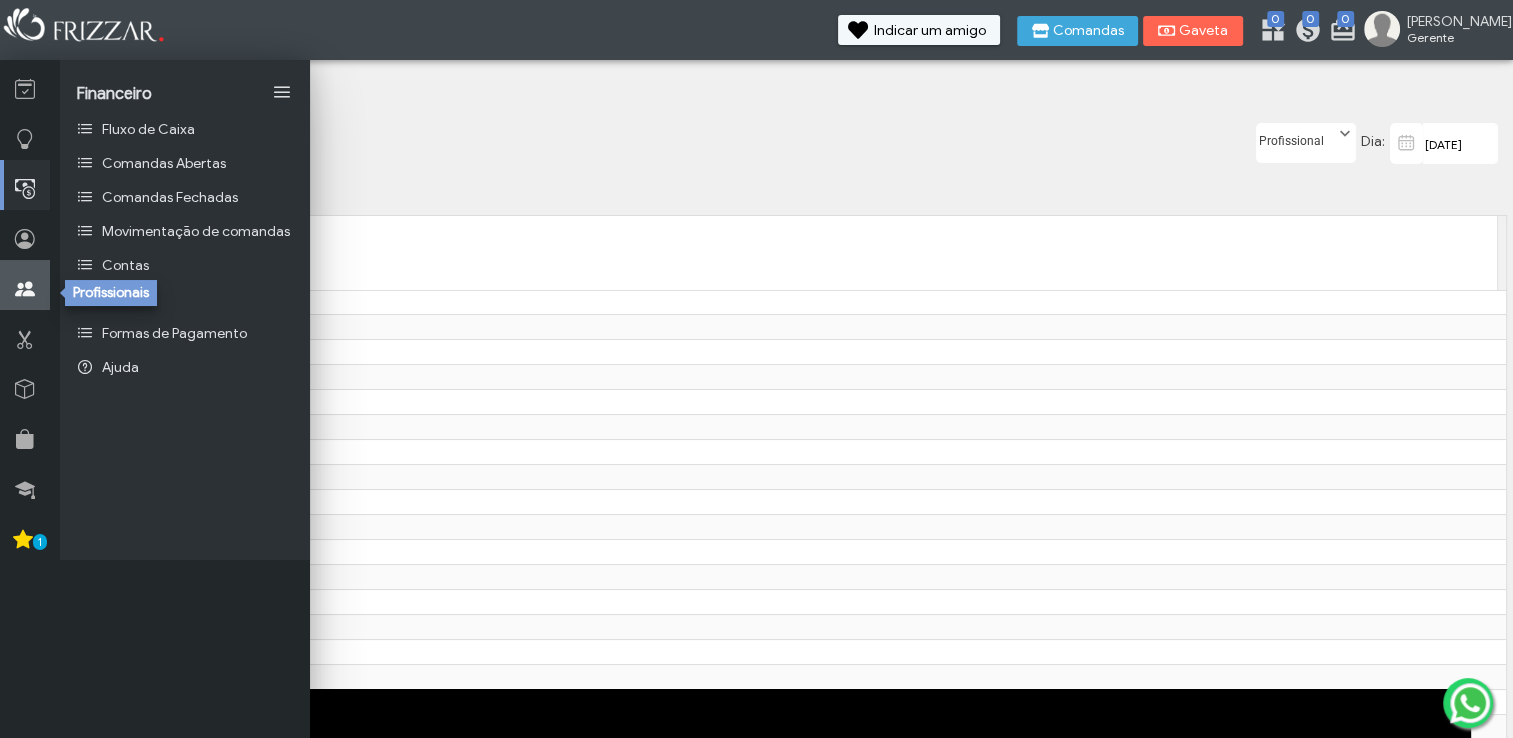click at bounding box center [25, 285] 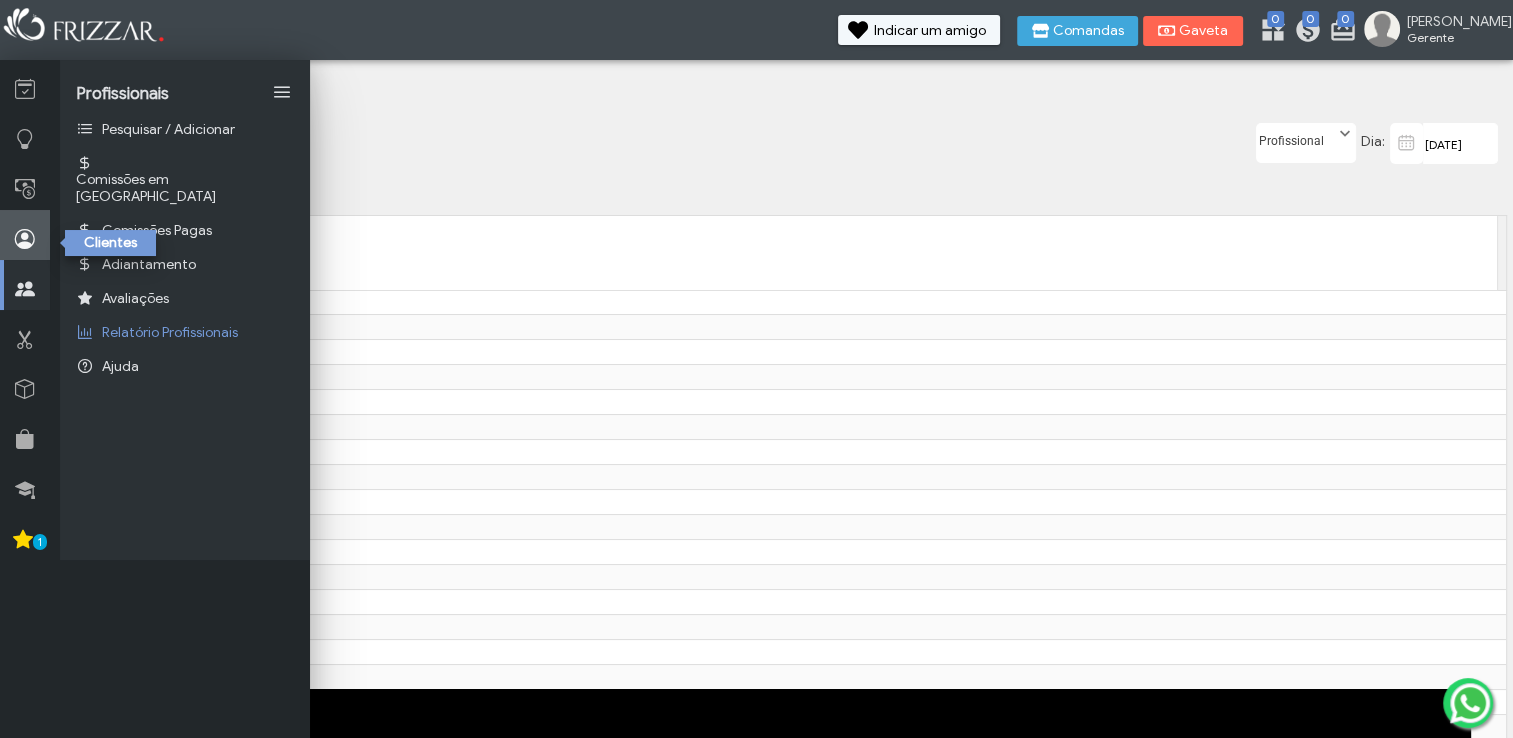click at bounding box center [25, 239] 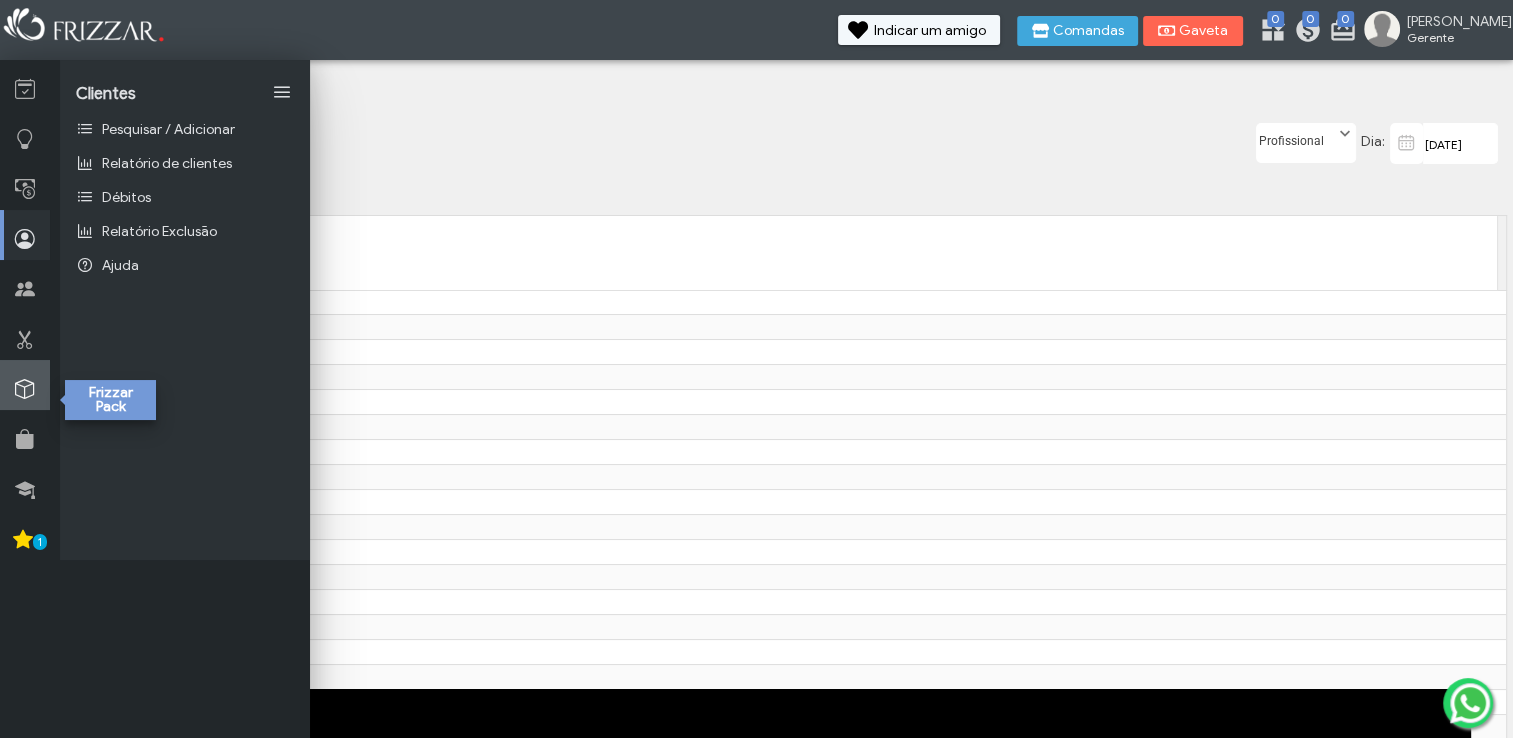 click at bounding box center [25, 385] 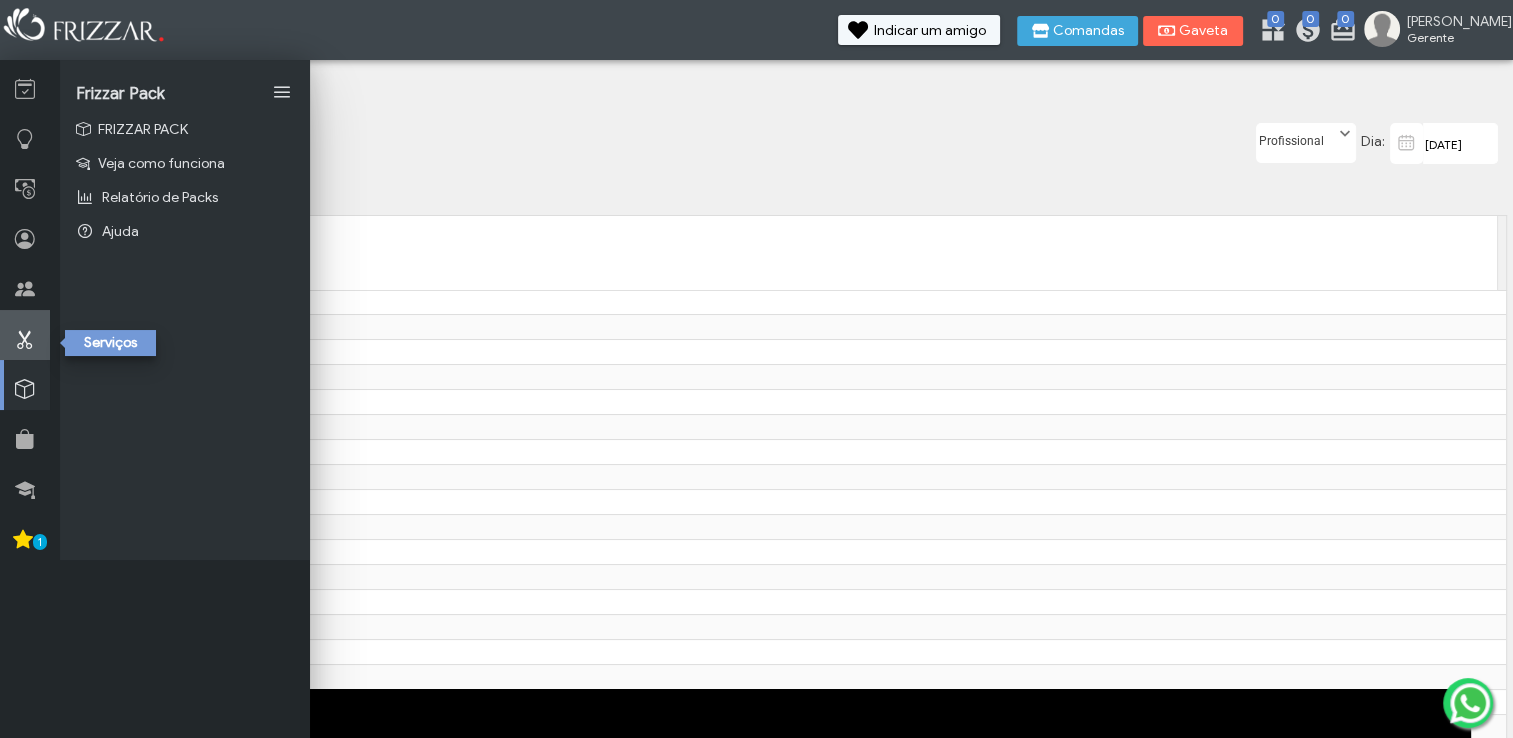 click at bounding box center (25, 339) 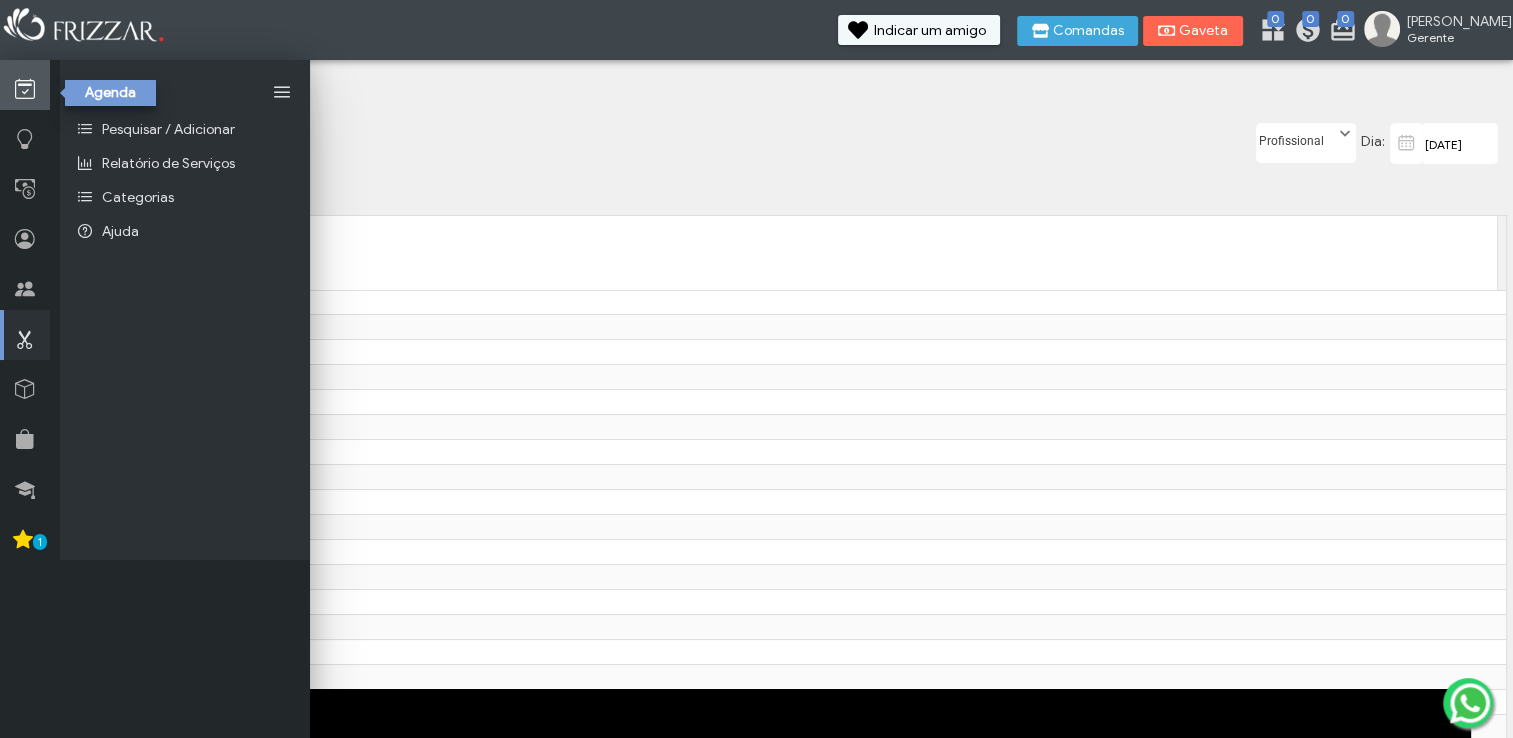 click at bounding box center (25, 89) 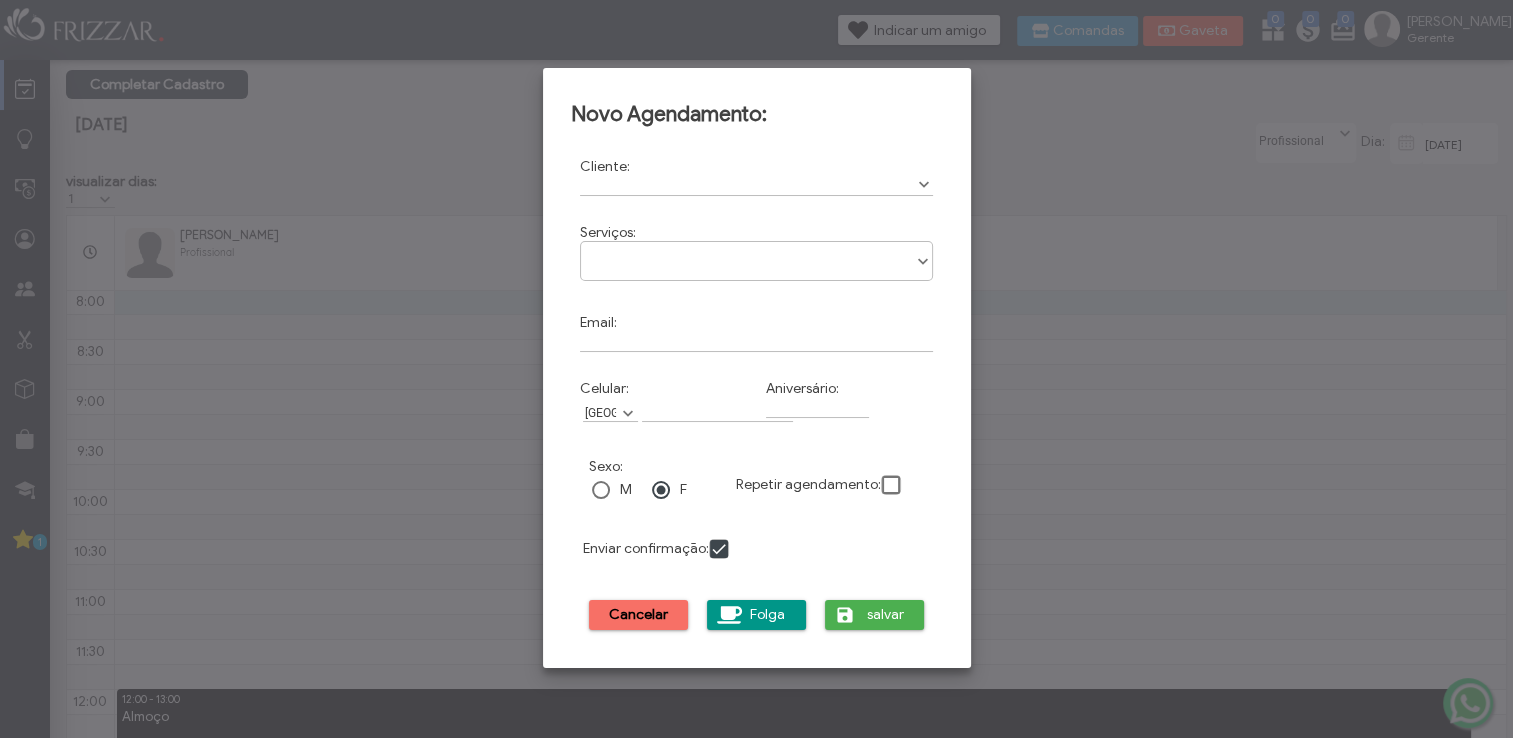 click on "Cancelar" at bounding box center (639, 615) 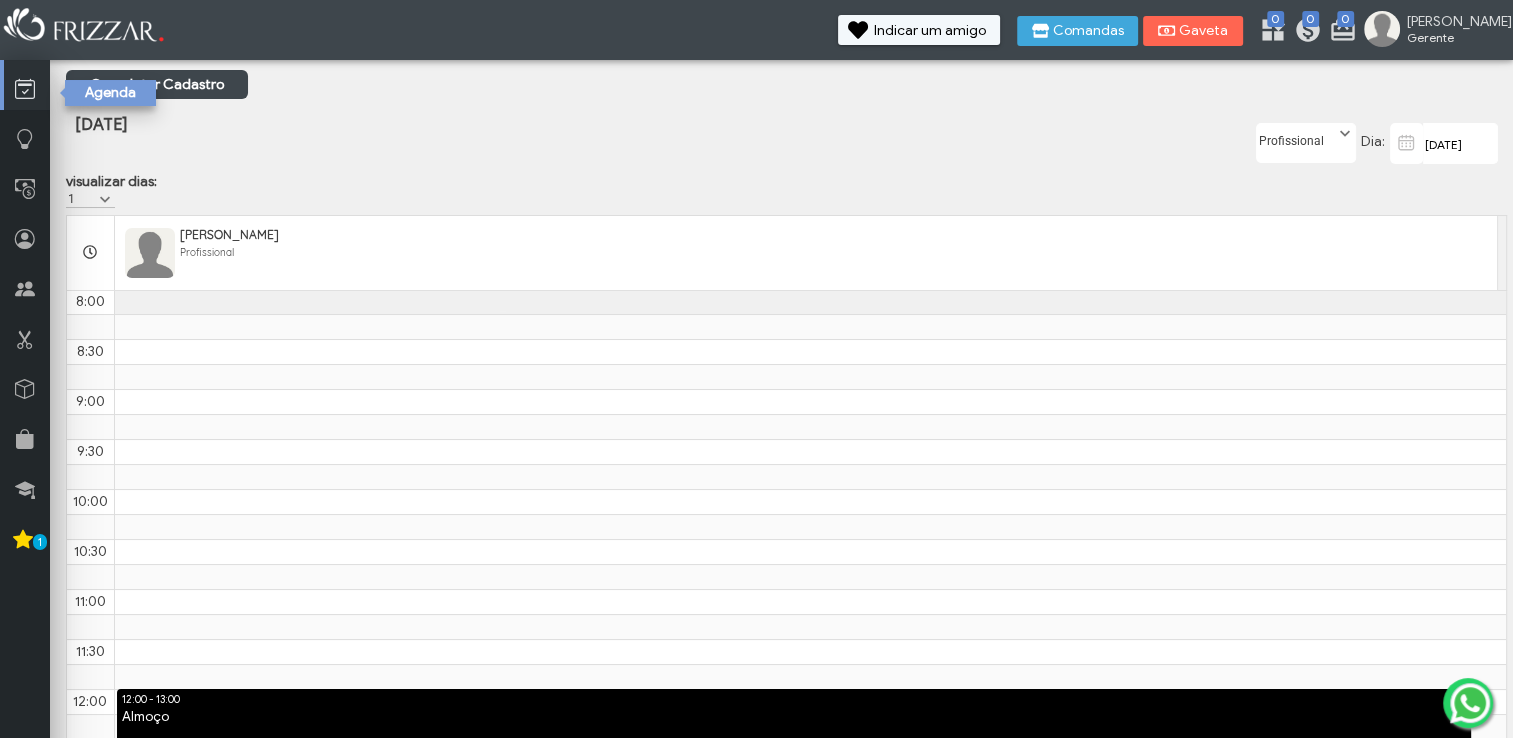 click at bounding box center [25, 89] 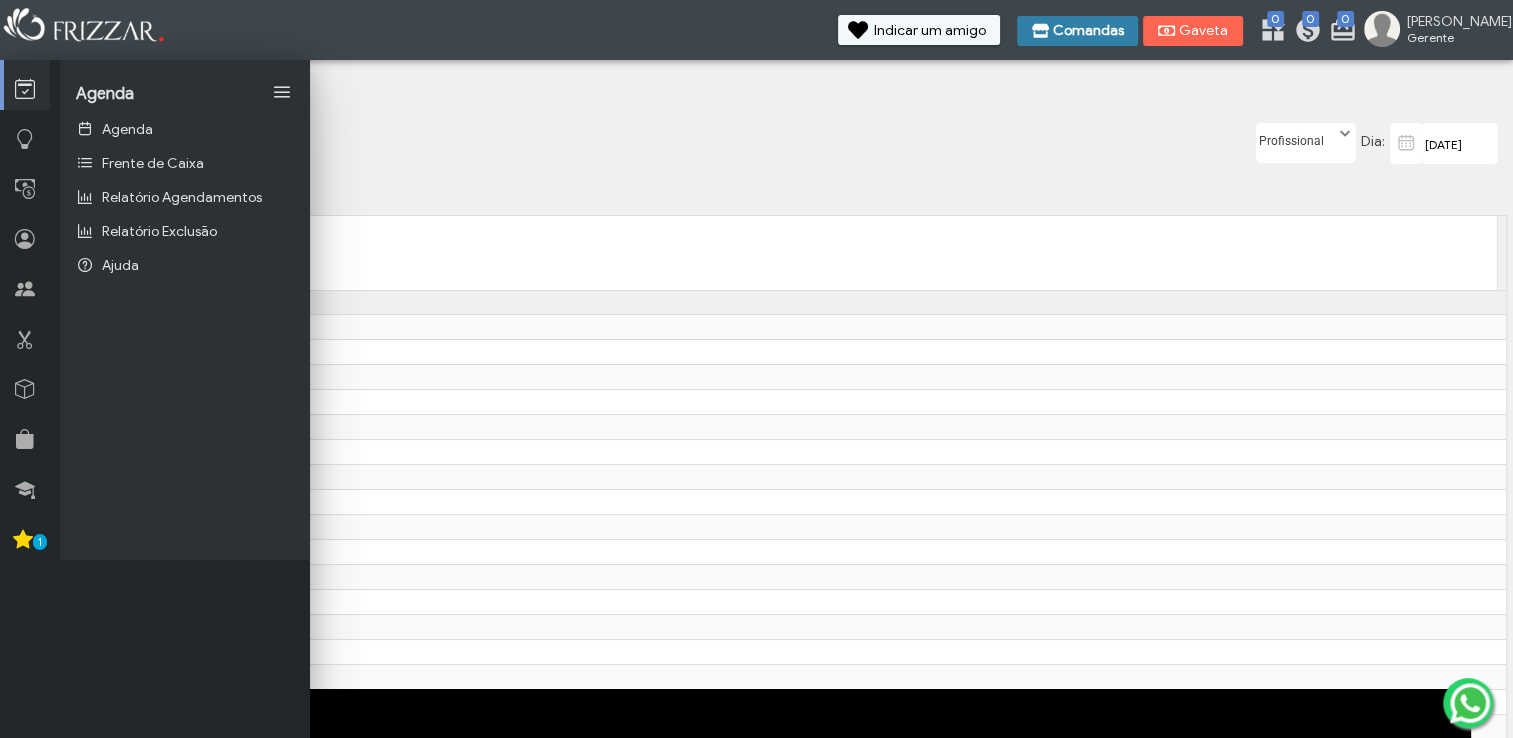 click on "Comandas" at bounding box center (1088, 31) 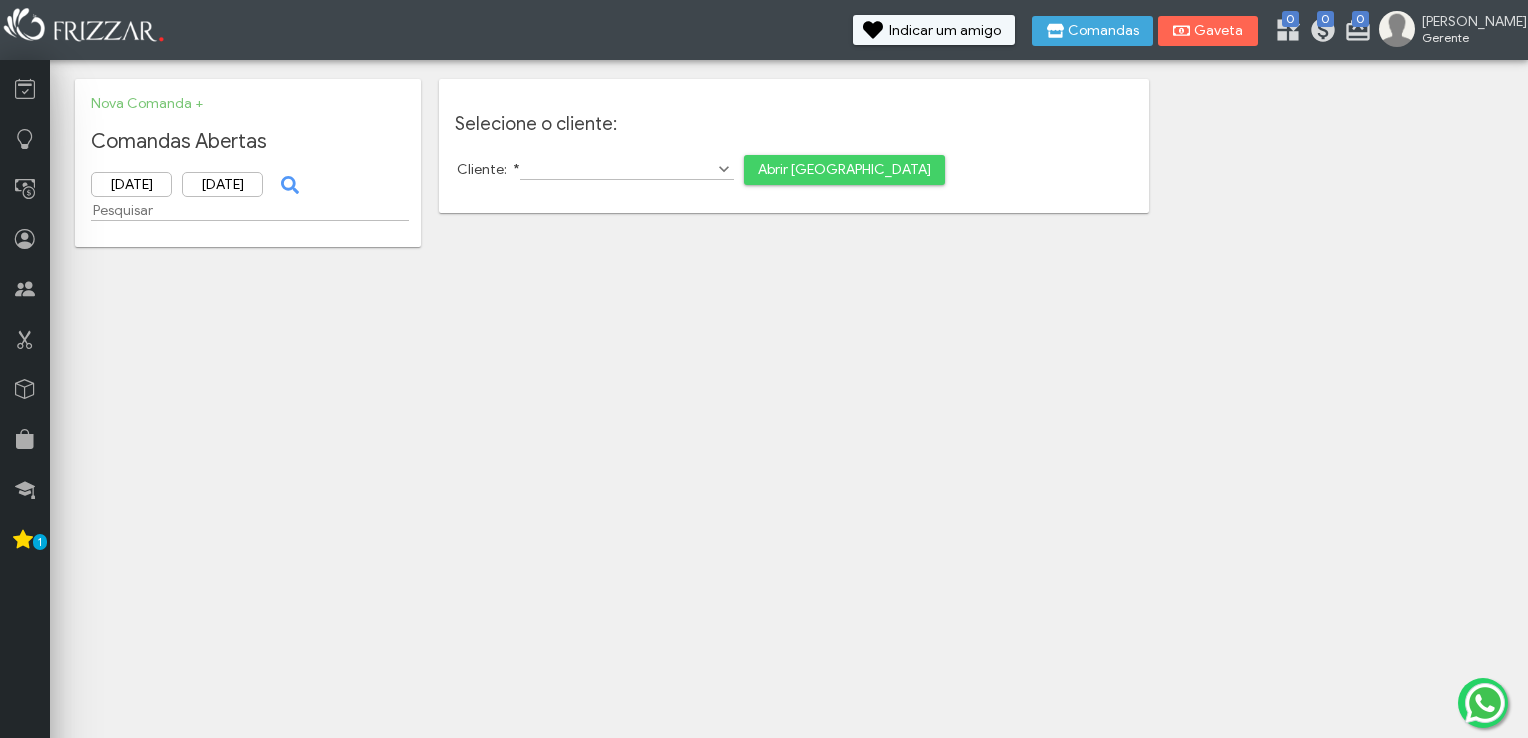 scroll, scrollTop: 0, scrollLeft: 0, axis: both 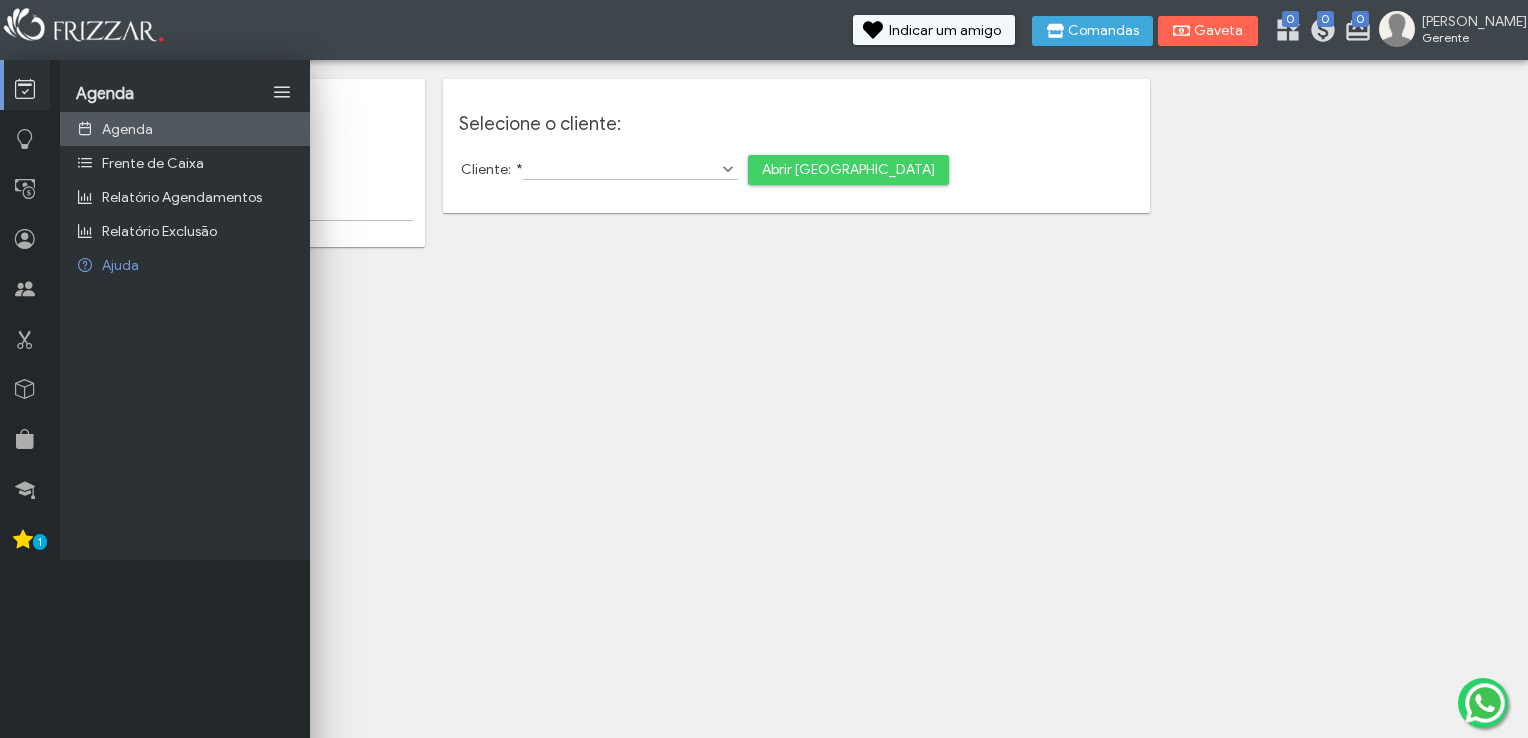 click at bounding box center (85, 129) 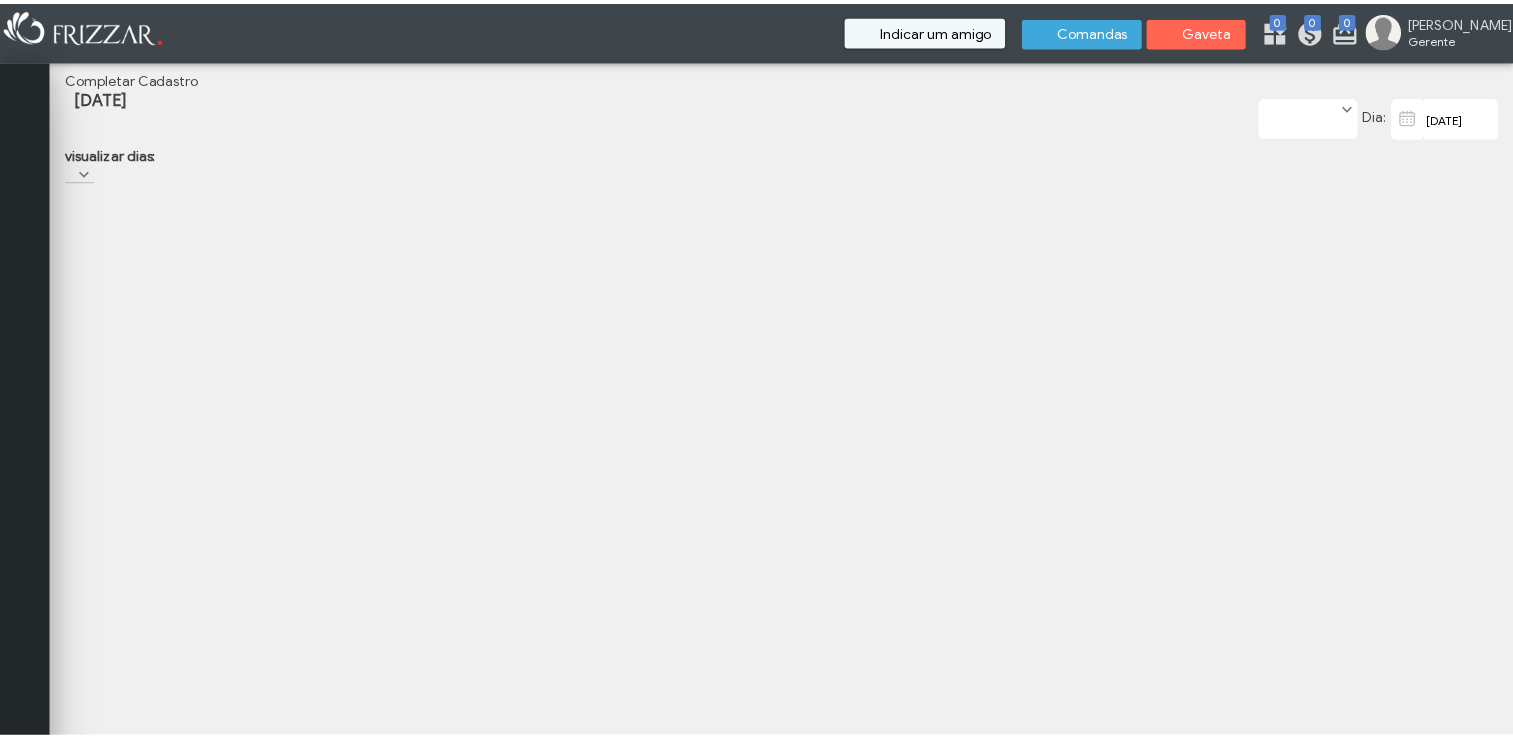 scroll, scrollTop: 0, scrollLeft: 0, axis: both 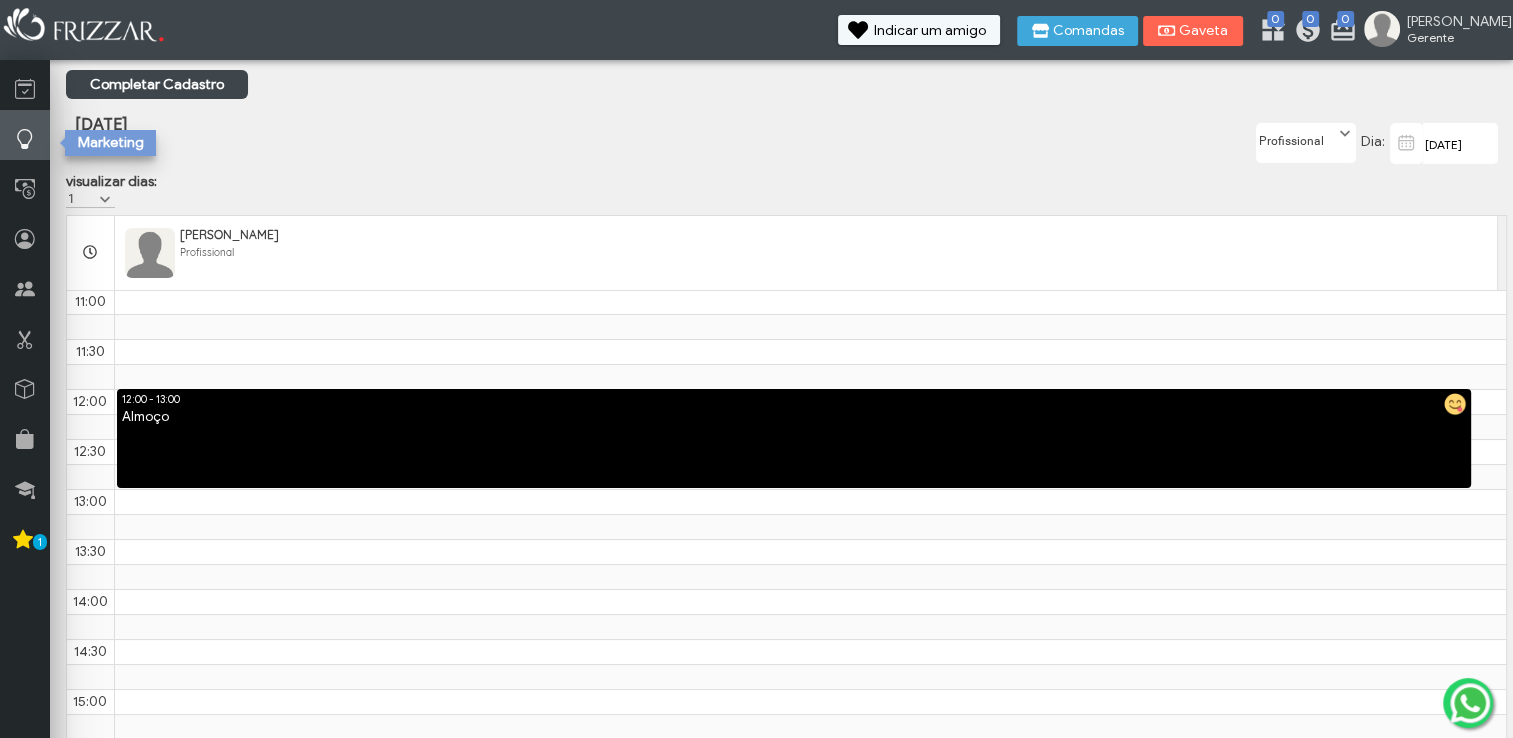 click at bounding box center [25, 139] 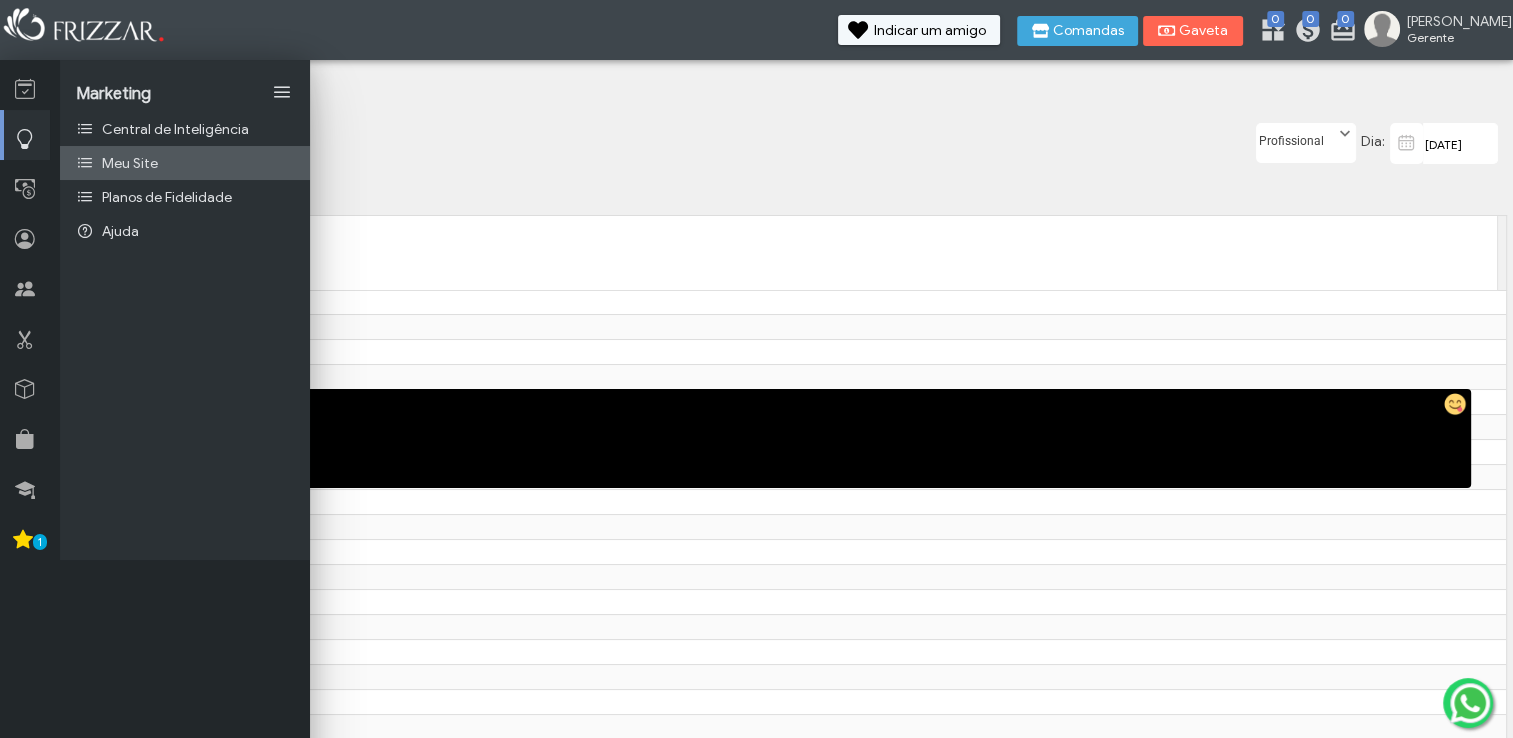 click on "Meu Site" at bounding box center [185, 163] 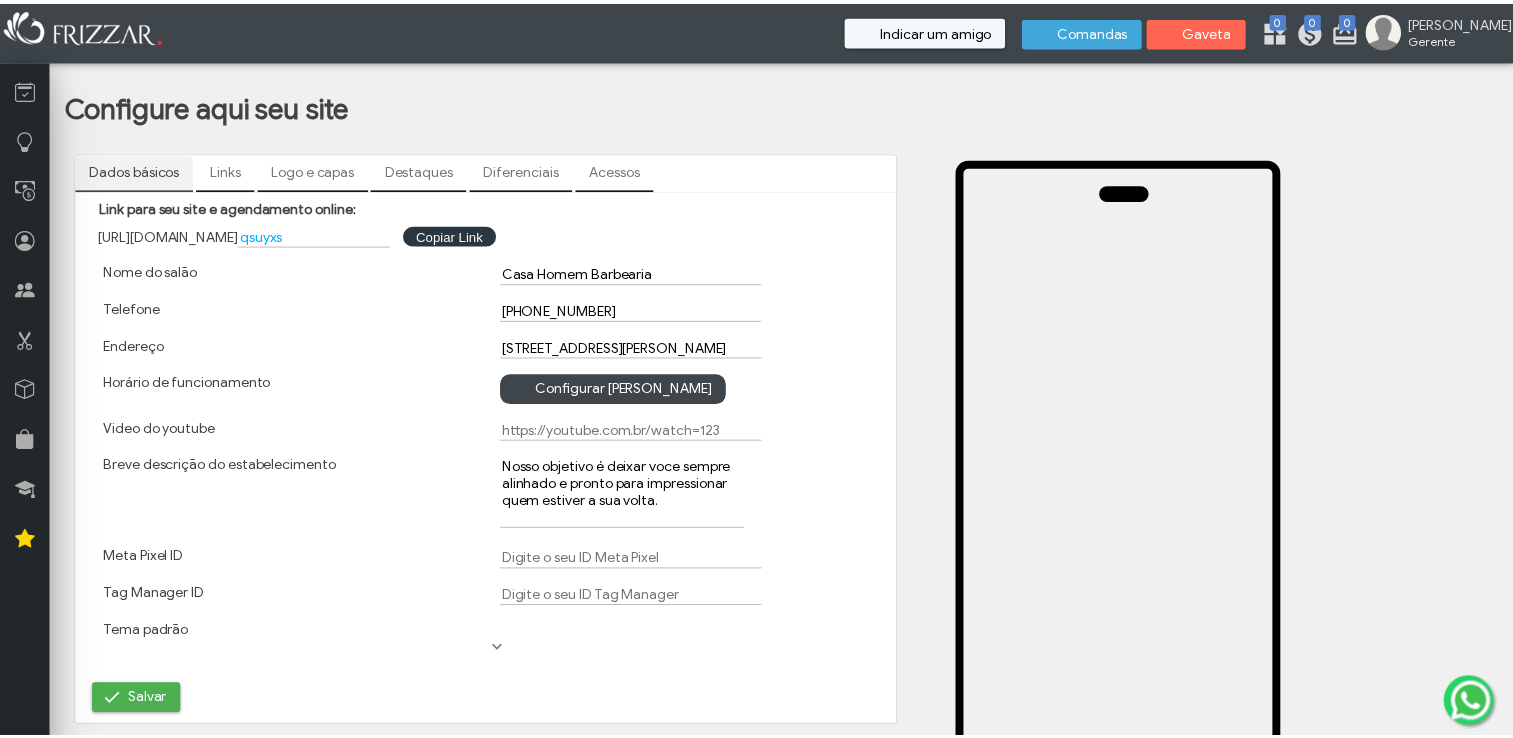 scroll, scrollTop: 0, scrollLeft: 0, axis: both 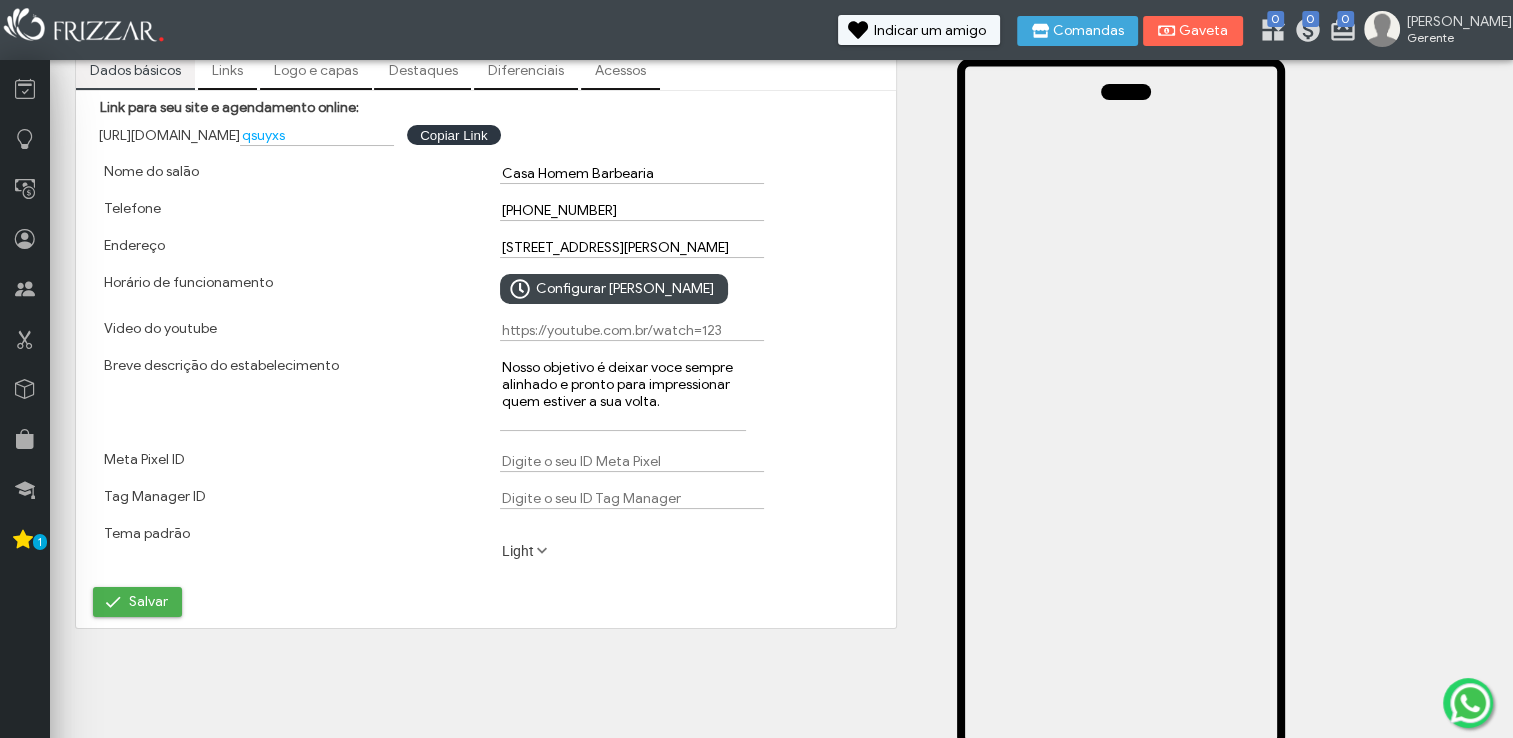 click on "[URL][DOMAIN_NAME] qsuyxs
Copiar Link
Copiar Link" at bounding box center (486, 135) 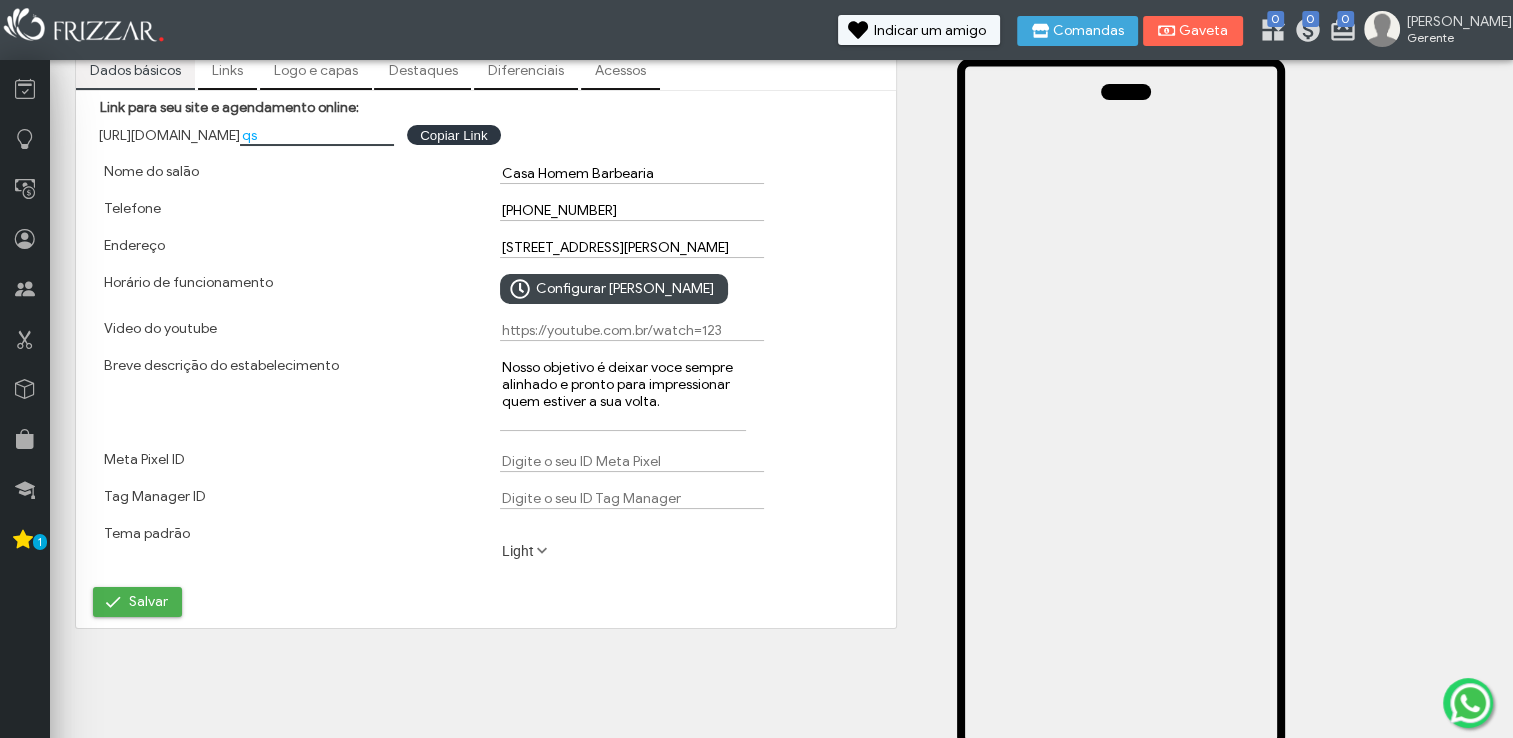 type on "q" 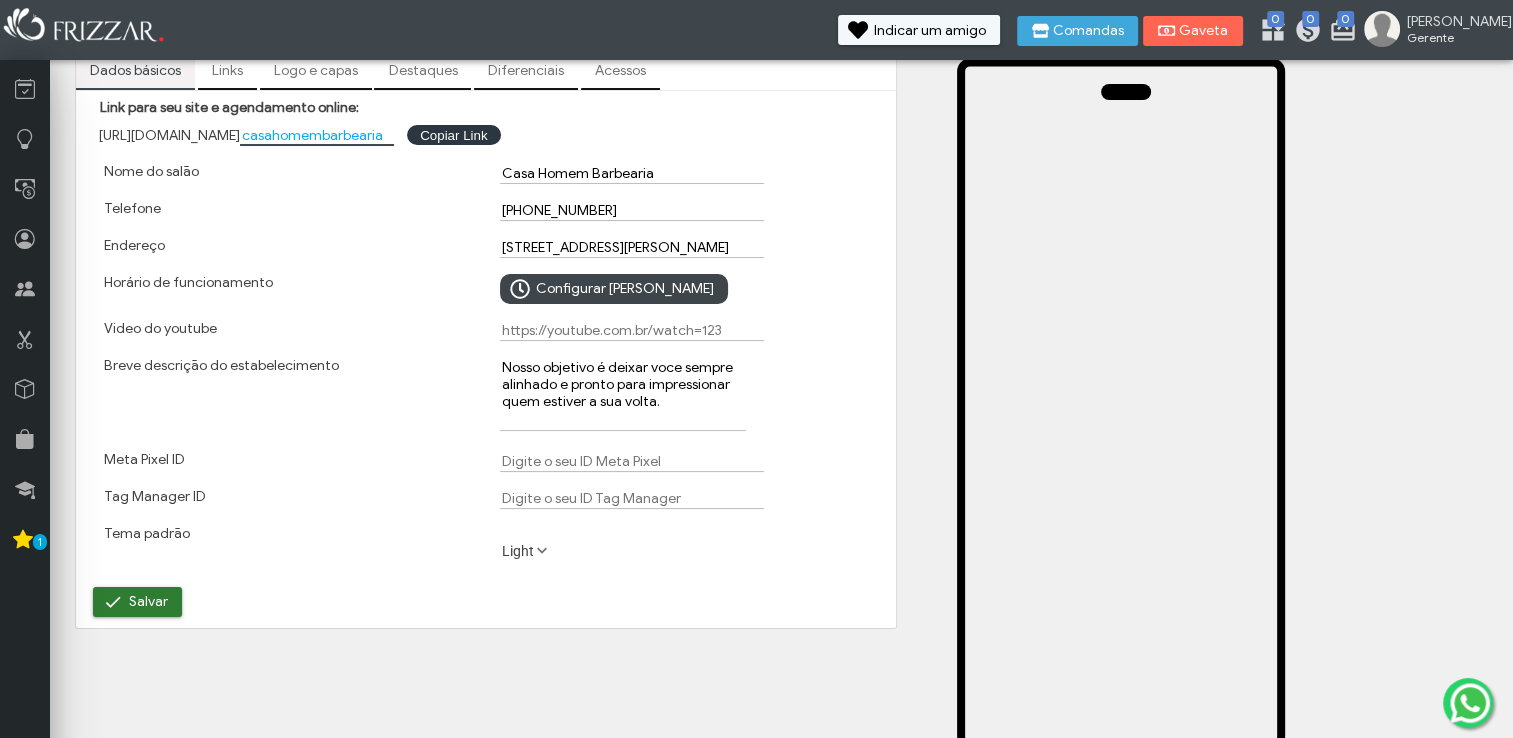 type on "casahomembarbearia" 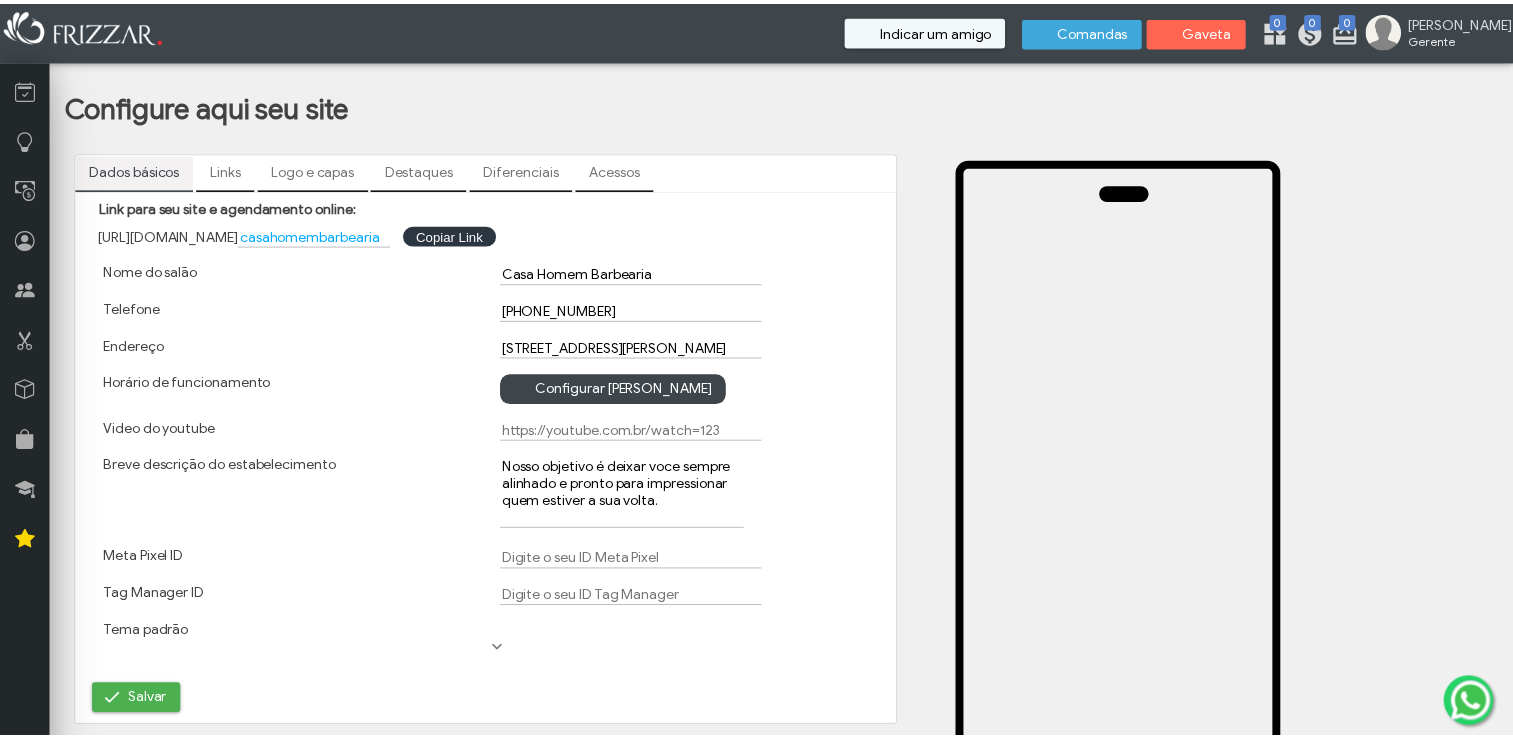 scroll, scrollTop: 0, scrollLeft: 0, axis: both 